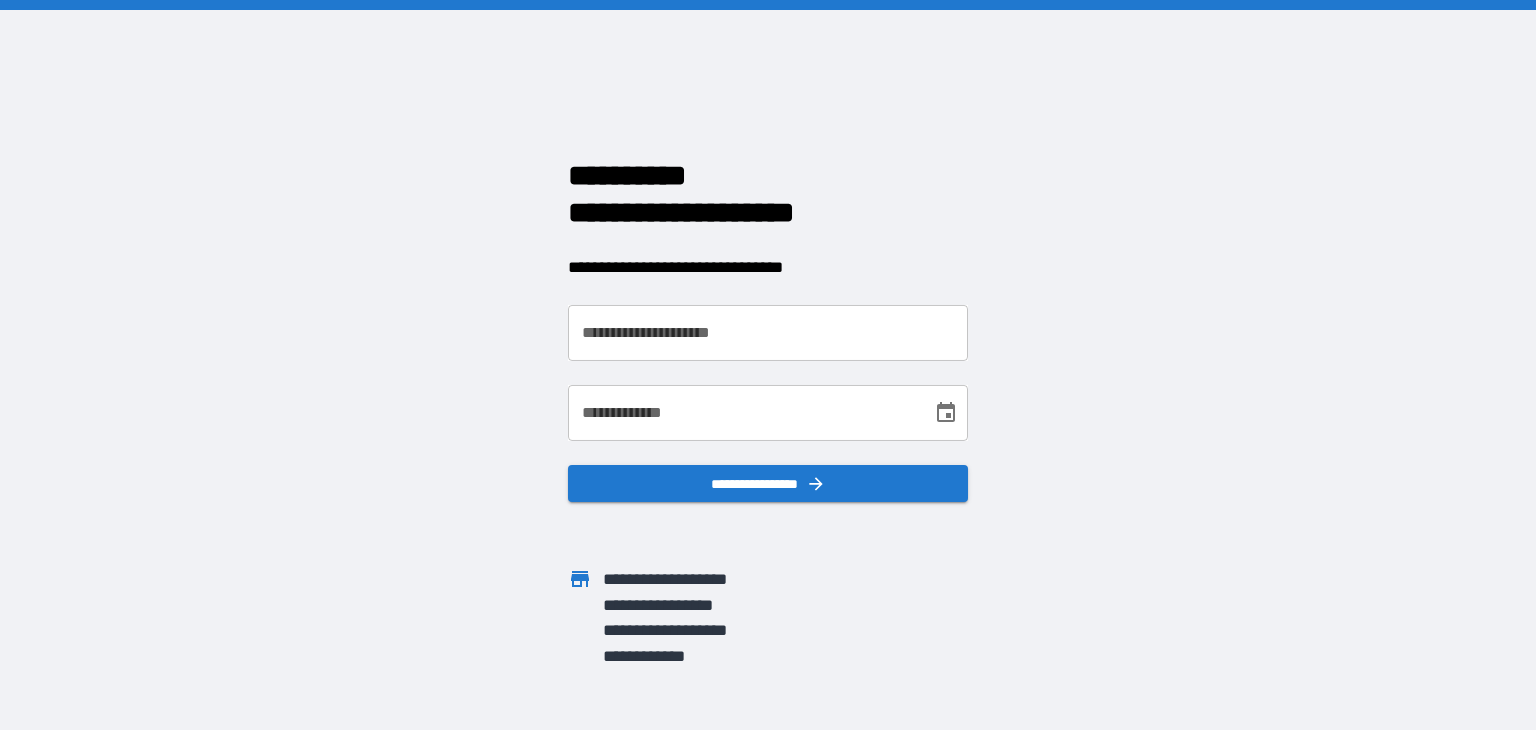 scroll, scrollTop: 0, scrollLeft: 0, axis: both 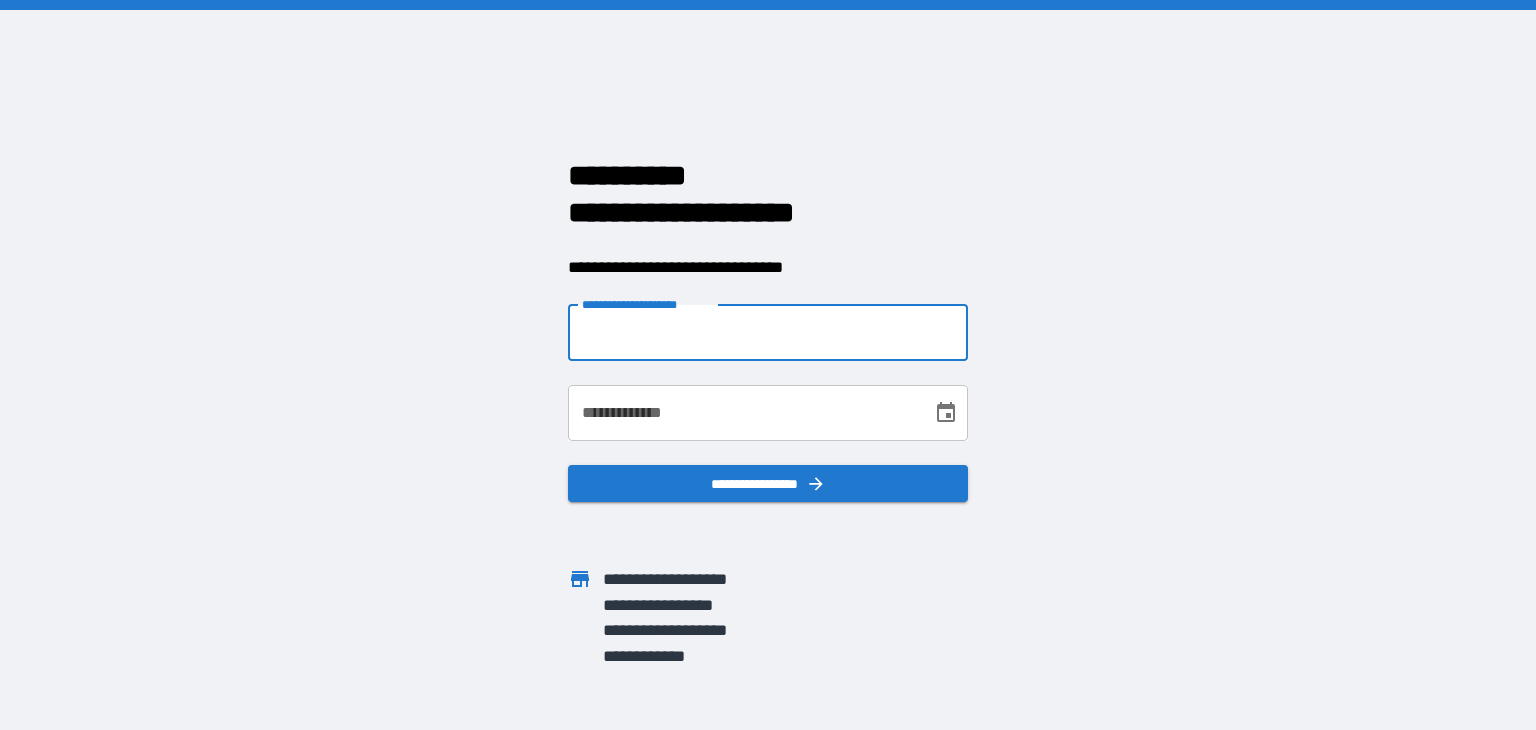click on "**********" at bounding box center [768, 333] 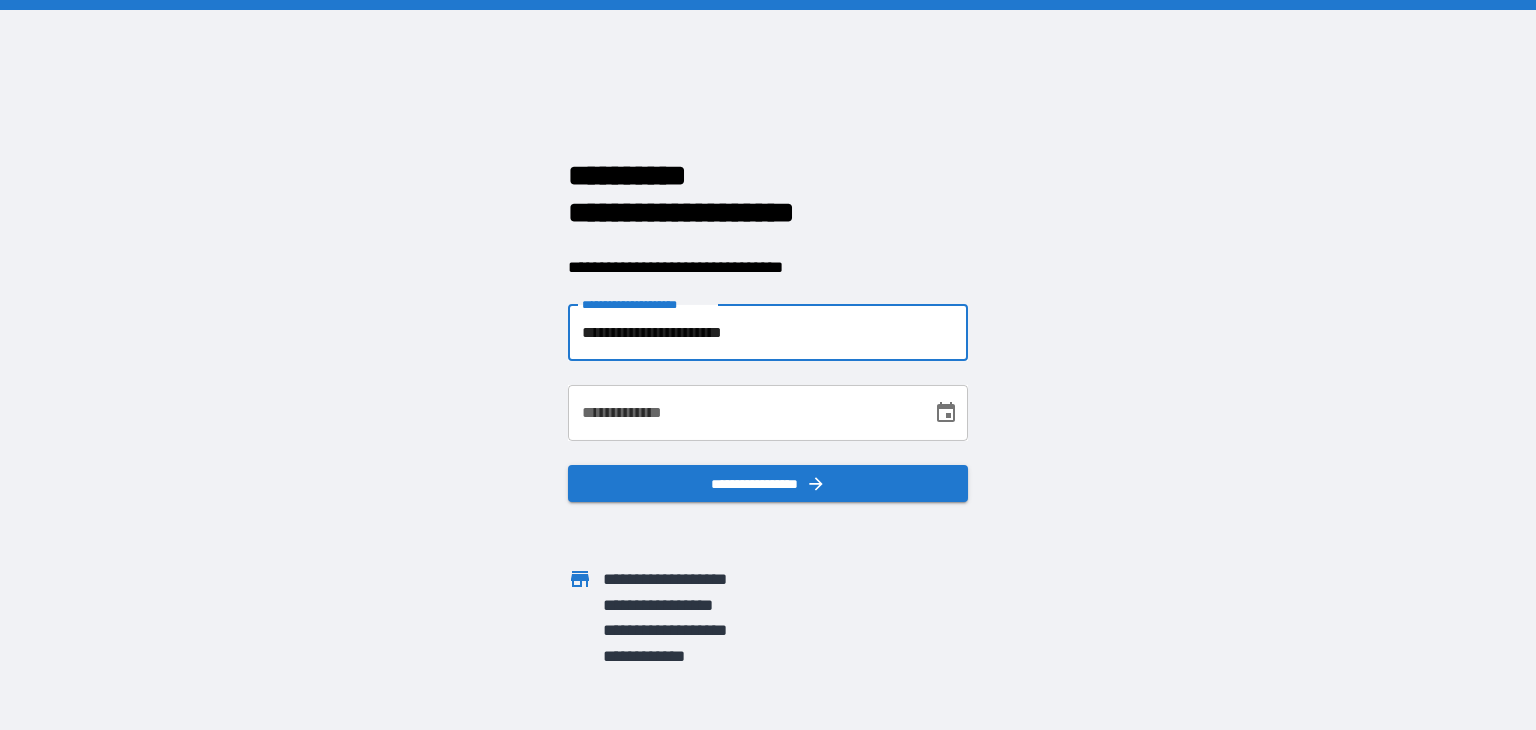 type on "**********" 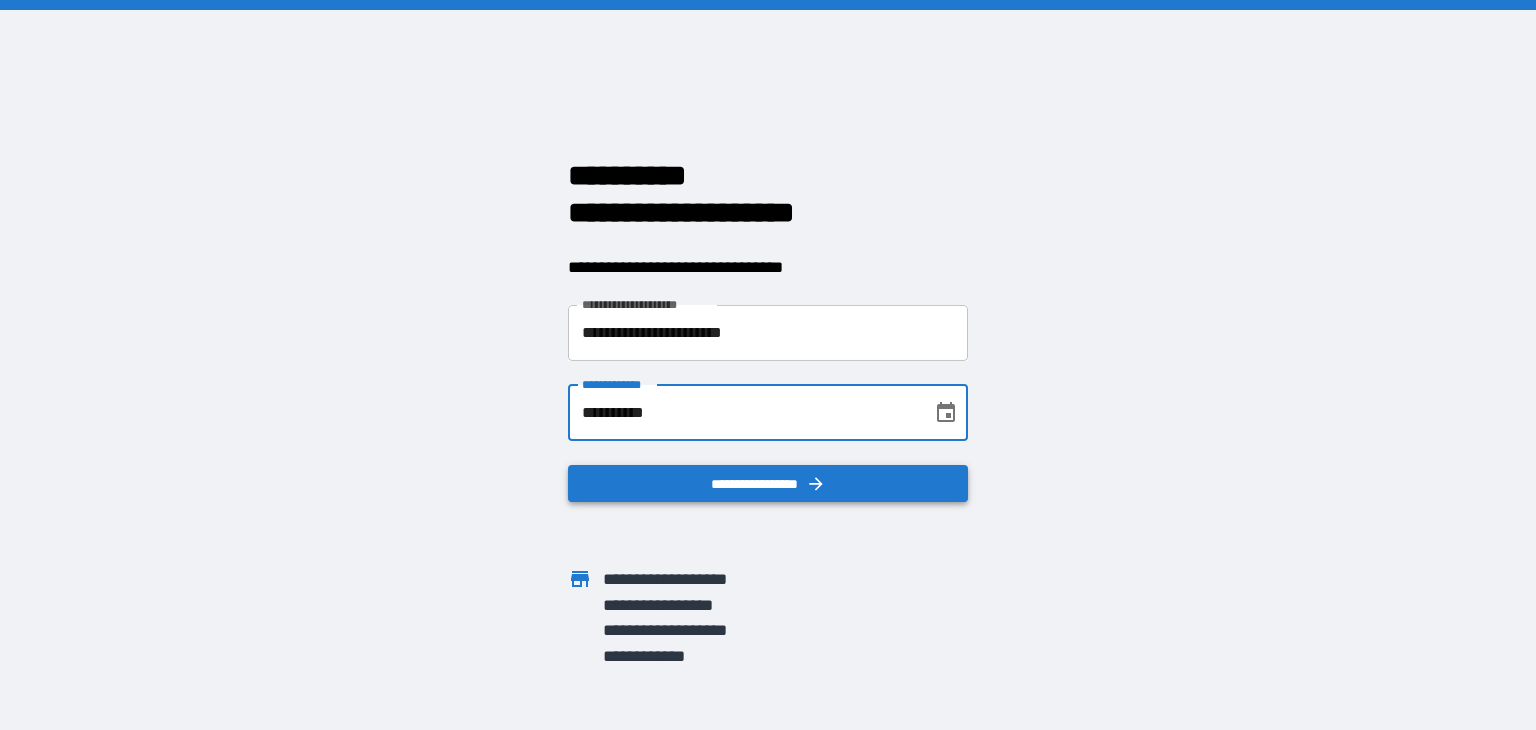type on "**********" 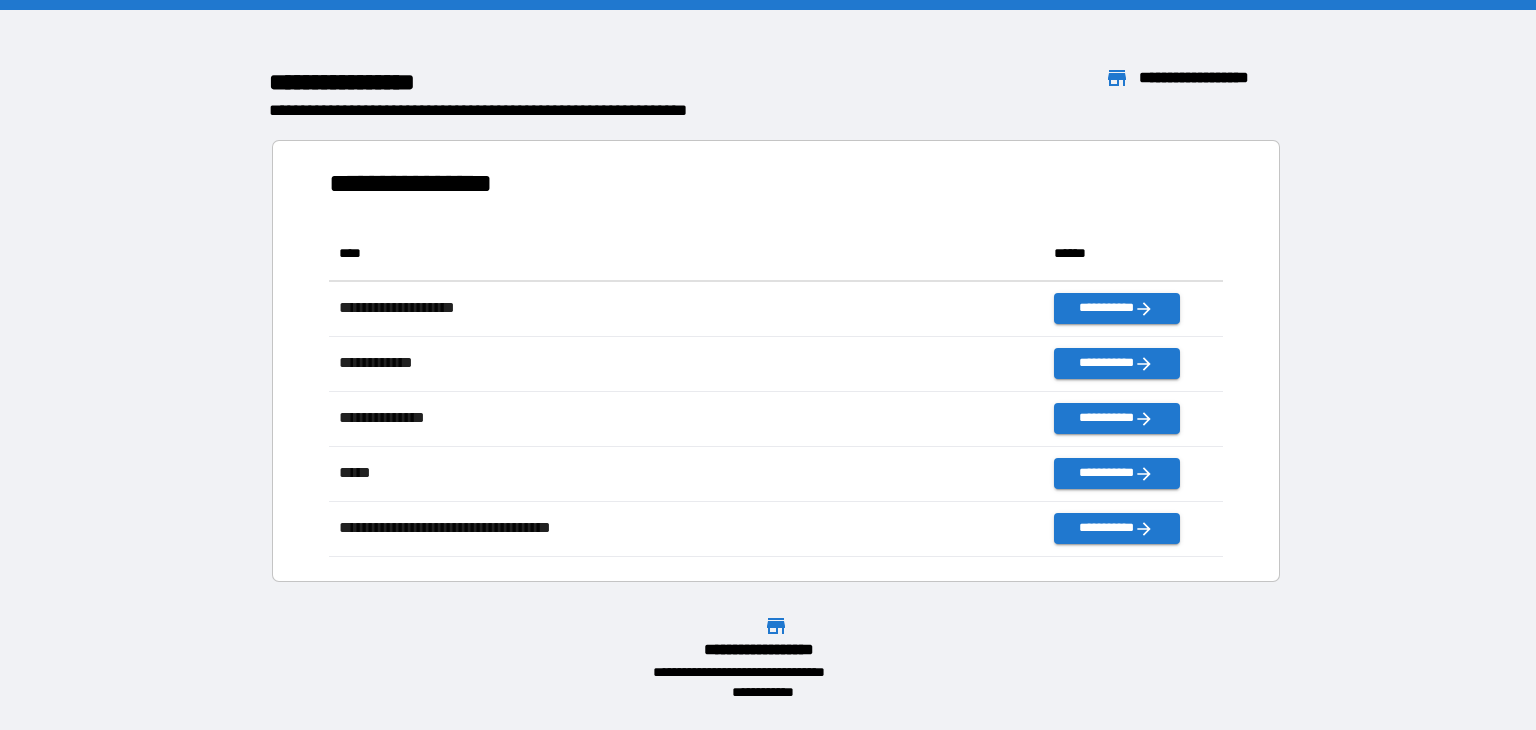 scroll, scrollTop: 16, scrollLeft: 16, axis: both 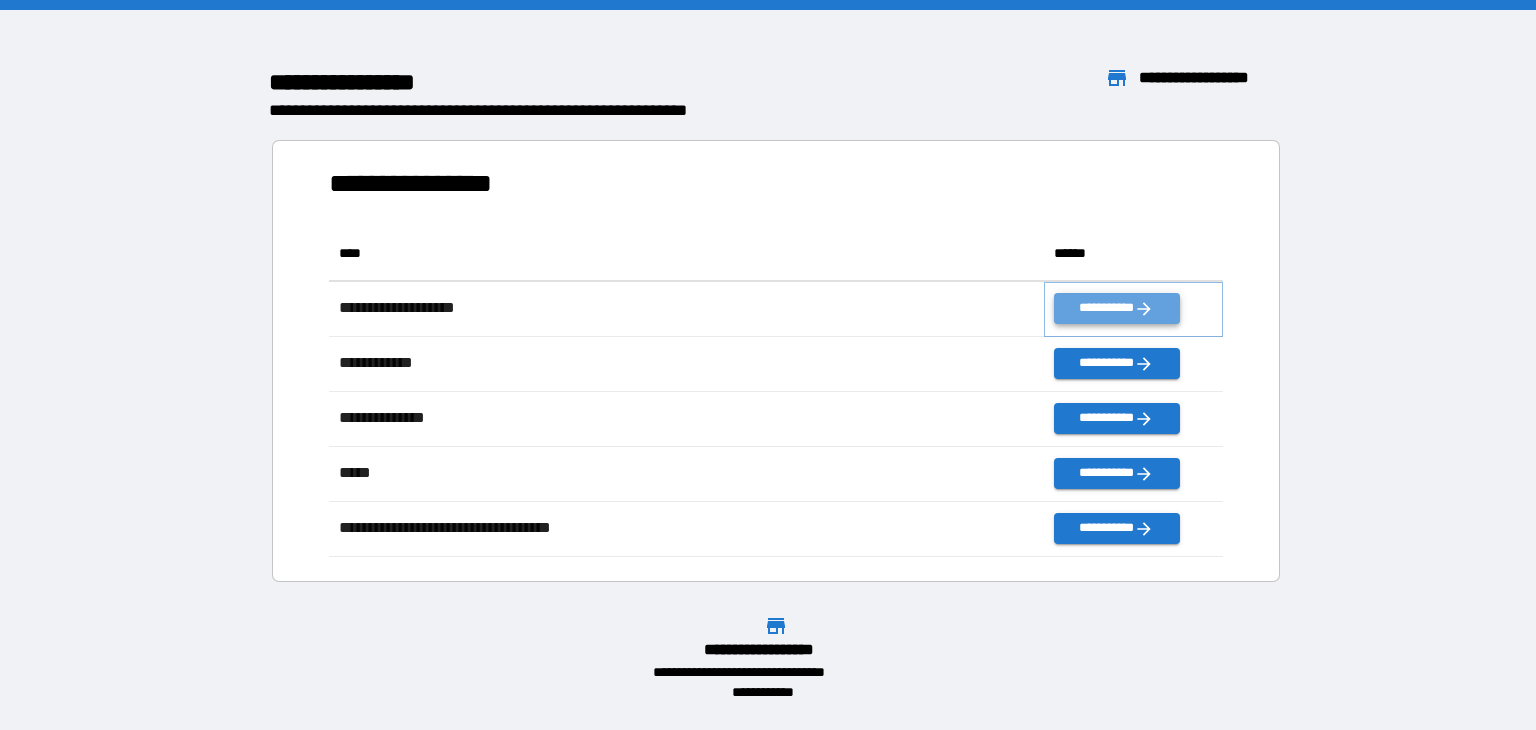click on "**********" at bounding box center (1116, 308) 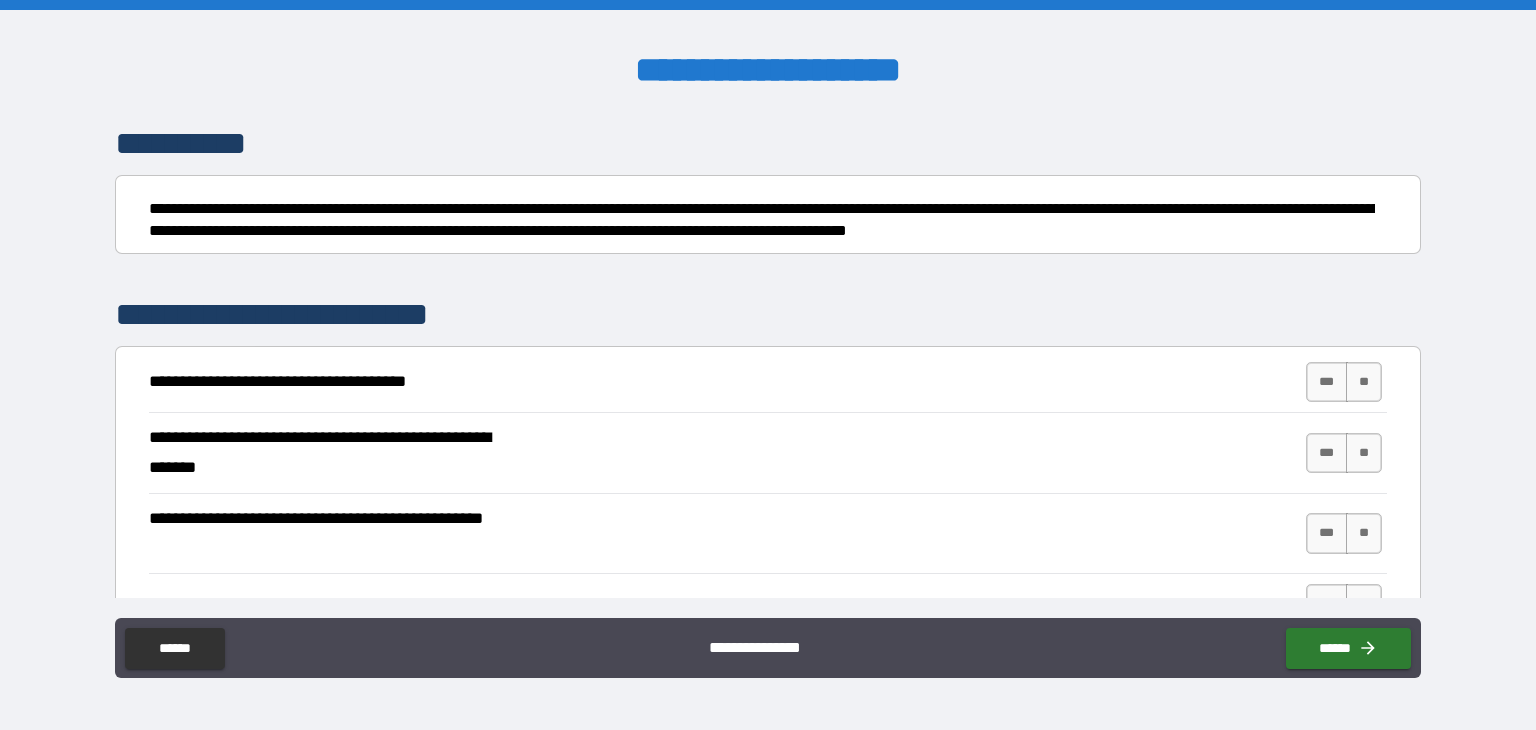 scroll, scrollTop: 246, scrollLeft: 0, axis: vertical 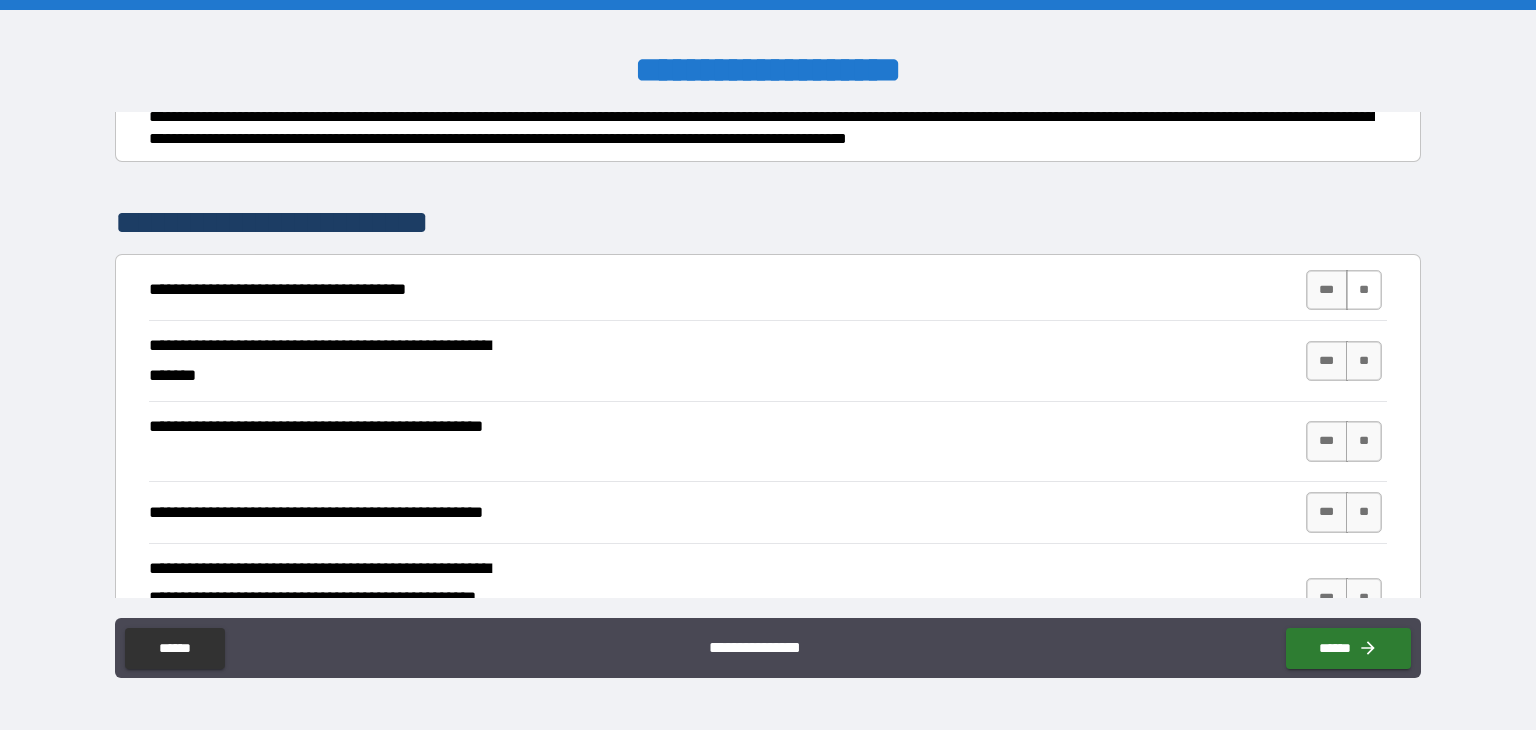 click on "**" at bounding box center [1364, 290] 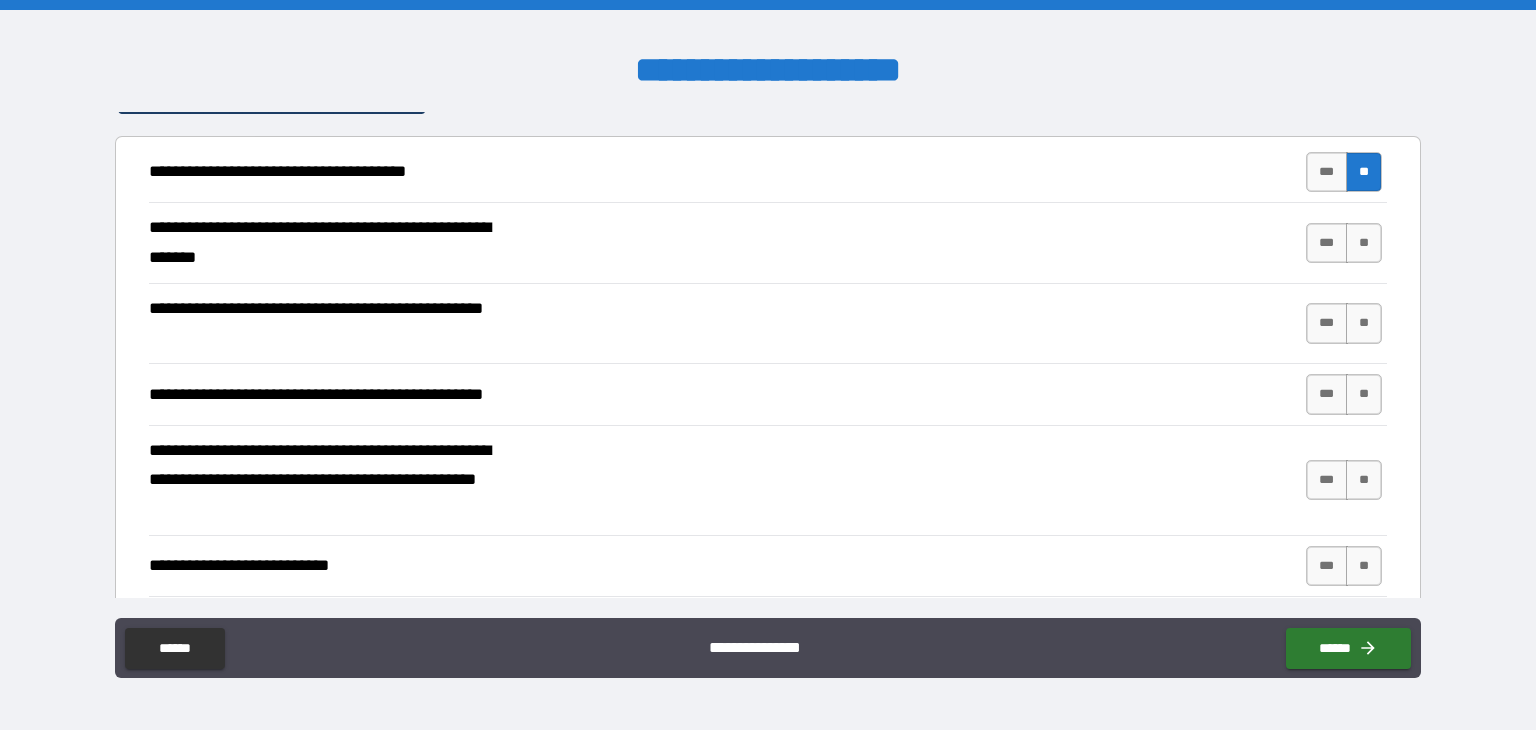 scroll, scrollTop: 420, scrollLeft: 0, axis: vertical 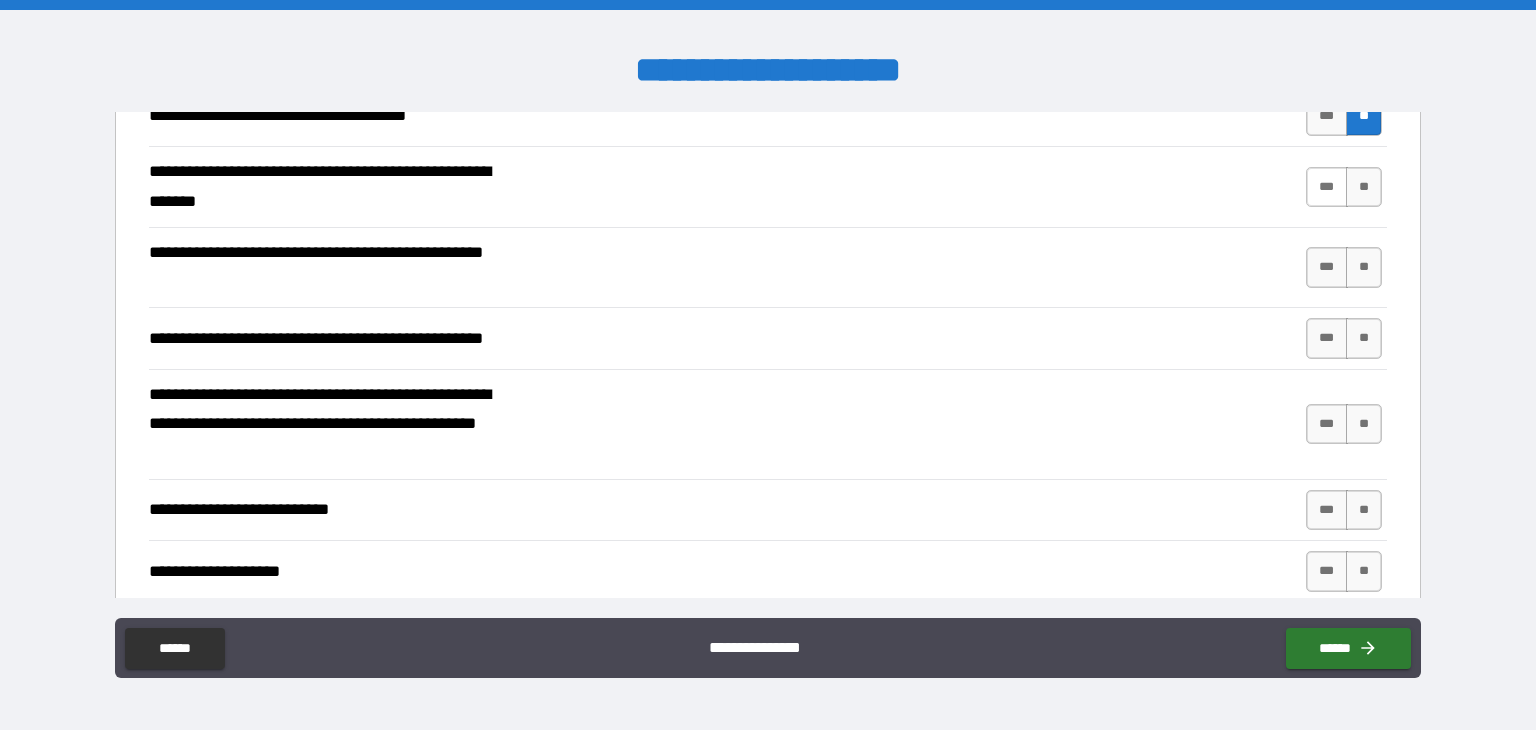 click on "***" at bounding box center (1327, 187) 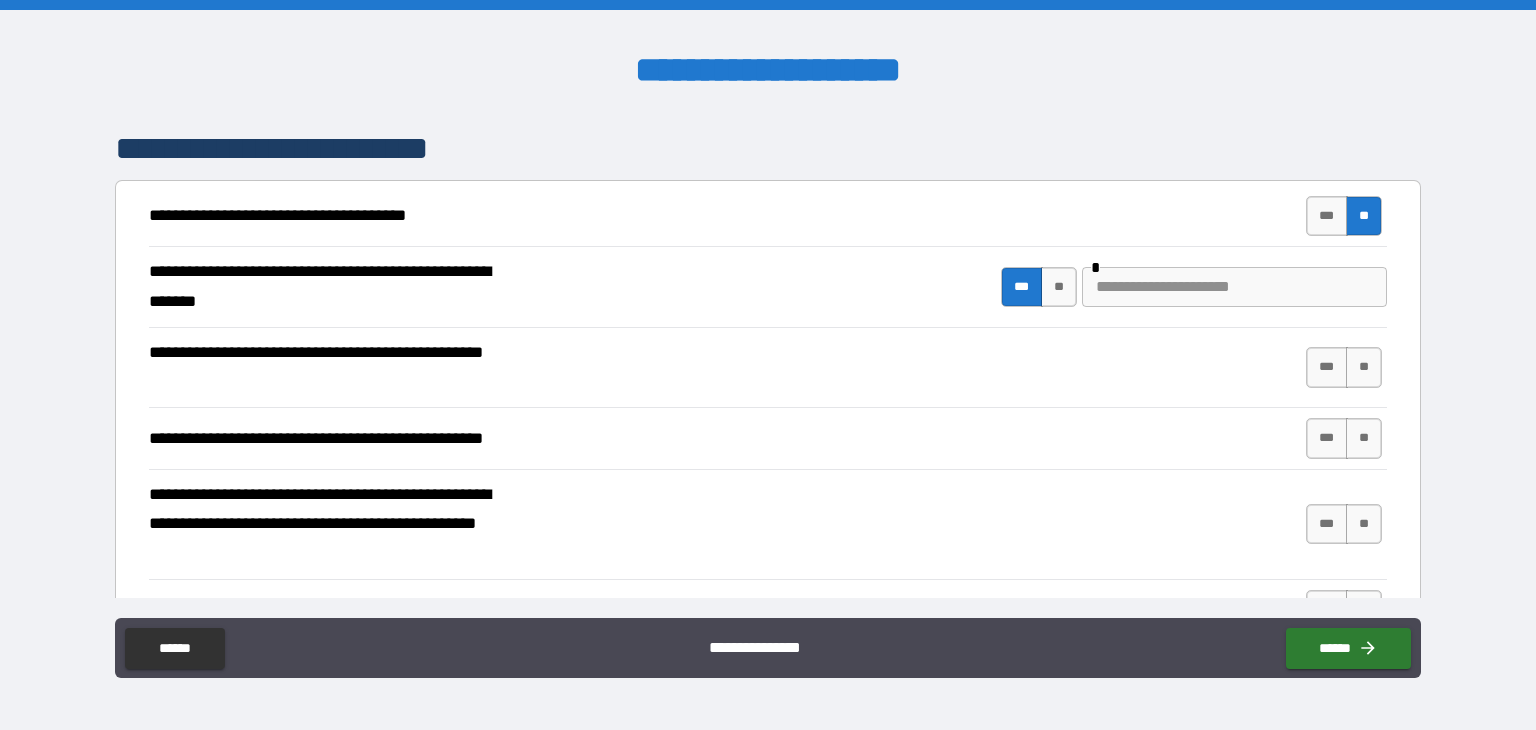 scroll, scrollTop: 320, scrollLeft: 0, axis: vertical 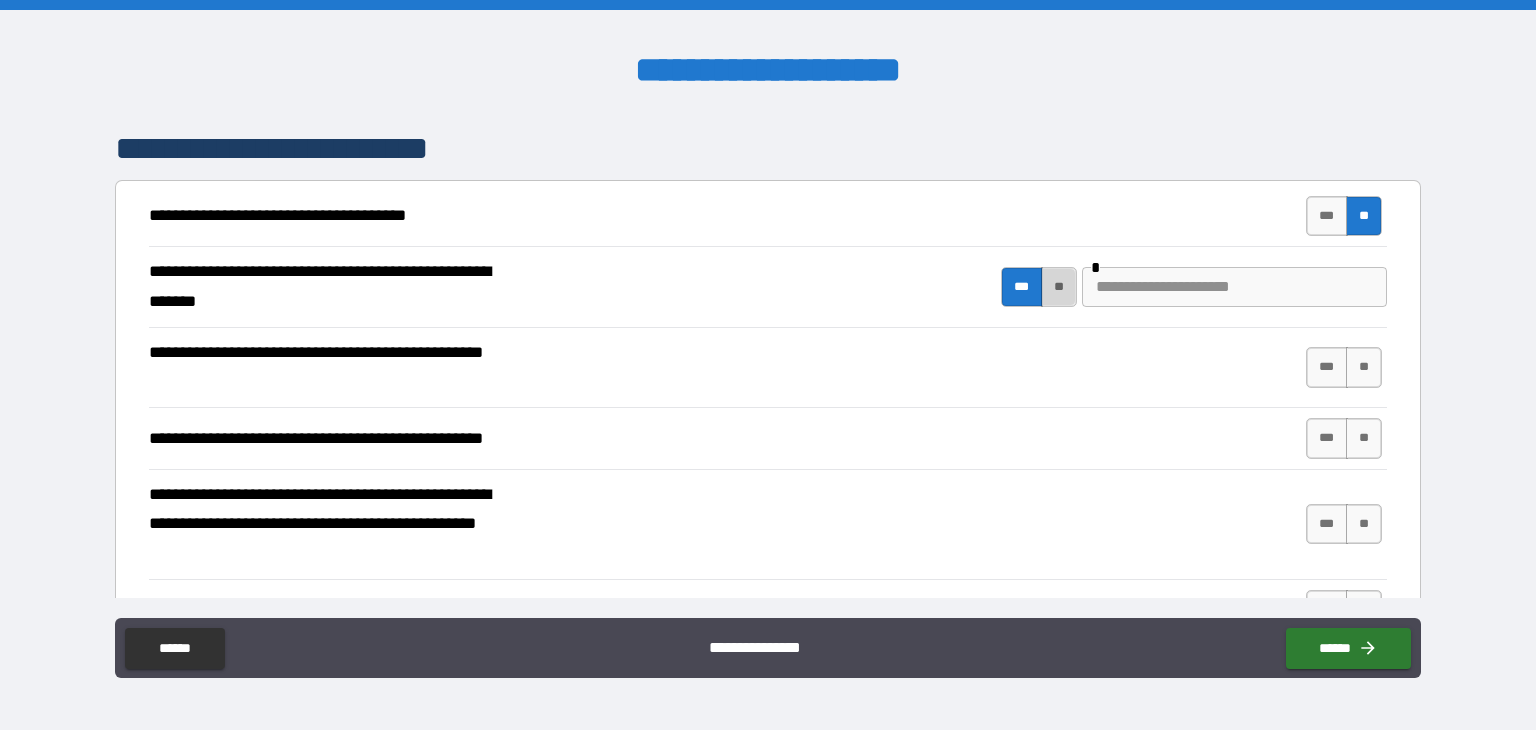 click on "**" at bounding box center [1059, 287] 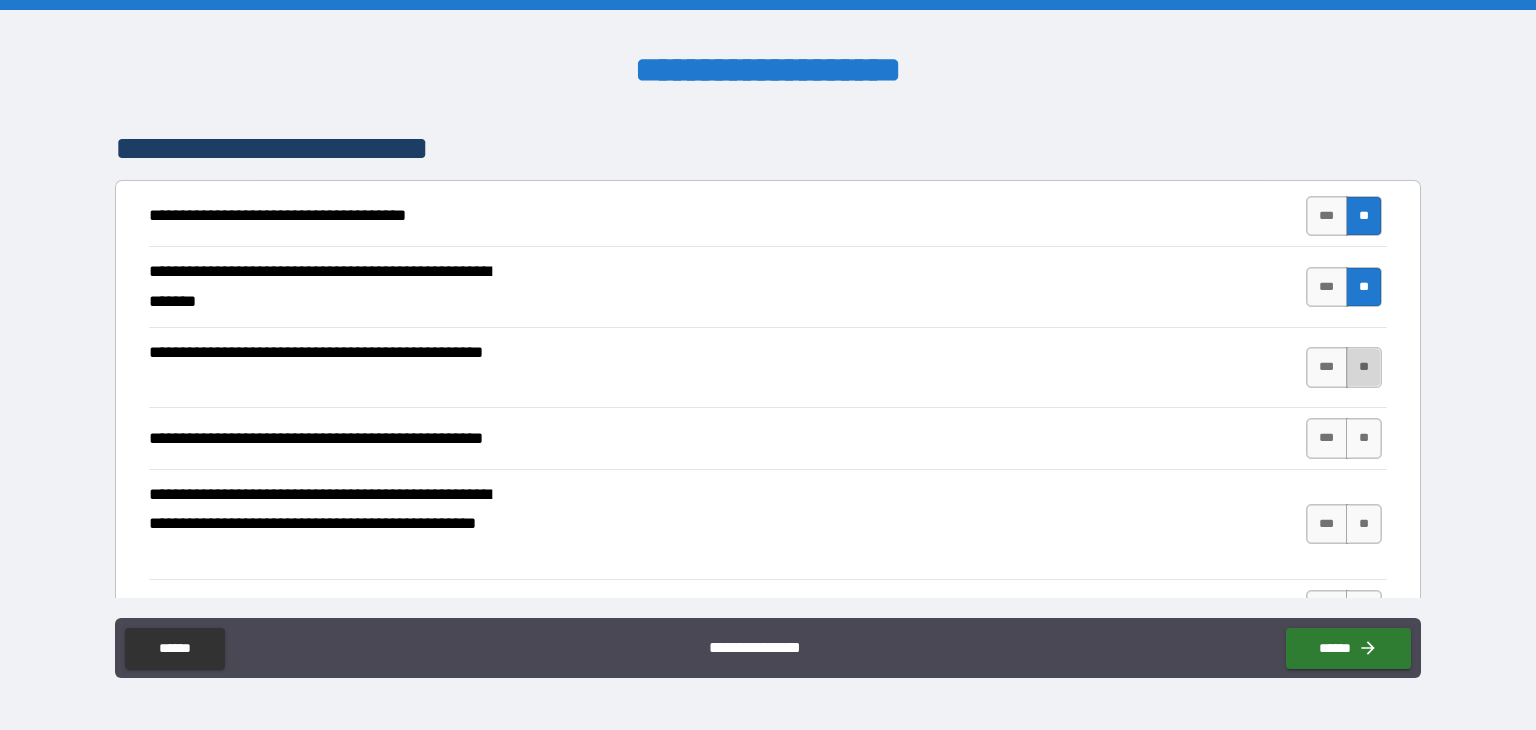 click on "**" at bounding box center [1364, 367] 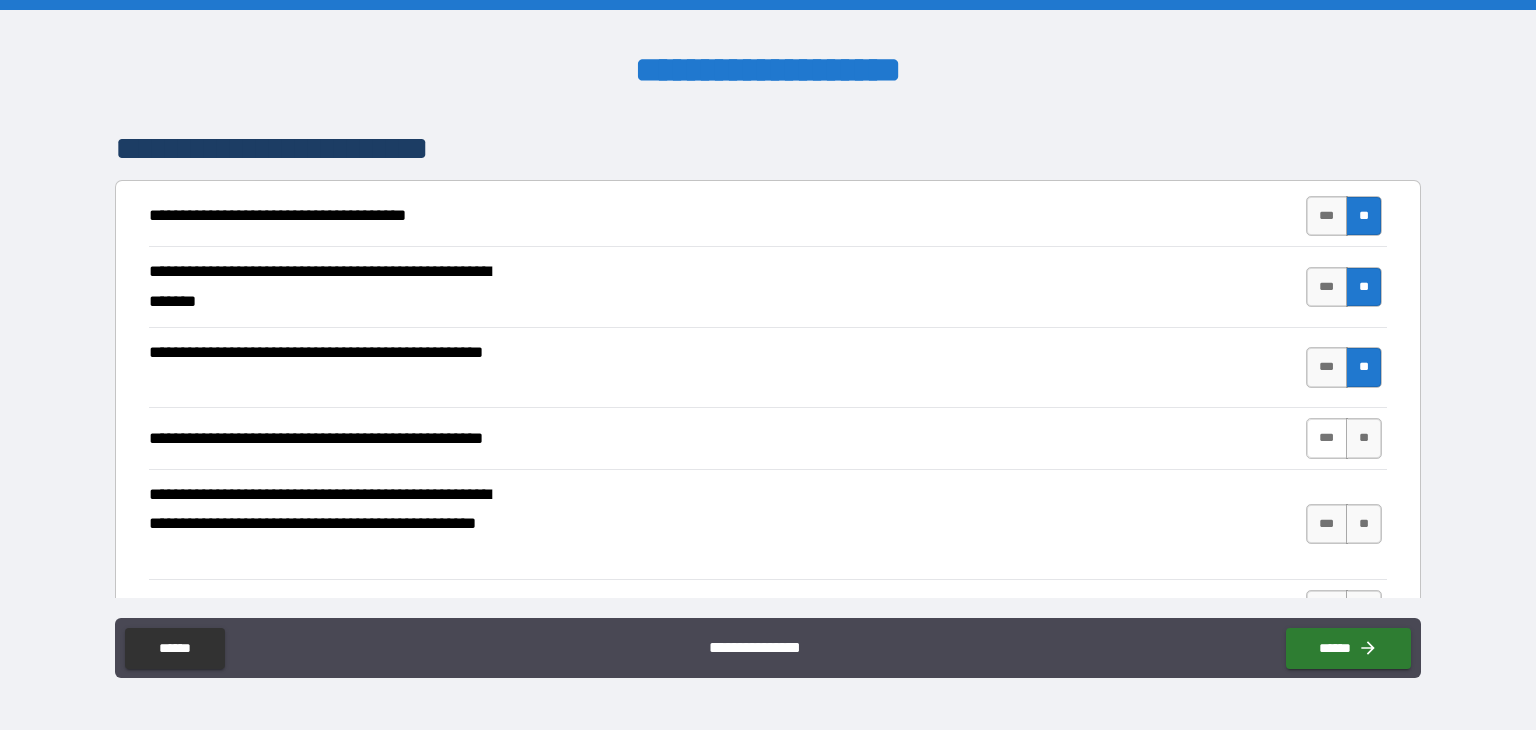 click on "***" at bounding box center (1327, 438) 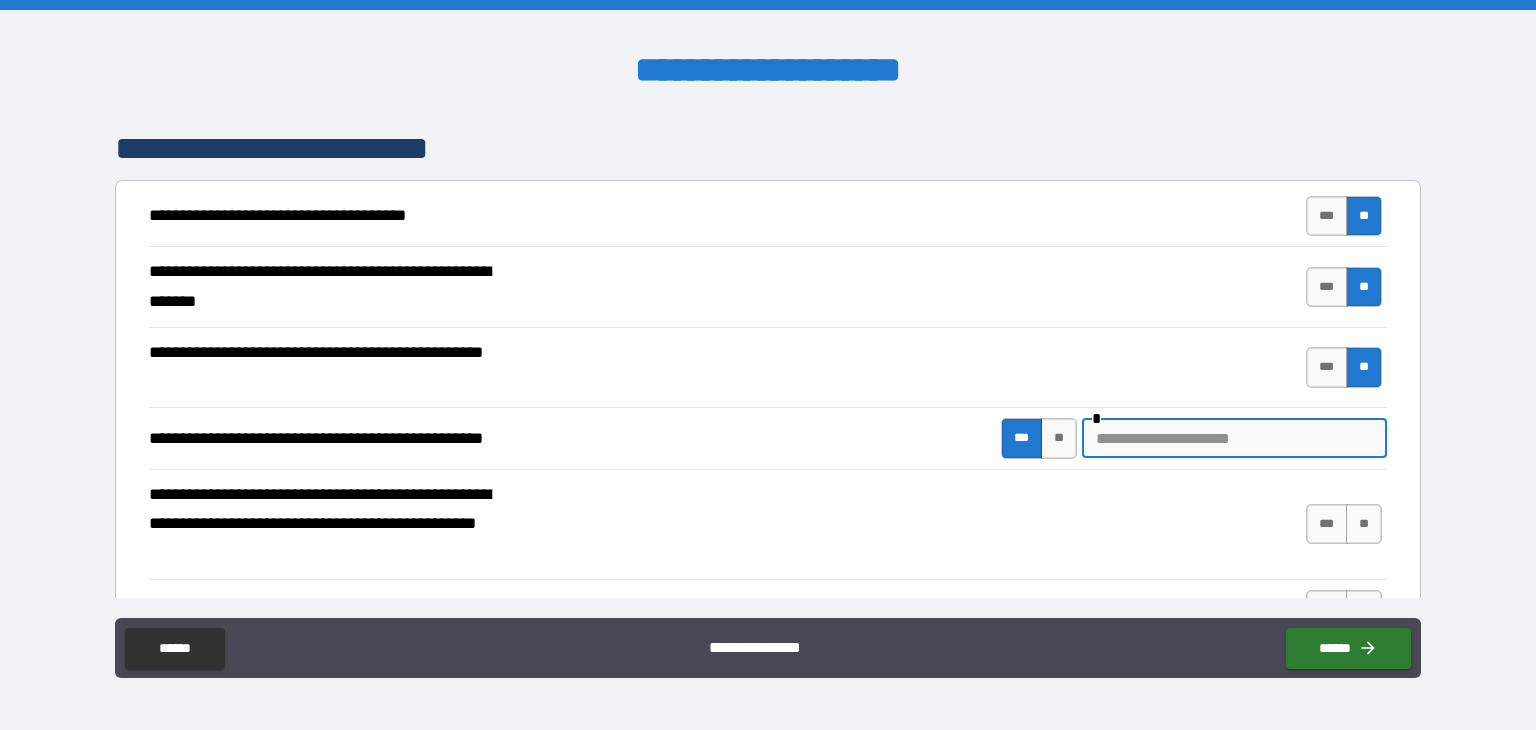 click at bounding box center (1234, 438) 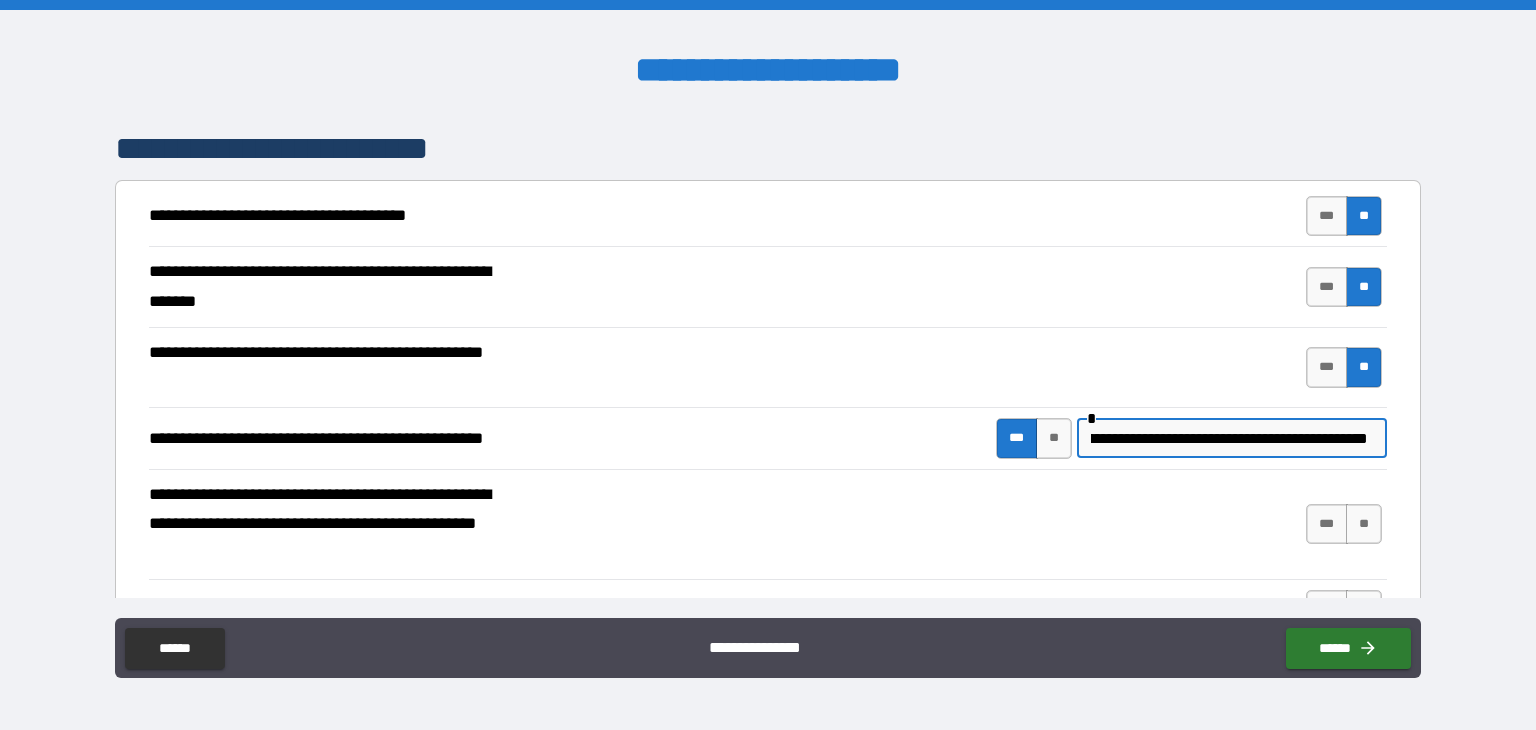 scroll, scrollTop: 0, scrollLeft: 440, axis: horizontal 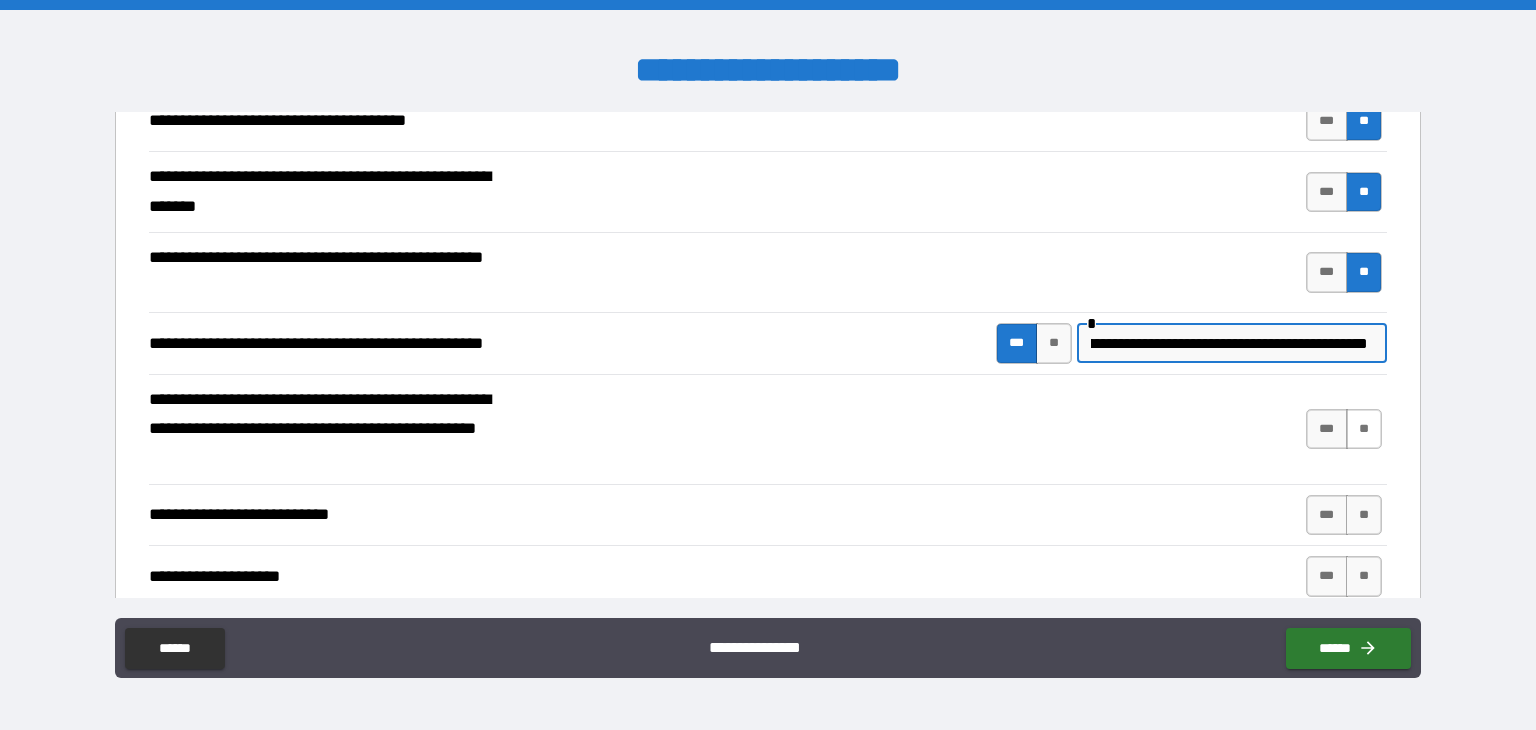 type on "**********" 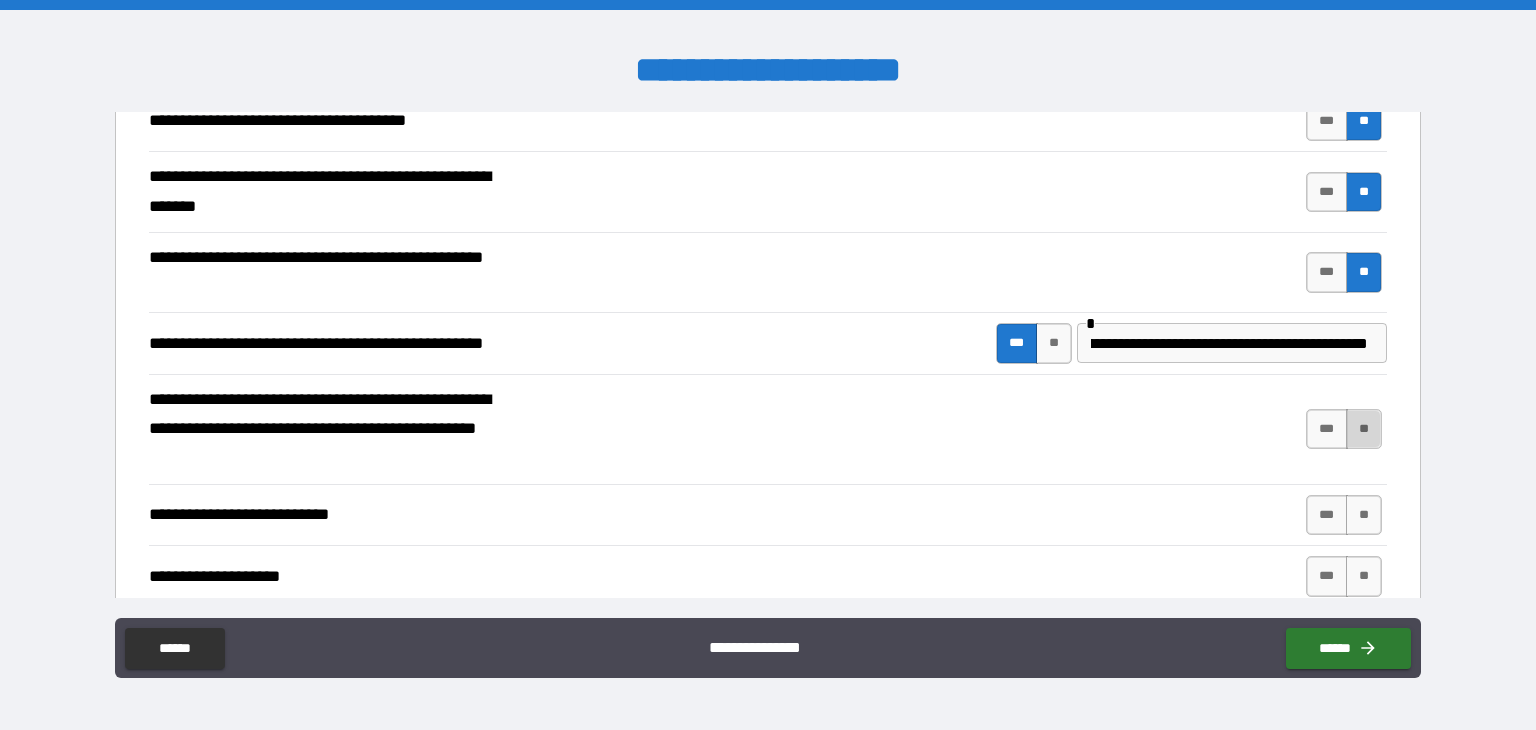 click on "**" at bounding box center (1364, 429) 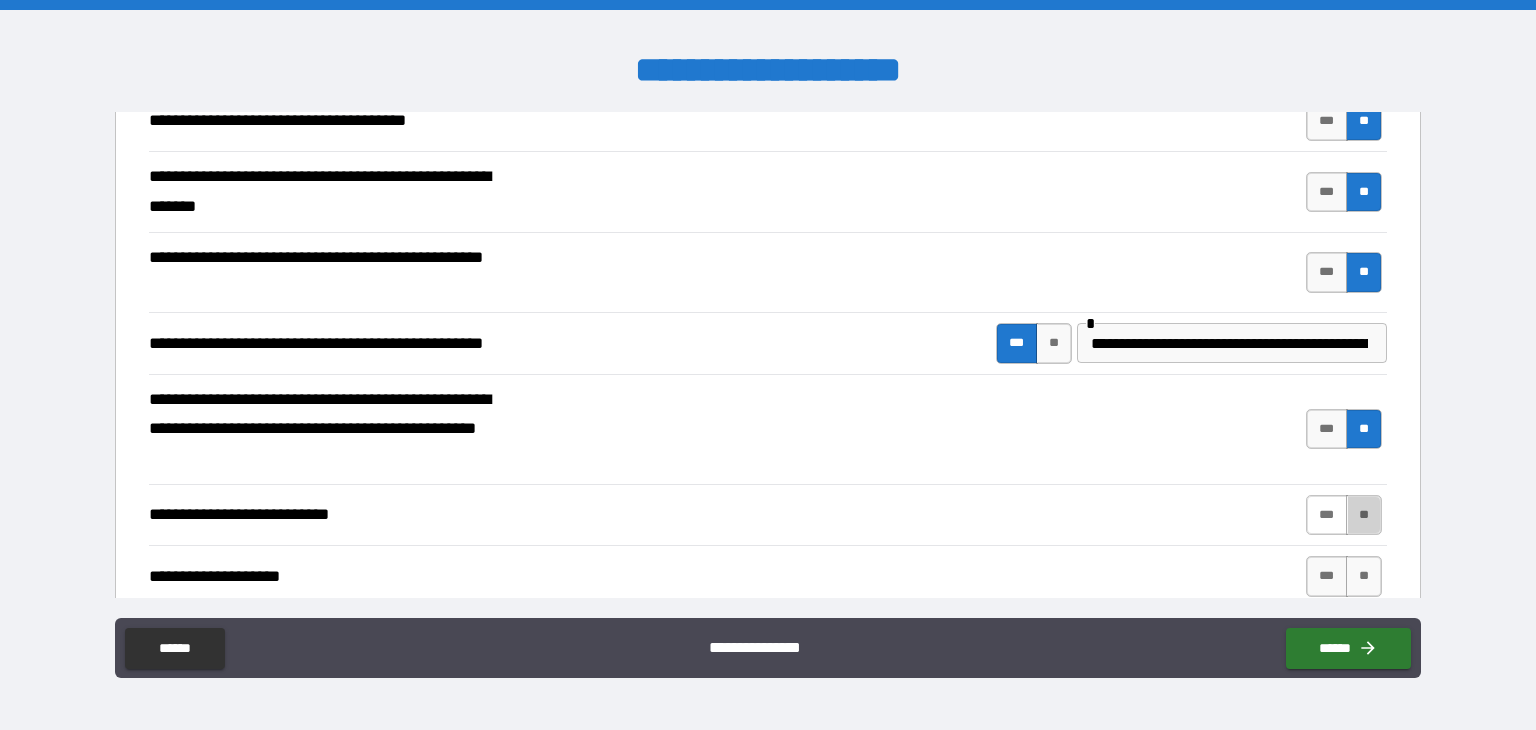 drag, startPoint x: 1351, startPoint y: 505, endPoint x: 1308, endPoint y: 512, distance: 43.56604 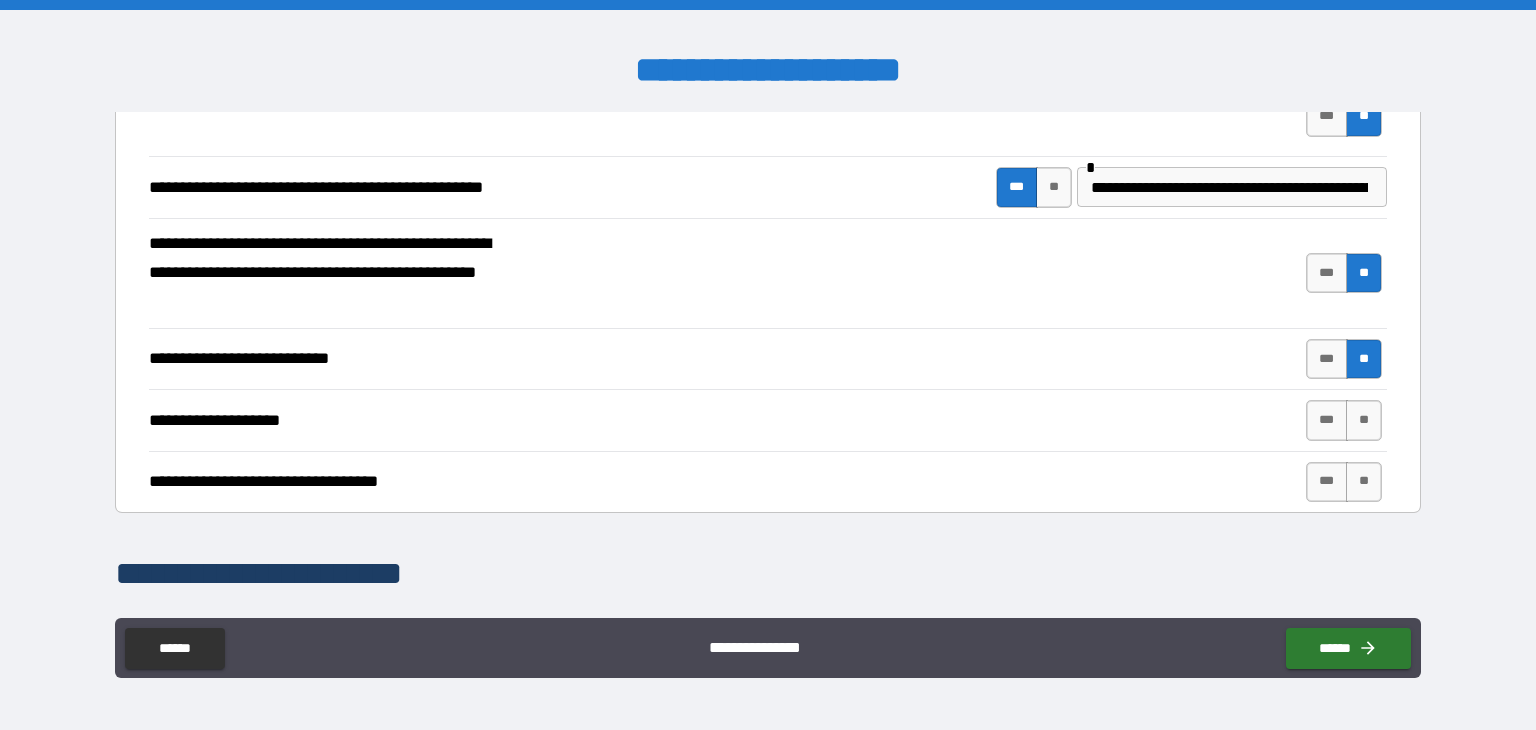 scroll, scrollTop: 636, scrollLeft: 0, axis: vertical 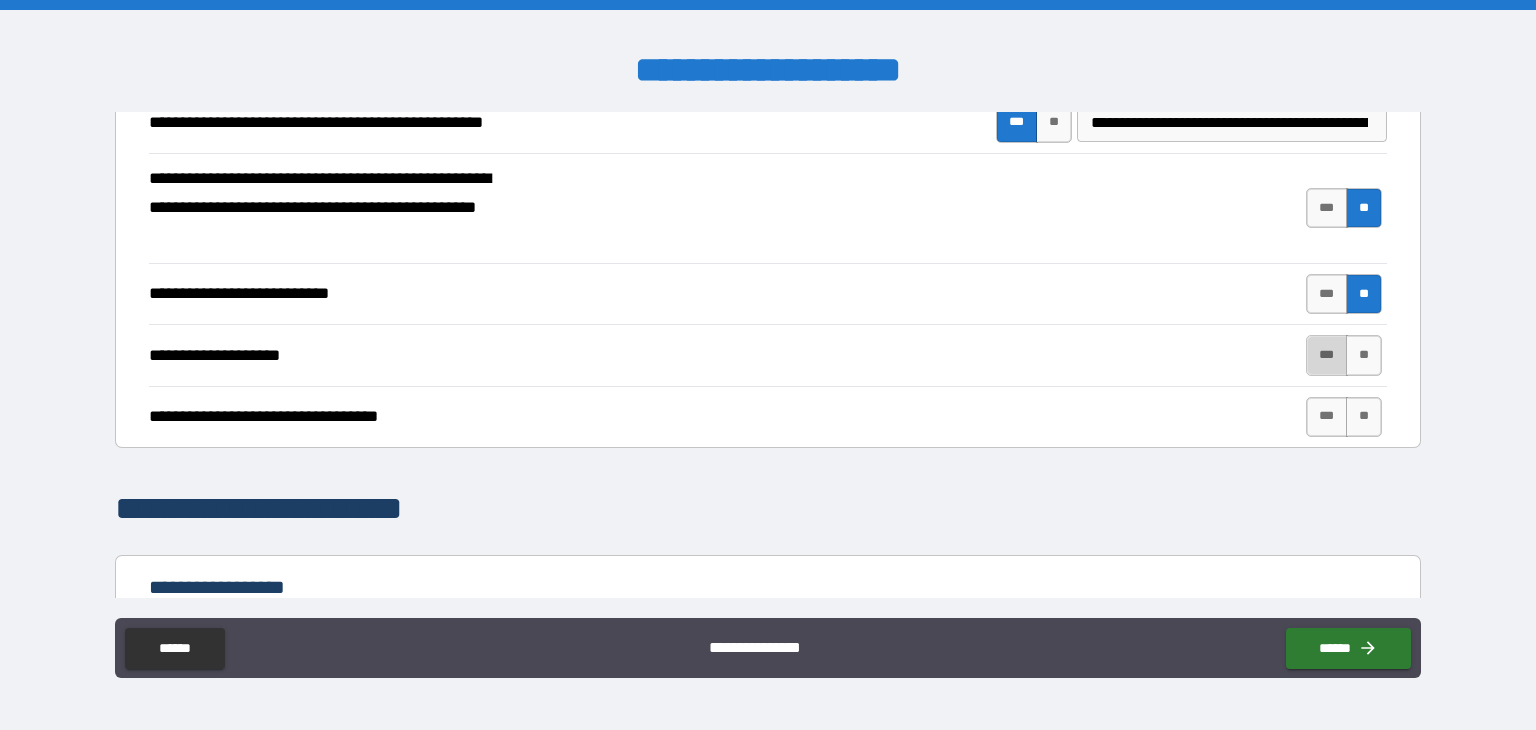 click on "***" at bounding box center (1327, 355) 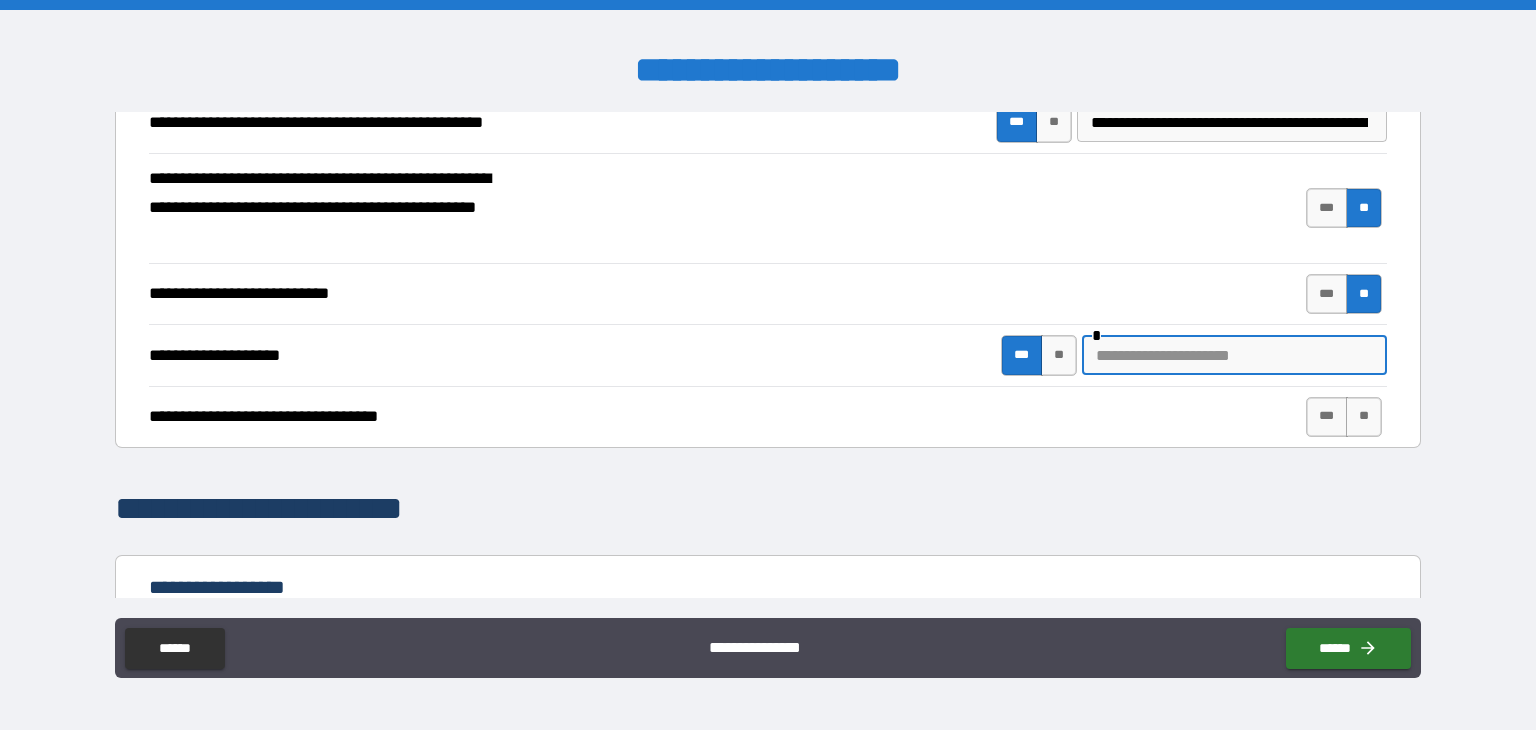 click at bounding box center [1234, 355] 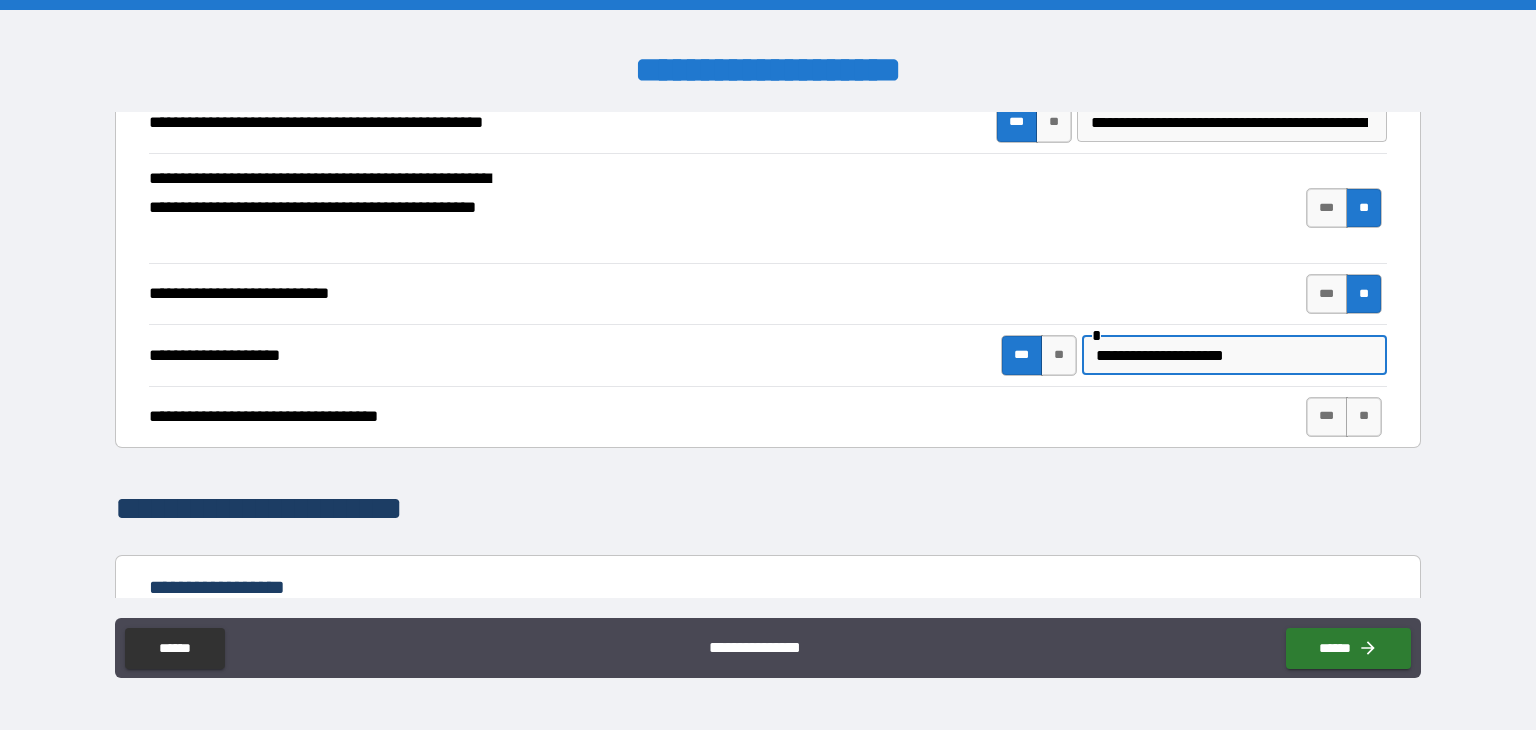 click on "**********" at bounding box center [1234, 355] 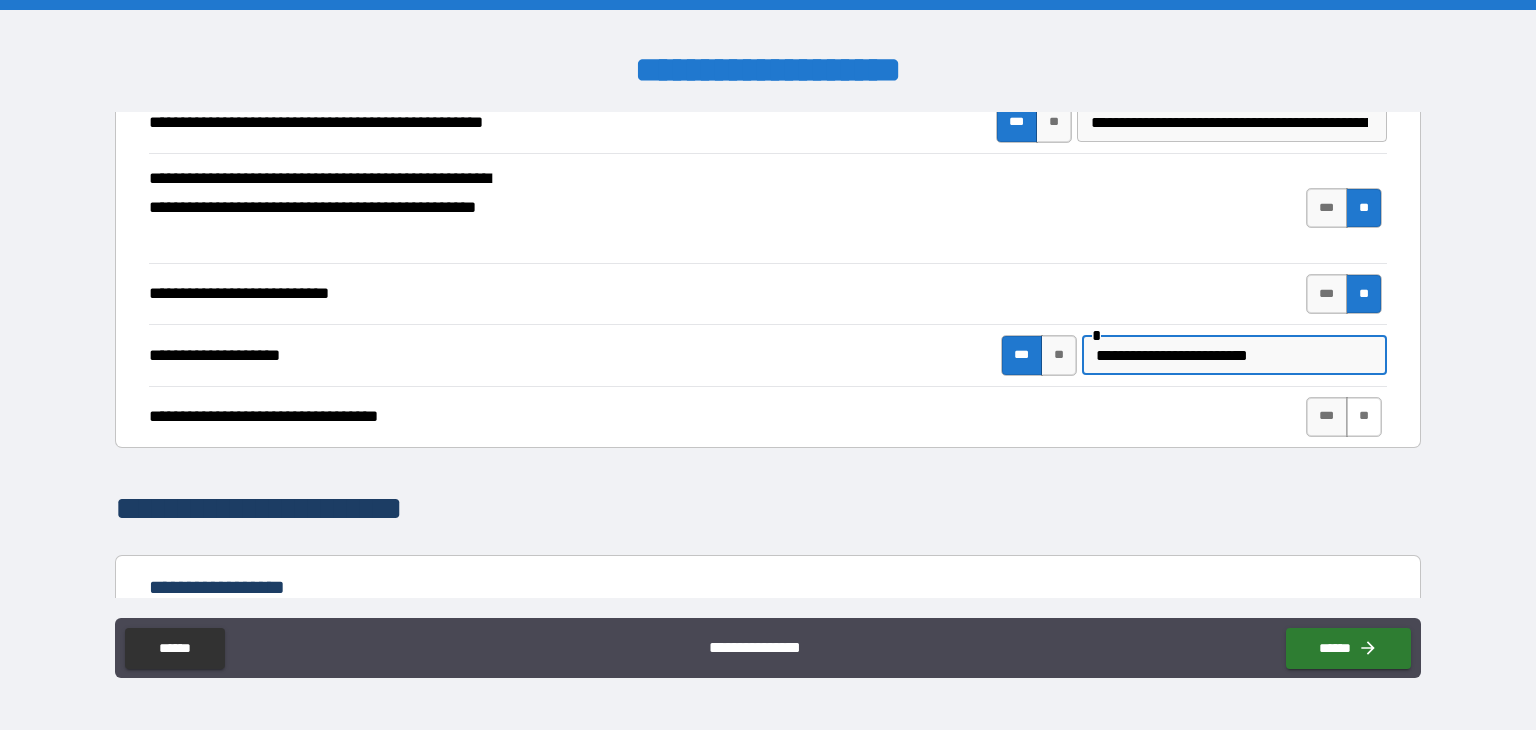 type on "**********" 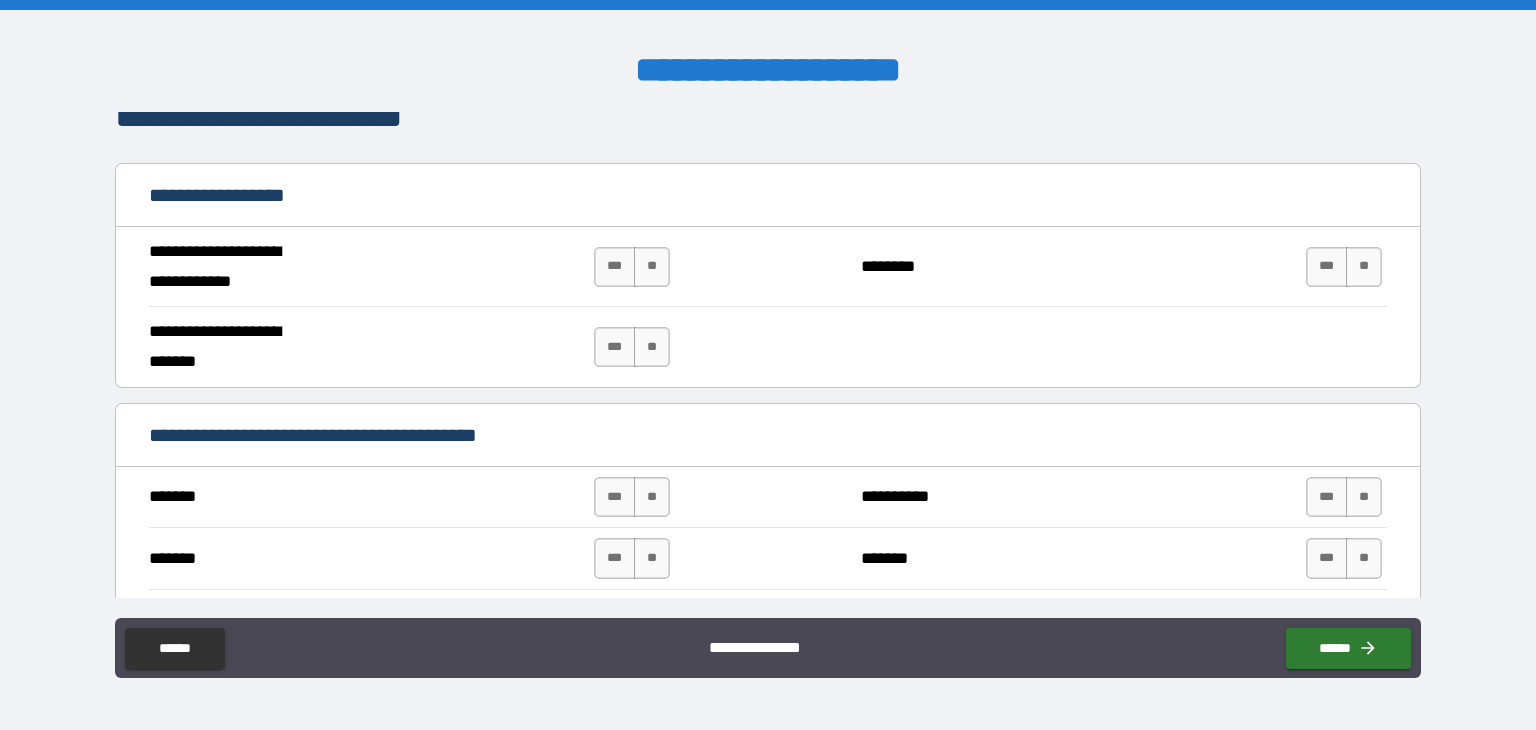 scroll, scrollTop: 1030, scrollLeft: 0, axis: vertical 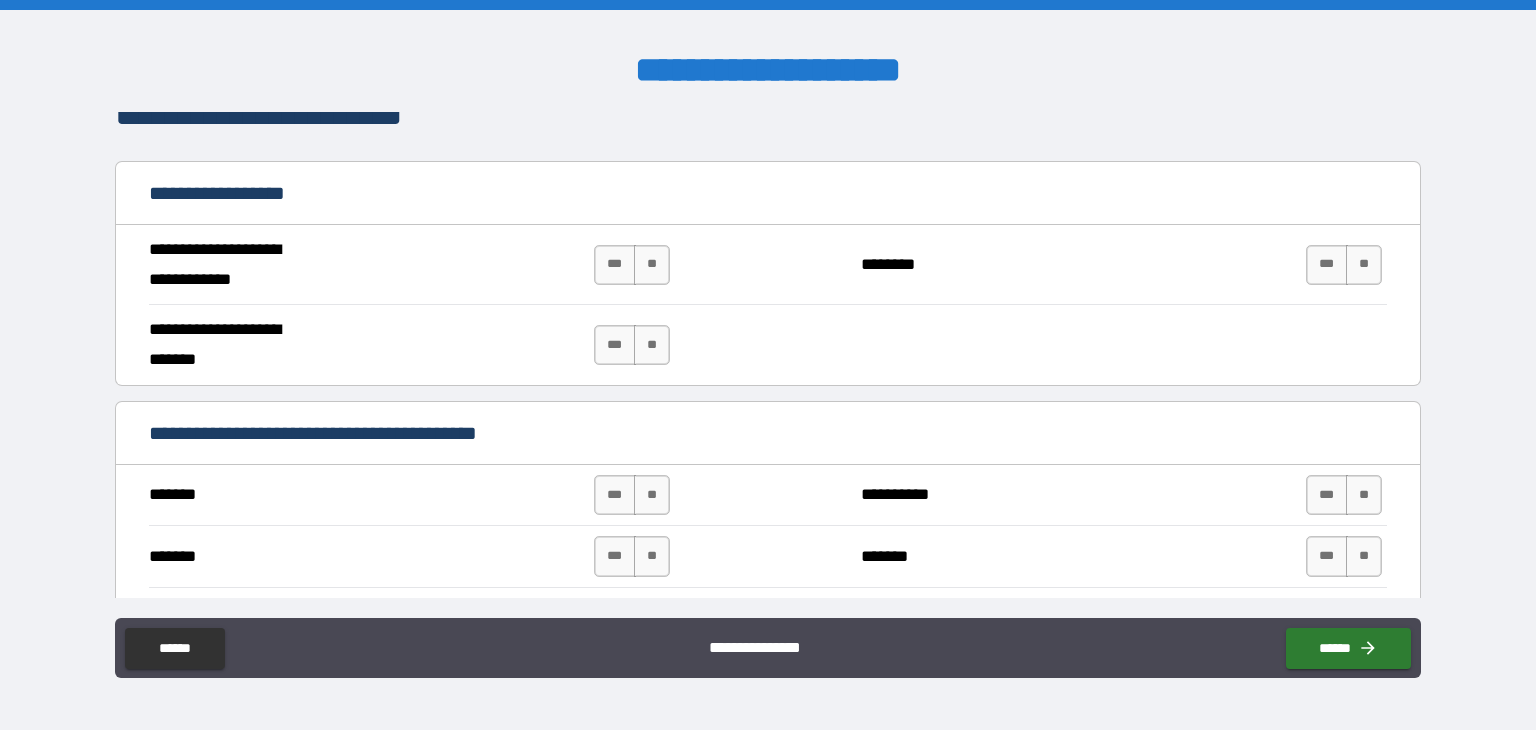 drag, startPoint x: 648, startPoint y: 269, endPoint x: 703, endPoint y: 280, distance: 56.089214 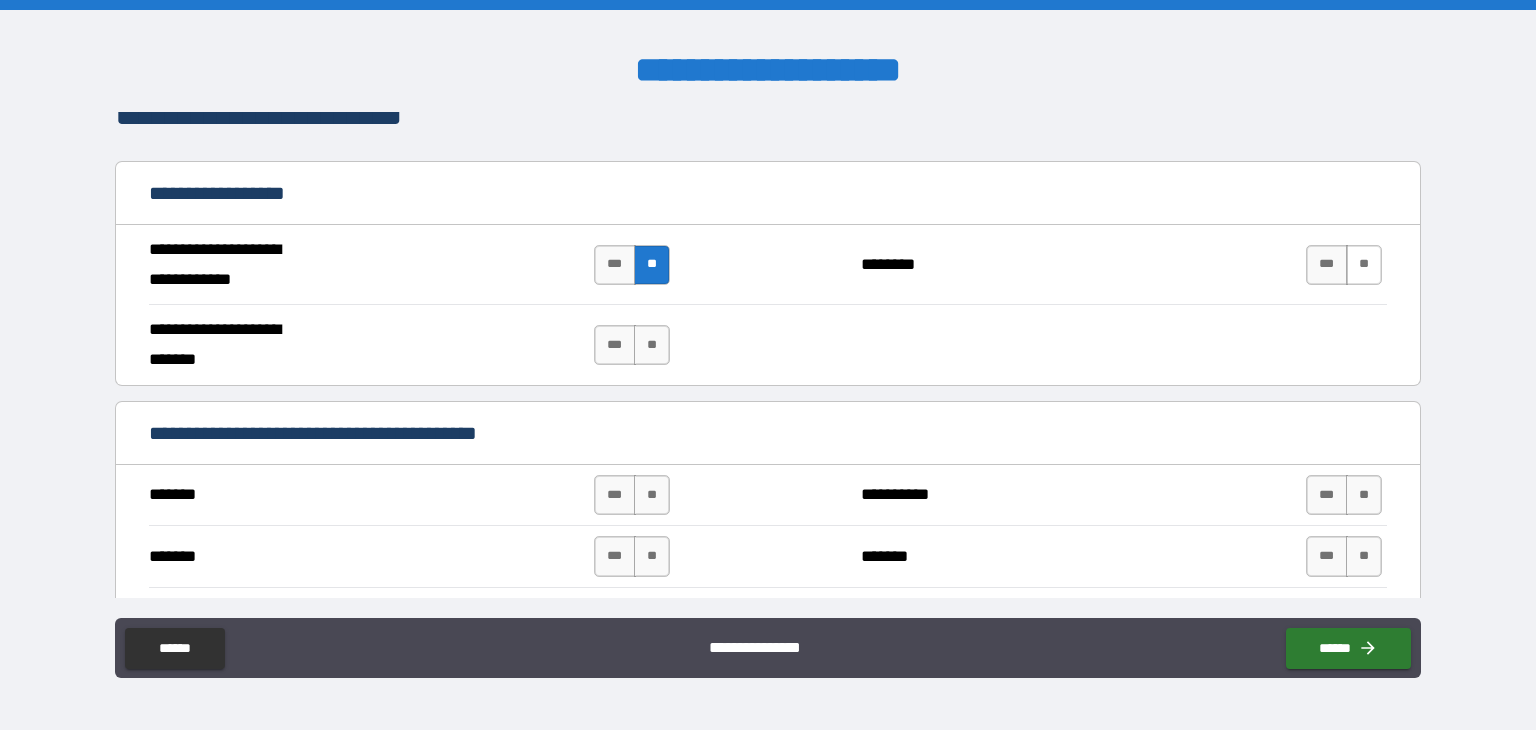 click on "**" at bounding box center (1364, 265) 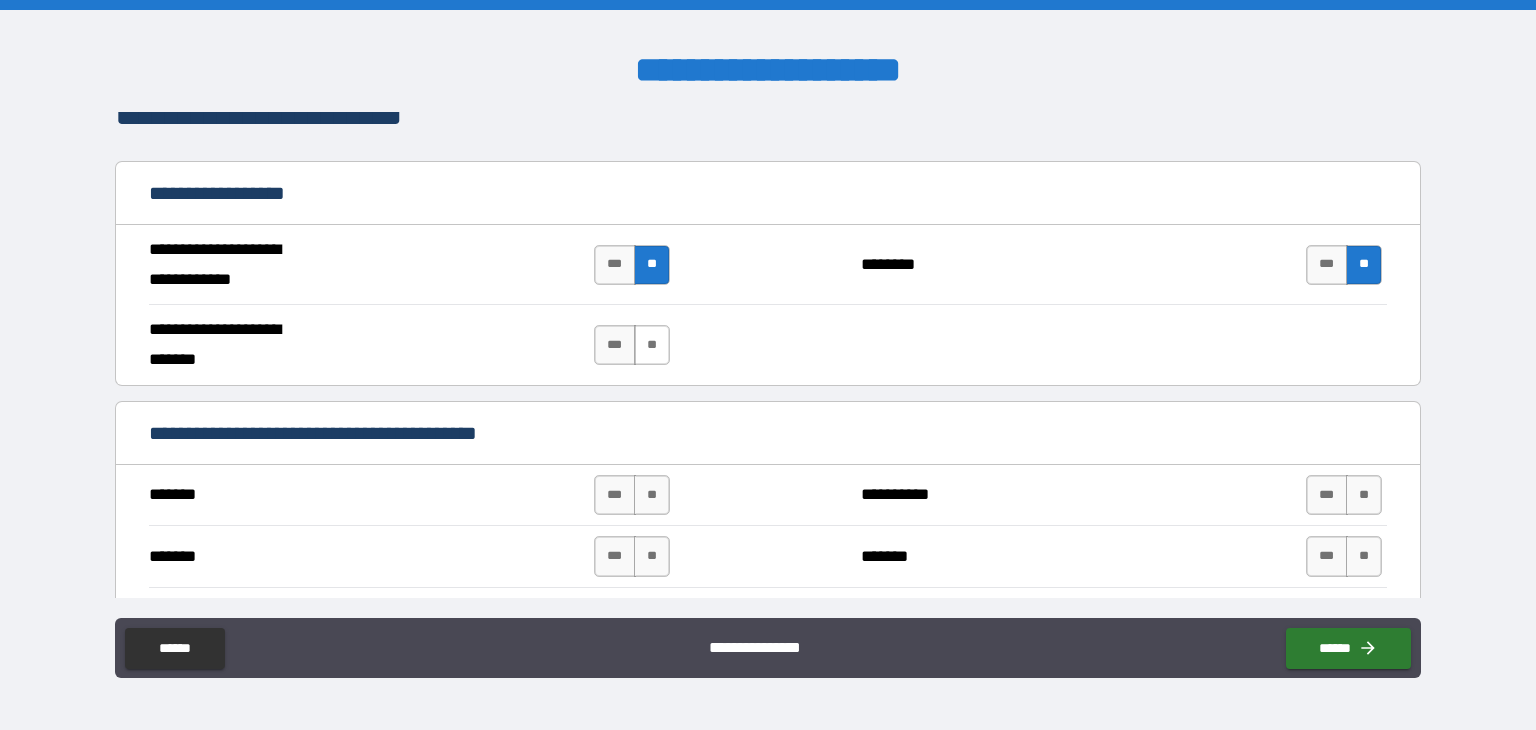 click on "**" at bounding box center [652, 345] 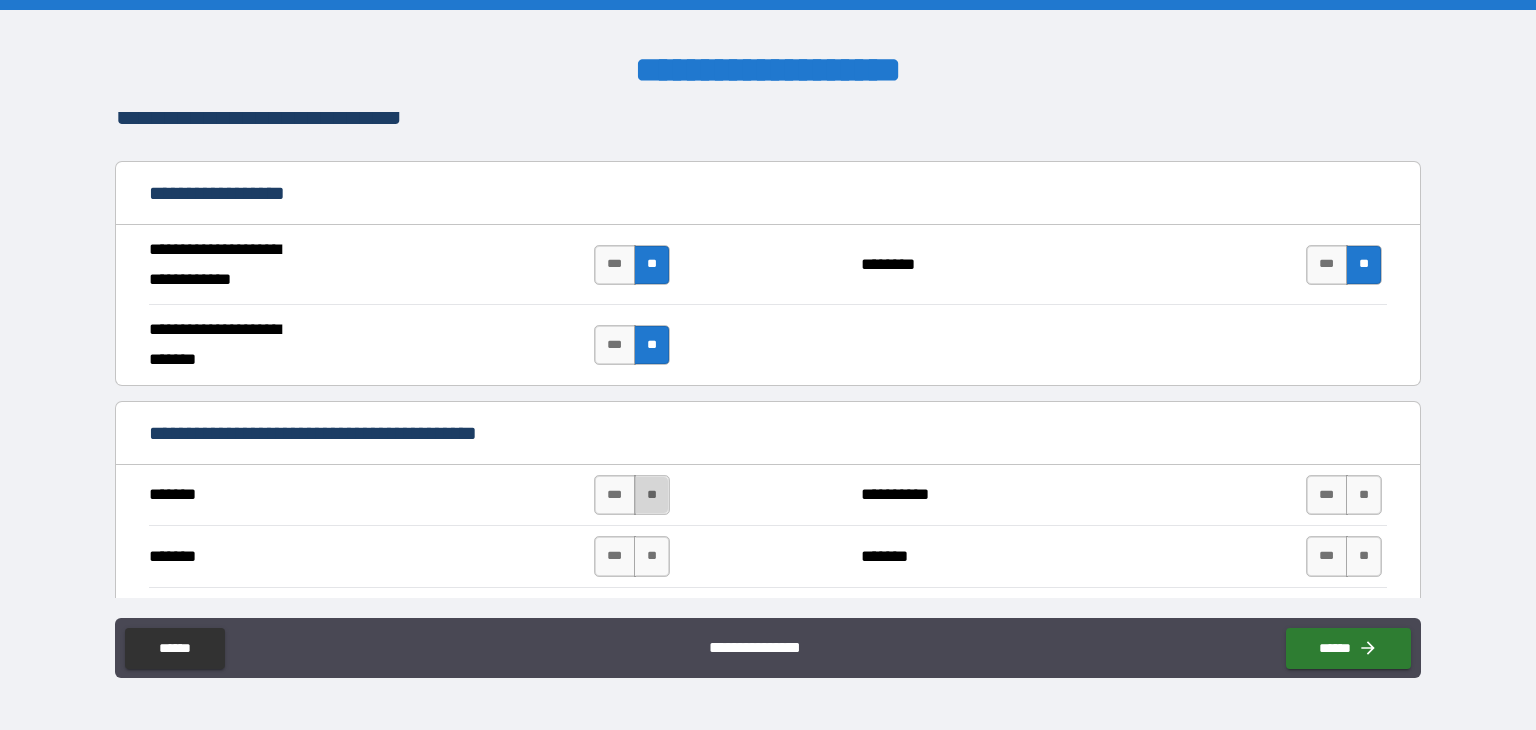 click on "**" at bounding box center (652, 495) 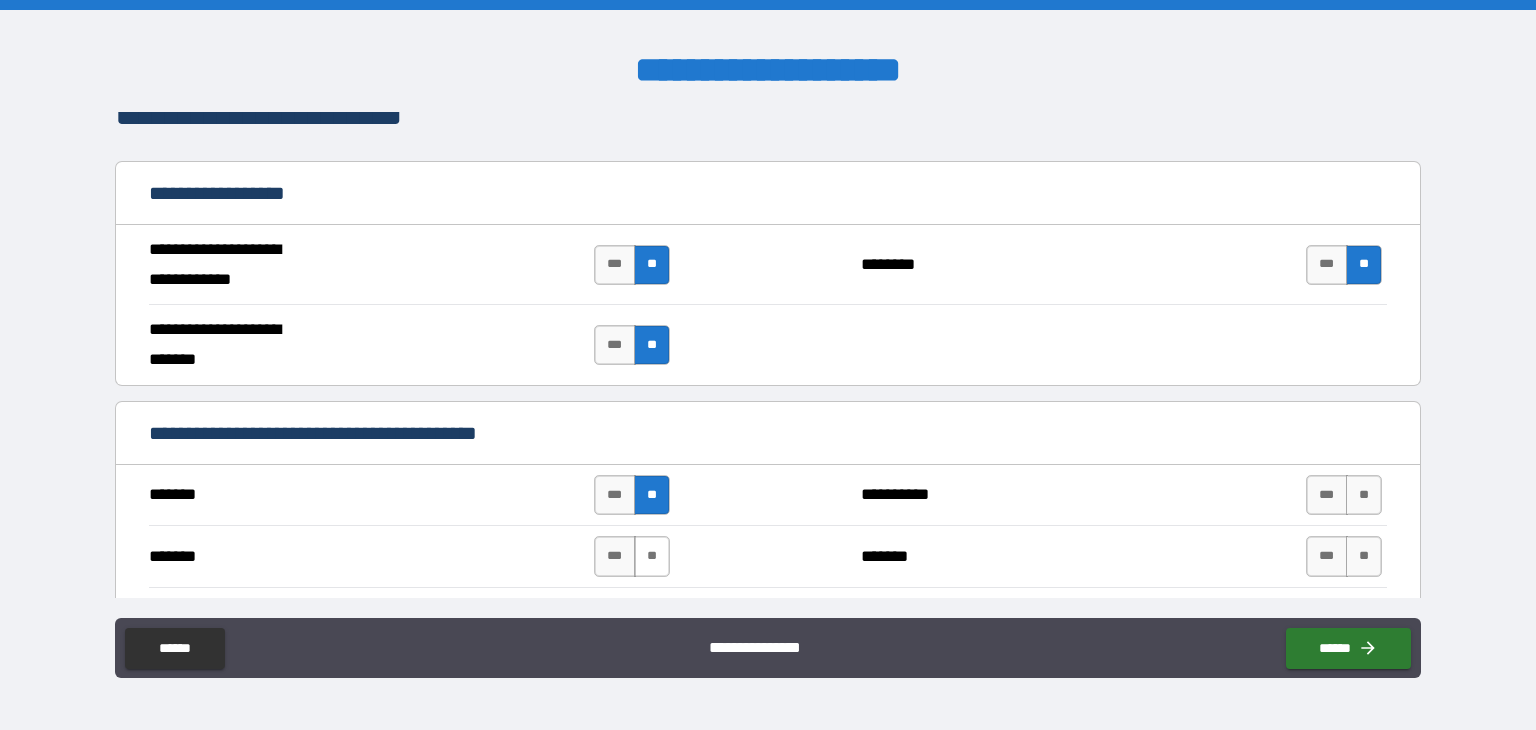 click on "**" at bounding box center (652, 556) 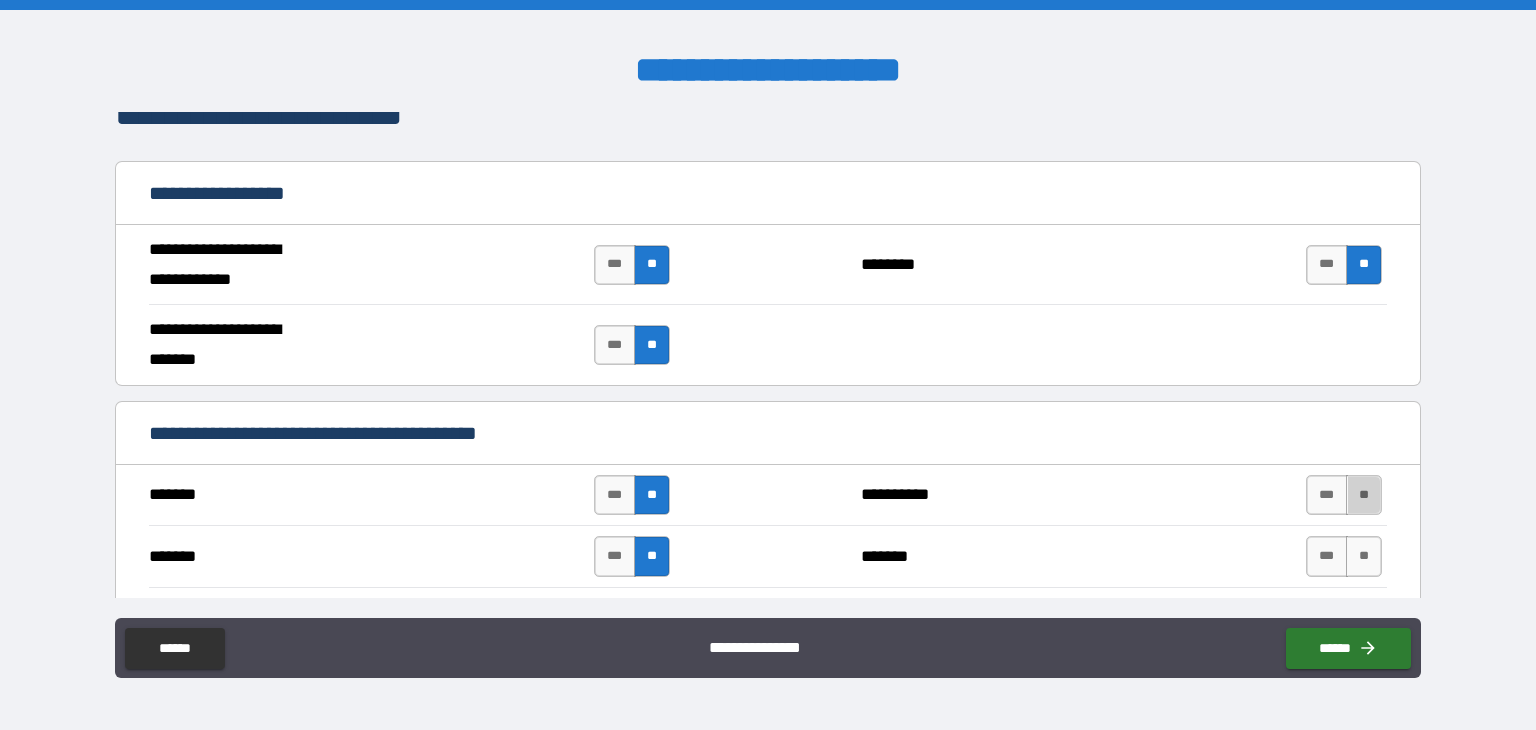 drag, startPoint x: 1340, startPoint y: 478, endPoint x: 1348, endPoint y: 519, distance: 41.773197 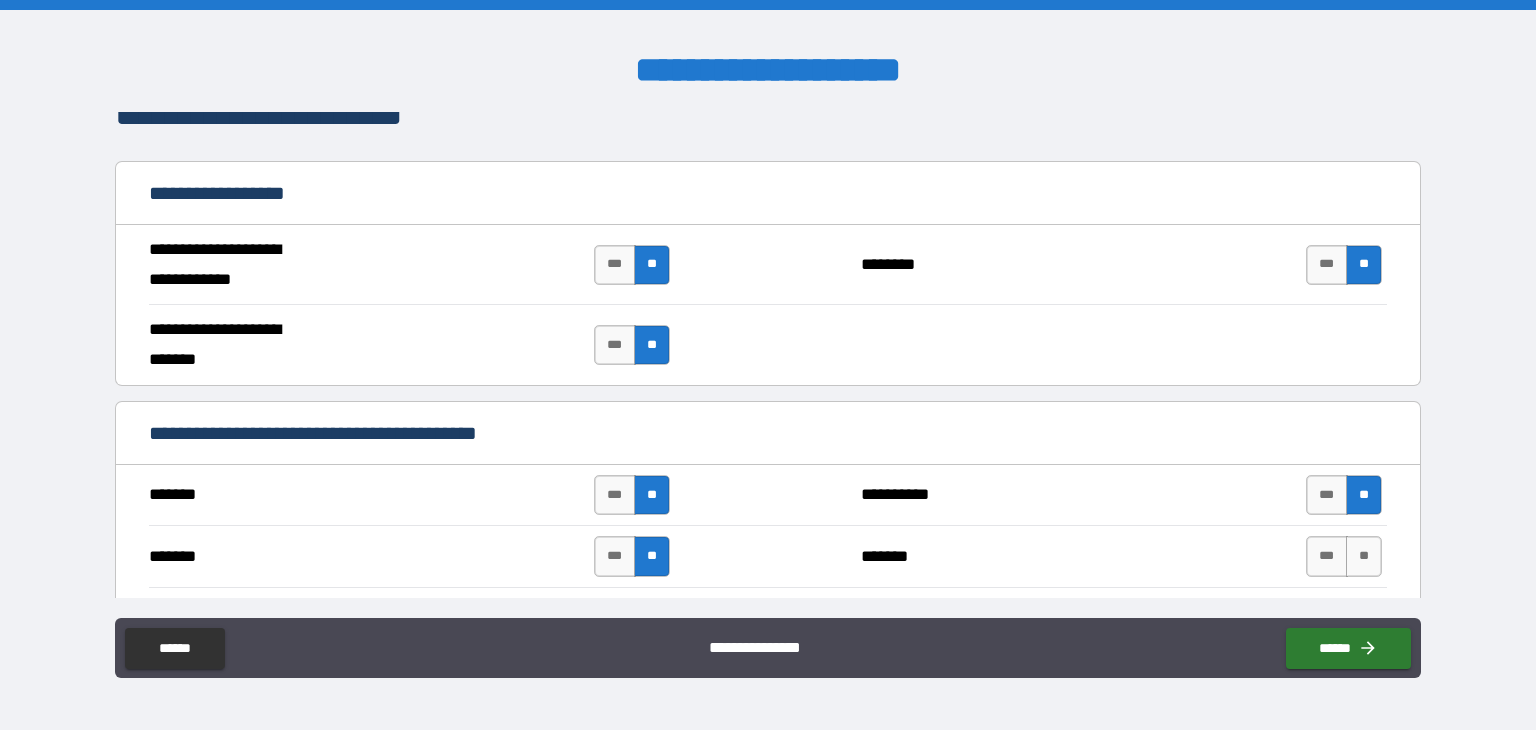 drag, startPoint x: 1347, startPoint y: 549, endPoint x: 1130, endPoint y: 487, distance: 225.68341 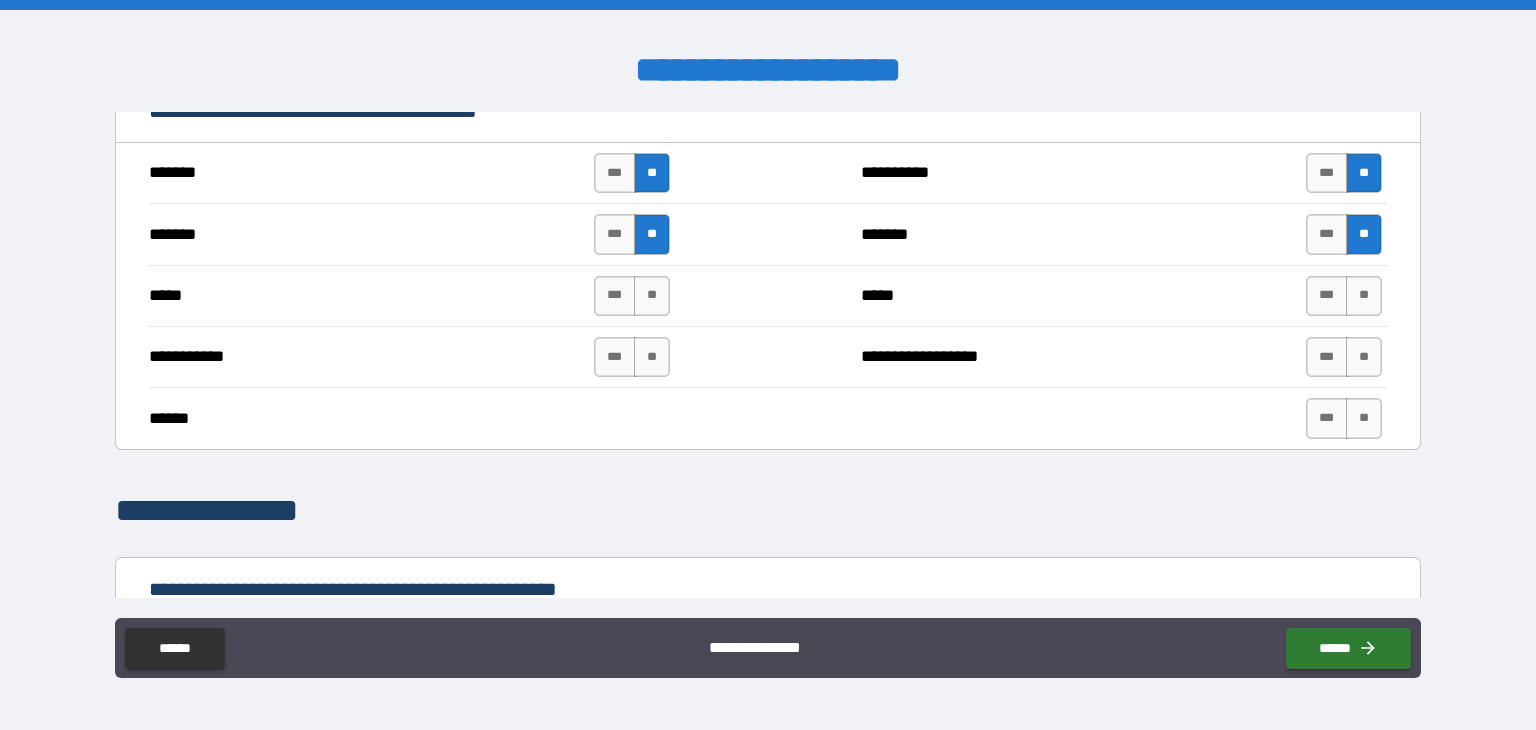 scroll, scrollTop: 1352, scrollLeft: 0, axis: vertical 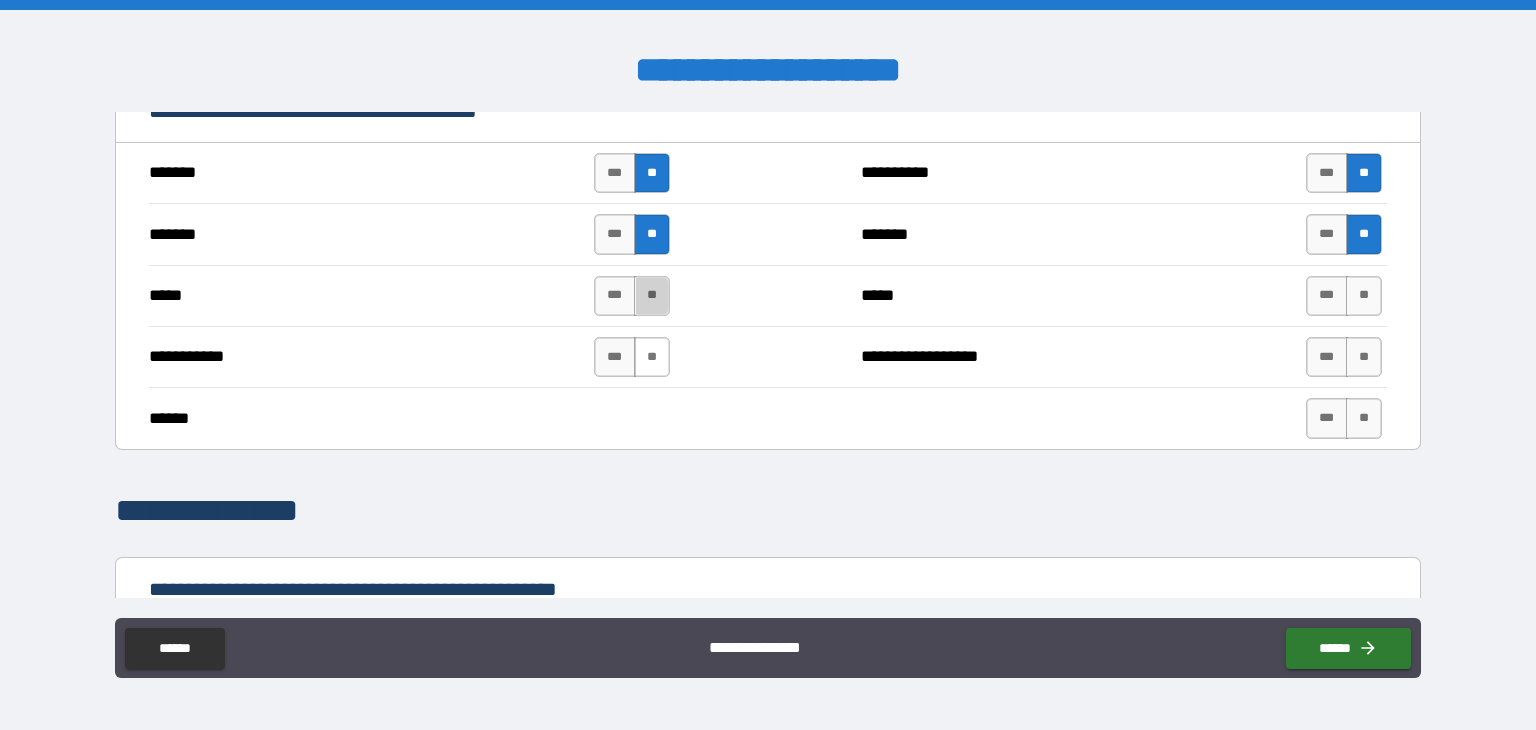 drag, startPoint x: 651, startPoint y: 288, endPoint x: 658, endPoint y: 349, distance: 61.400326 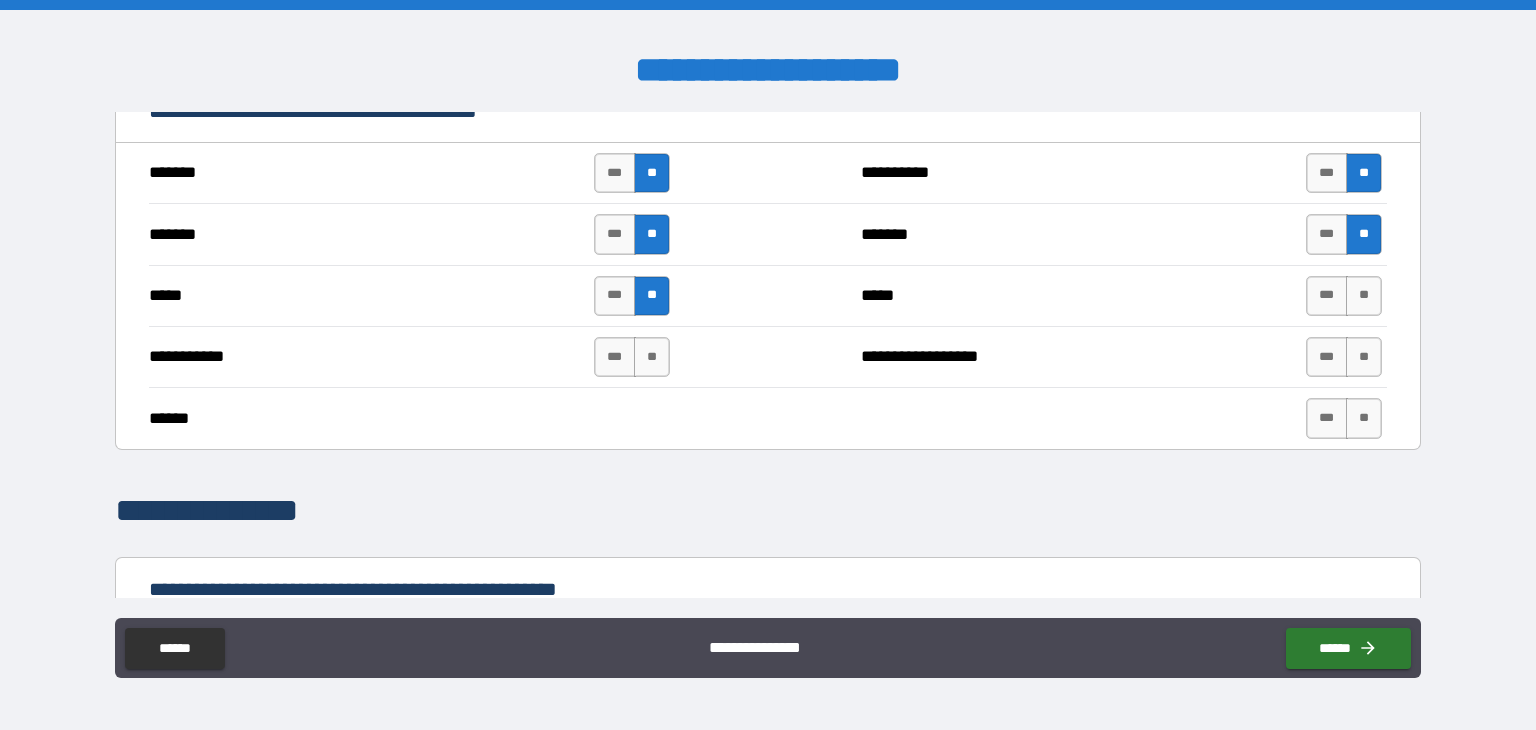 drag, startPoint x: 648, startPoint y: 349, endPoint x: 1266, endPoint y: 300, distance: 619.9395 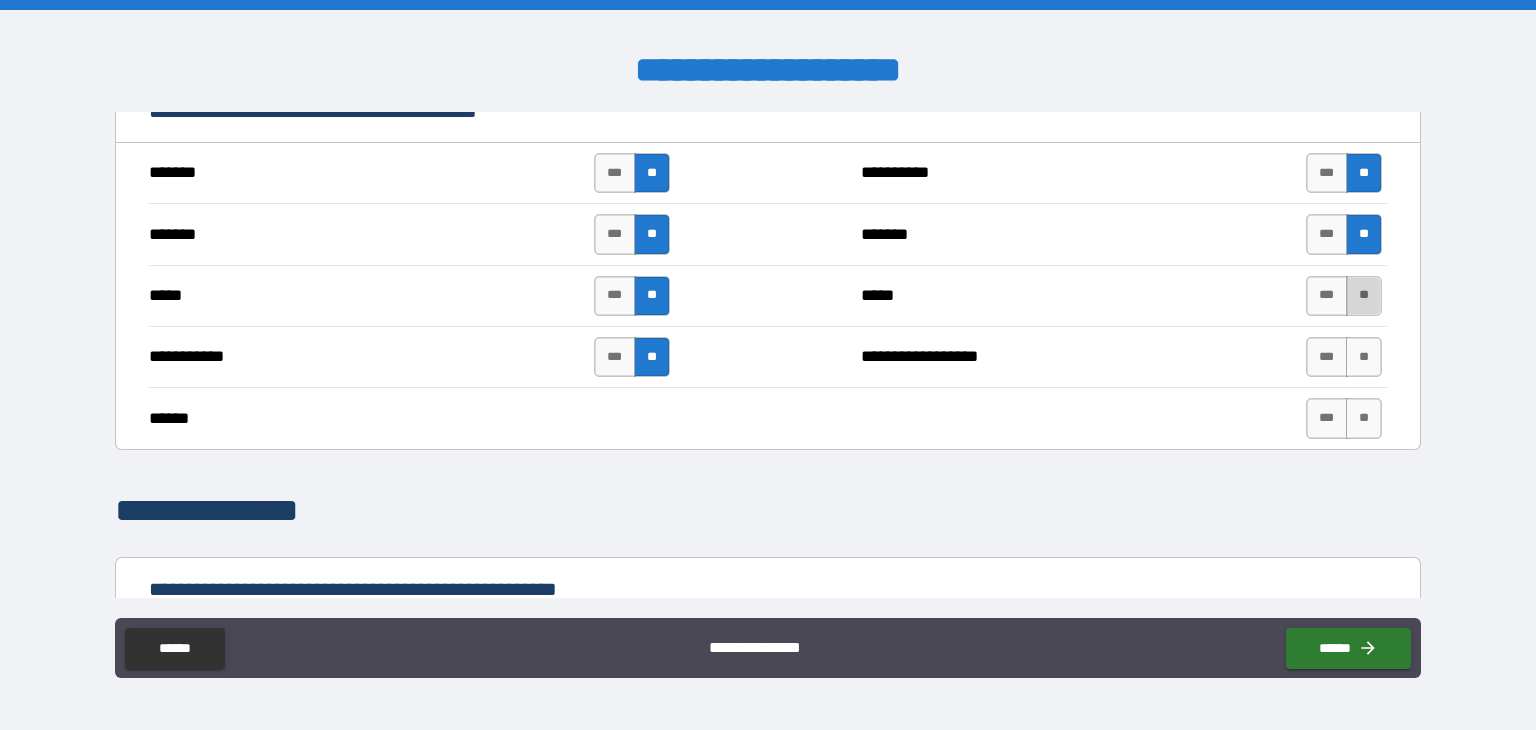 click on "**" at bounding box center (1364, 296) 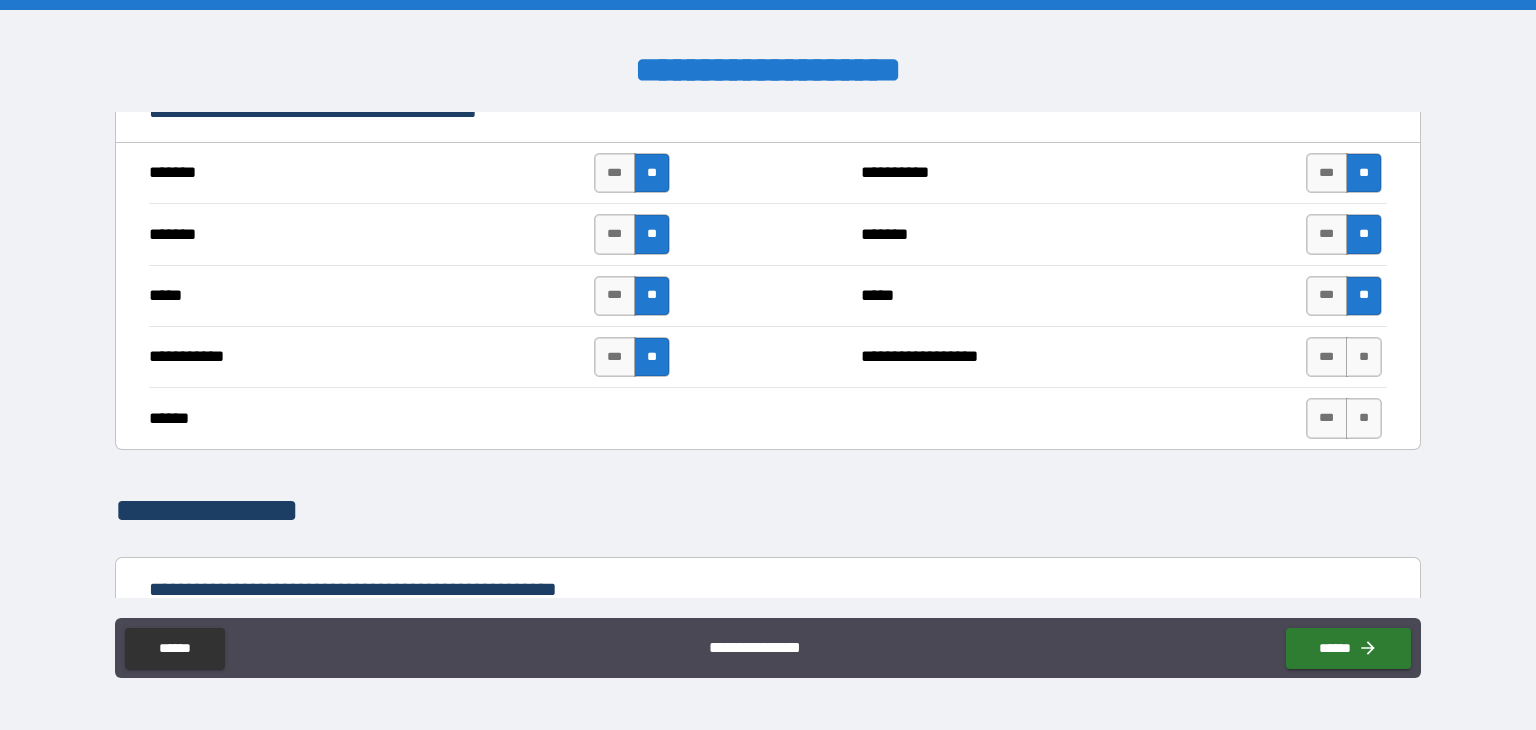 drag, startPoint x: 1351, startPoint y: 345, endPoint x: 1360, endPoint y: 371, distance: 27.513634 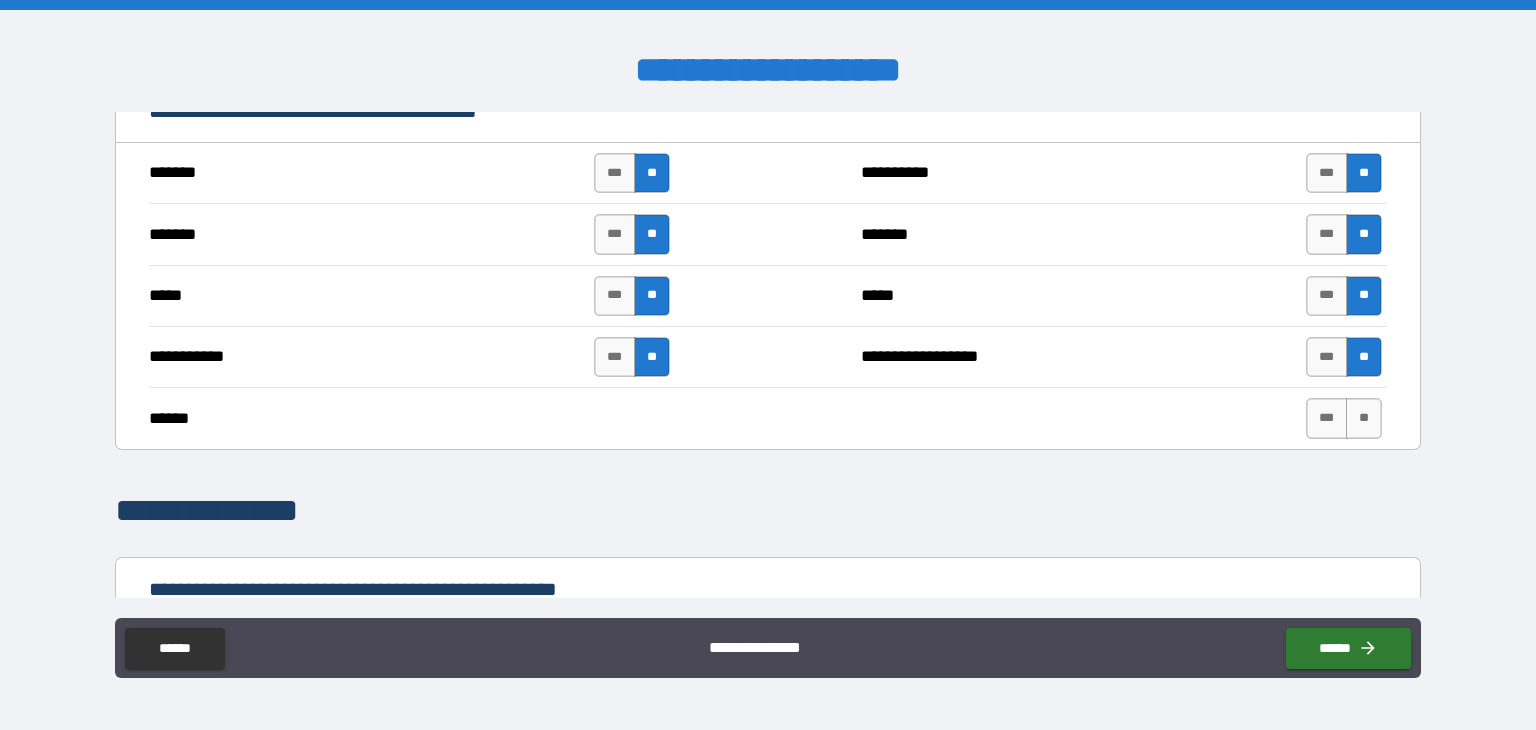 drag, startPoint x: 1364, startPoint y: 418, endPoint x: 1100, endPoint y: 384, distance: 266.1804 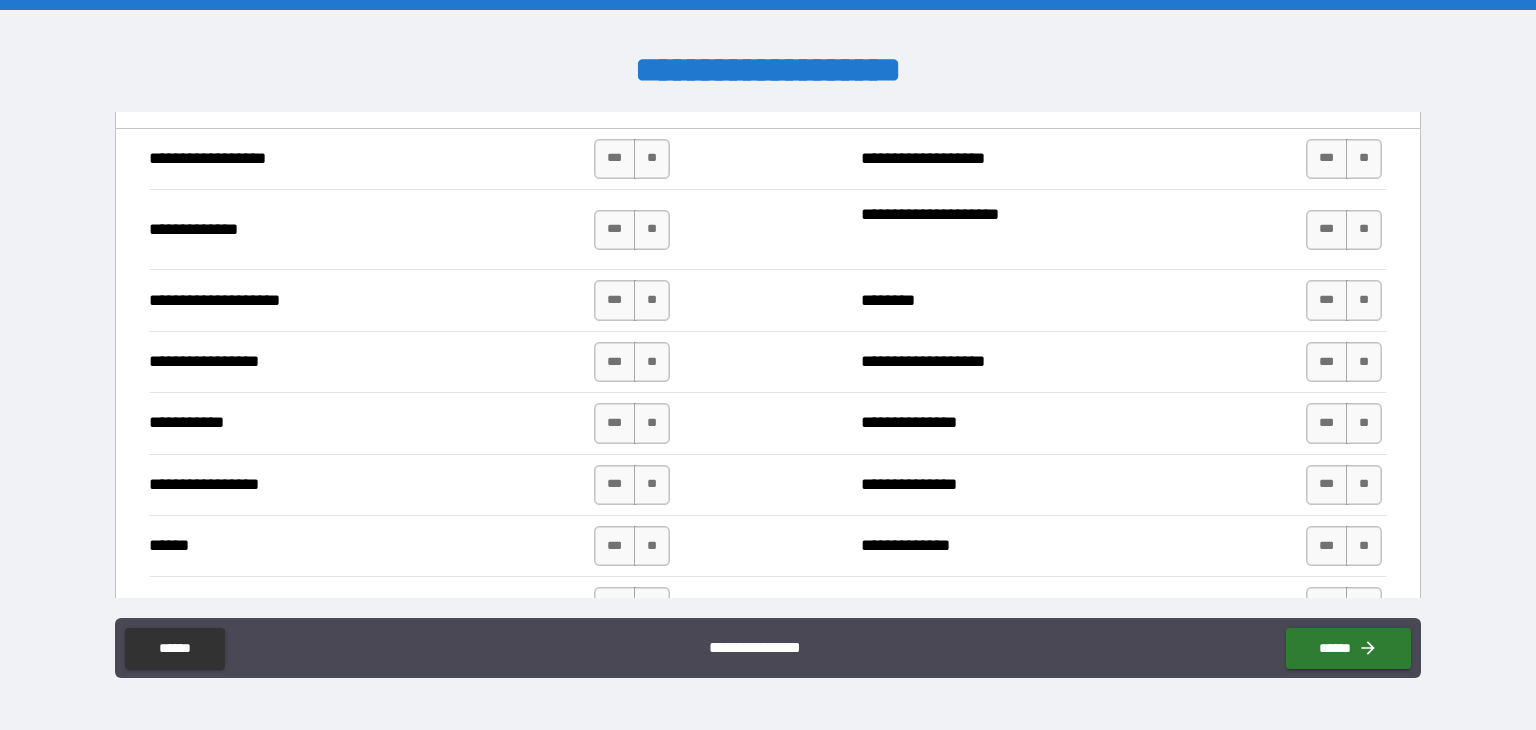 scroll, scrollTop: 1846, scrollLeft: 0, axis: vertical 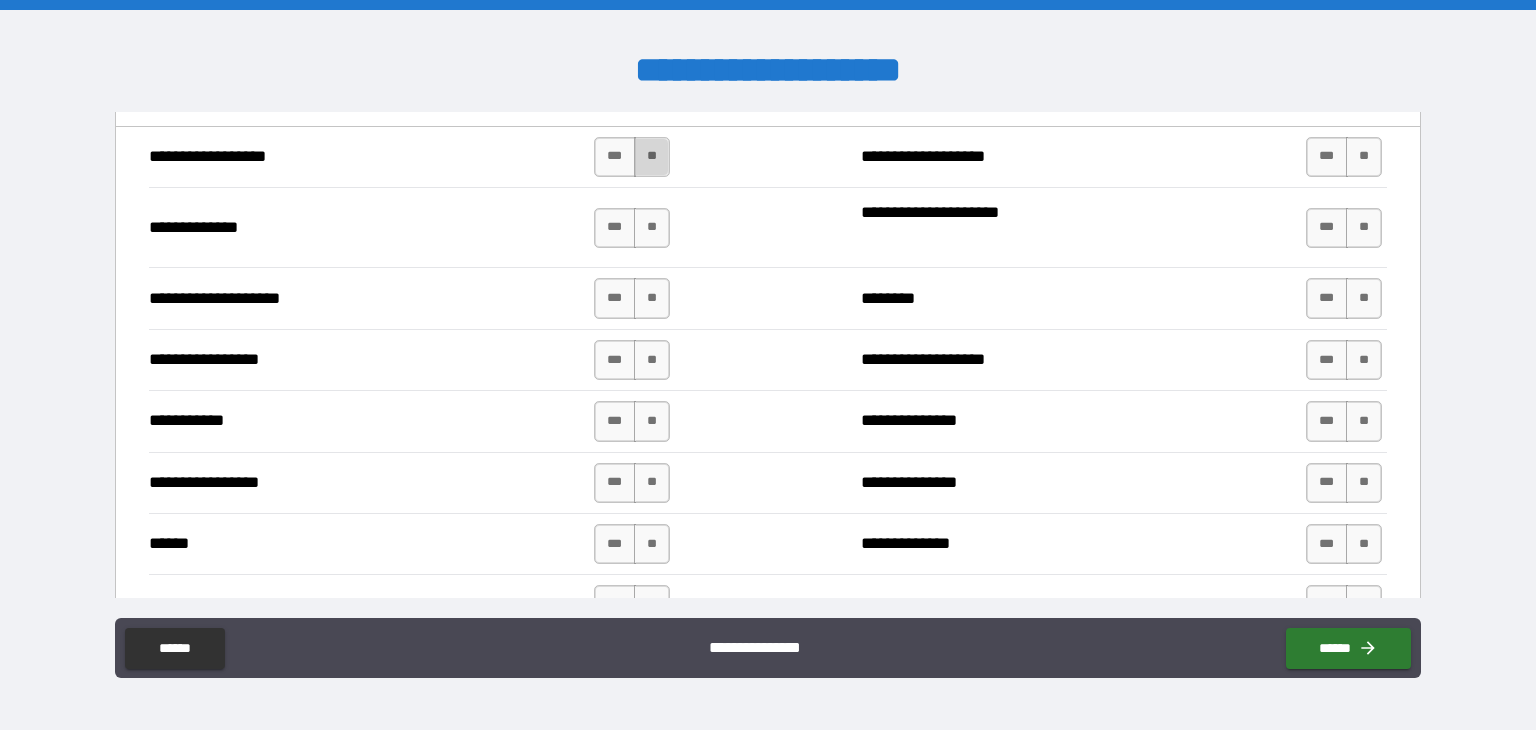 drag, startPoint x: 648, startPoint y: 156, endPoint x: 652, endPoint y: 167, distance: 11.7046995 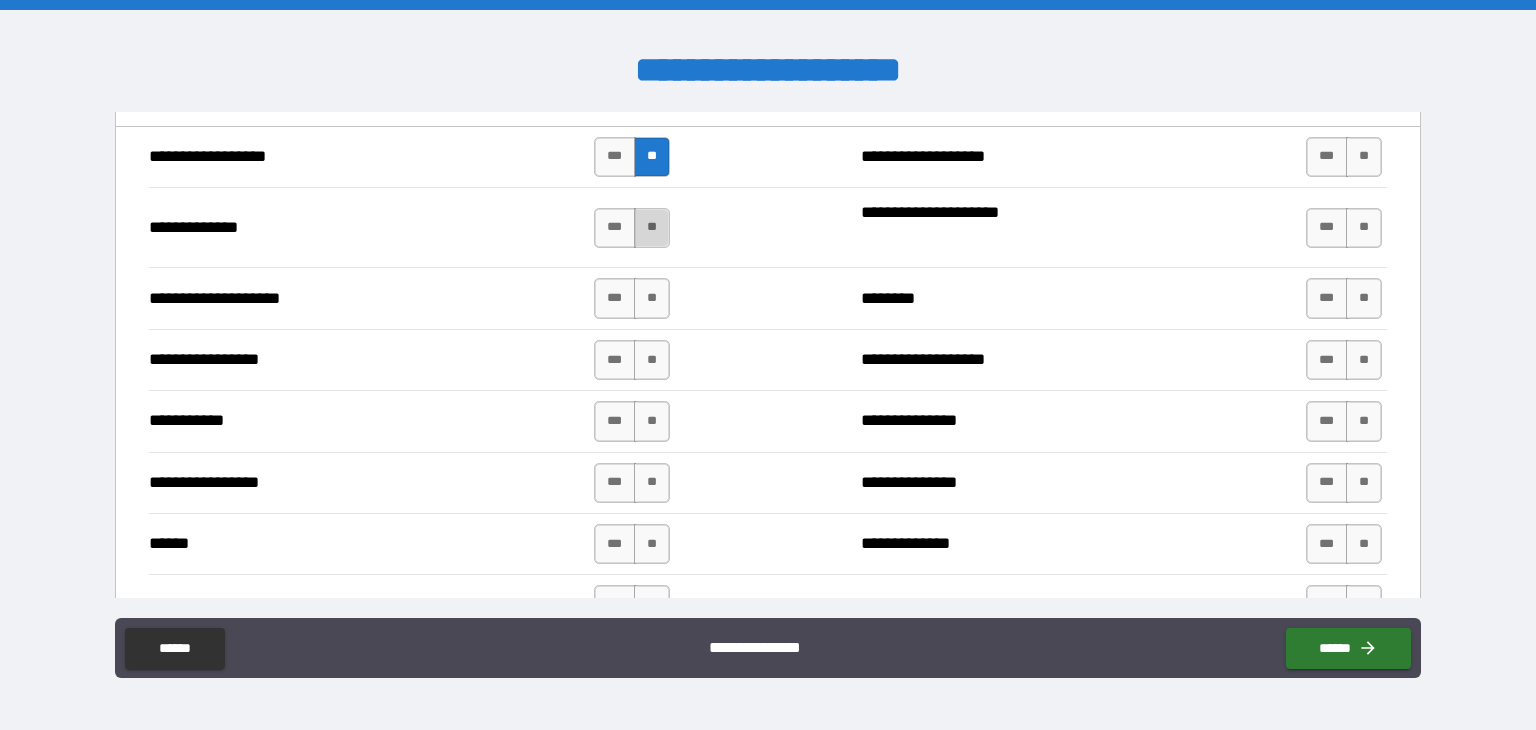 click on "**" at bounding box center [652, 228] 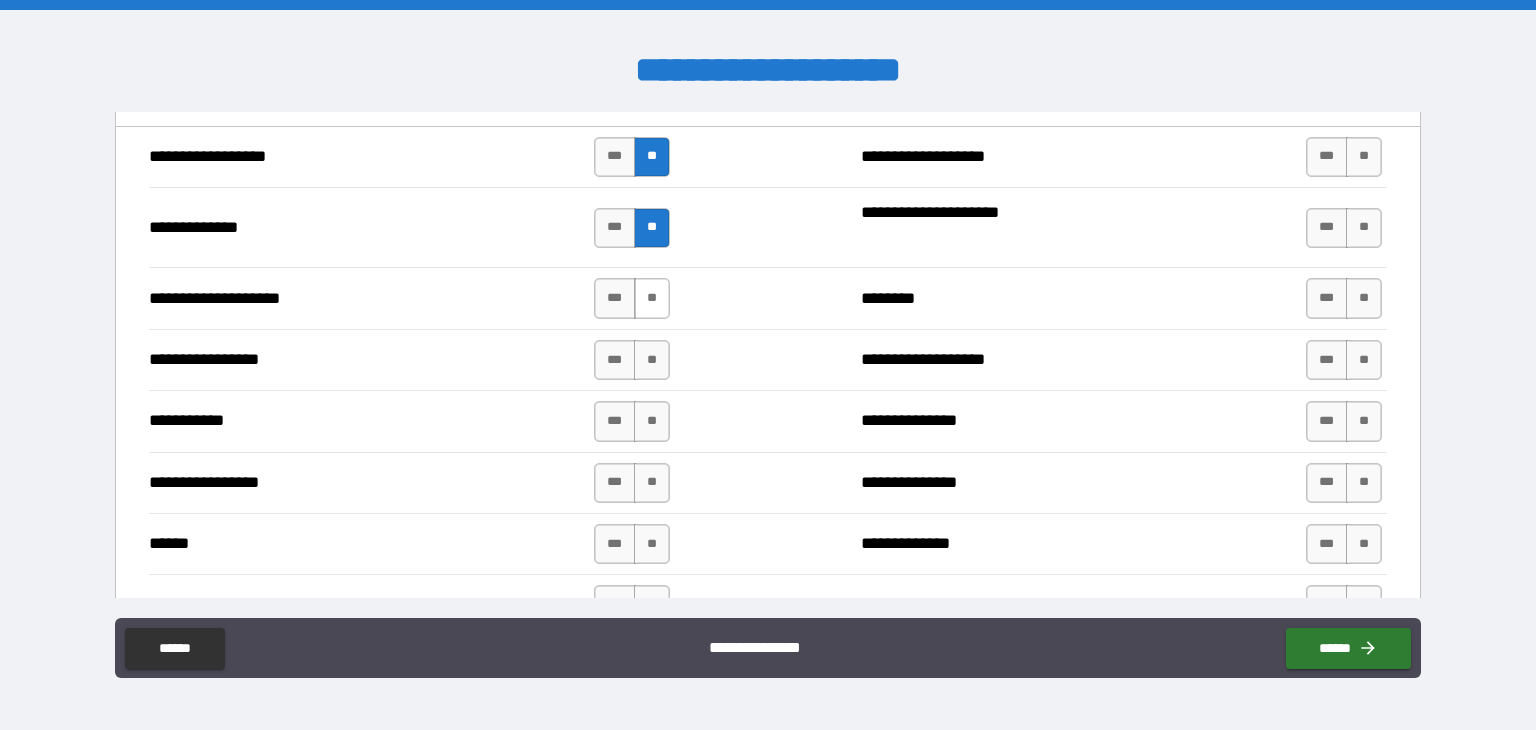 click on "**" at bounding box center (652, 298) 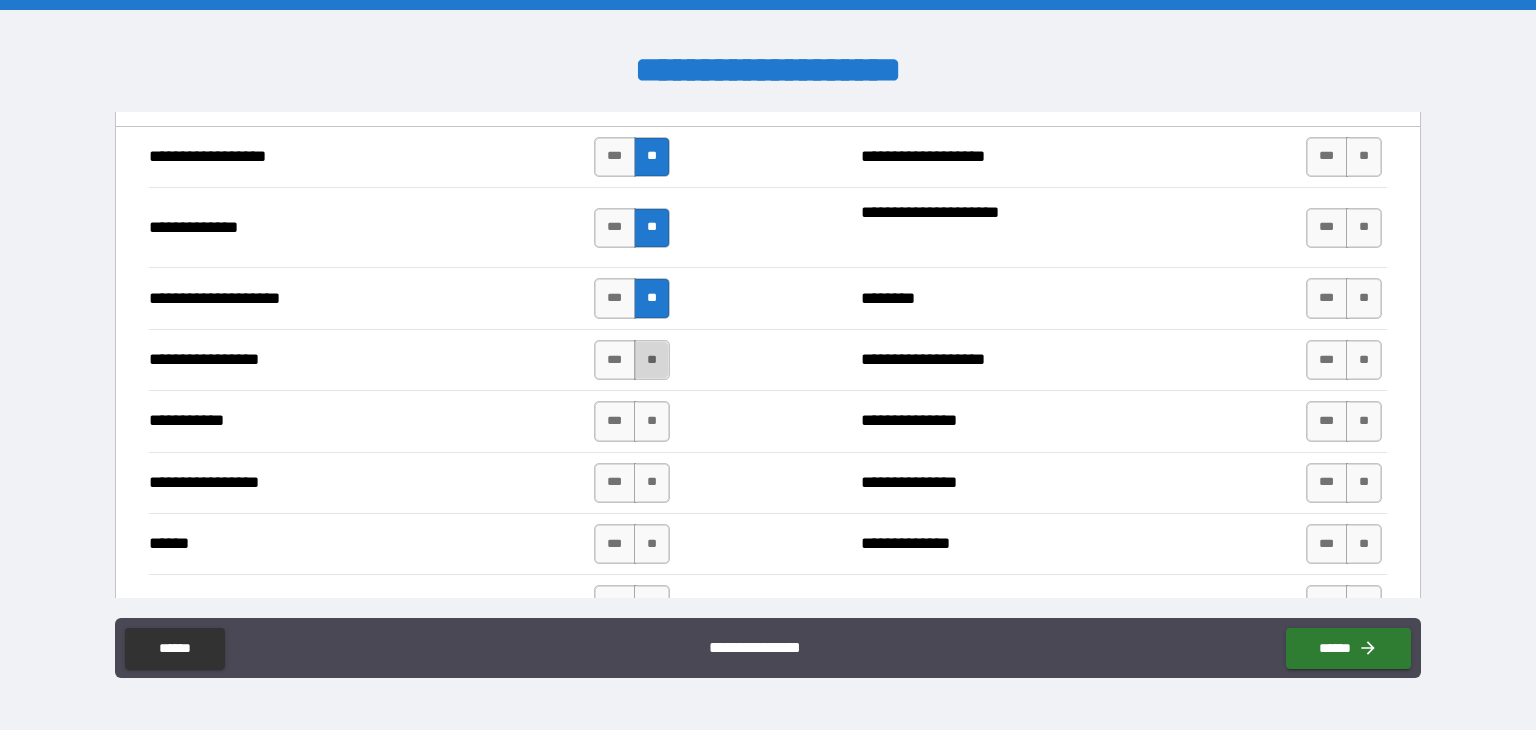 click on "**" at bounding box center (652, 360) 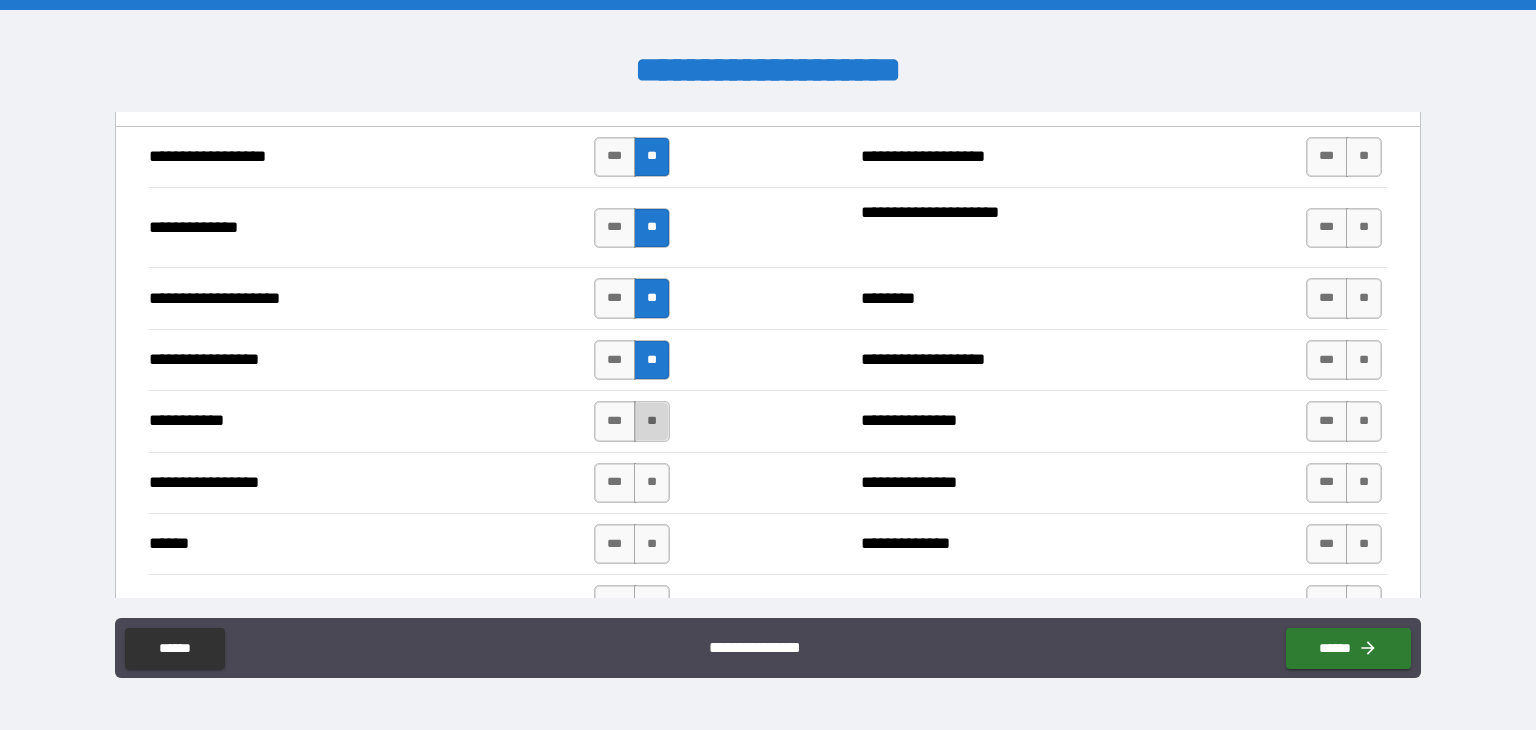 click on "**" at bounding box center (652, 421) 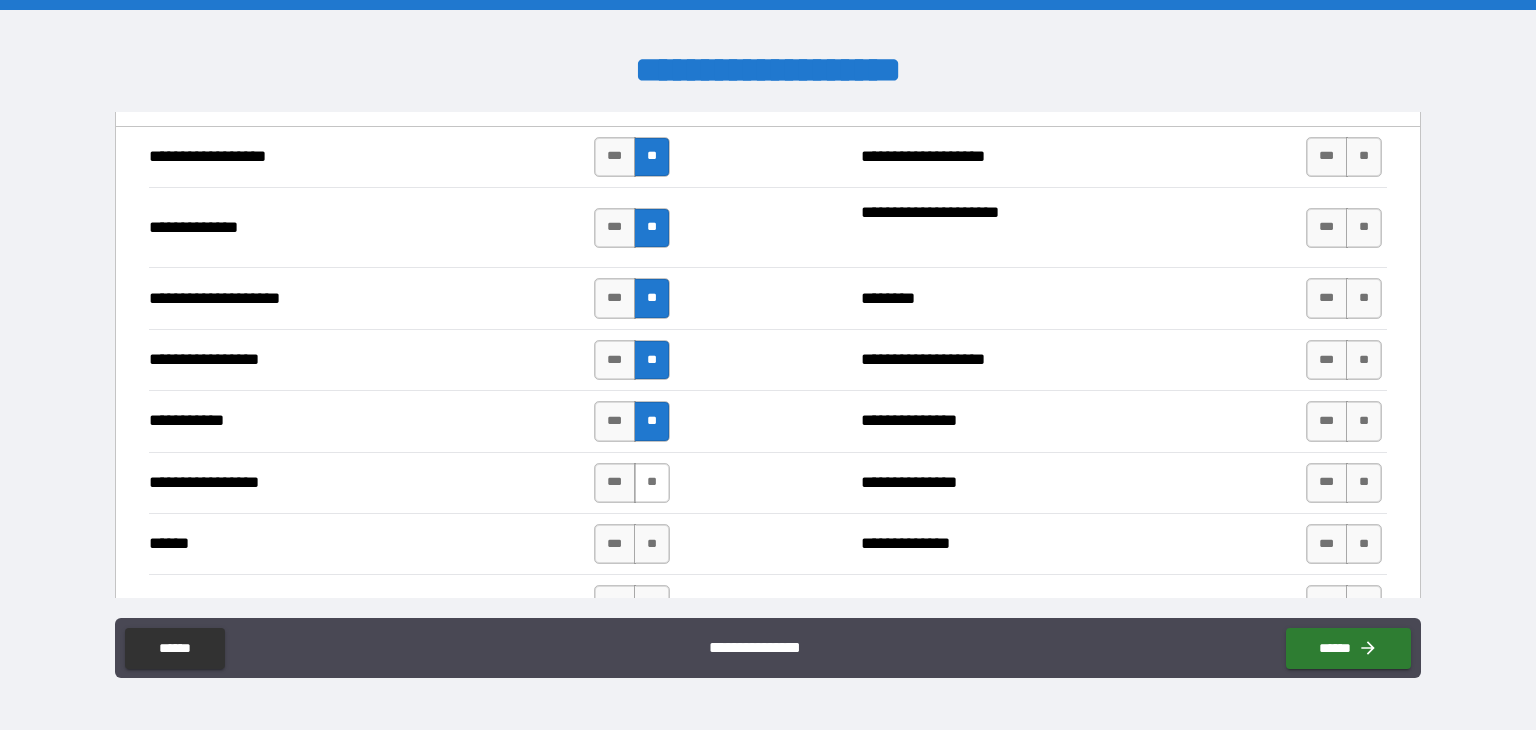 click on "**" at bounding box center (652, 483) 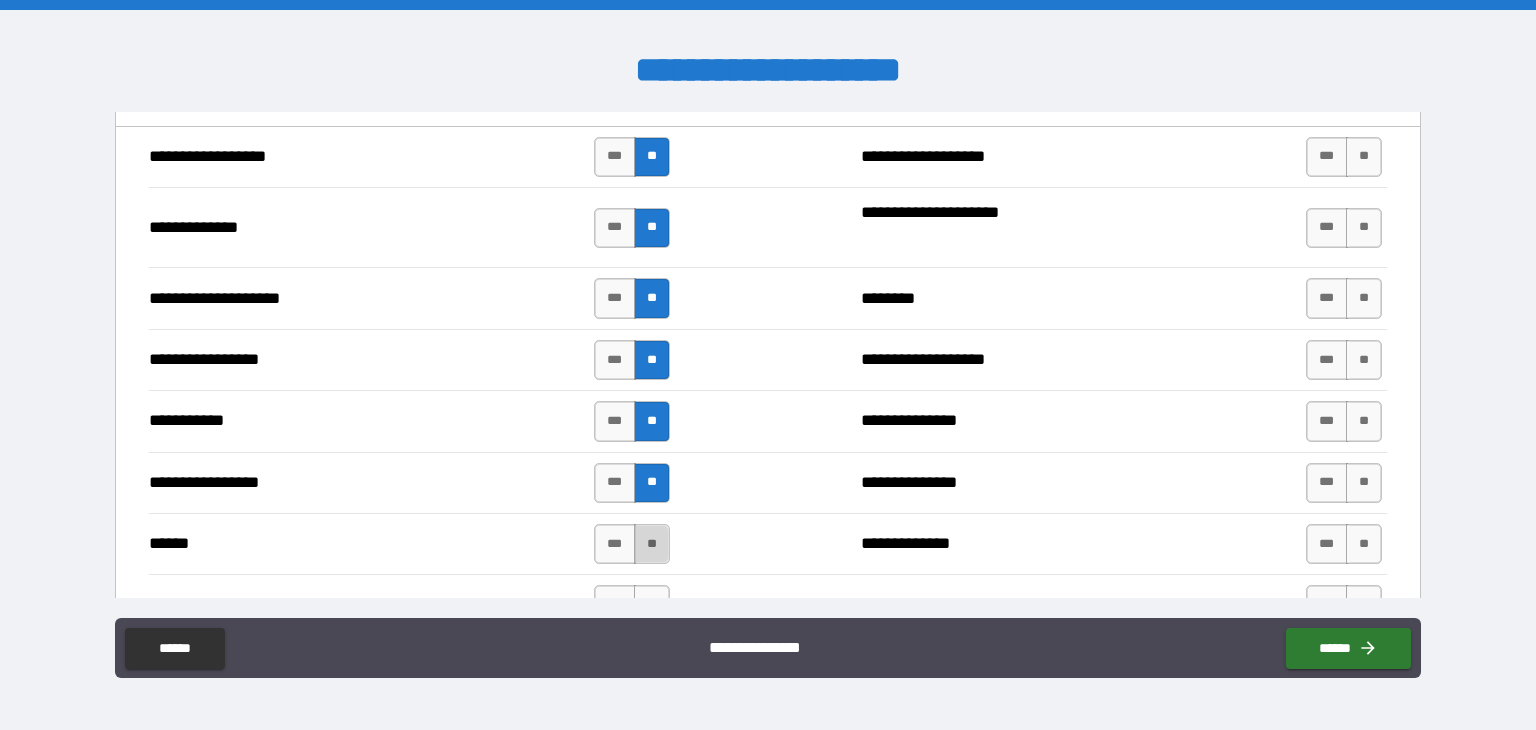 click on "**" at bounding box center (652, 544) 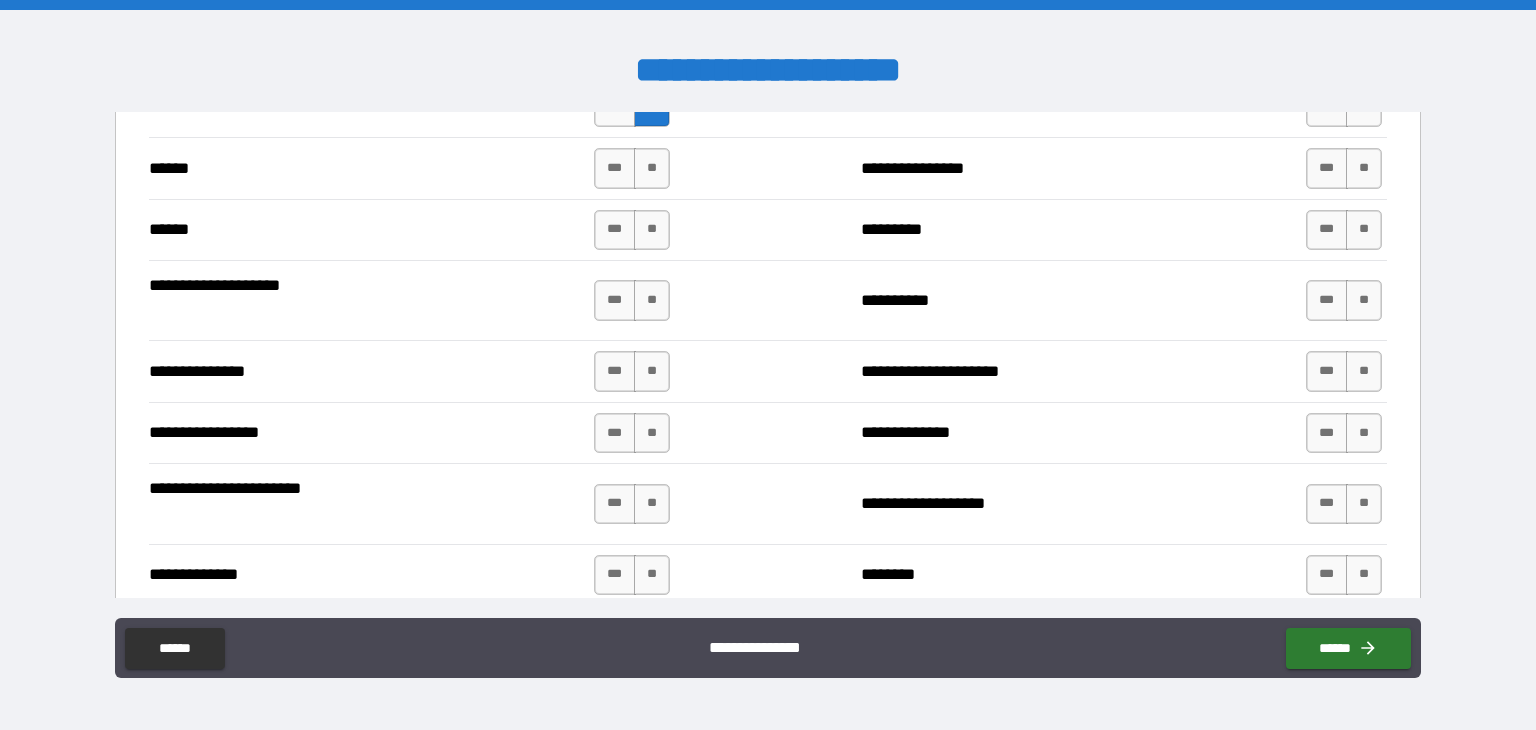 scroll, scrollTop: 2284, scrollLeft: 0, axis: vertical 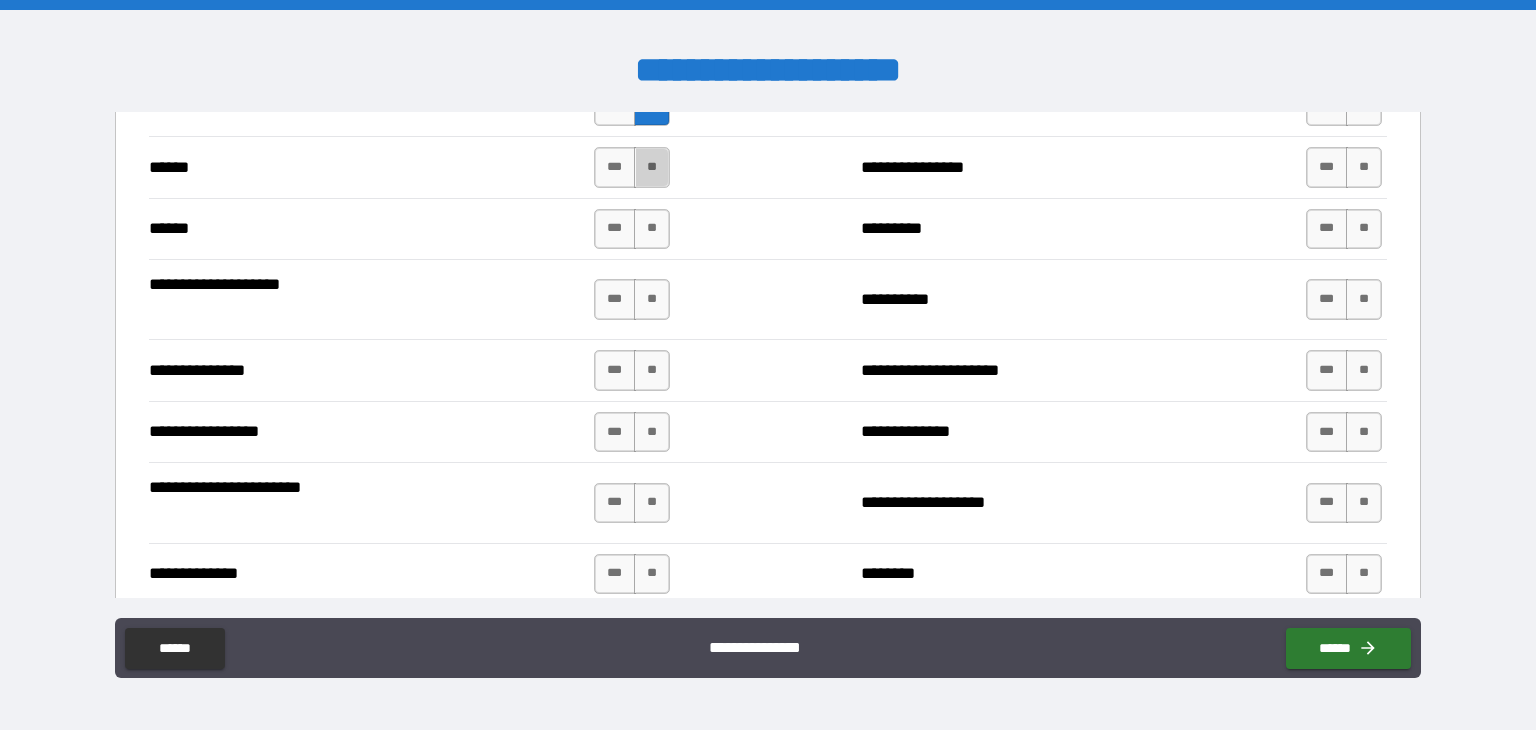 drag, startPoint x: 644, startPoint y: 161, endPoint x: 654, endPoint y: 193, distance: 33.526108 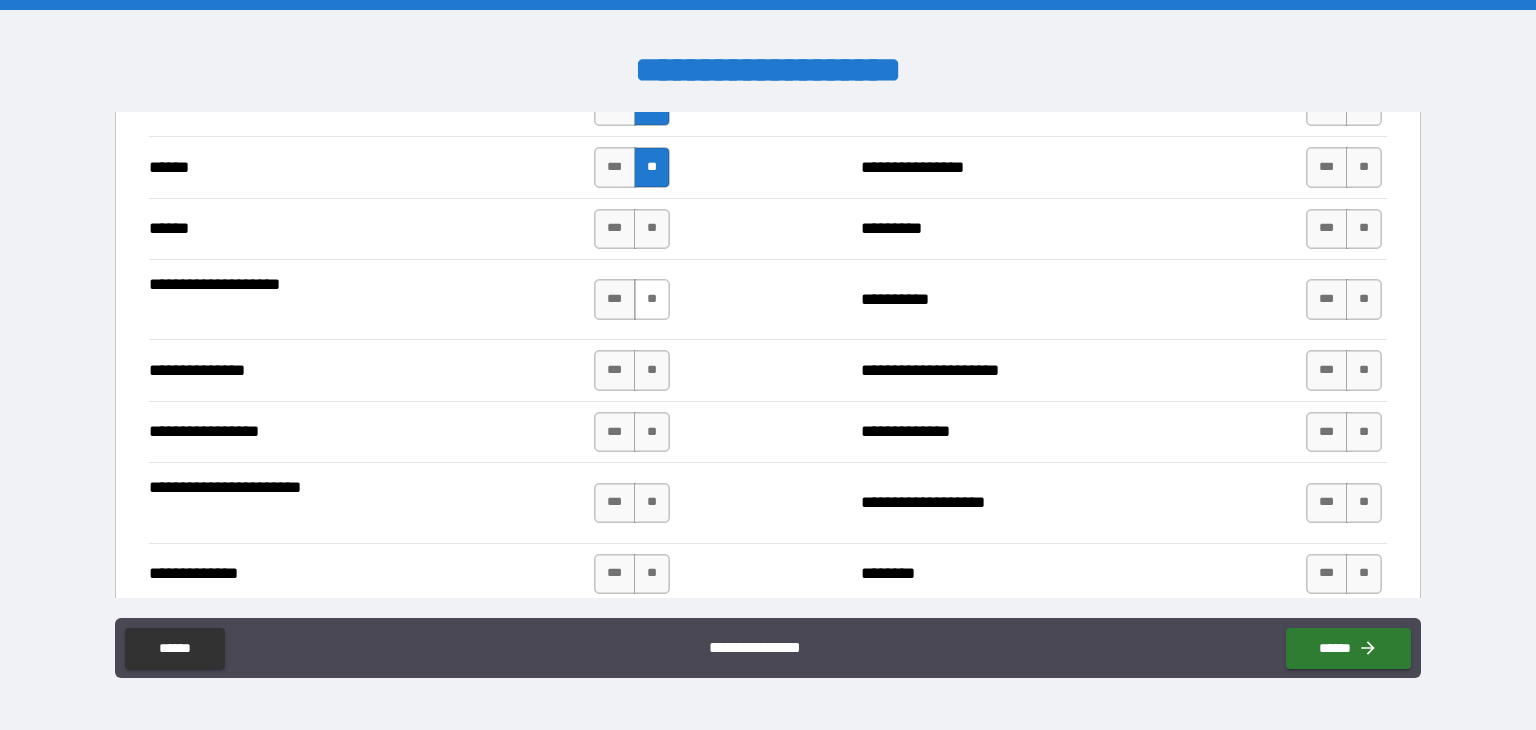 drag, startPoint x: 650, startPoint y: 226, endPoint x: 643, endPoint y: 296, distance: 70.34913 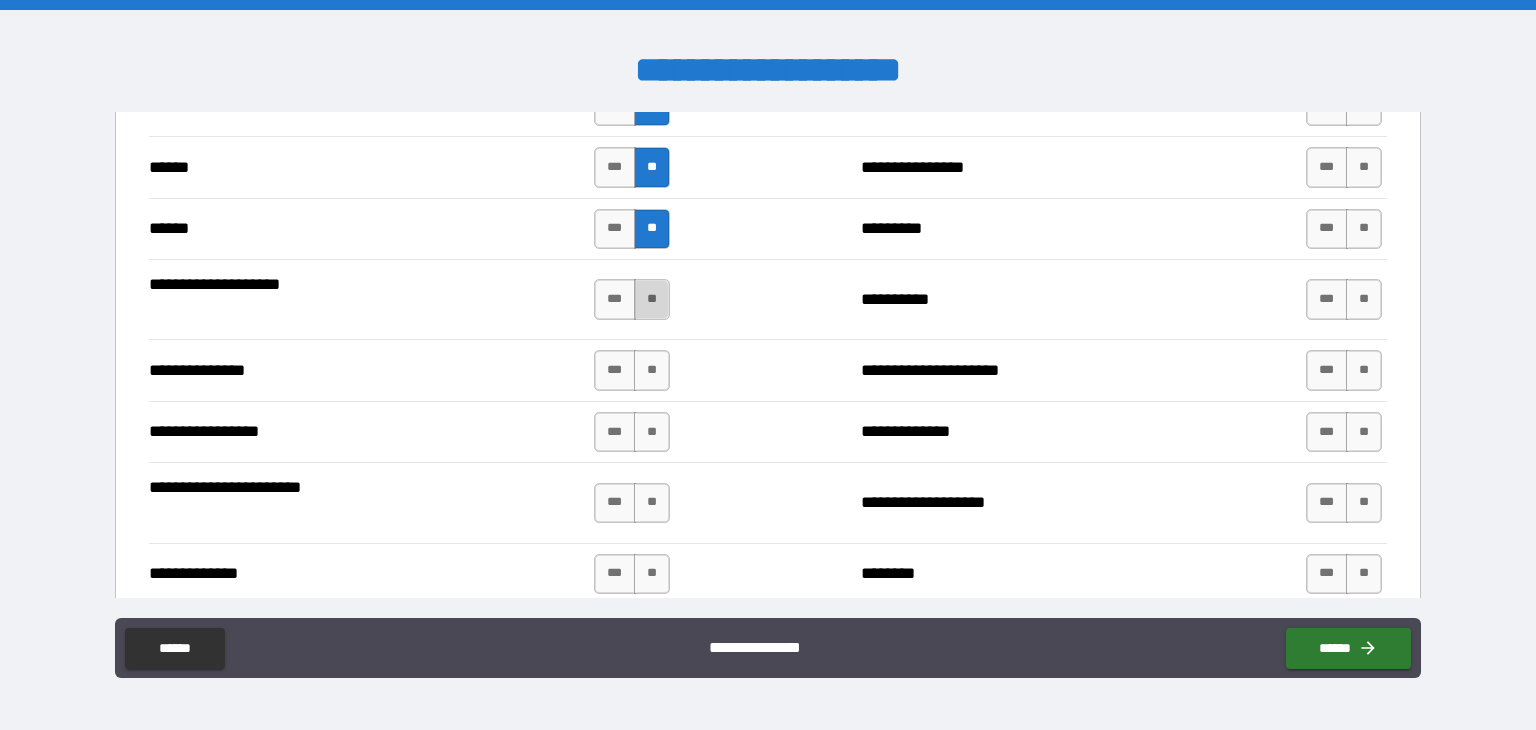 click on "**" at bounding box center (652, 299) 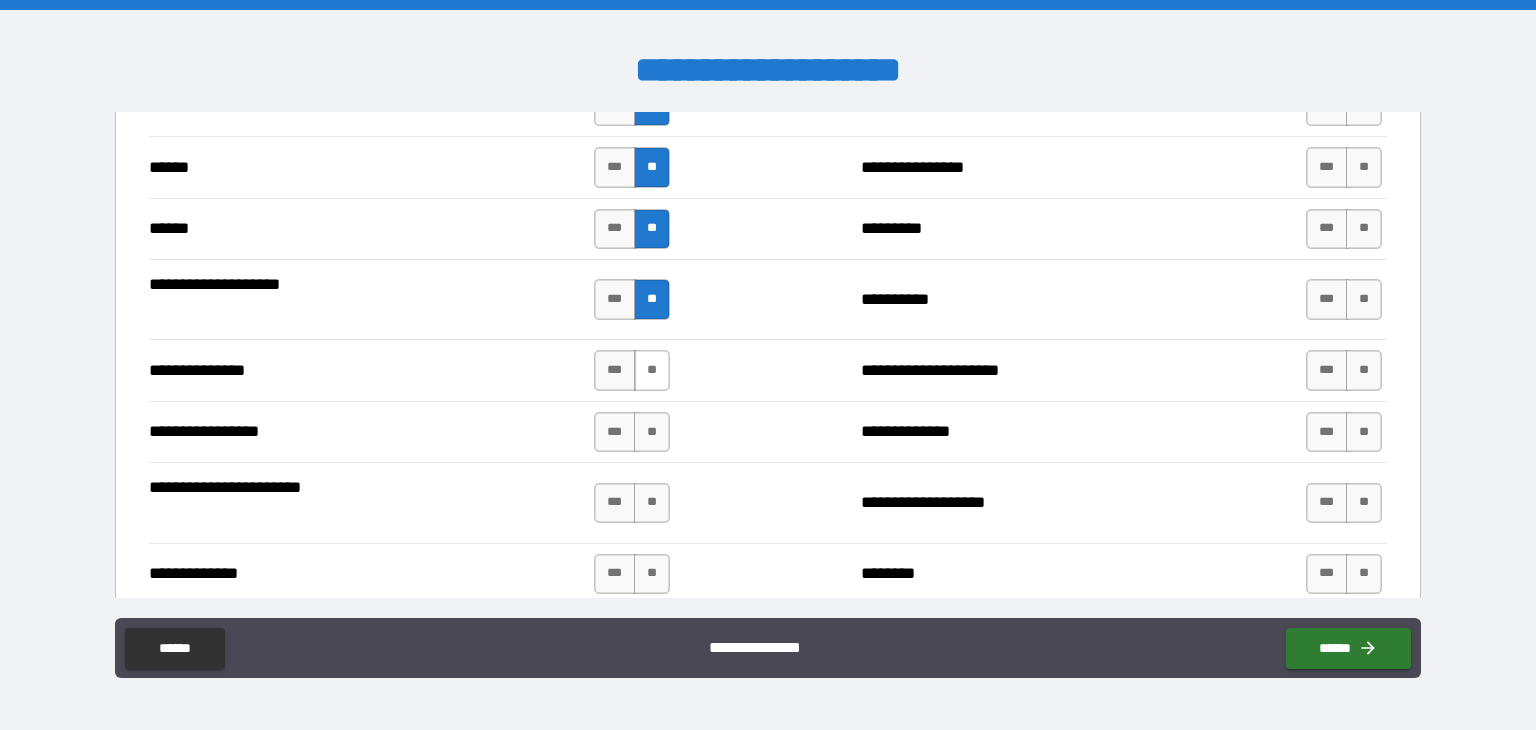 click on "**" at bounding box center (652, 370) 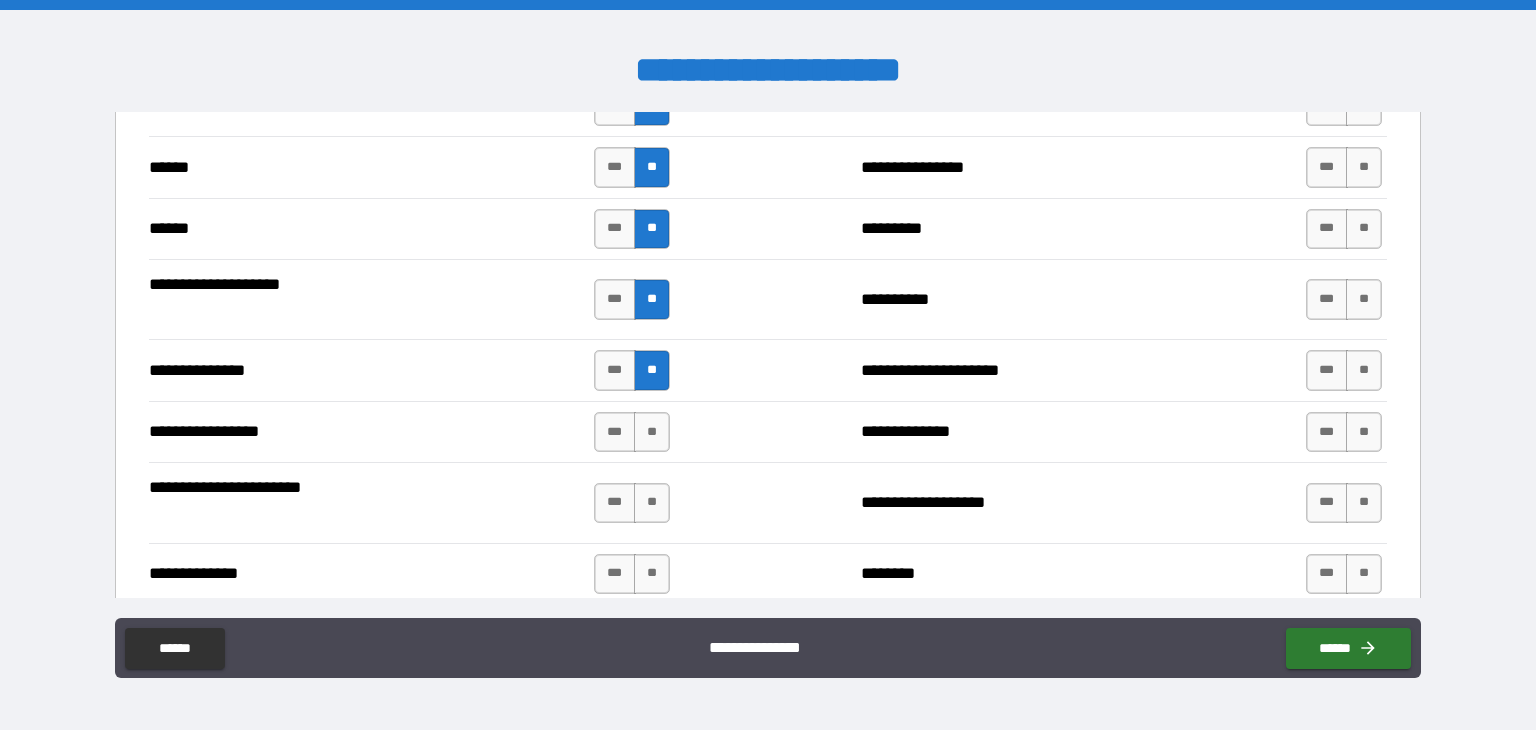 drag, startPoint x: 655, startPoint y: 438, endPoint x: 653, endPoint y: 463, distance: 25.079872 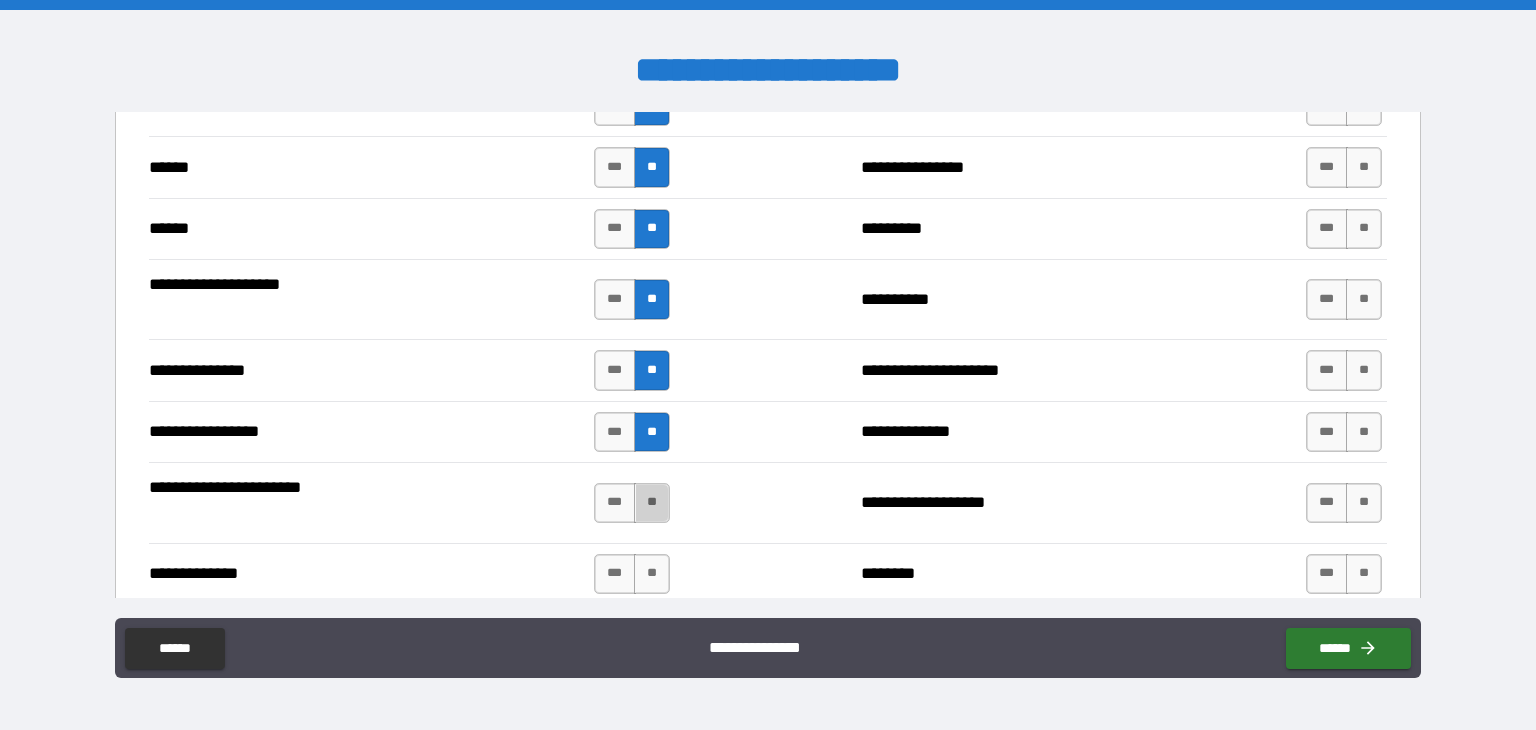 drag, startPoint x: 654, startPoint y: 503, endPoint x: 656, endPoint y: 545, distance: 42.047592 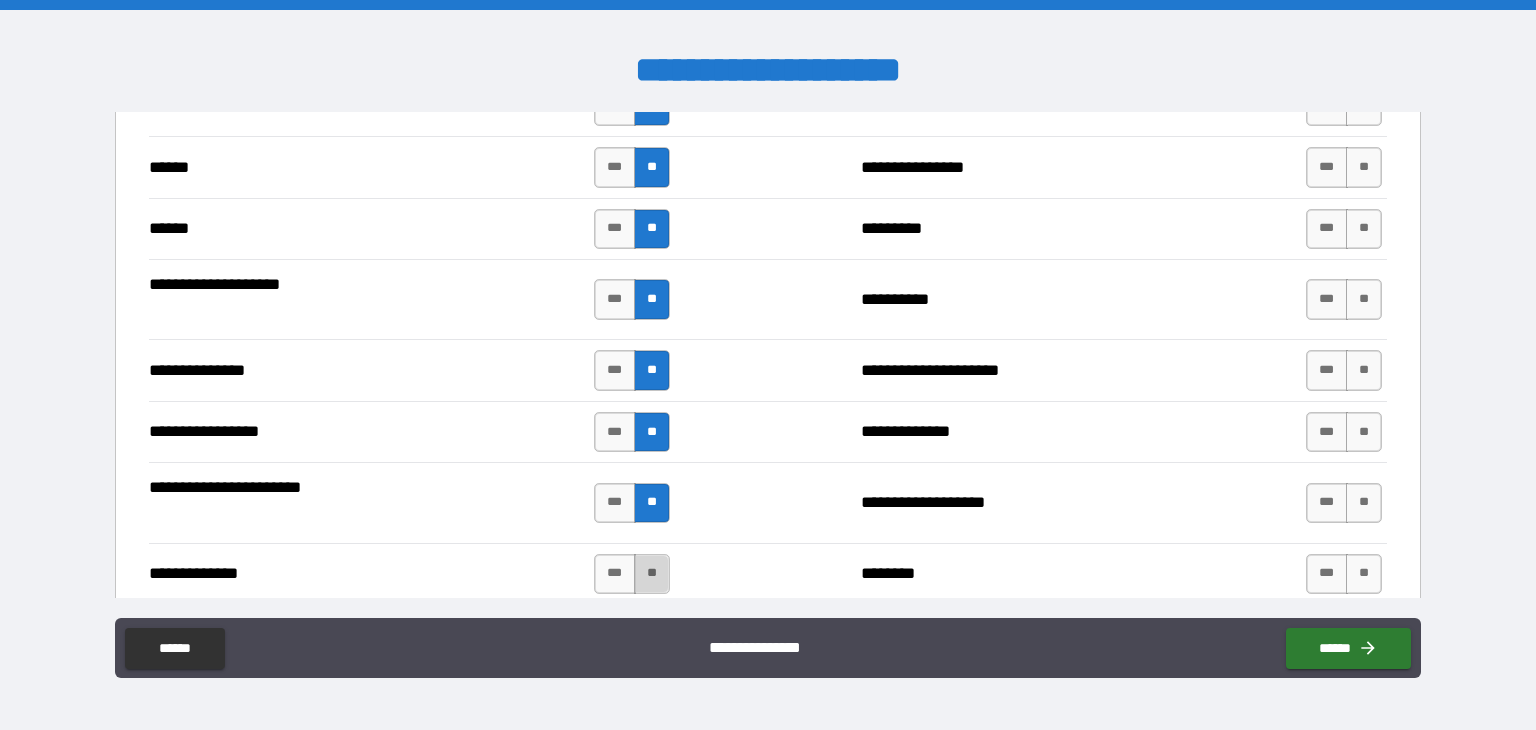 click on "**" at bounding box center (652, 574) 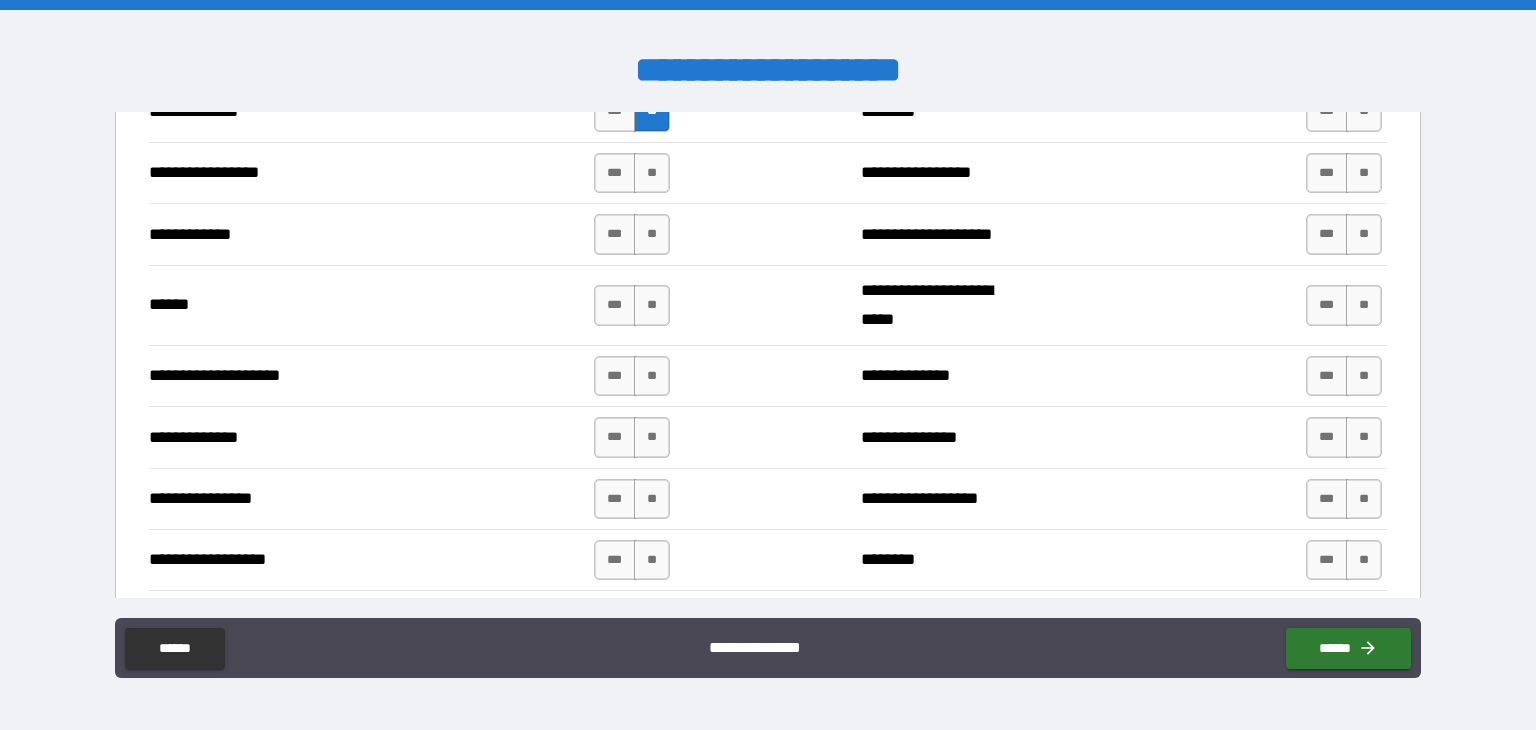scroll, scrollTop: 2744, scrollLeft: 0, axis: vertical 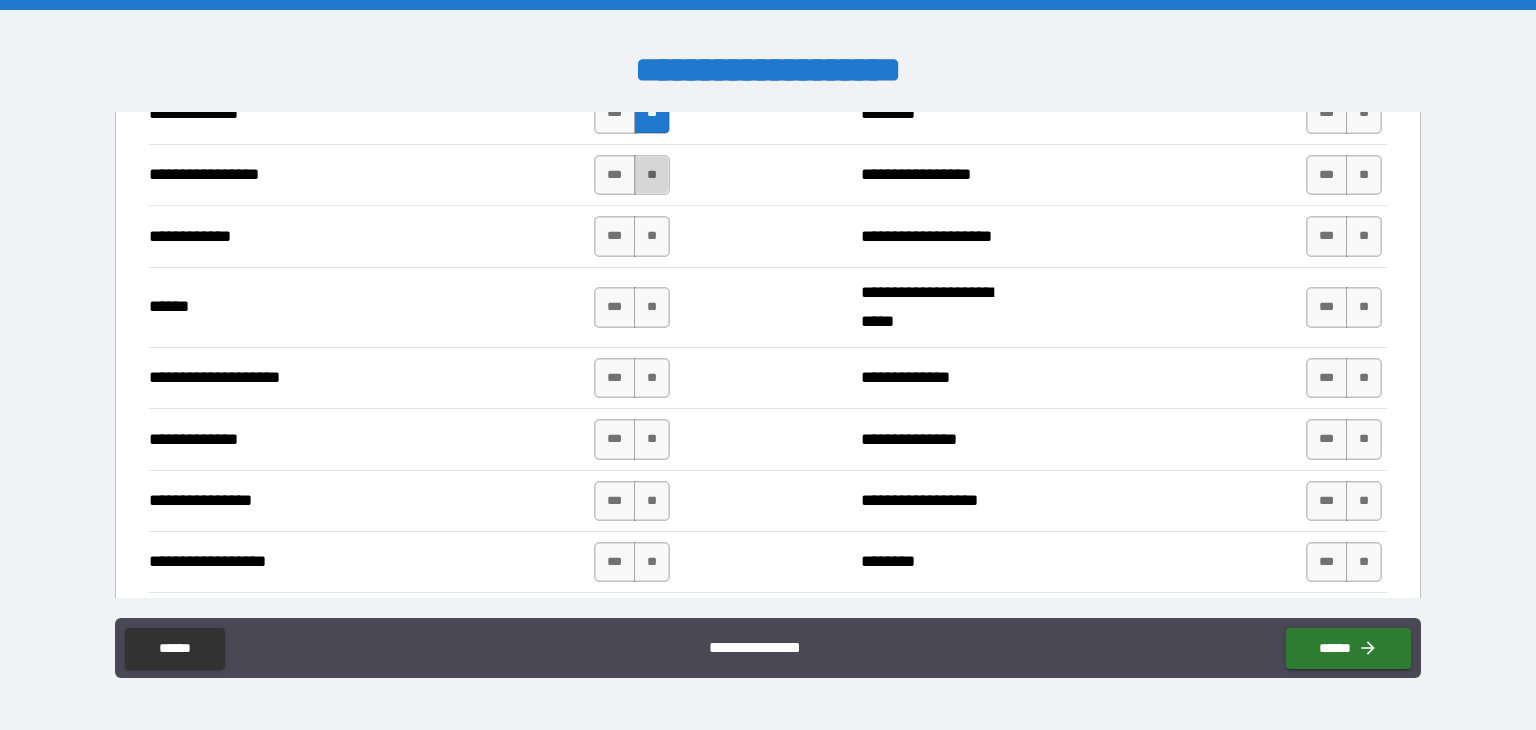 click on "**" at bounding box center [652, 175] 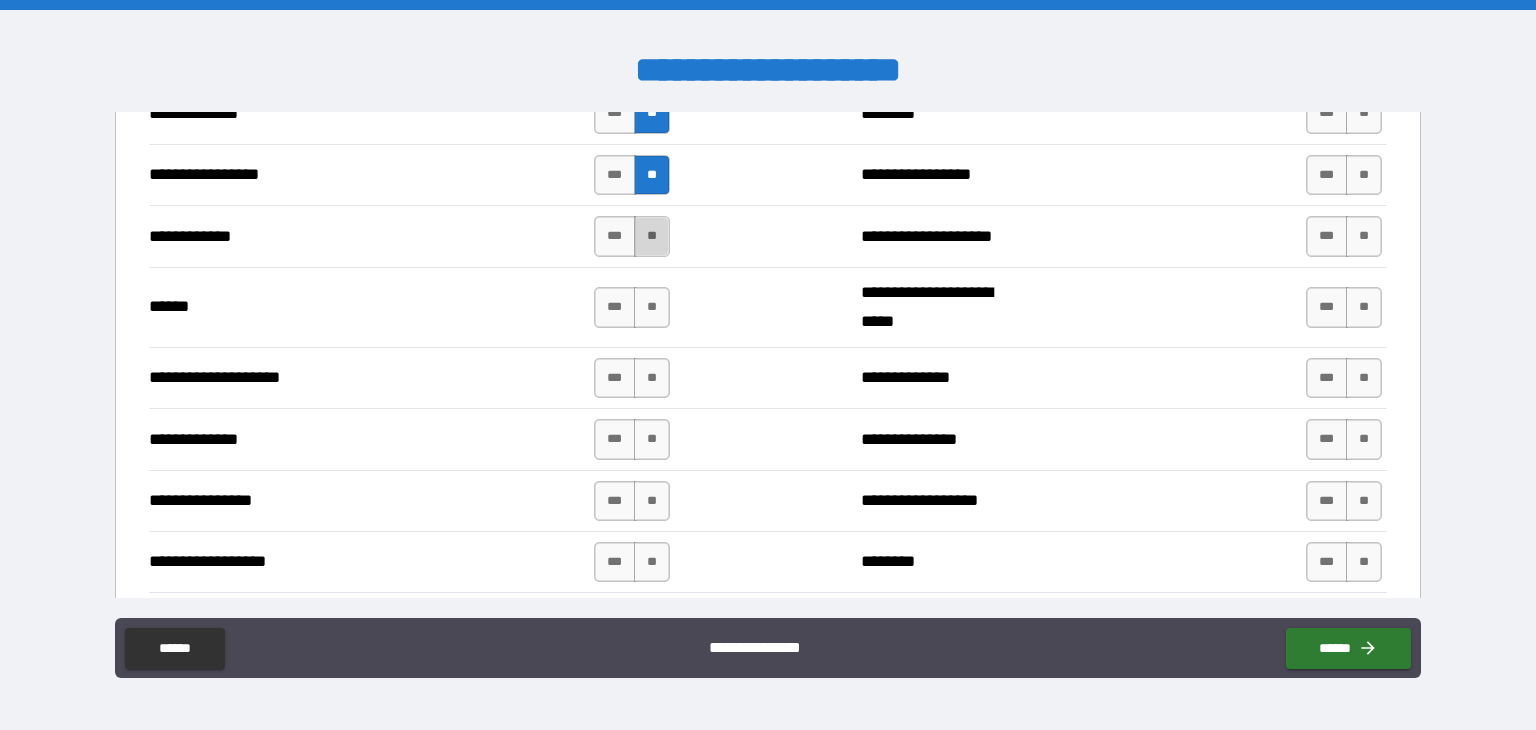 click on "**" at bounding box center [652, 236] 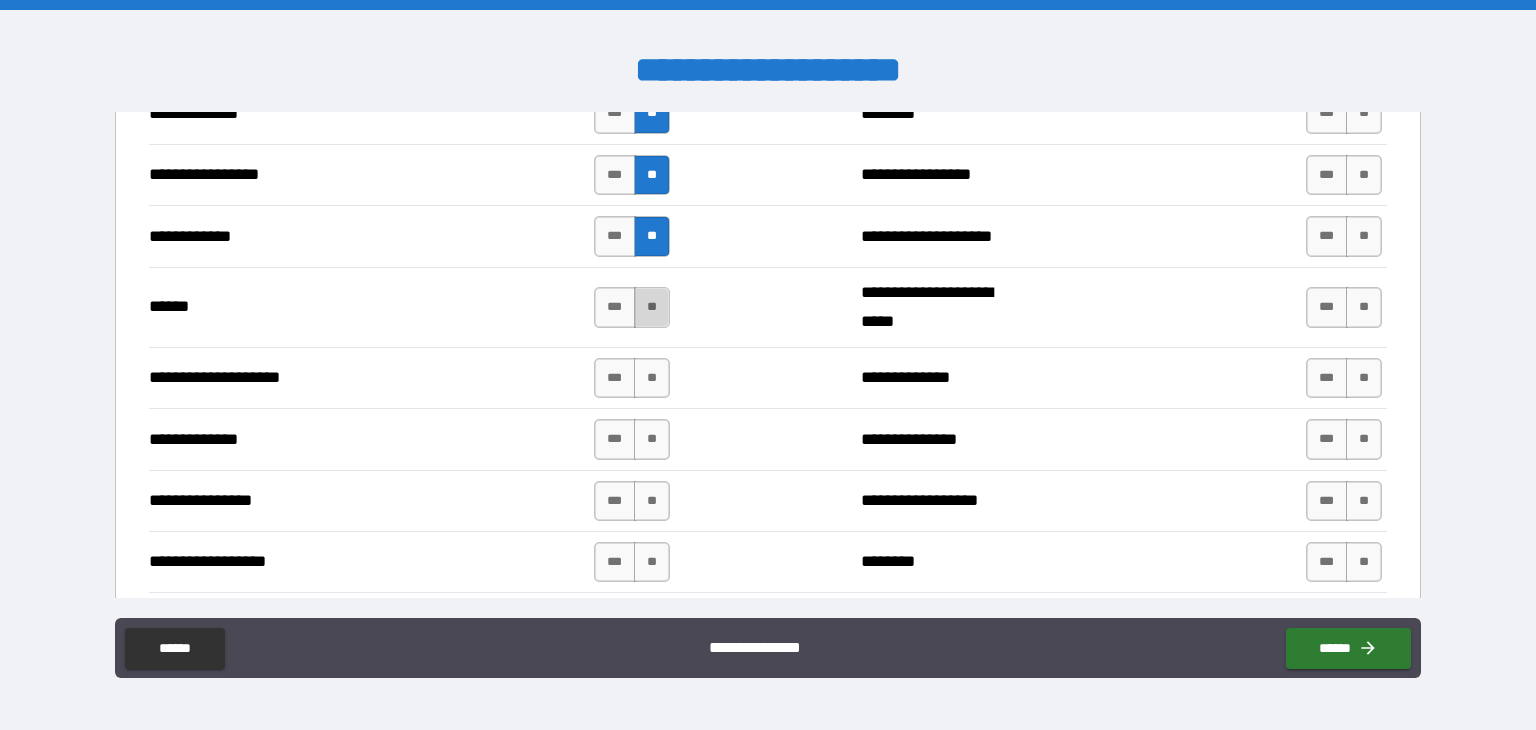 click on "**" at bounding box center [652, 307] 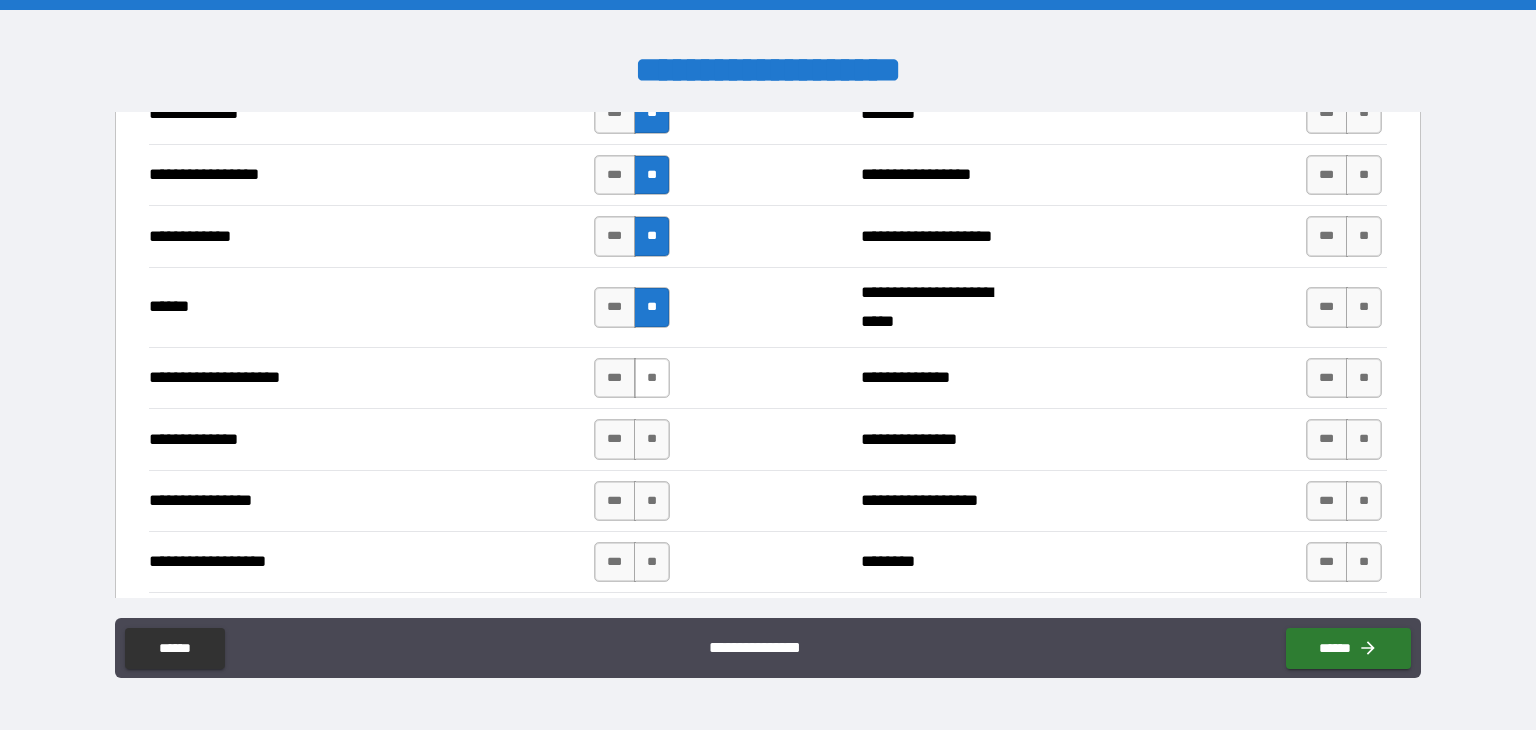 click on "**" at bounding box center (652, 378) 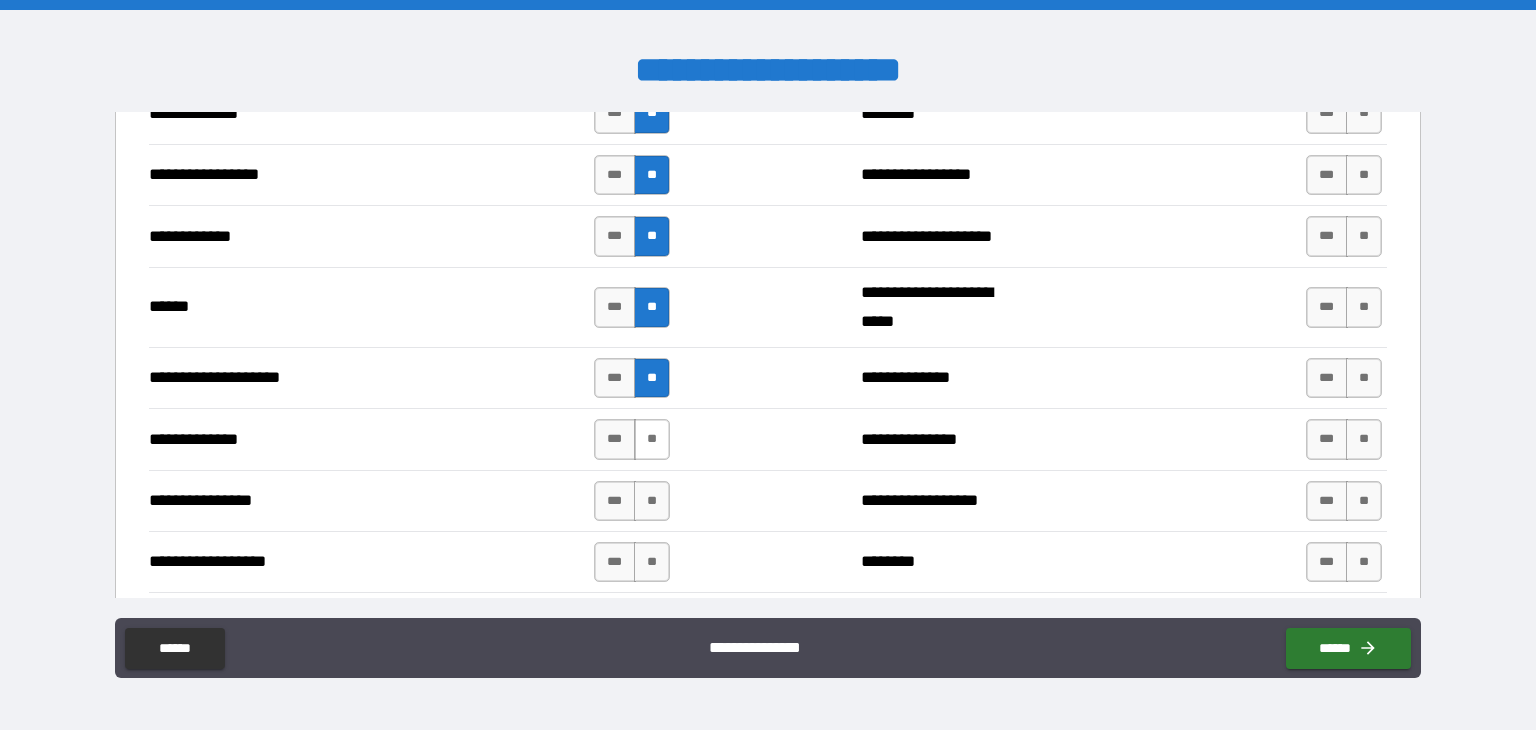 click on "**" at bounding box center [652, 439] 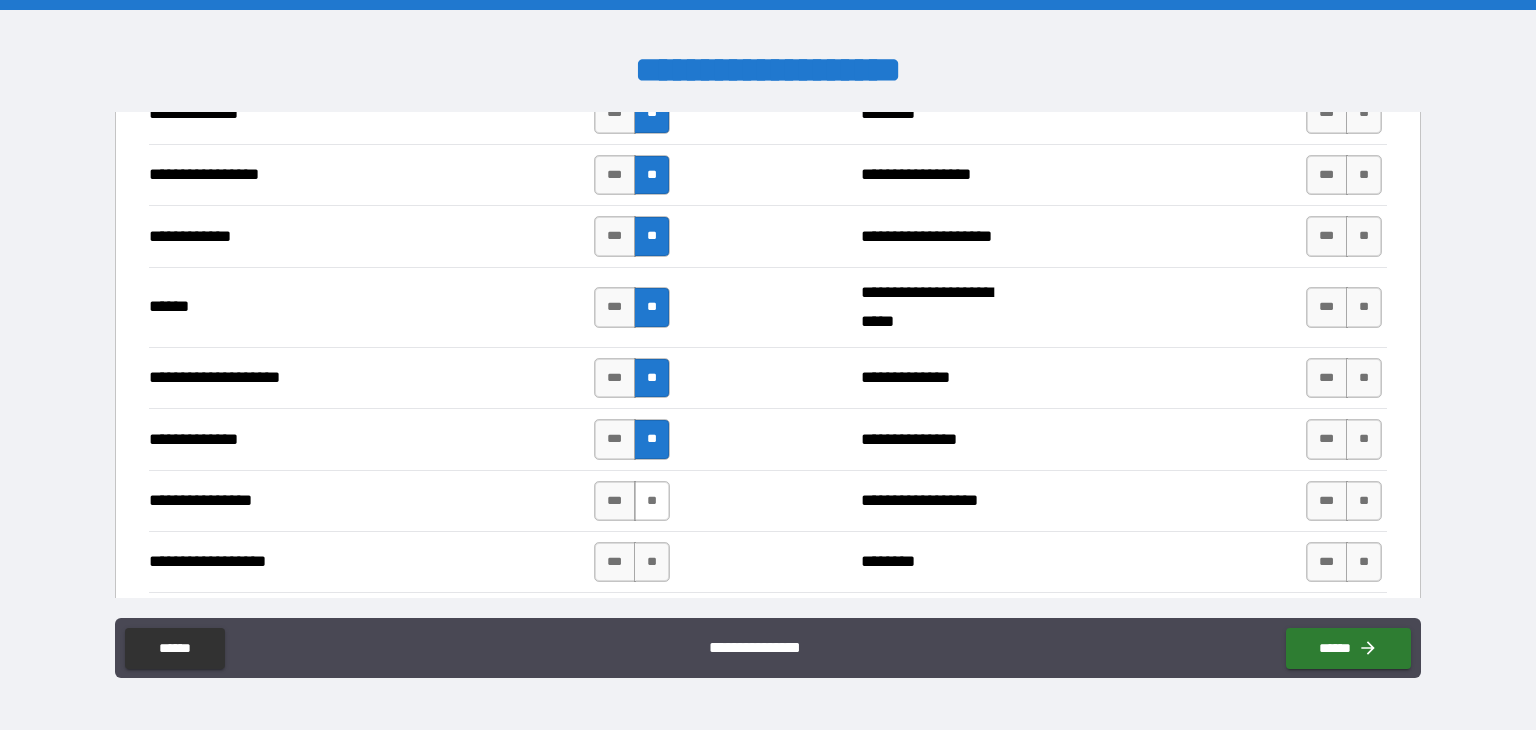 click on "**" at bounding box center [652, 501] 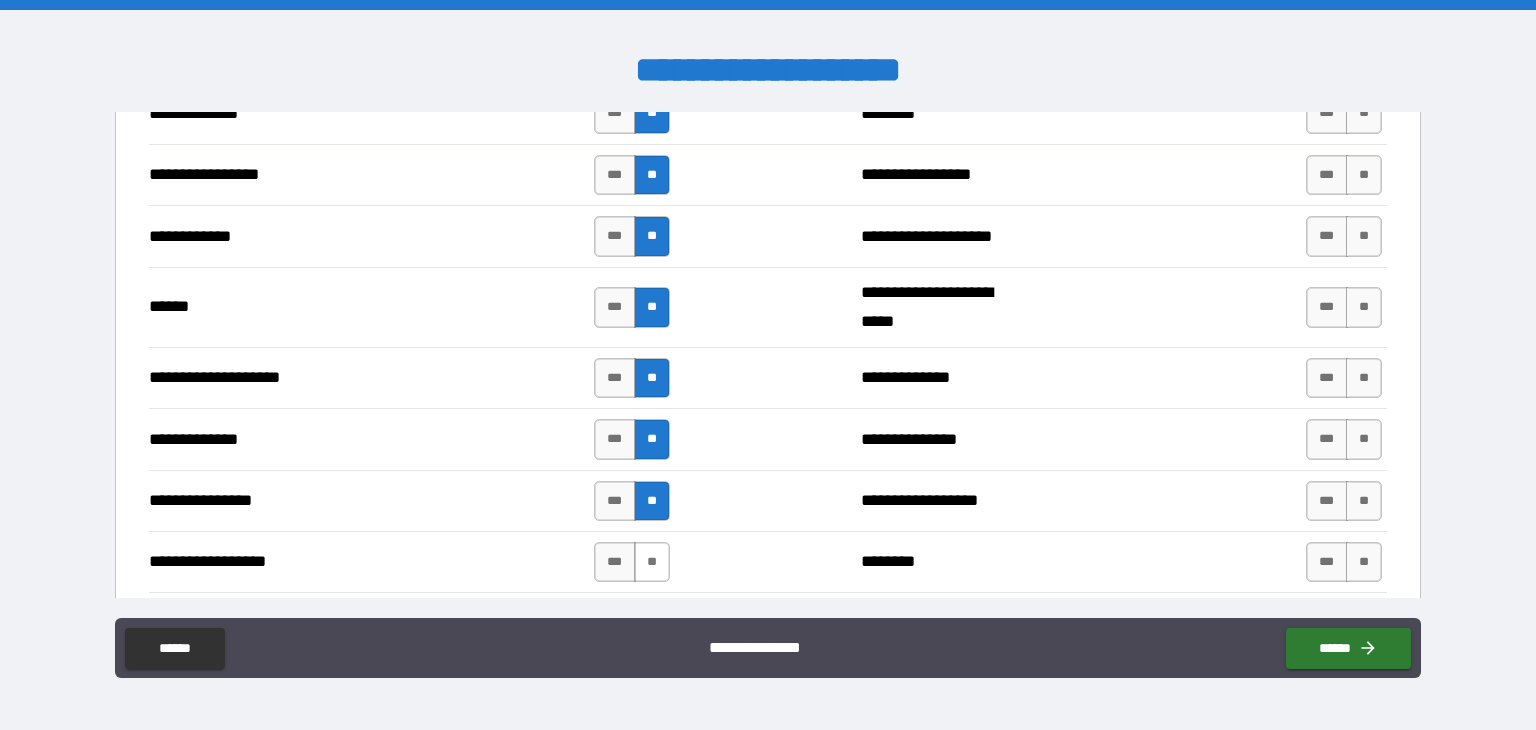 click on "**" at bounding box center (652, 562) 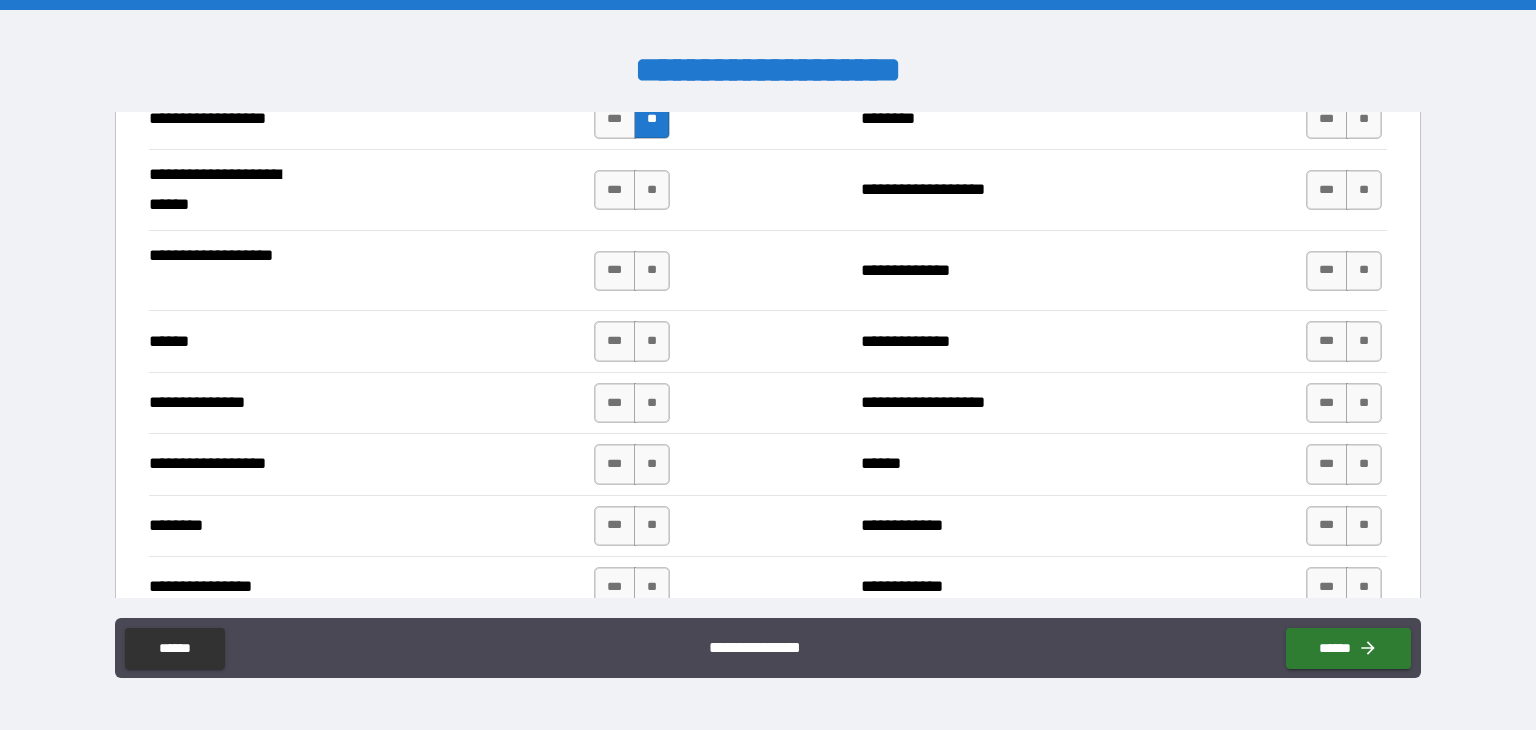 scroll, scrollTop: 3188, scrollLeft: 0, axis: vertical 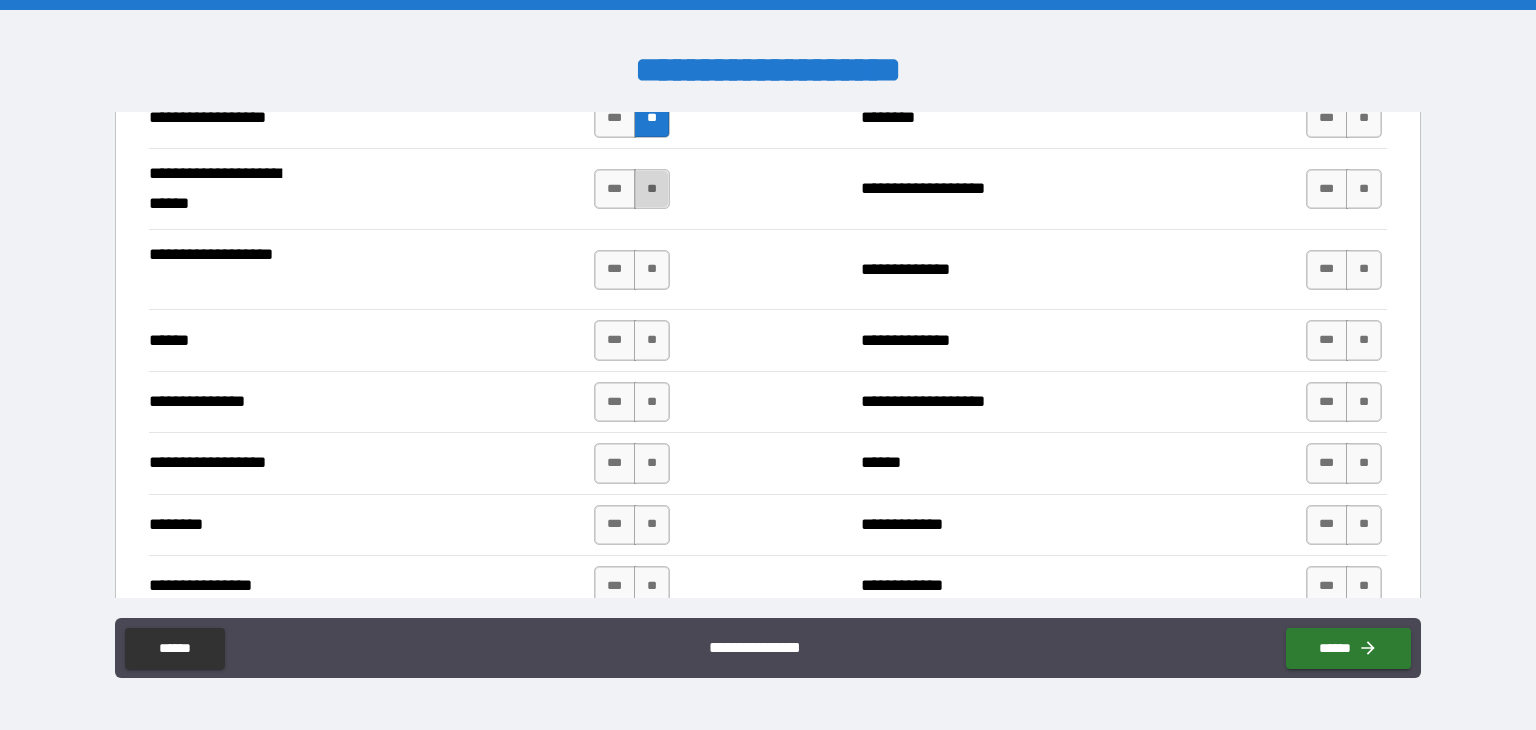 click on "**" at bounding box center [652, 189] 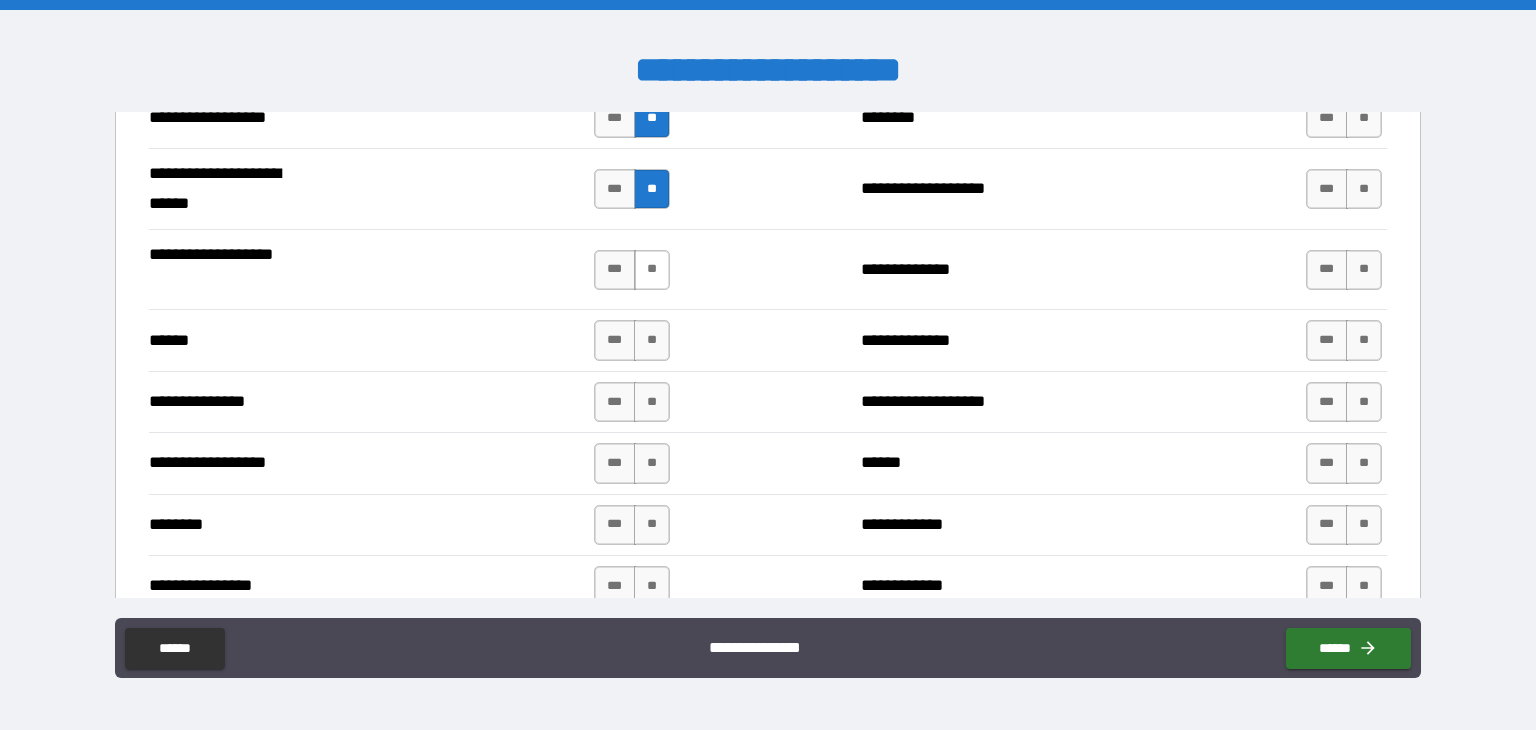 click on "**" at bounding box center [652, 270] 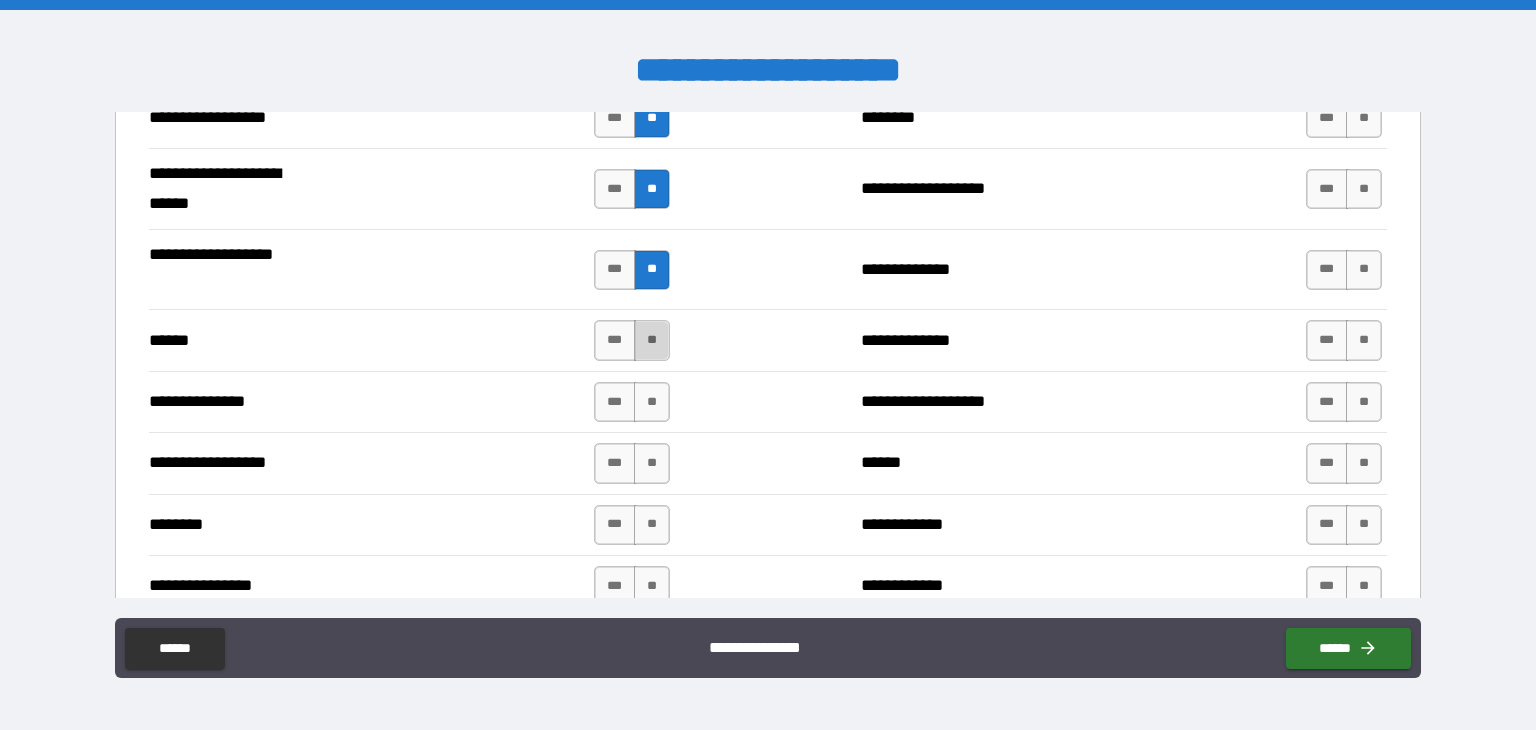 click on "**" at bounding box center [652, 340] 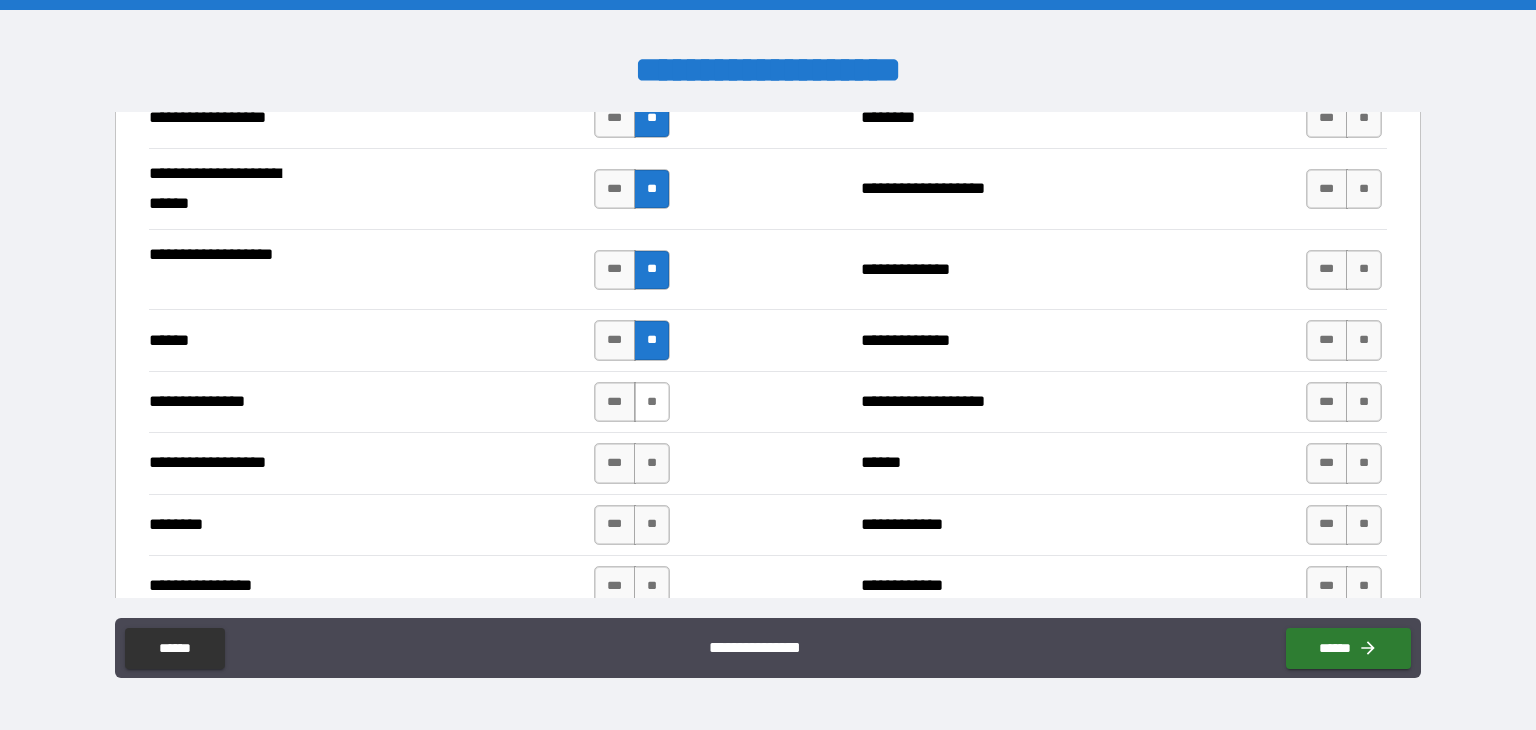 click on "**" at bounding box center (652, 402) 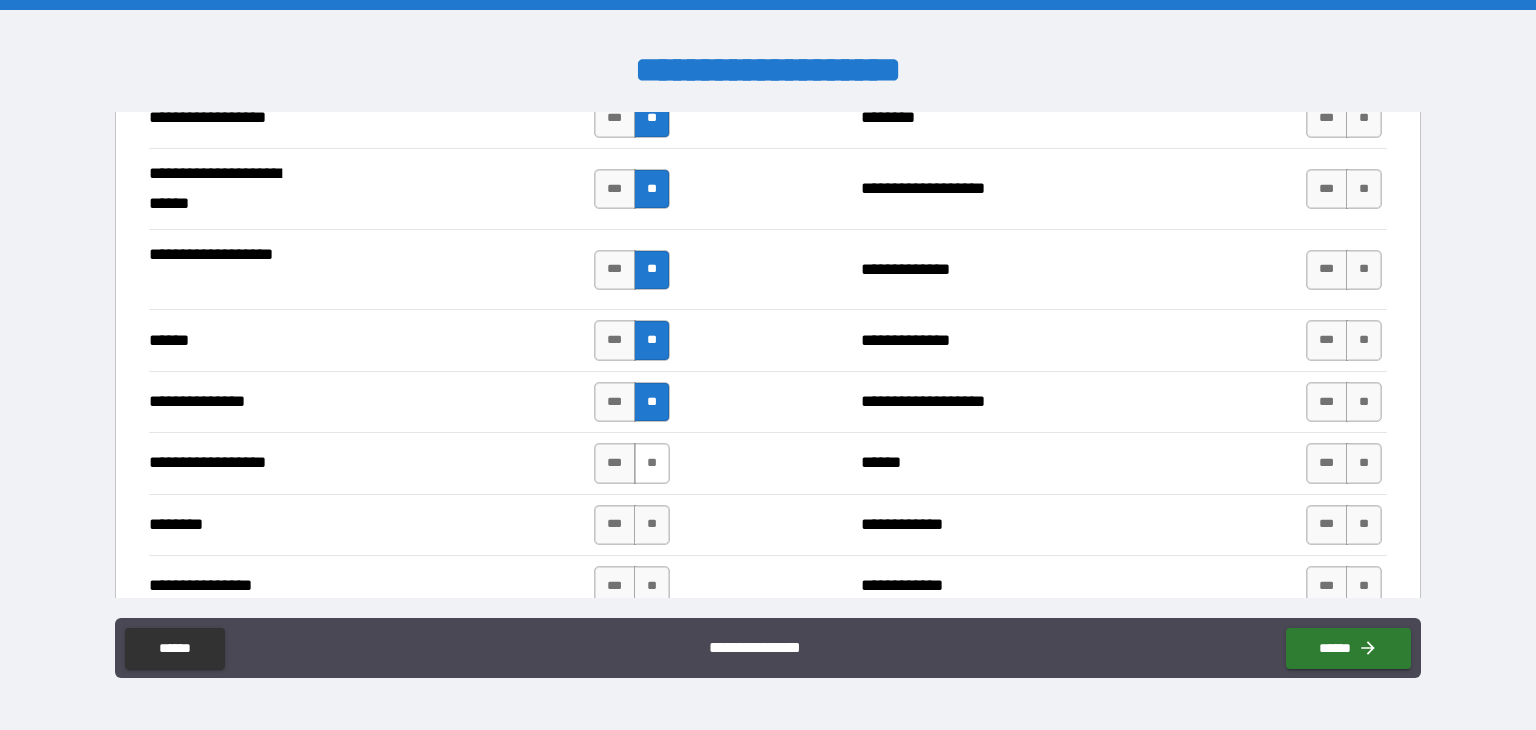 click on "**" at bounding box center [652, 463] 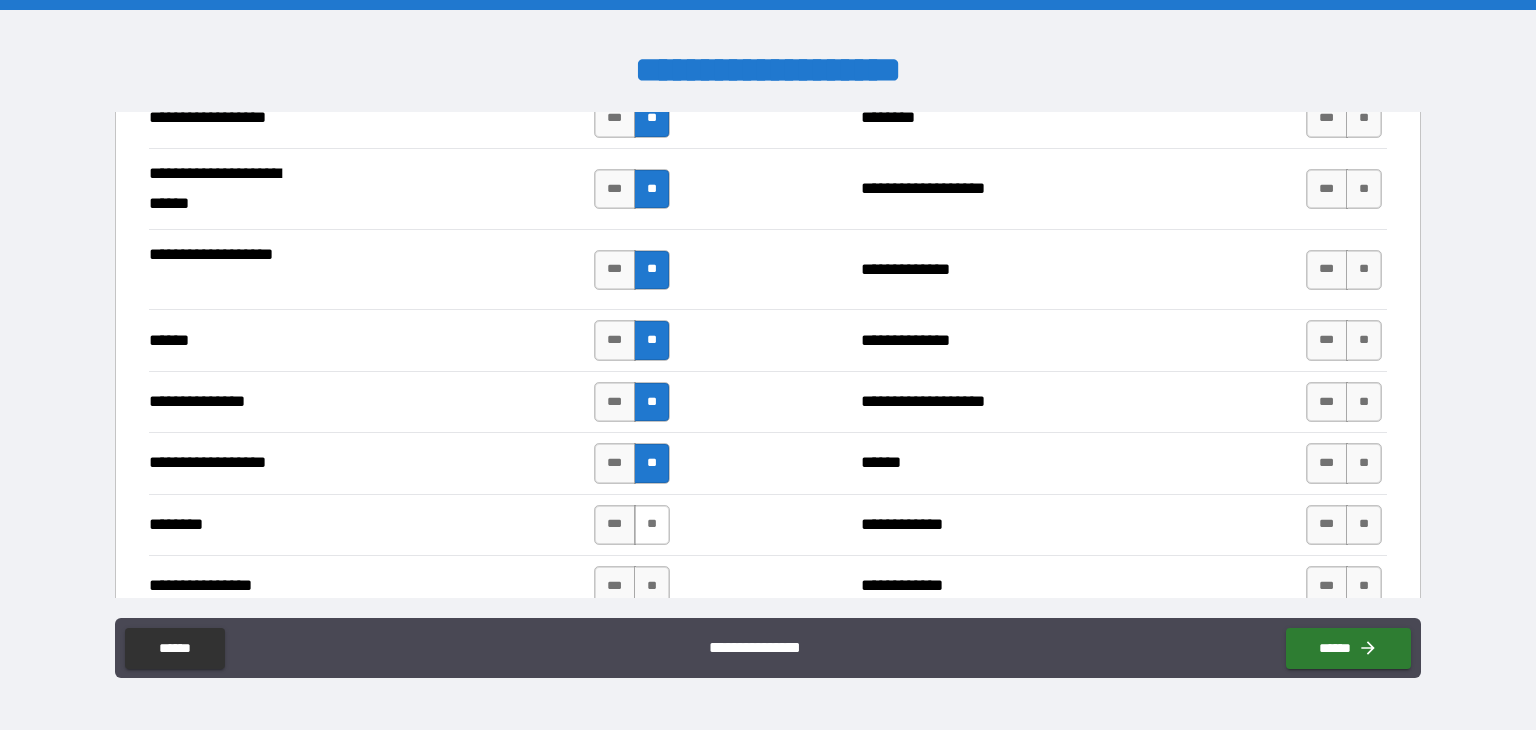 click on "**" at bounding box center [652, 525] 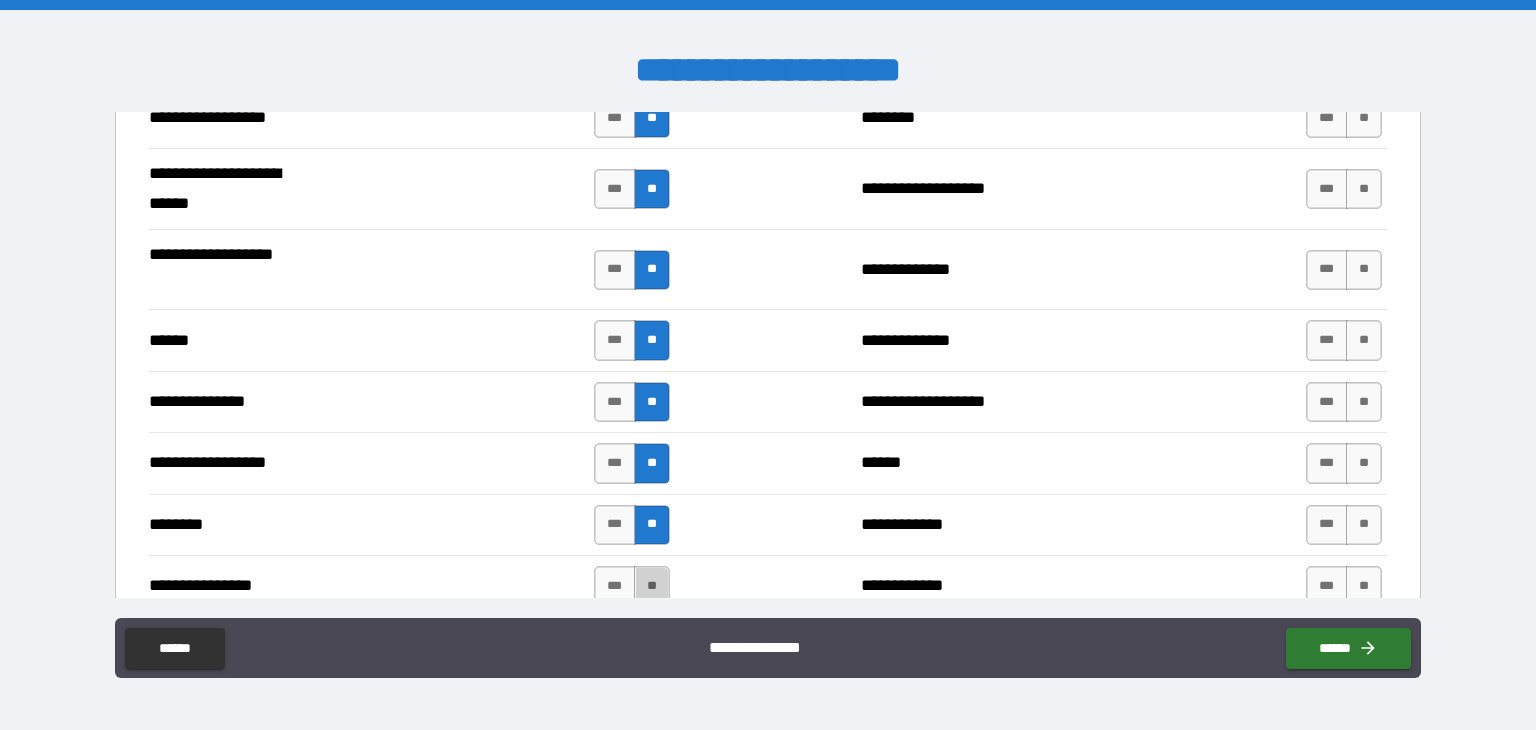 drag, startPoint x: 644, startPoint y: 572, endPoint x: 666, endPoint y: 560, distance: 25.059929 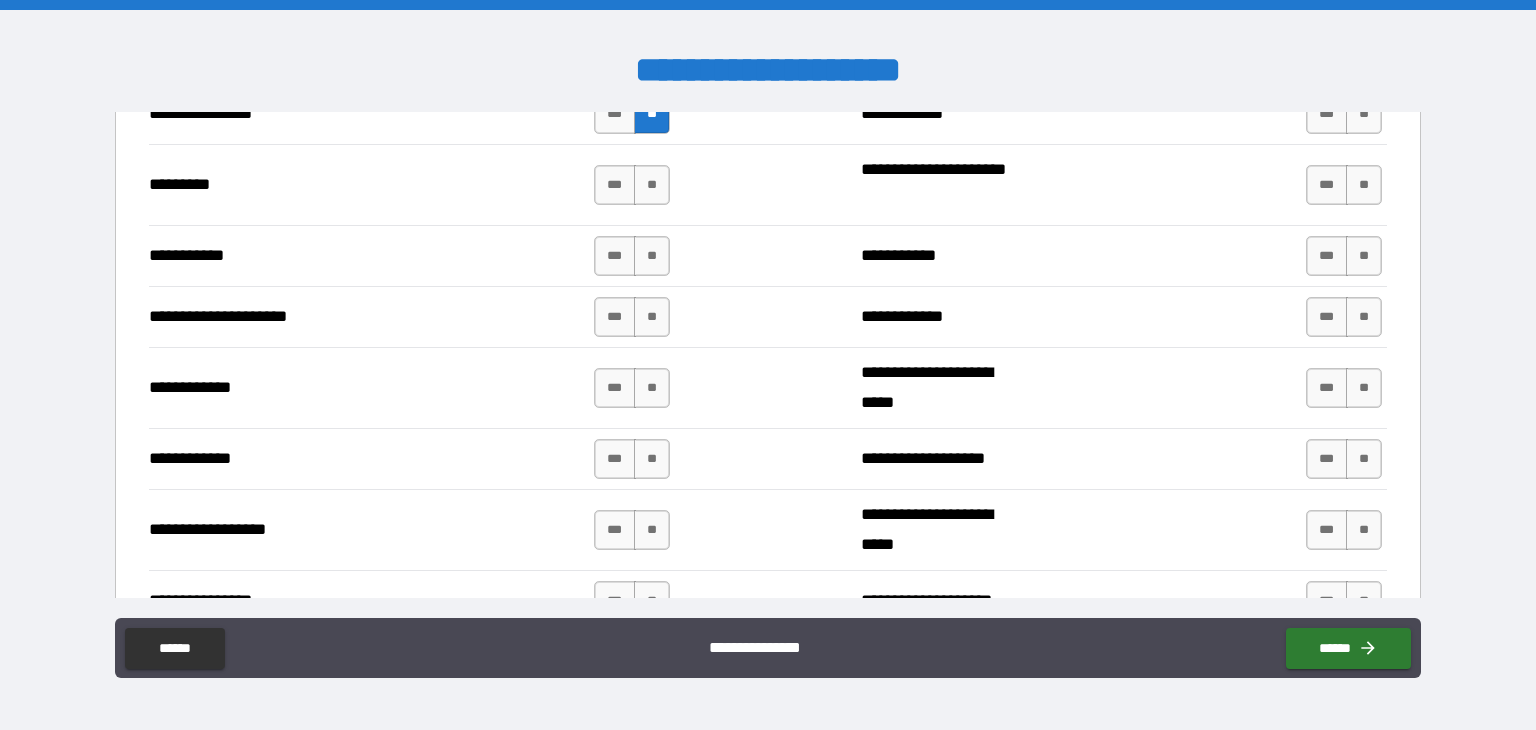 scroll, scrollTop: 3671, scrollLeft: 0, axis: vertical 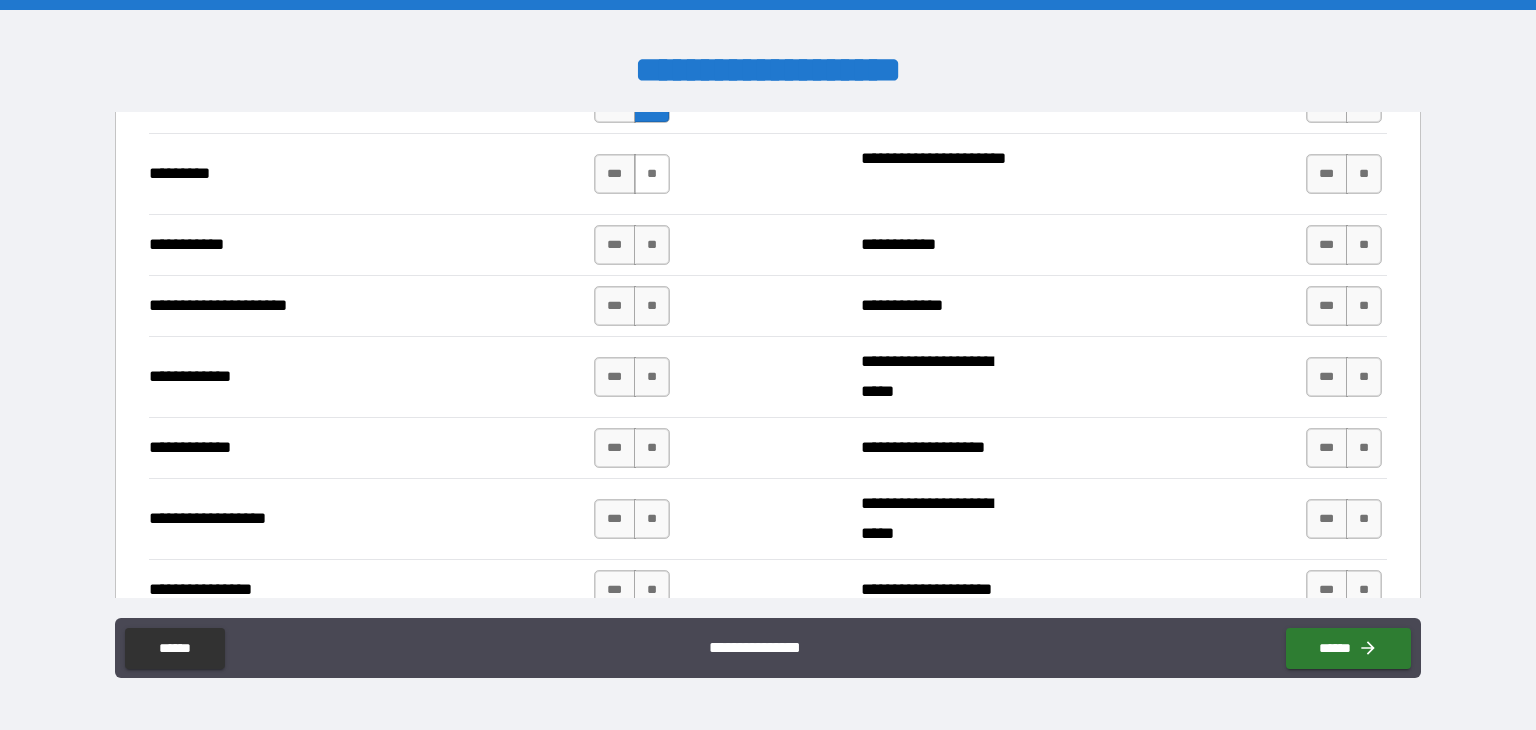 click on "**" at bounding box center [652, 174] 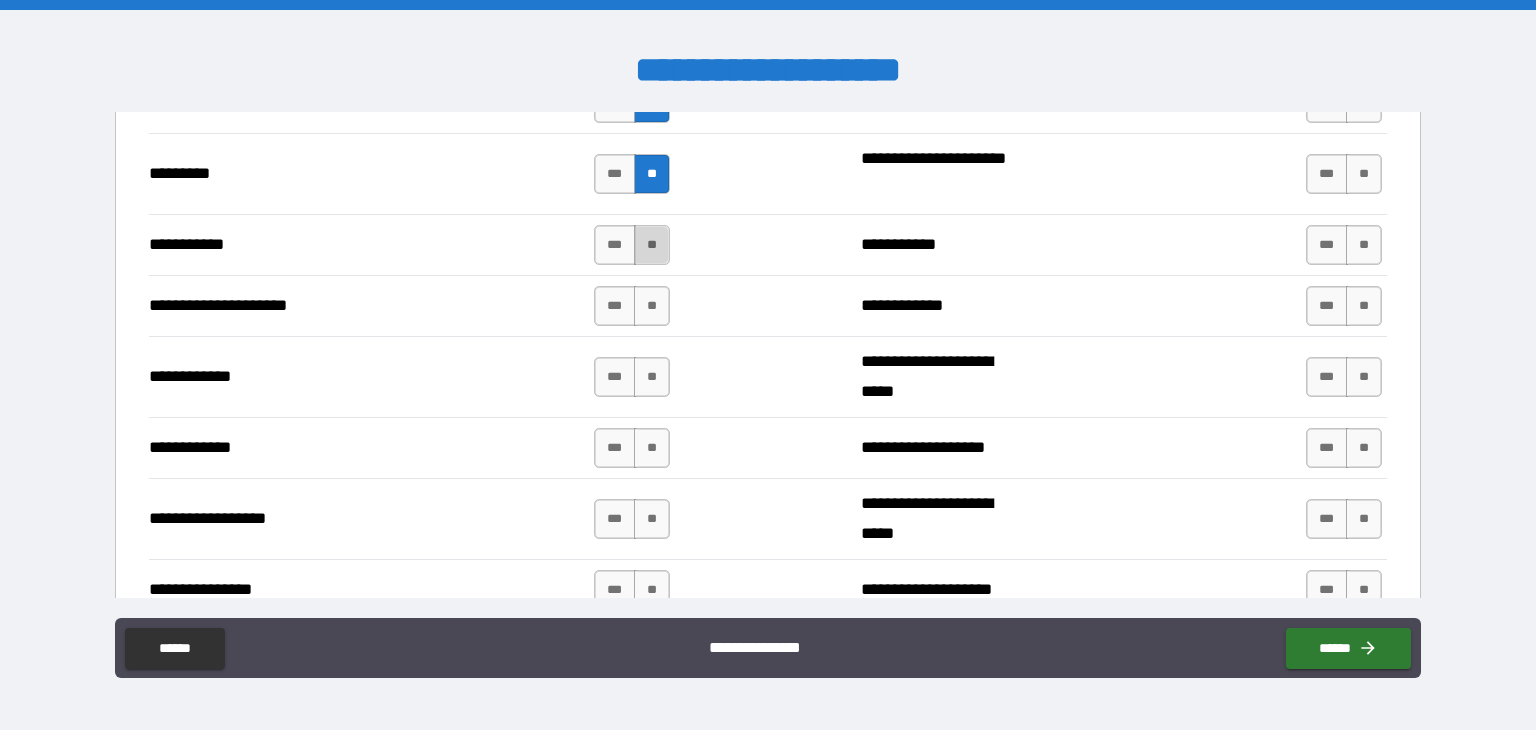 click on "**" at bounding box center [652, 245] 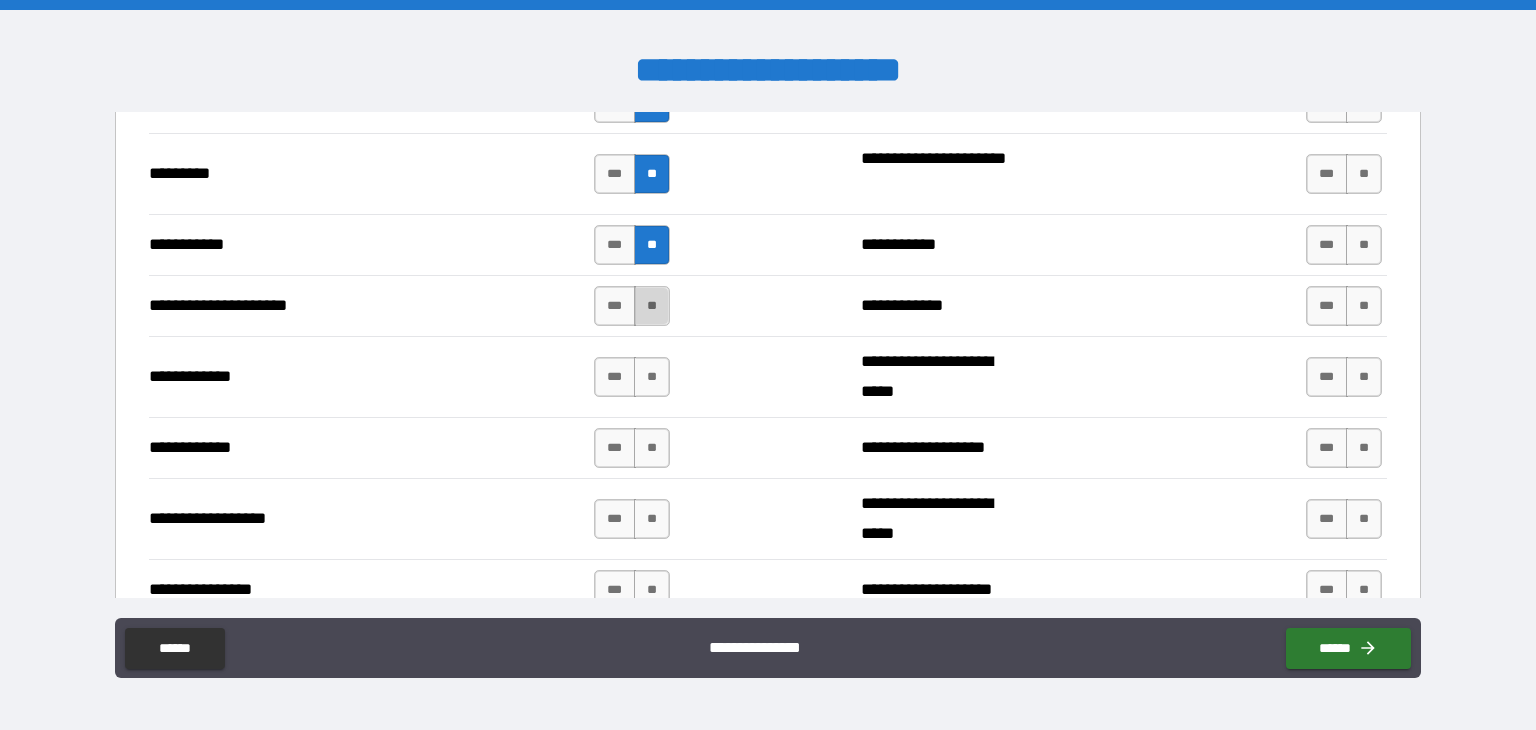 click on "**" at bounding box center [652, 306] 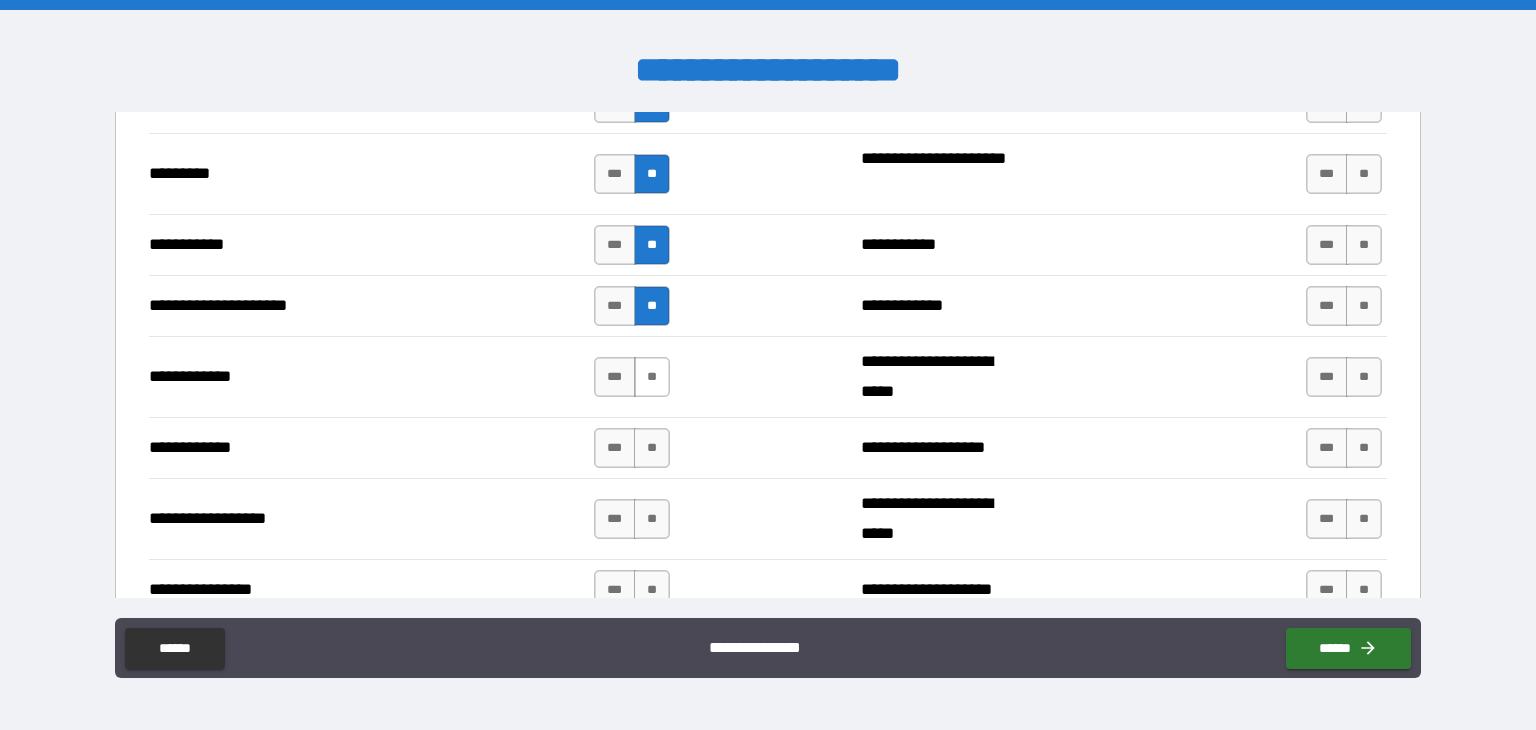 click on "**" at bounding box center [652, 377] 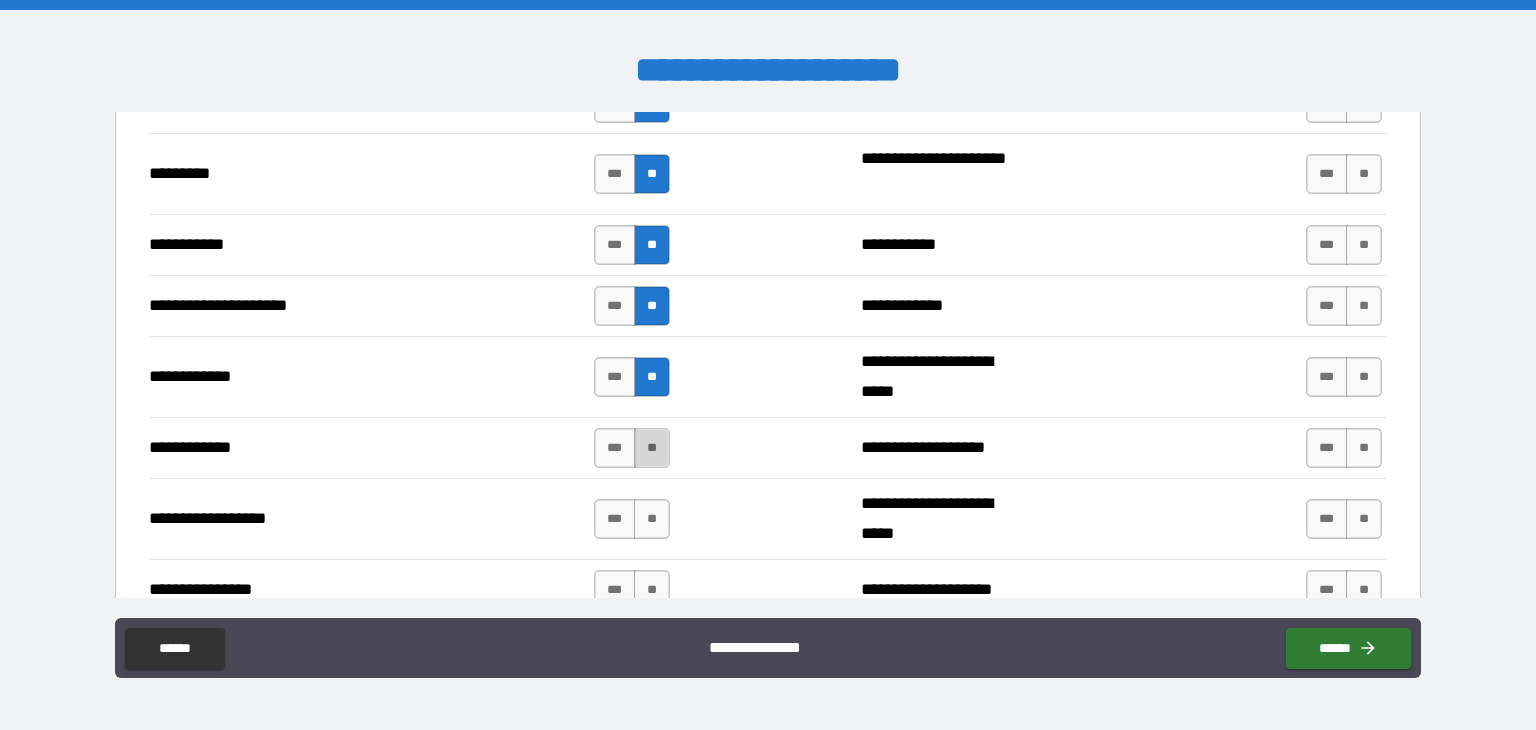 click on "**" at bounding box center (652, 448) 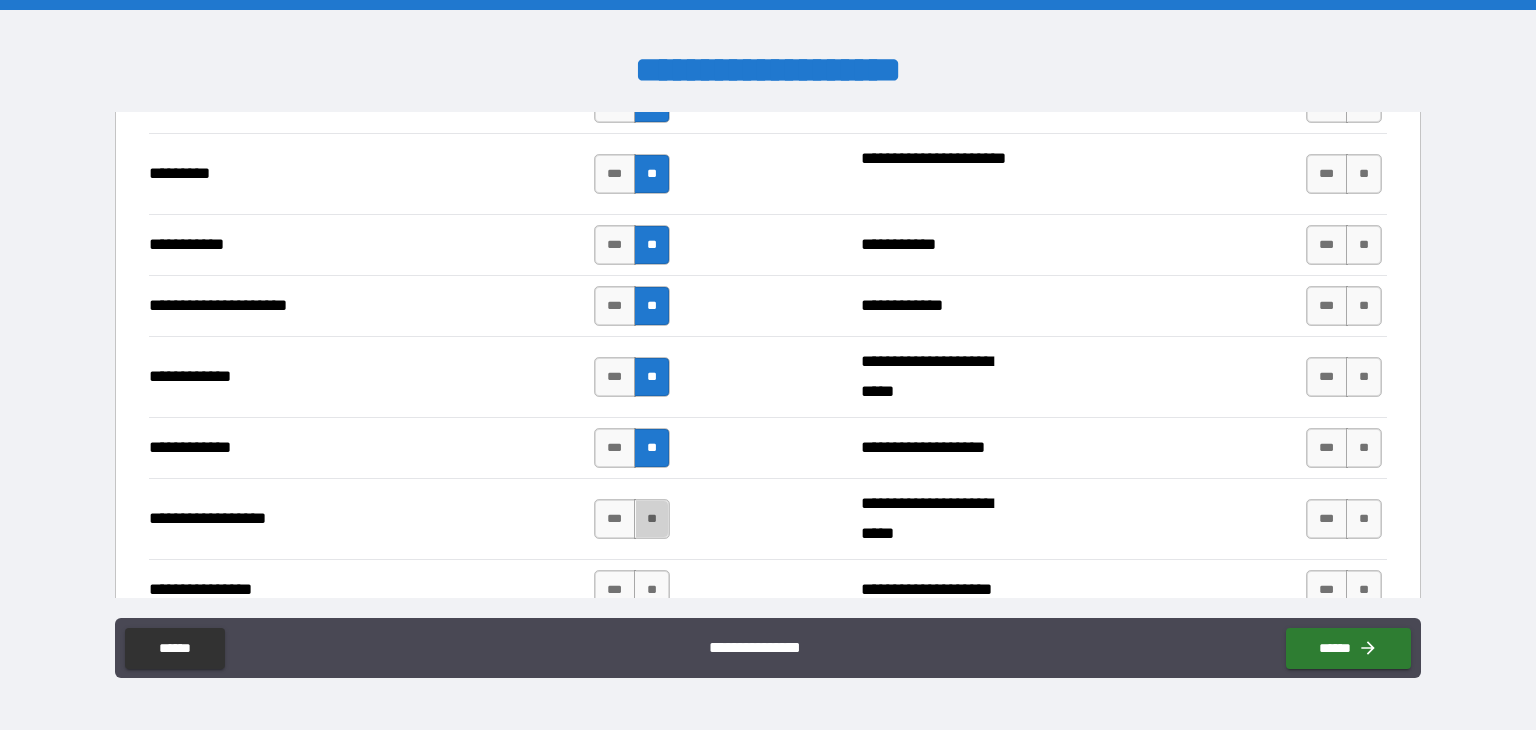 drag, startPoint x: 649, startPoint y: 514, endPoint x: 654, endPoint y: 544, distance: 30.413813 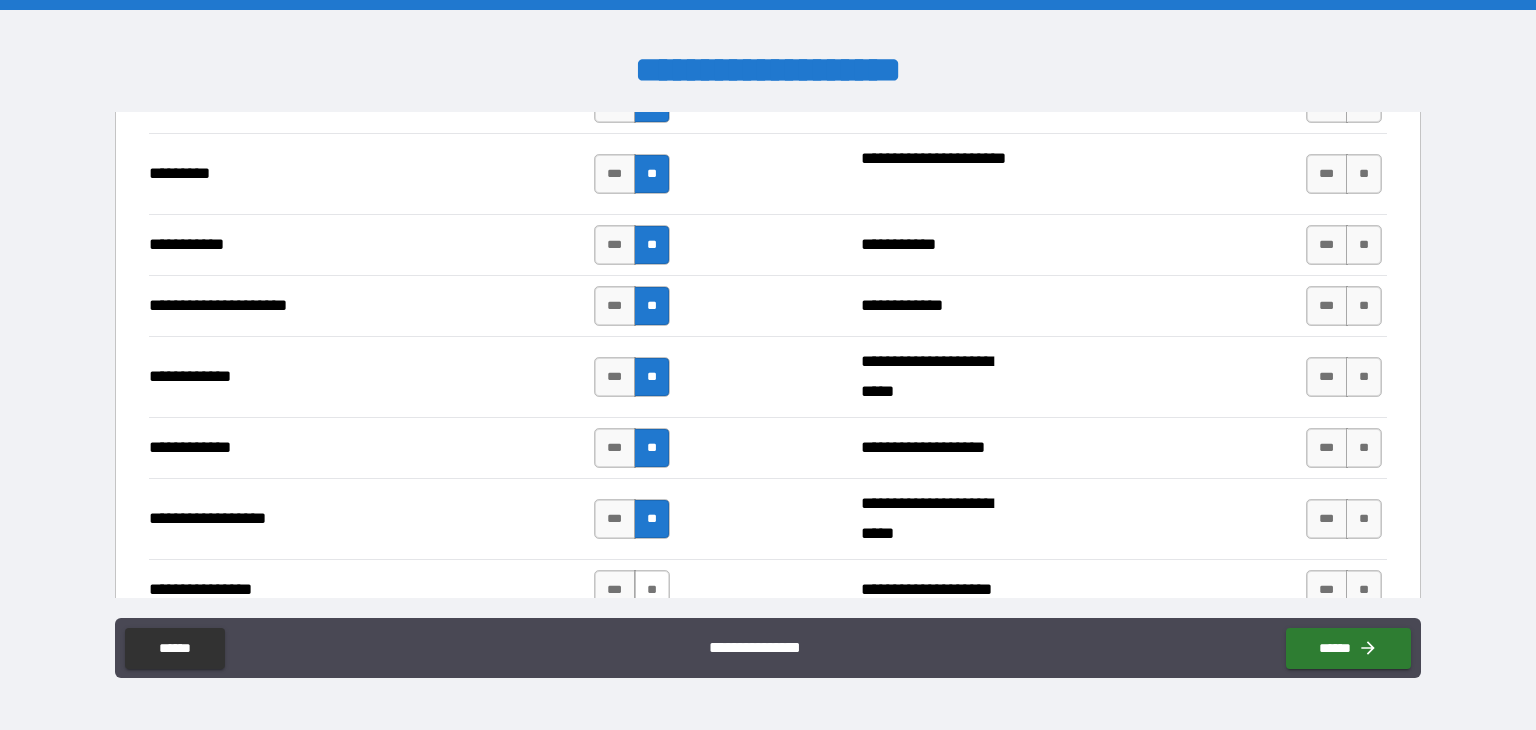 click on "**" at bounding box center (652, 590) 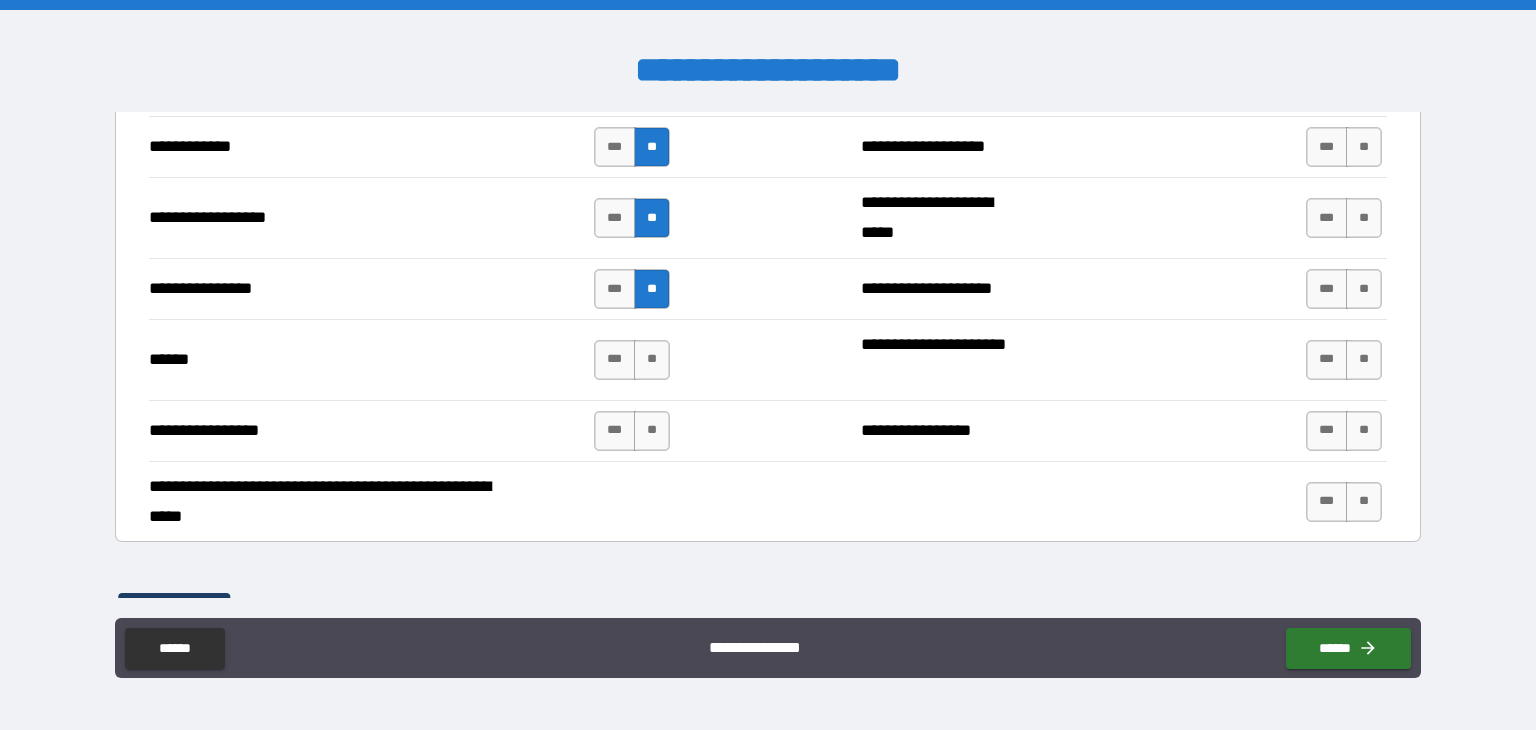 scroll, scrollTop: 4000, scrollLeft: 0, axis: vertical 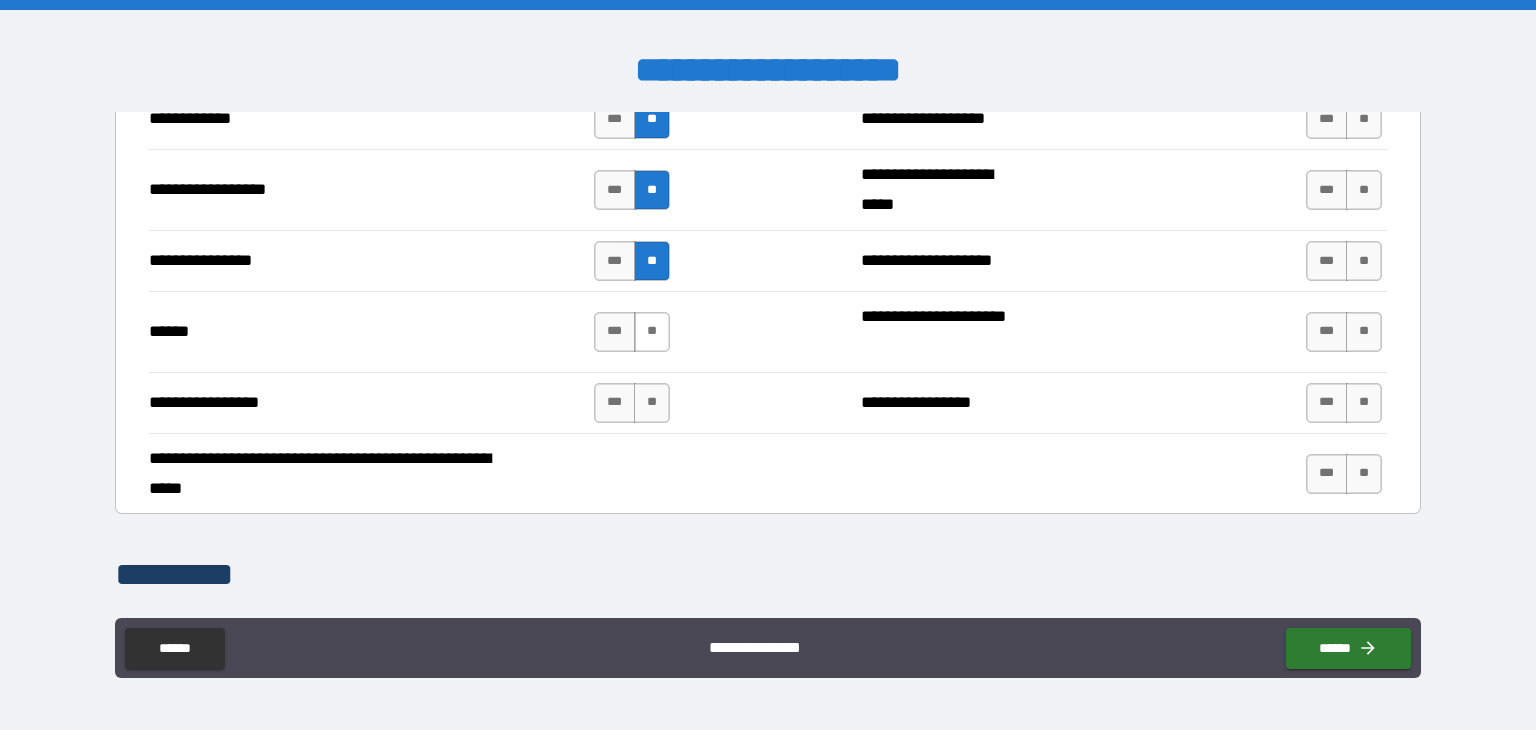 click on "**" at bounding box center [652, 332] 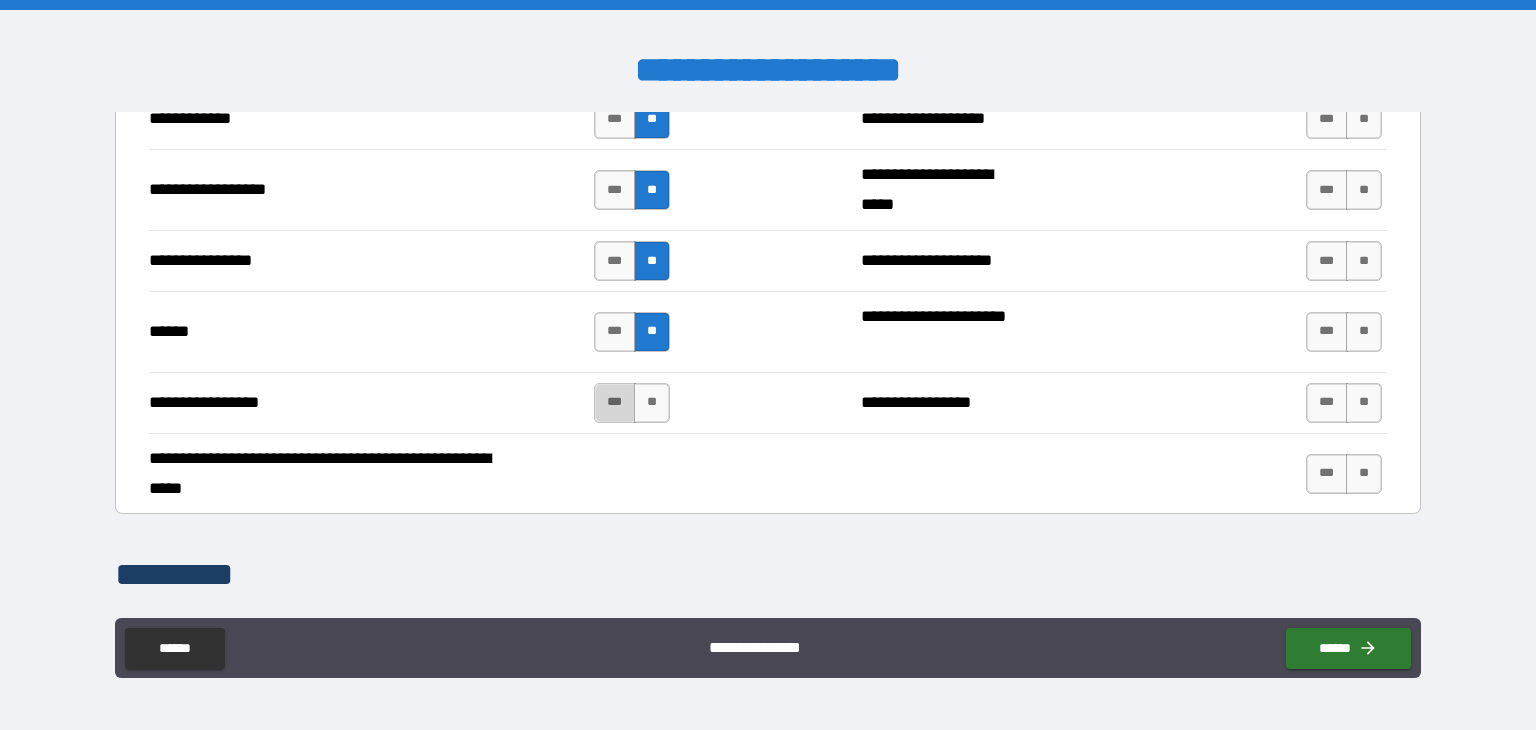 click on "***" at bounding box center (615, 403) 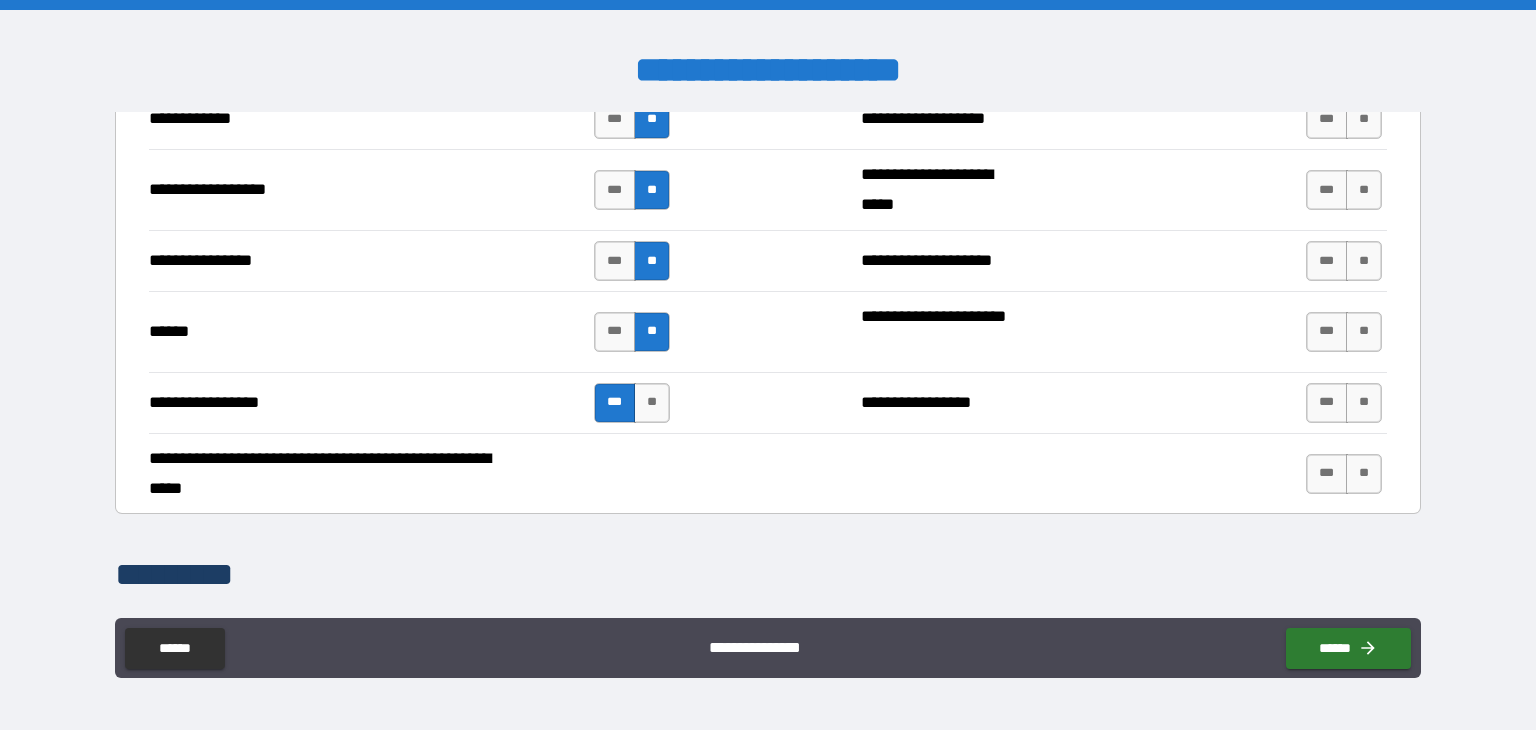 drag, startPoint x: 1349, startPoint y: 462, endPoint x: 1235, endPoint y: 422, distance: 120.8139 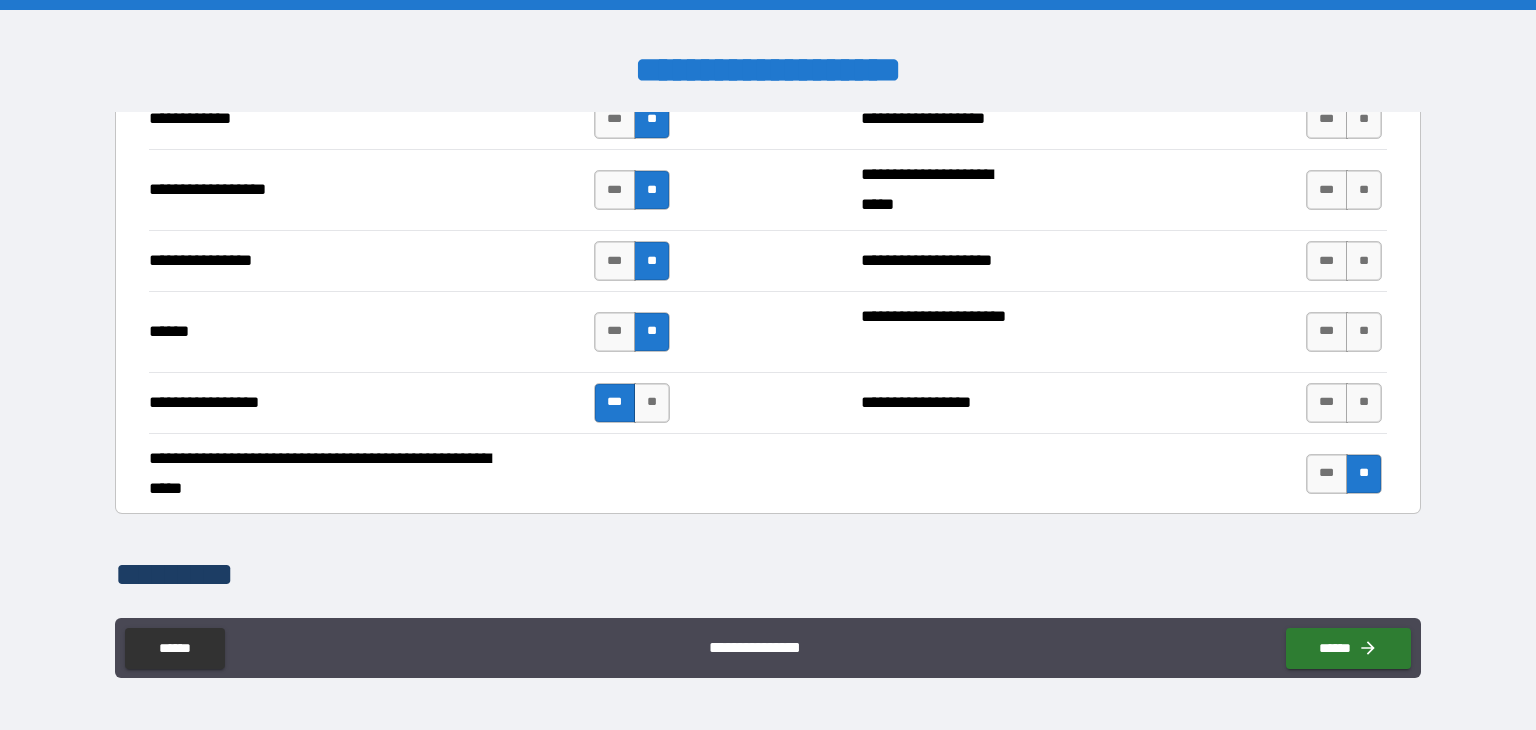 drag, startPoint x: 1351, startPoint y: 382, endPoint x: 1343, endPoint y: 351, distance: 32.01562 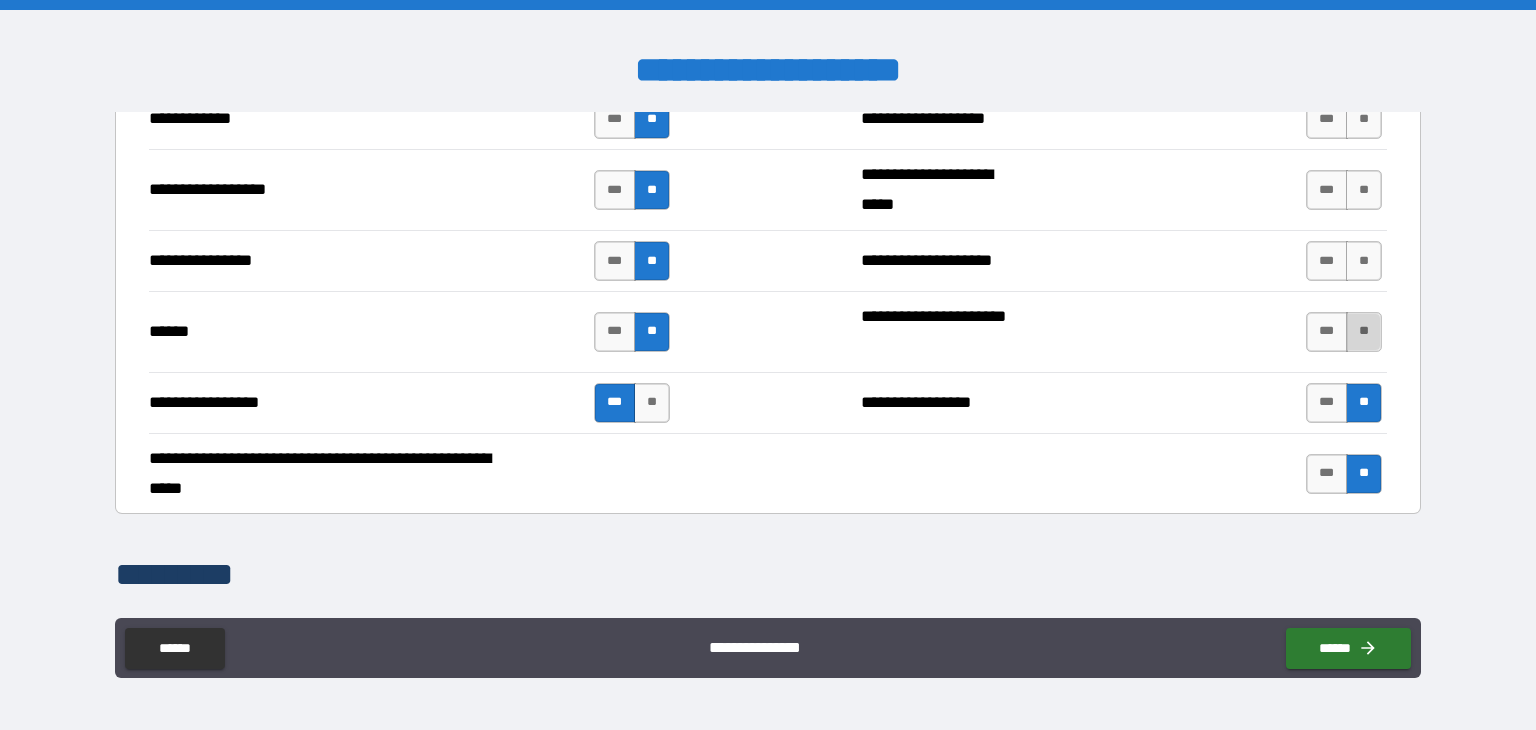 click on "**" at bounding box center [1364, 332] 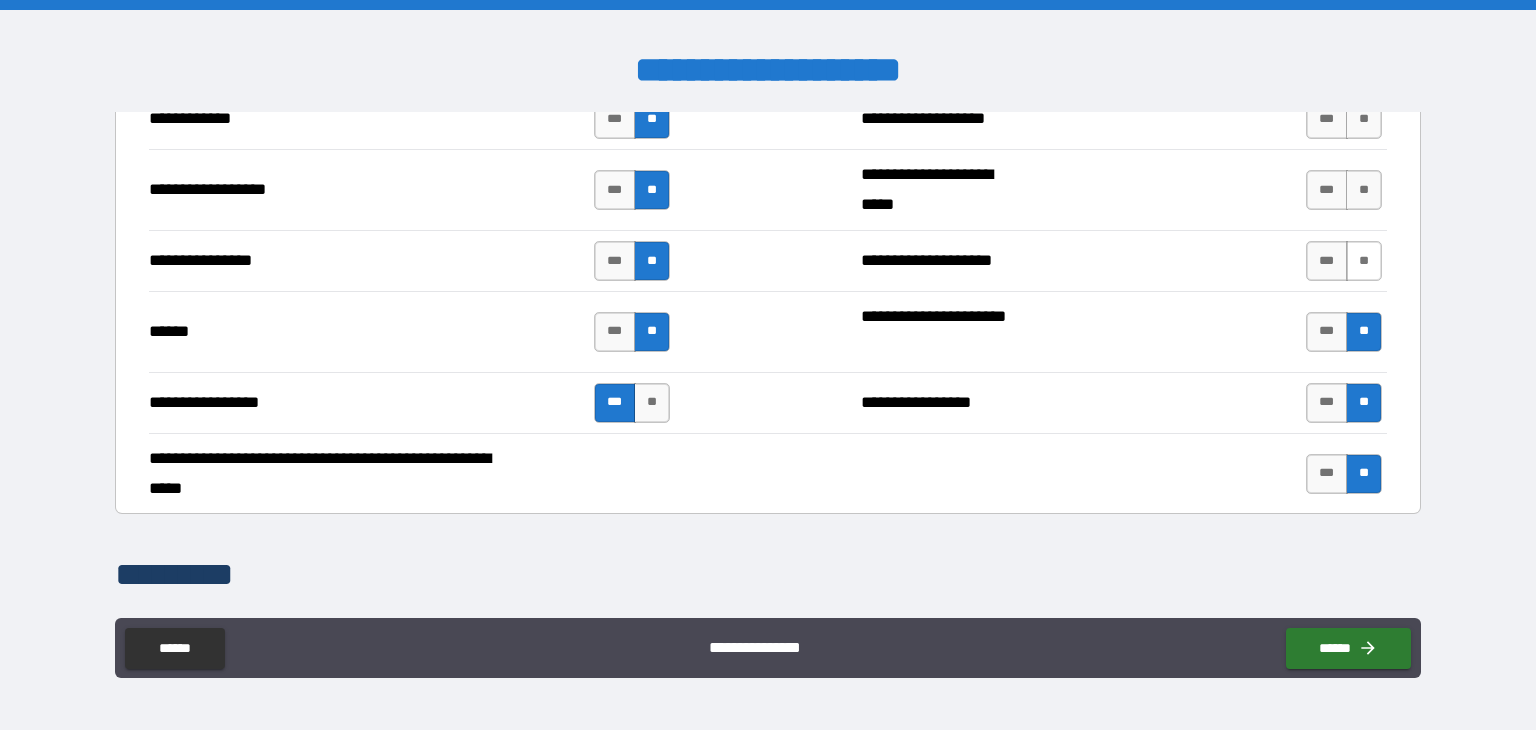 click on "**" at bounding box center [1364, 261] 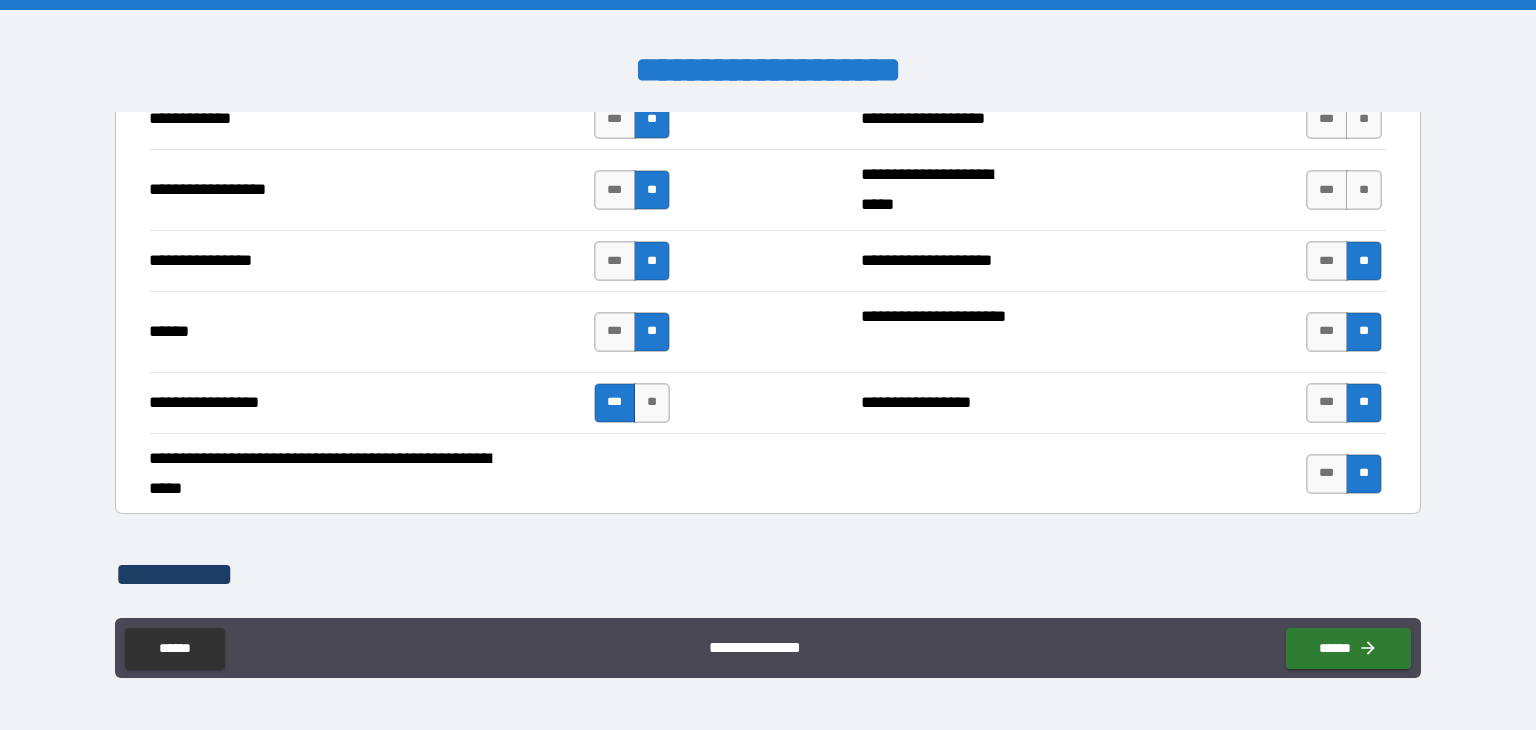 drag, startPoint x: 1349, startPoint y: 176, endPoint x: 1139, endPoint y: 245, distance: 221.04524 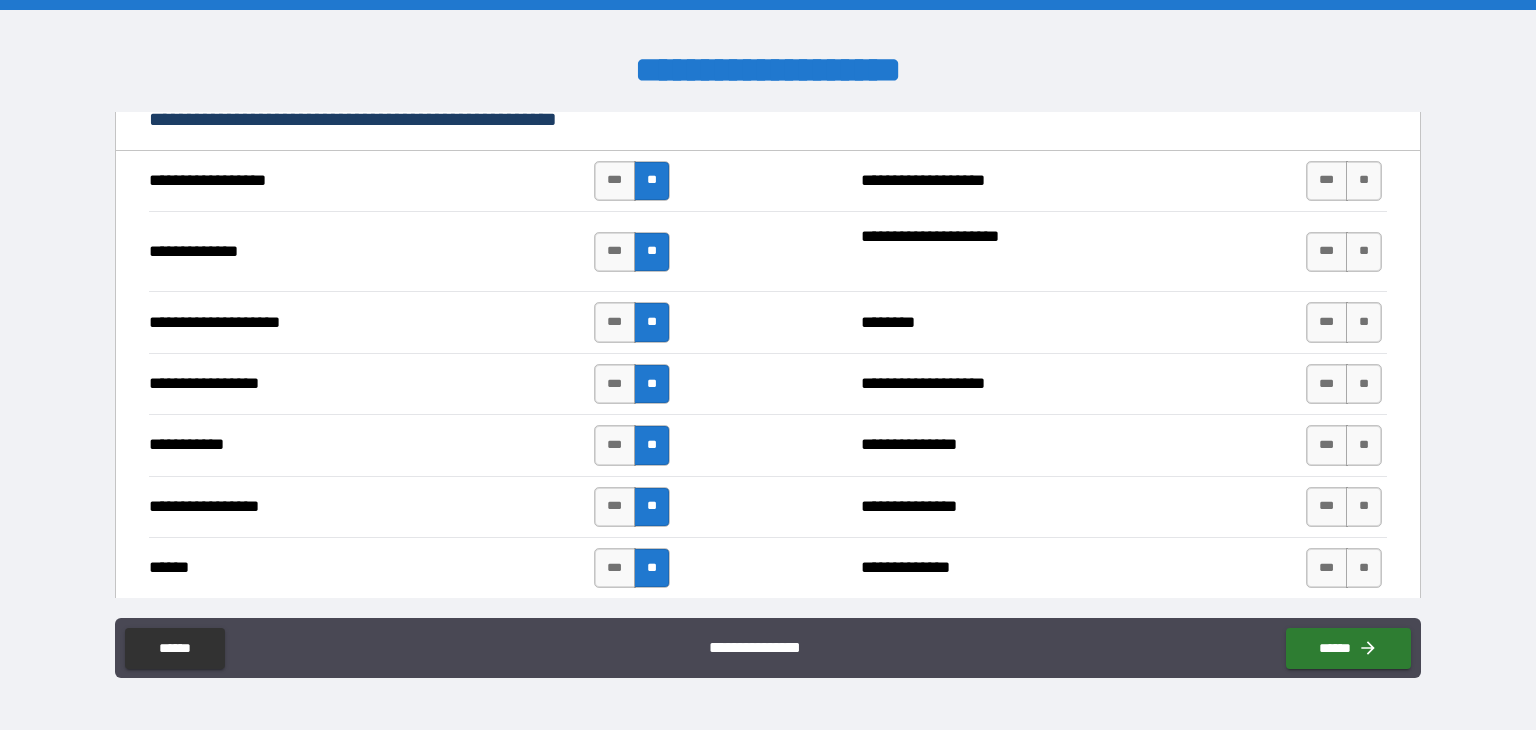 scroll, scrollTop: 1816, scrollLeft: 0, axis: vertical 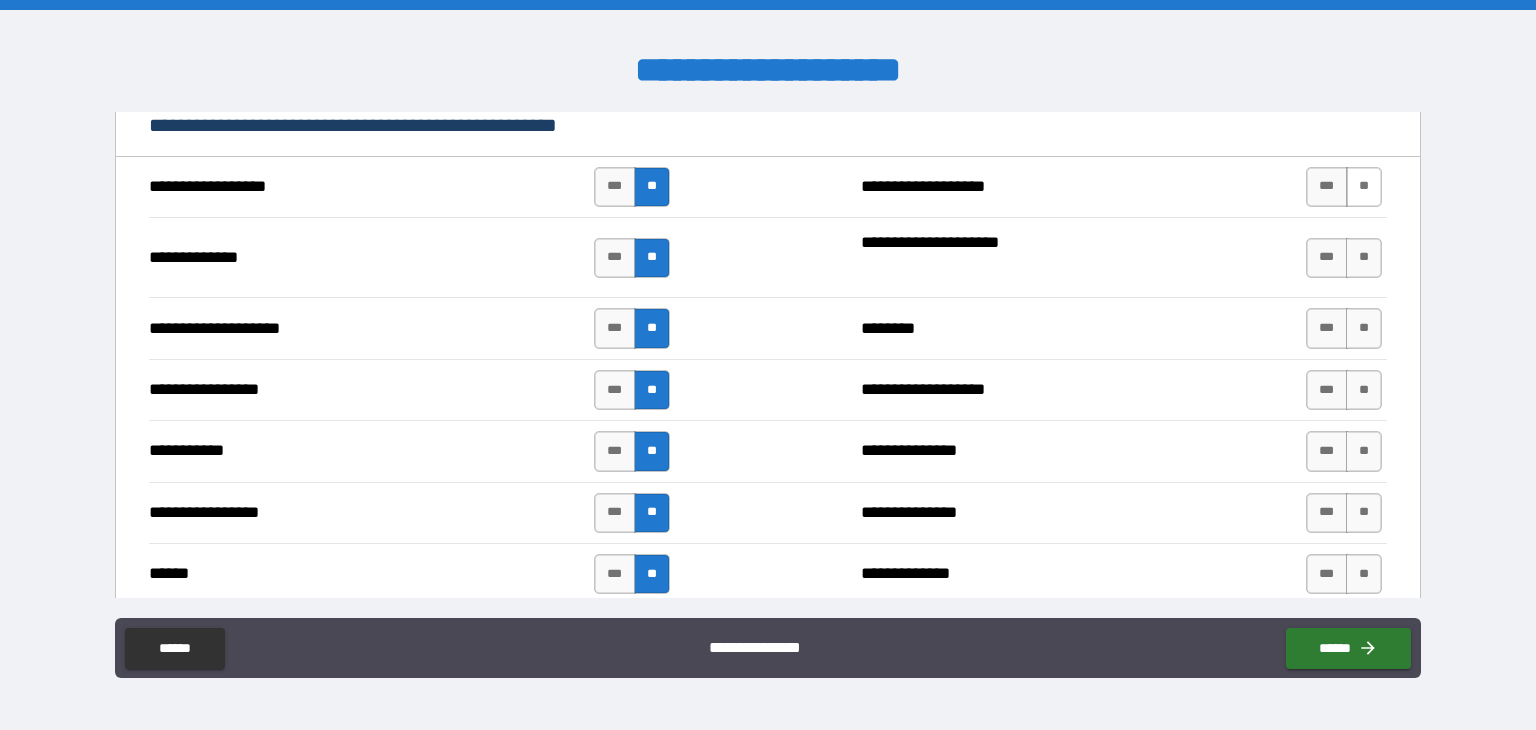click on "**" at bounding box center (1364, 187) 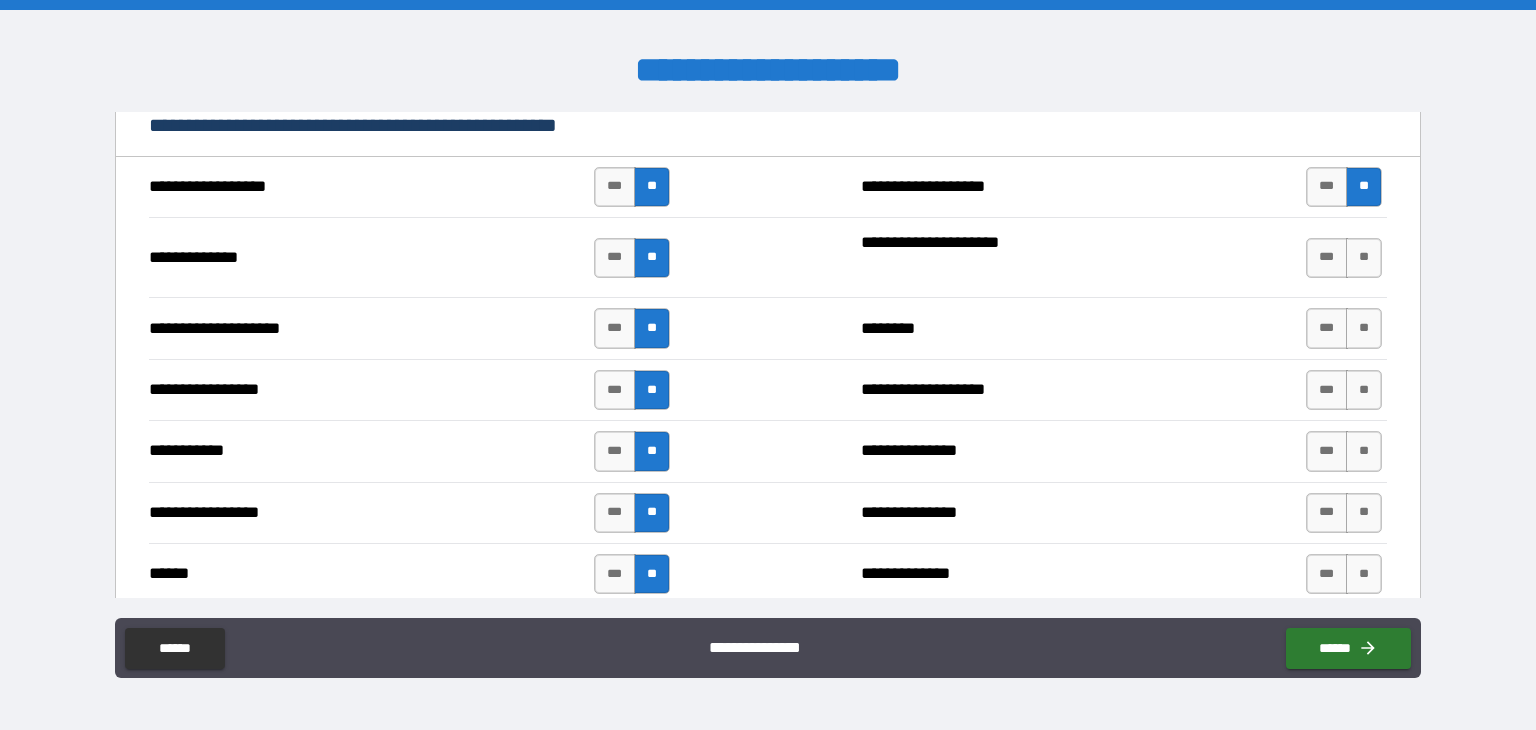 drag, startPoint x: 1352, startPoint y: 253, endPoint x: 1356, endPoint y: 295, distance: 42.190044 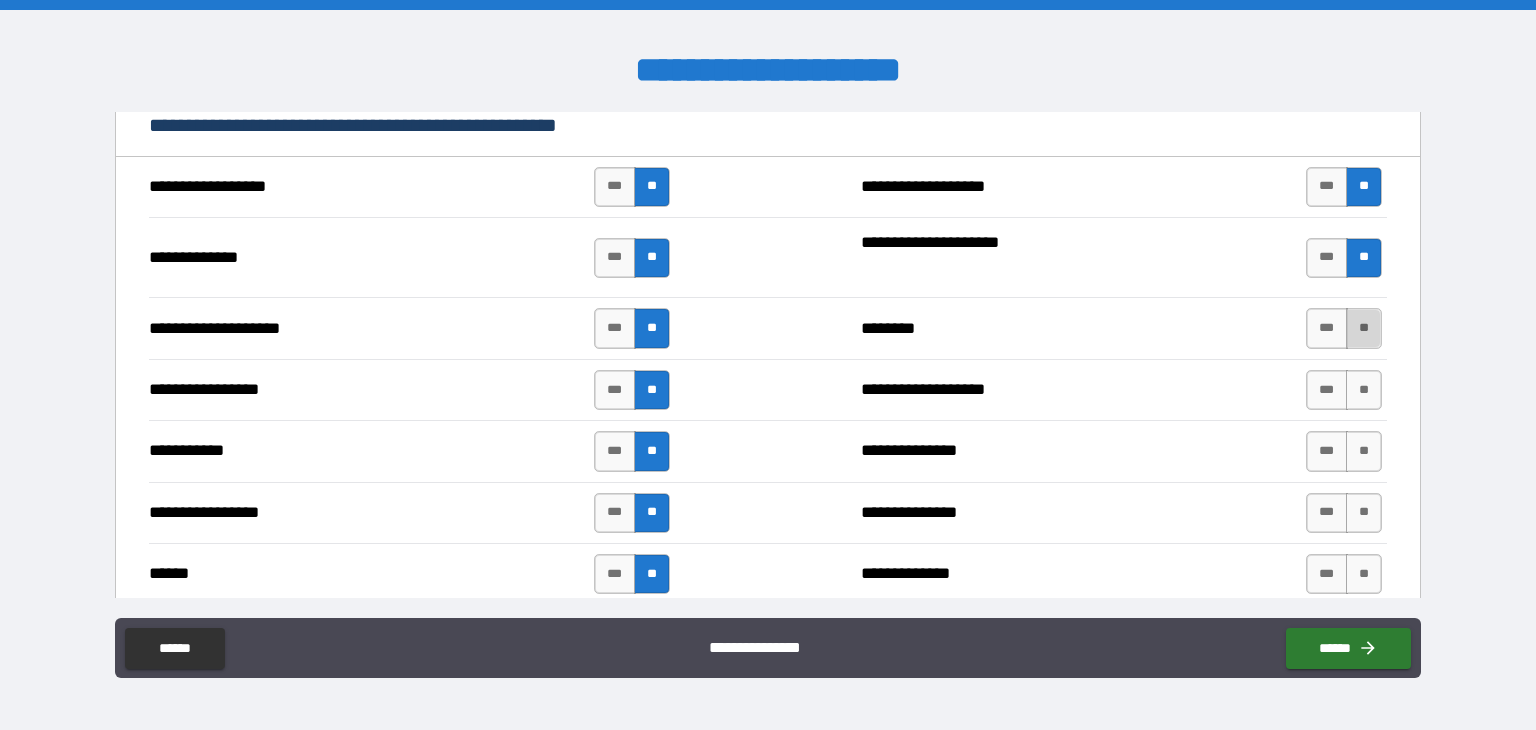 click on "**" at bounding box center [1364, 328] 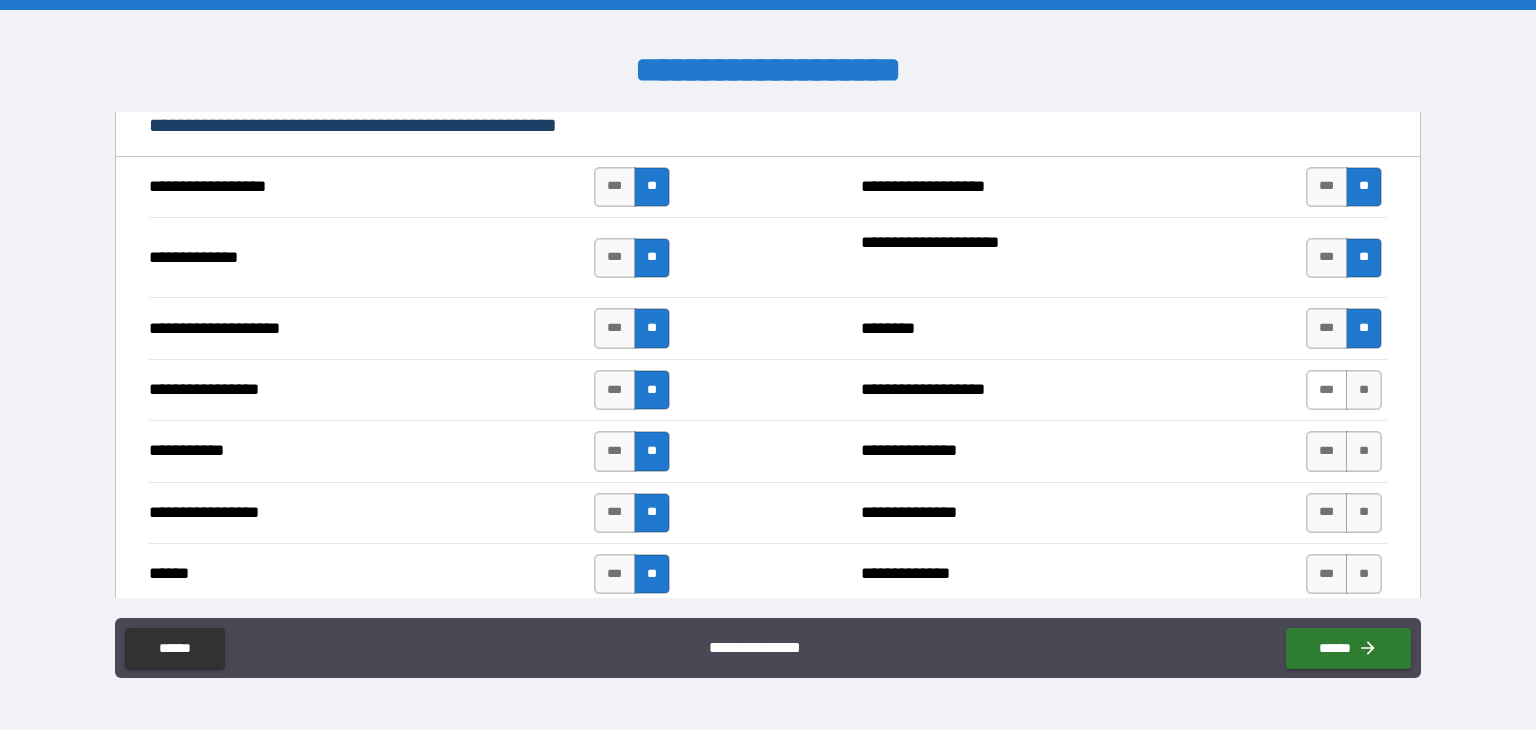 click on "***" at bounding box center [1327, 390] 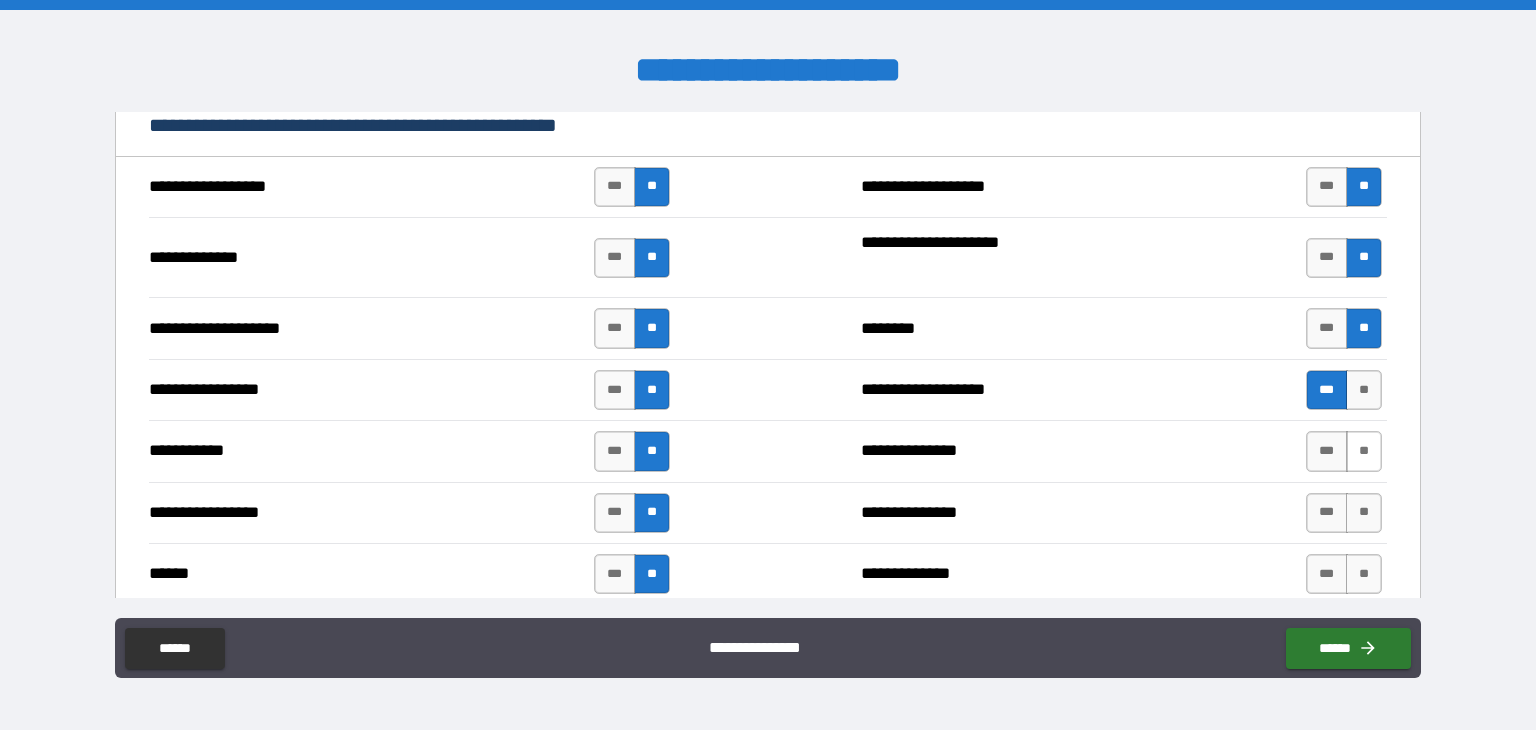 click on "**" at bounding box center [1364, 451] 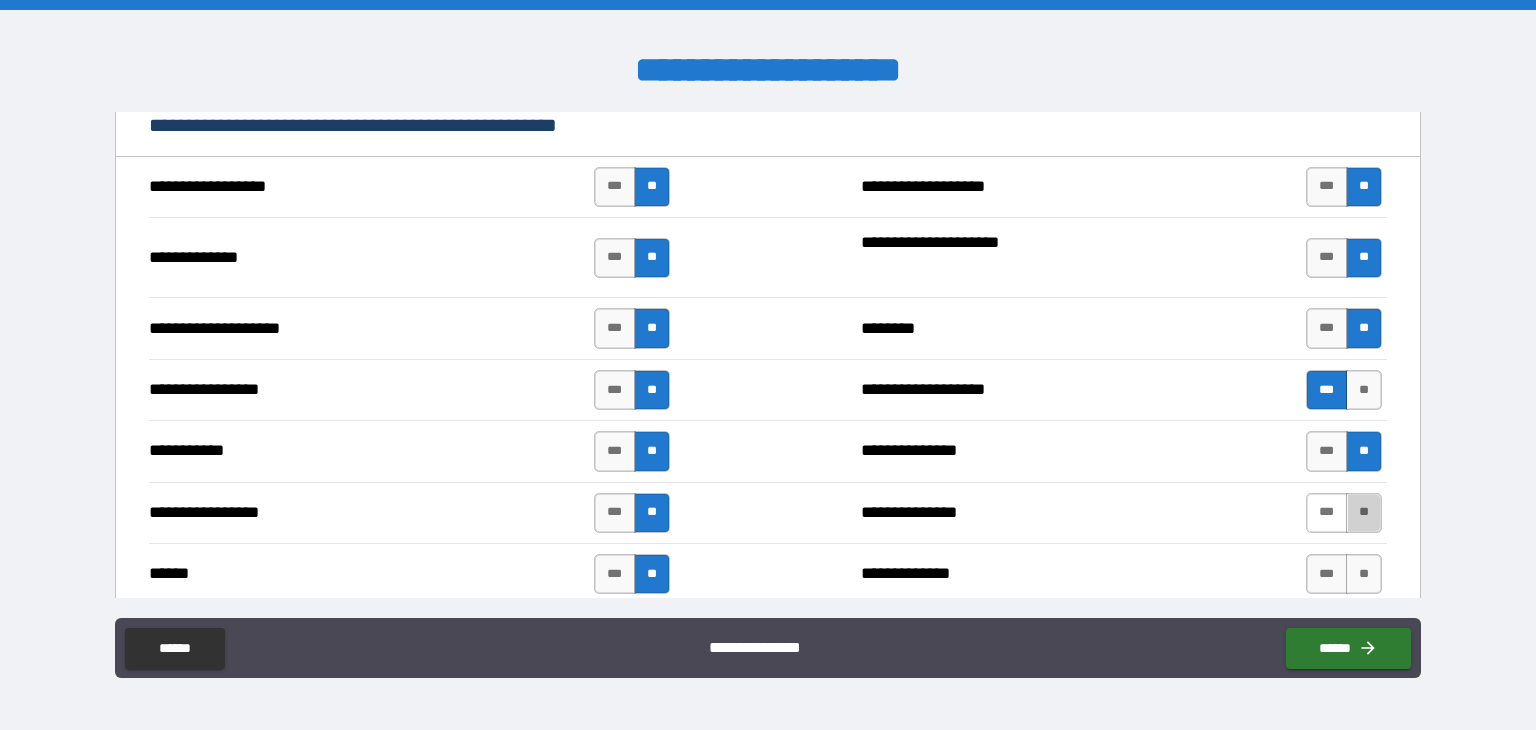 drag, startPoint x: 1350, startPoint y: 504, endPoint x: 1331, endPoint y: 494, distance: 21.470911 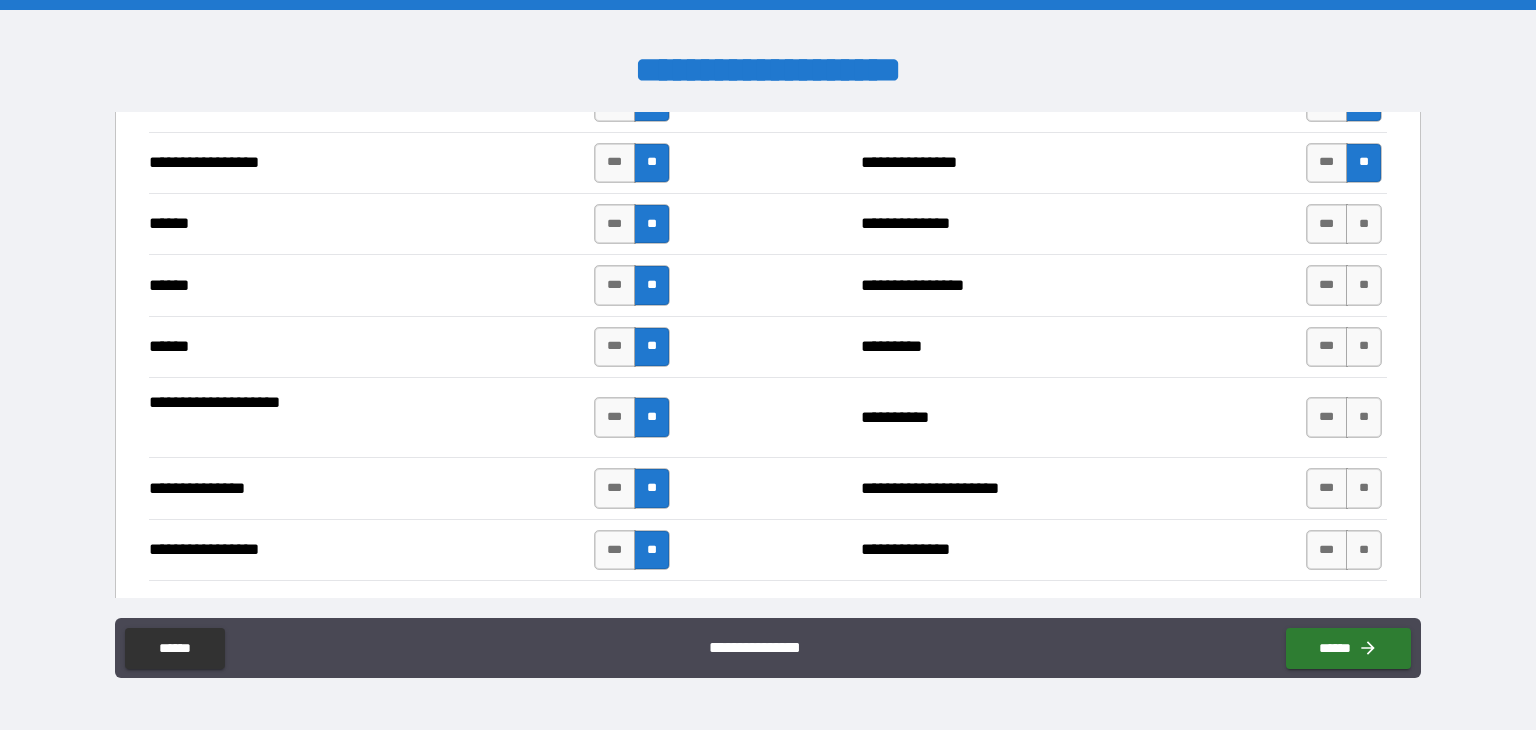 scroll, scrollTop: 2184, scrollLeft: 0, axis: vertical 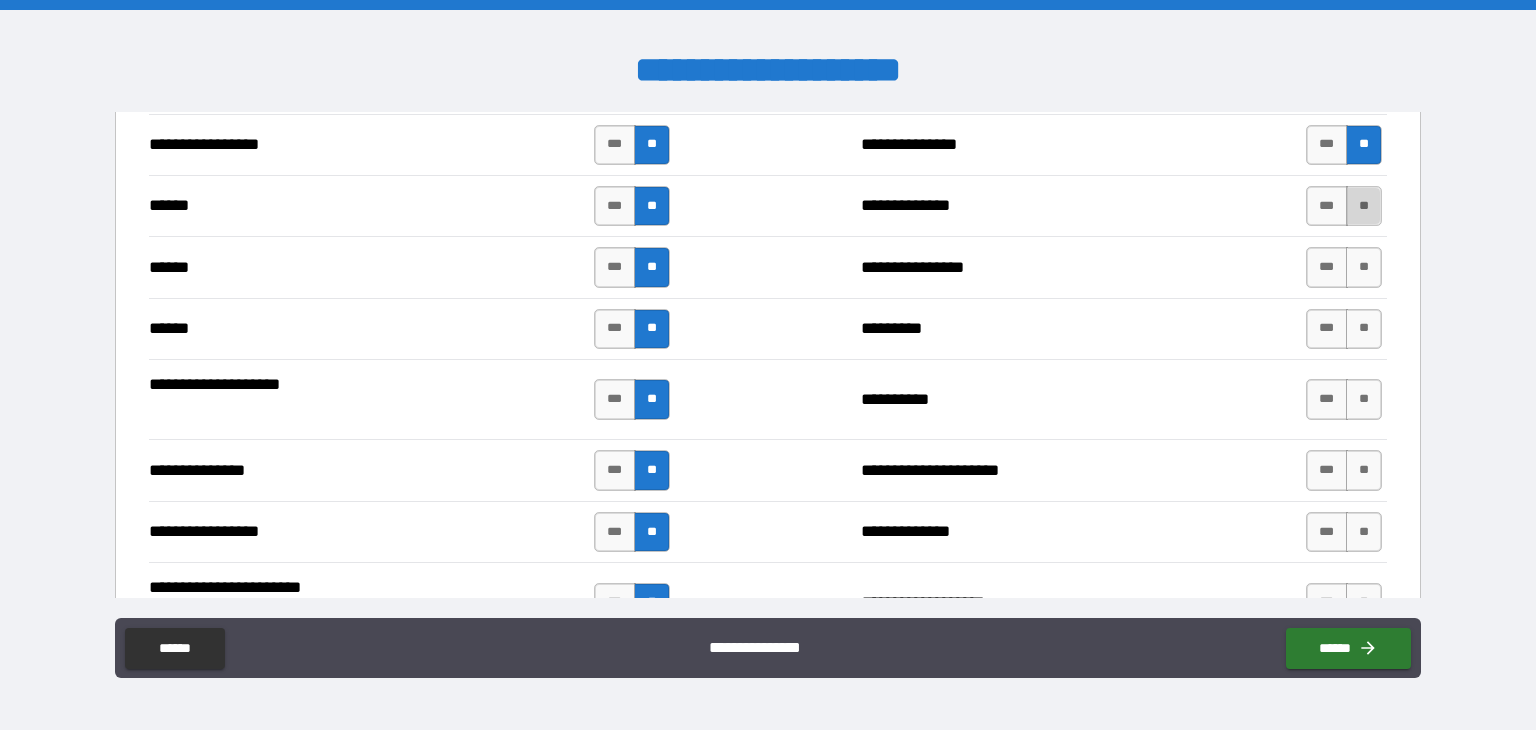 drag, startPoint x: 1351, startPoint y: 209, endPoint x: 1348, endPoint y: 241, distance: 32.140316 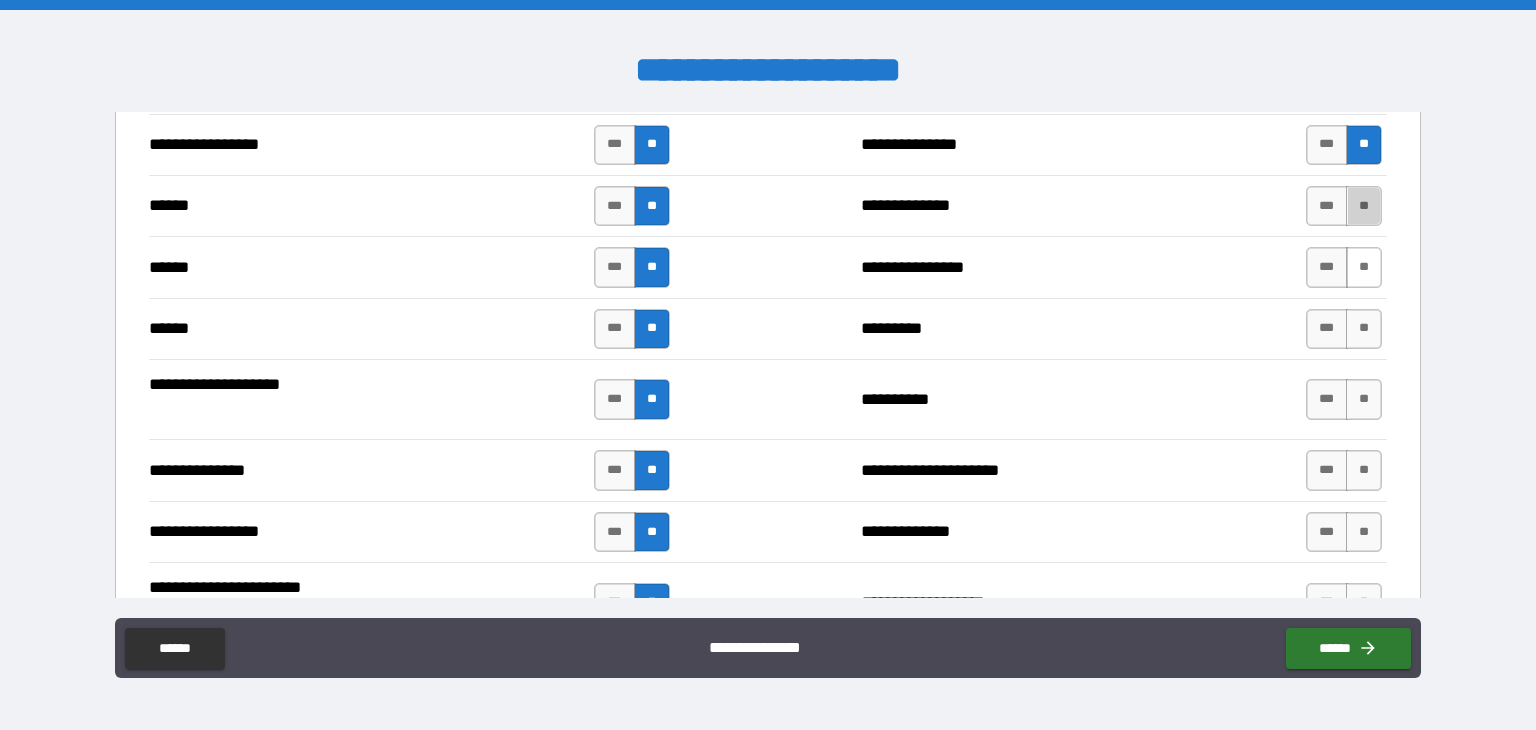 click on "**" at bounding box center (1364, 206) 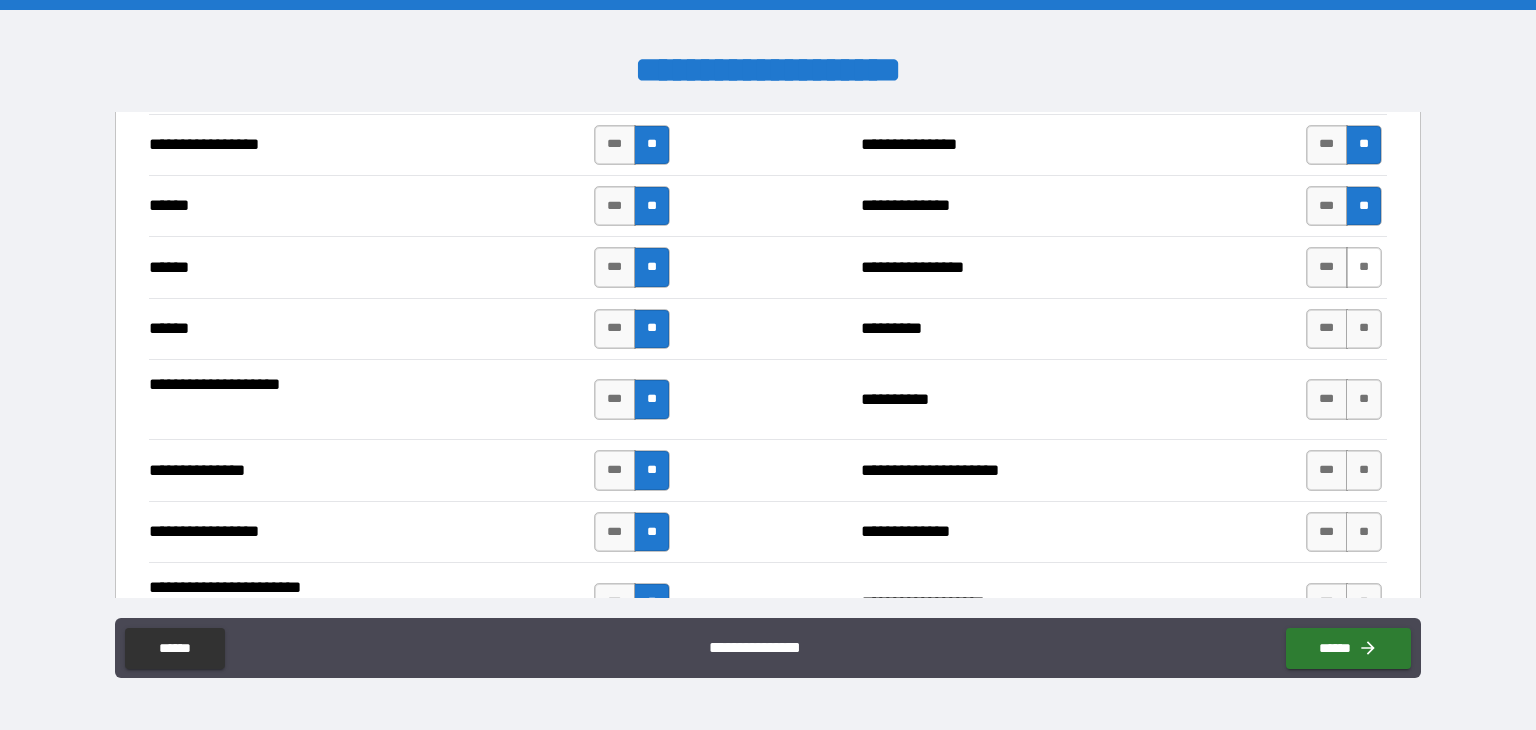 click on "**" at bounding box center (1364, 267) 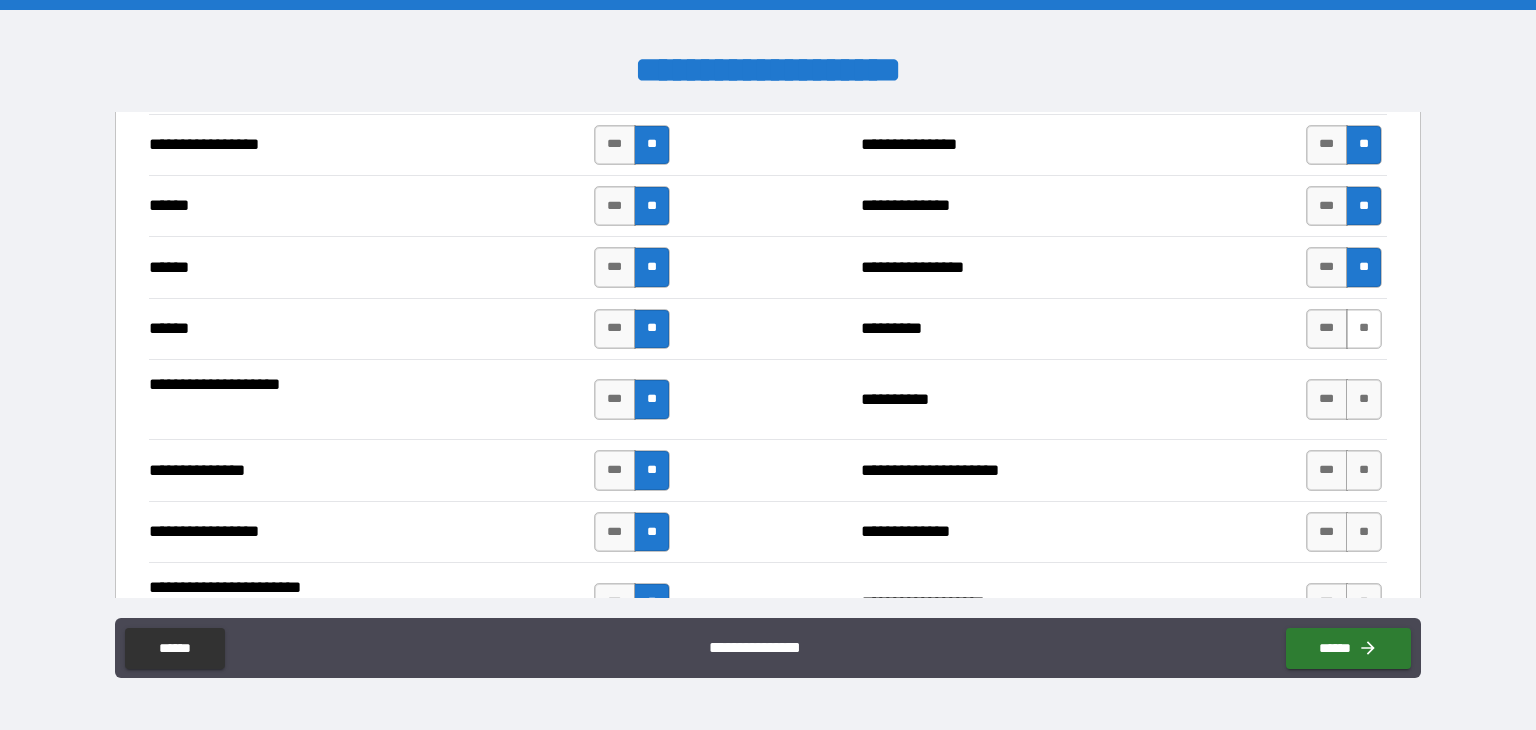 click on "**" at bounding box center (1364, 329) 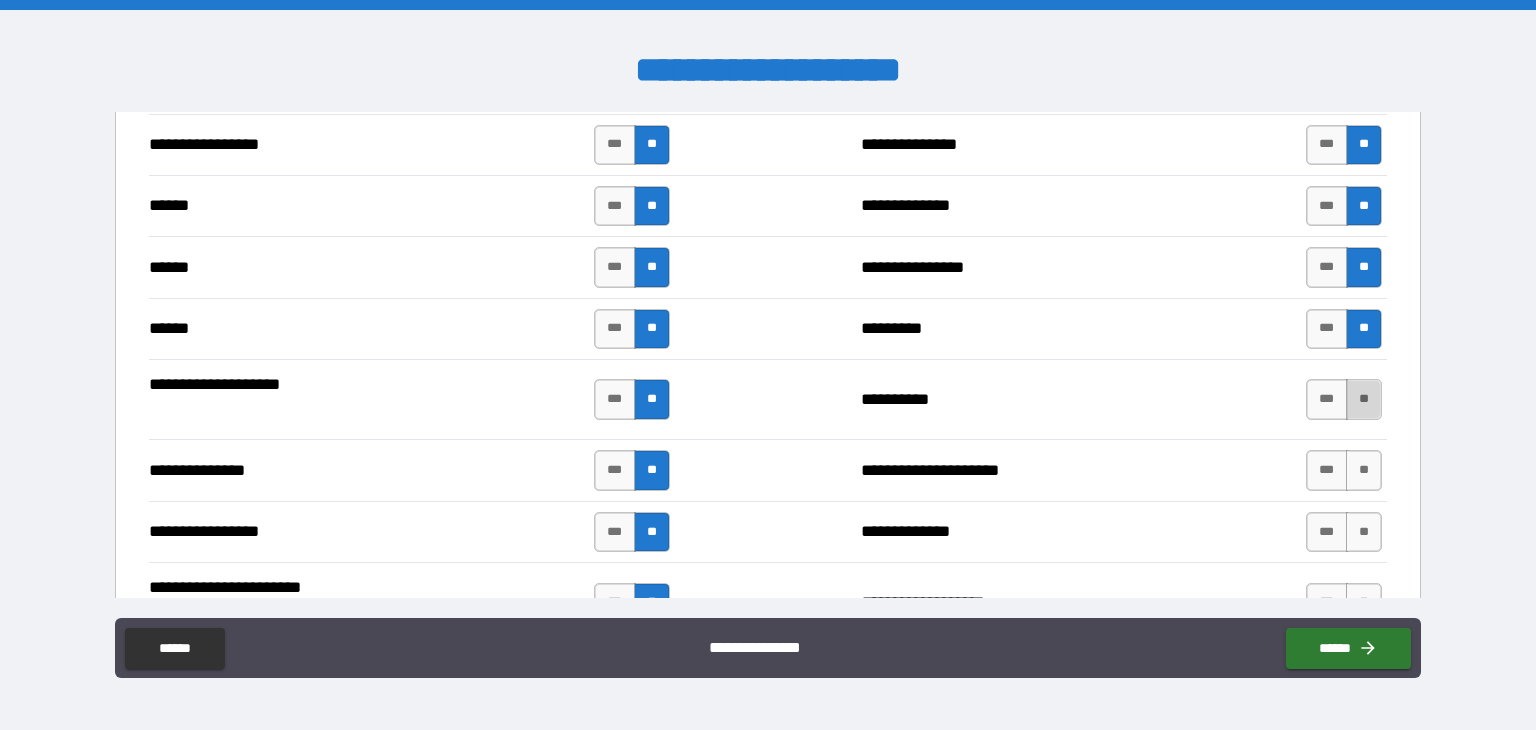 click on "**" at bounding box center [1364, 399] 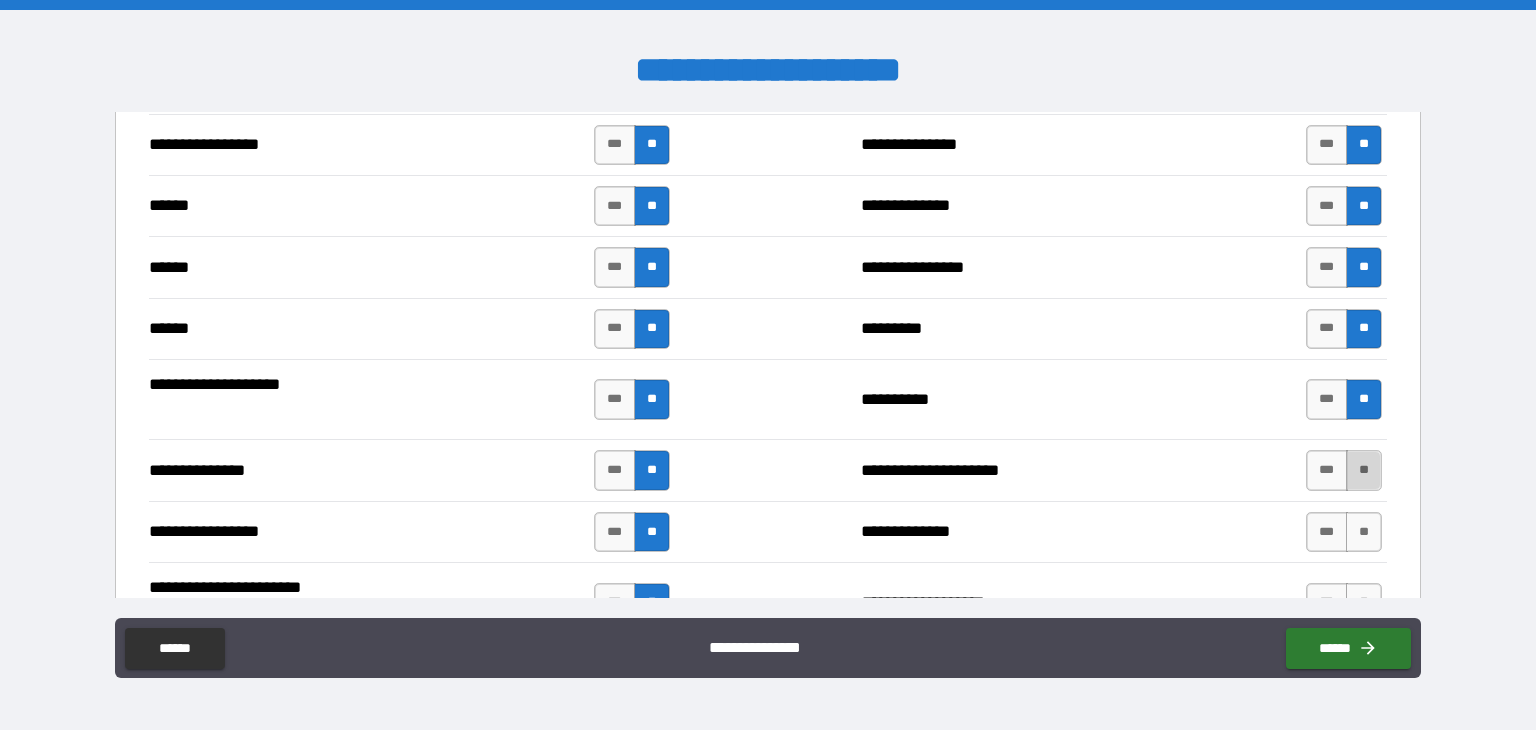 drag, startPoint x: 1348, startPoint y: 472, endPoint x: 1353, endPoint y: 481, distance: 10.29563 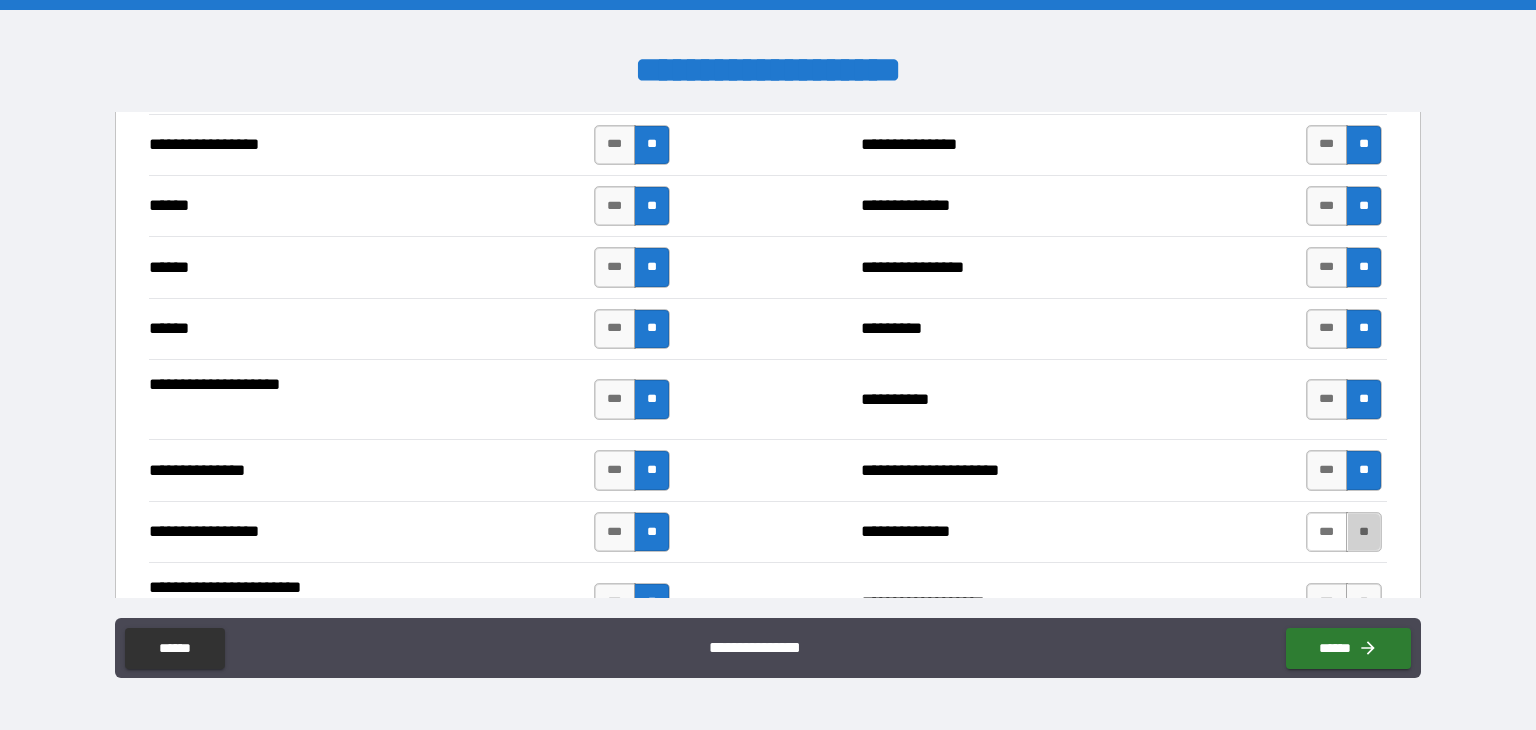 drag, startPoint x: 1352, startPoint y: 519, endPoint x: 1324, endPoint y: 505, distance: 31.304953 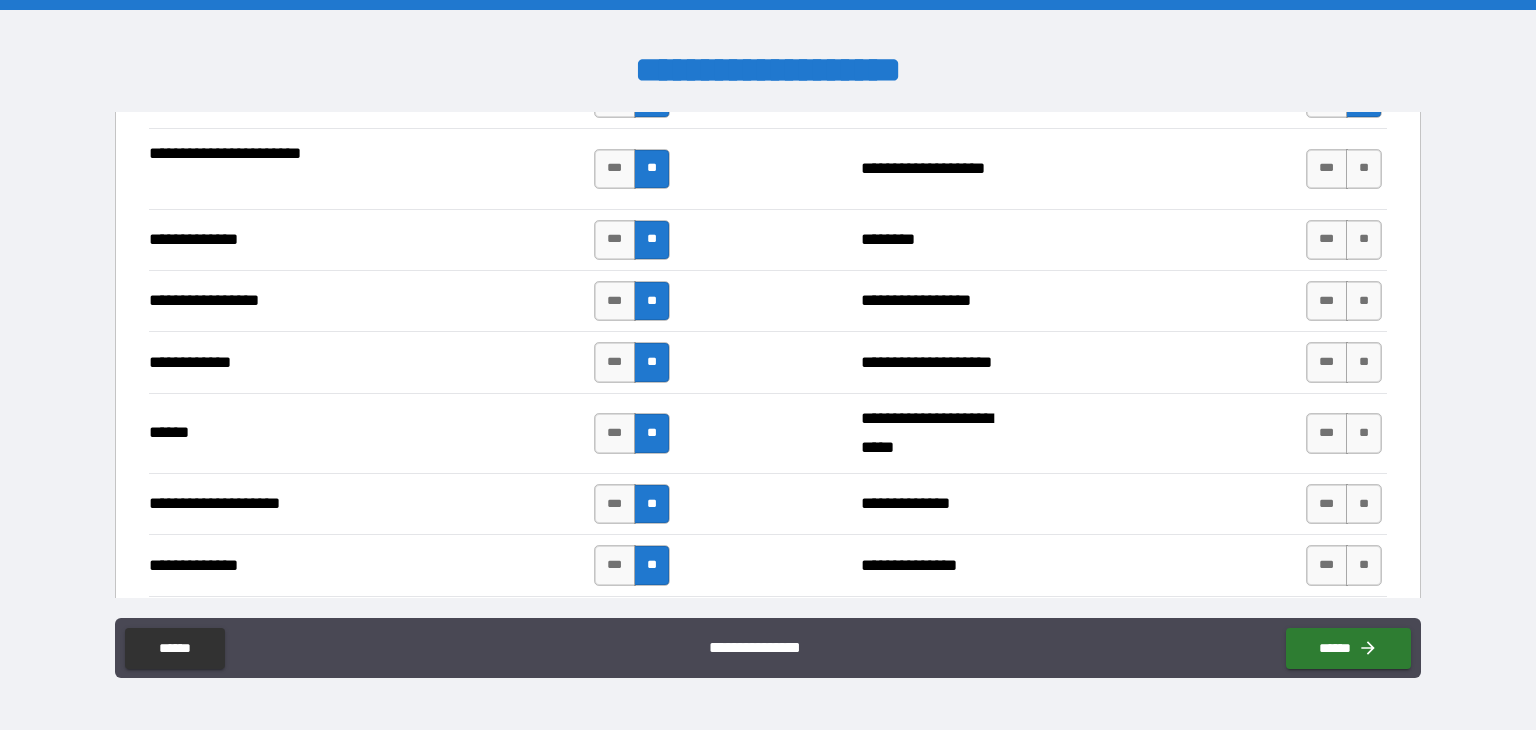 scroll, scrollTop: 2634, scrollLeft: 0, axis: vertical 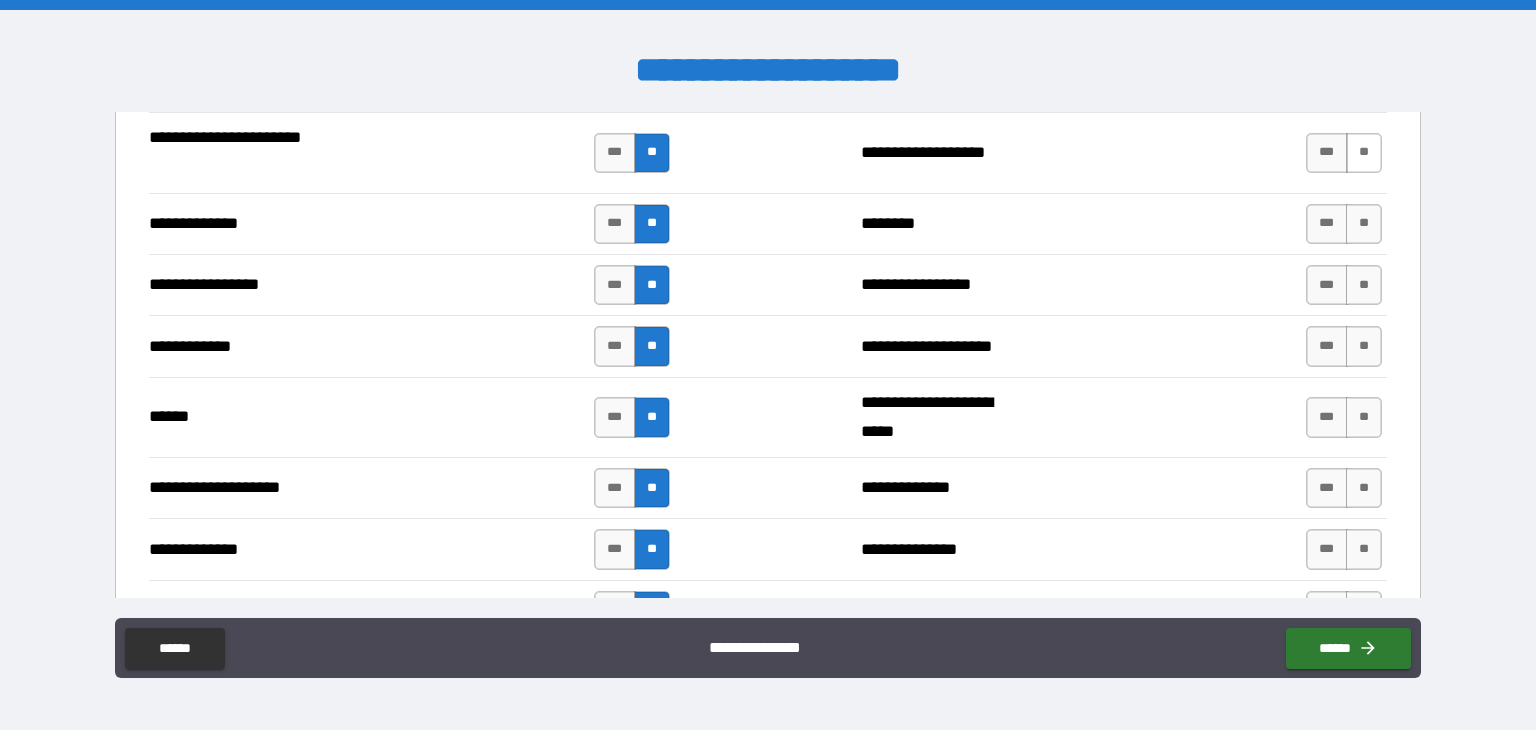 click on "**" at bounding box center [1364, 153] 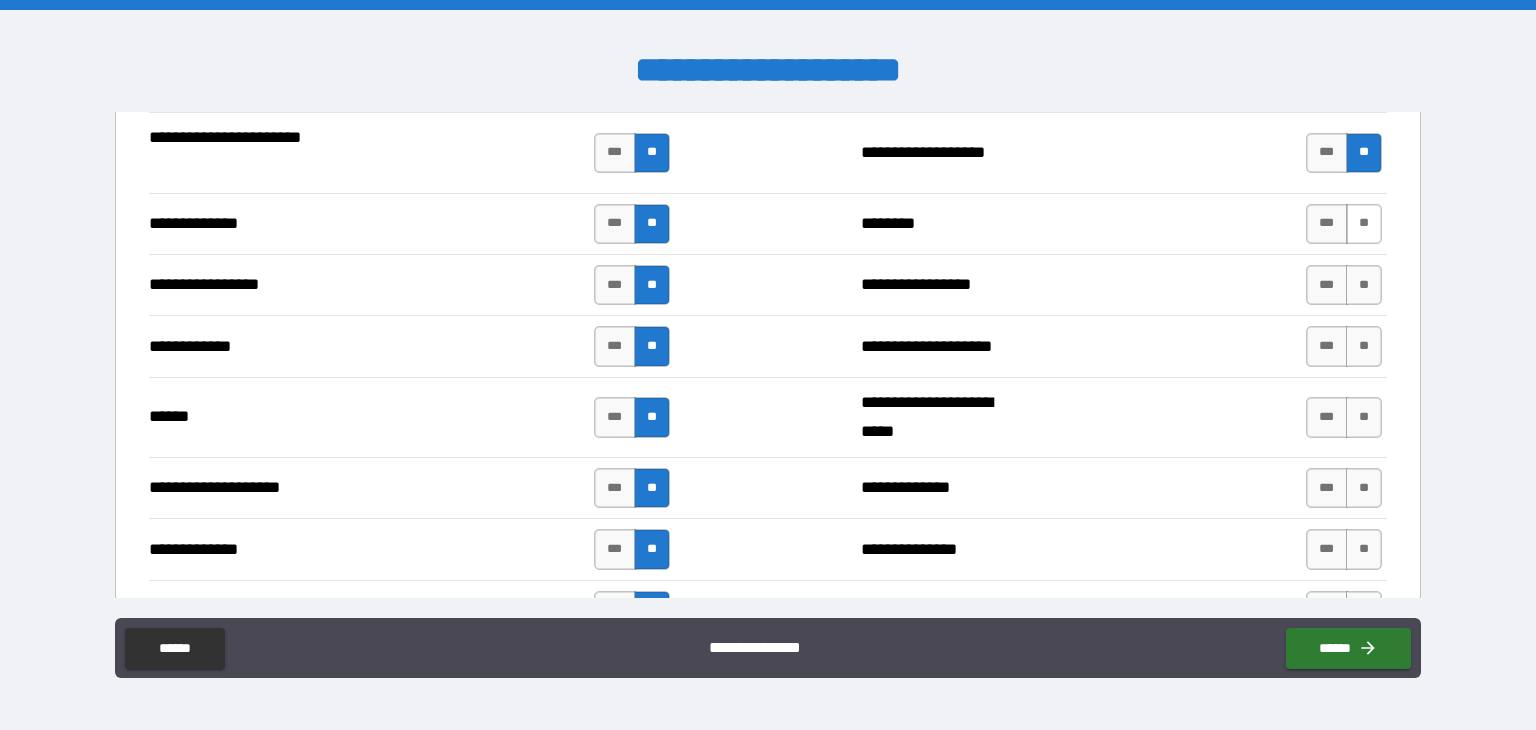 click on "**" at bounding box center [1364, 224] 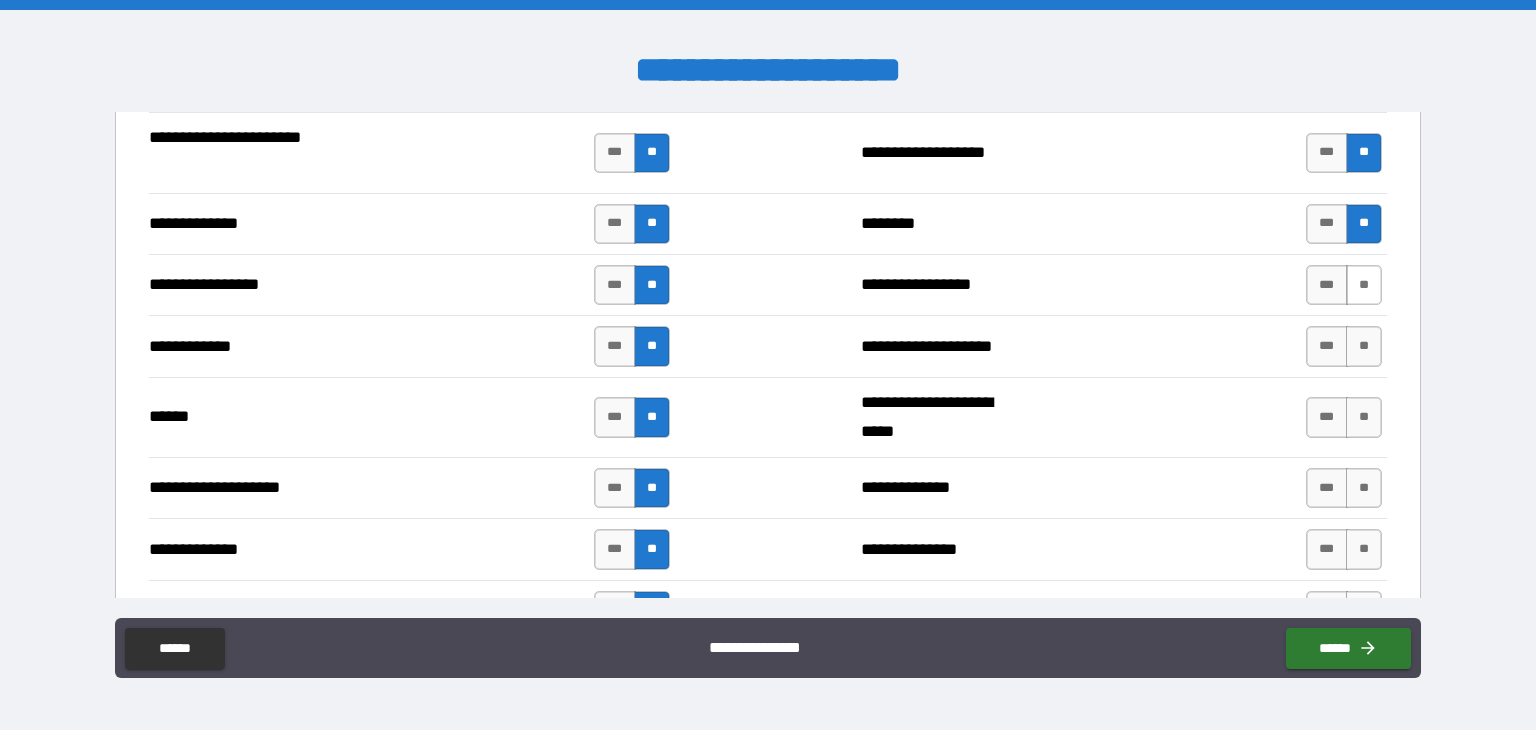 click on "**" at bounding box center (1364, 285) 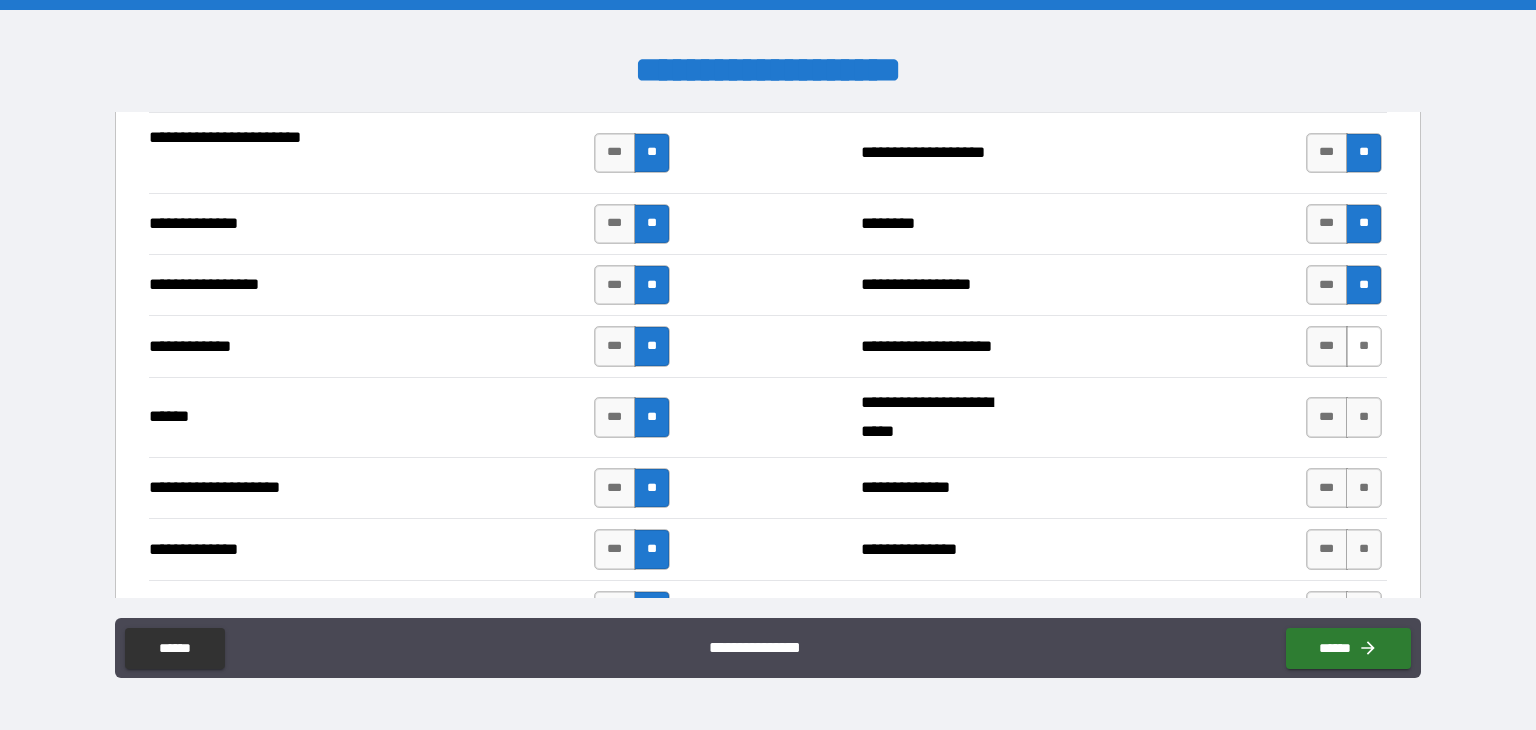 click on "**" at bounding box center (1364, 346) 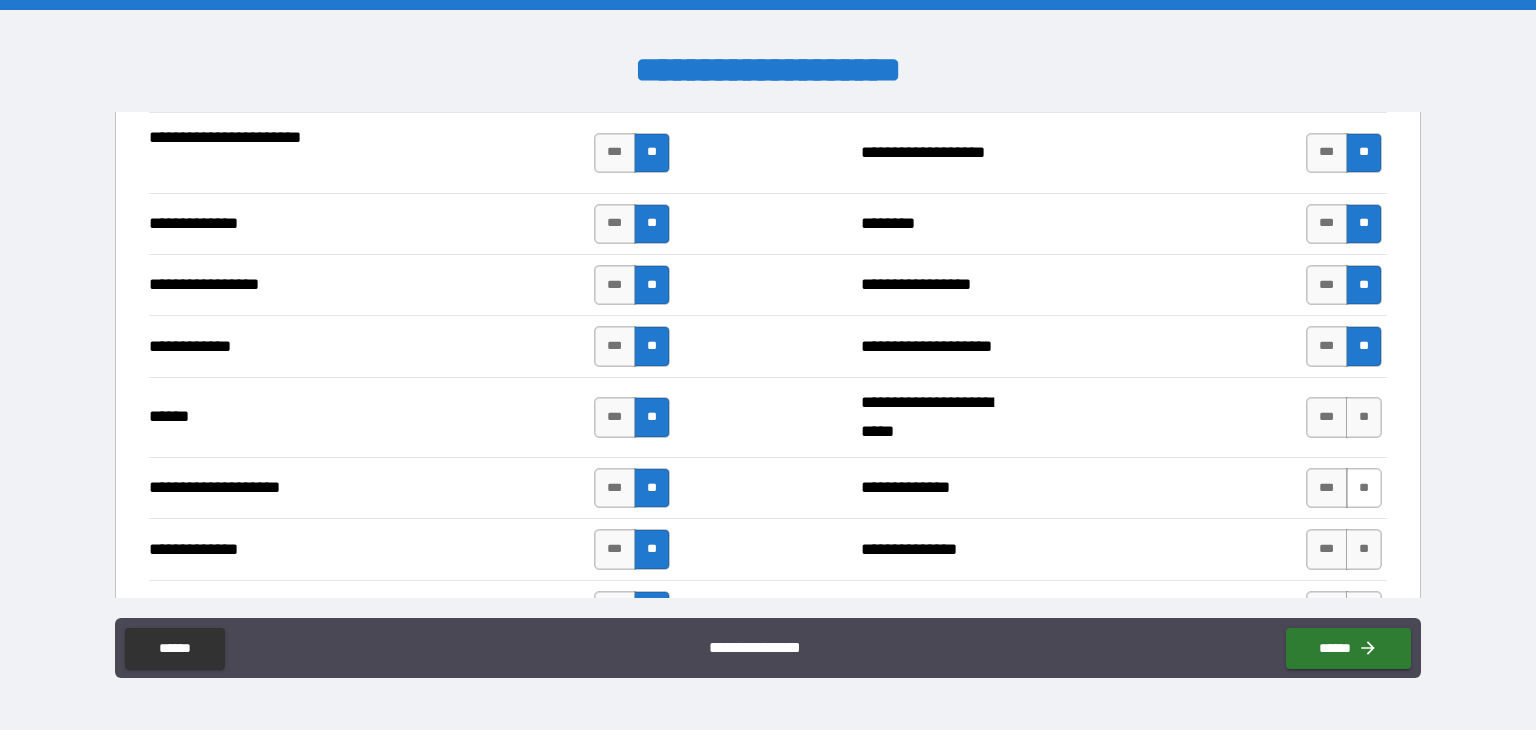 drag, startPoint x: 1356, startPoint y: 413, endPoint x: 1349, endPoint y: 468, distance: 55.443665 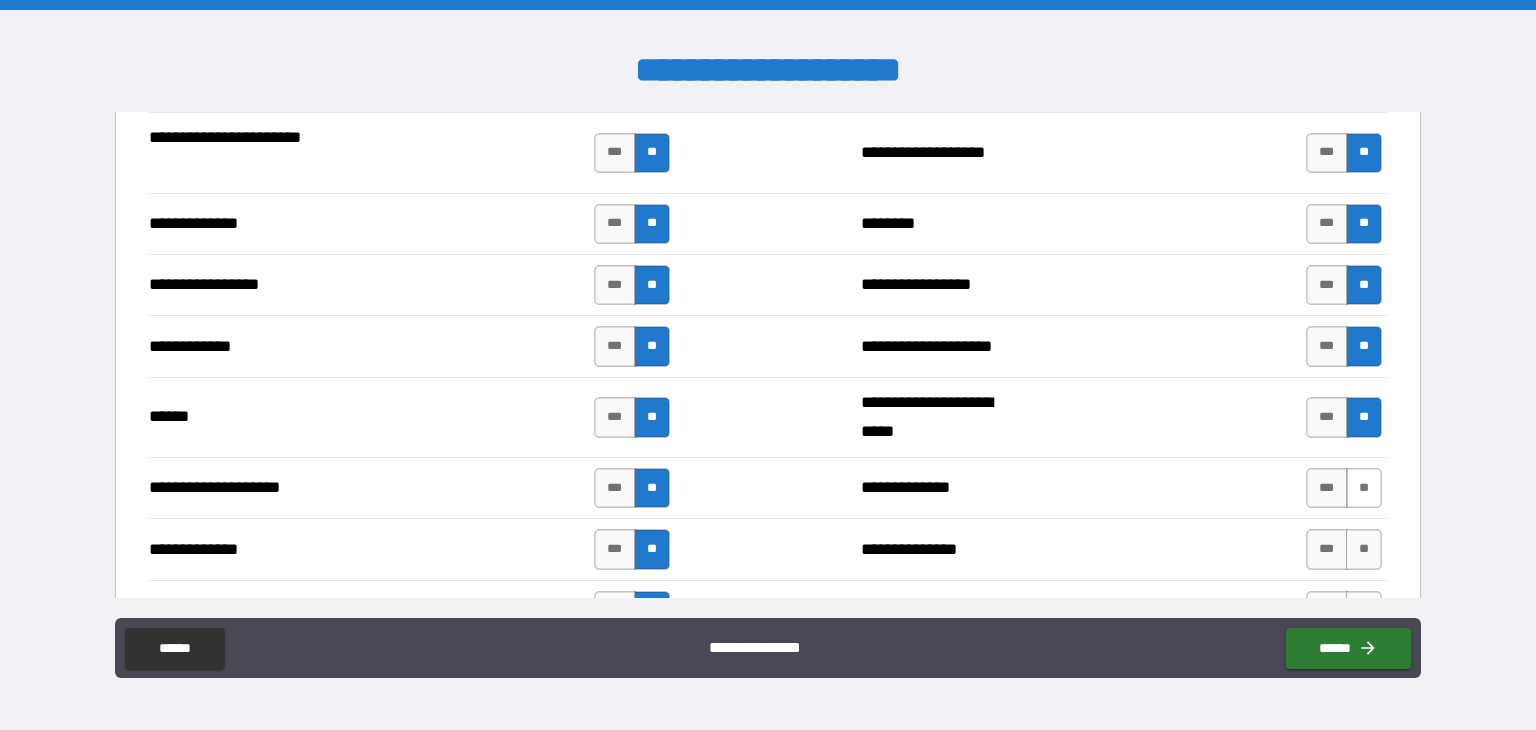 click on "**" at bounding box center [1364, 488] 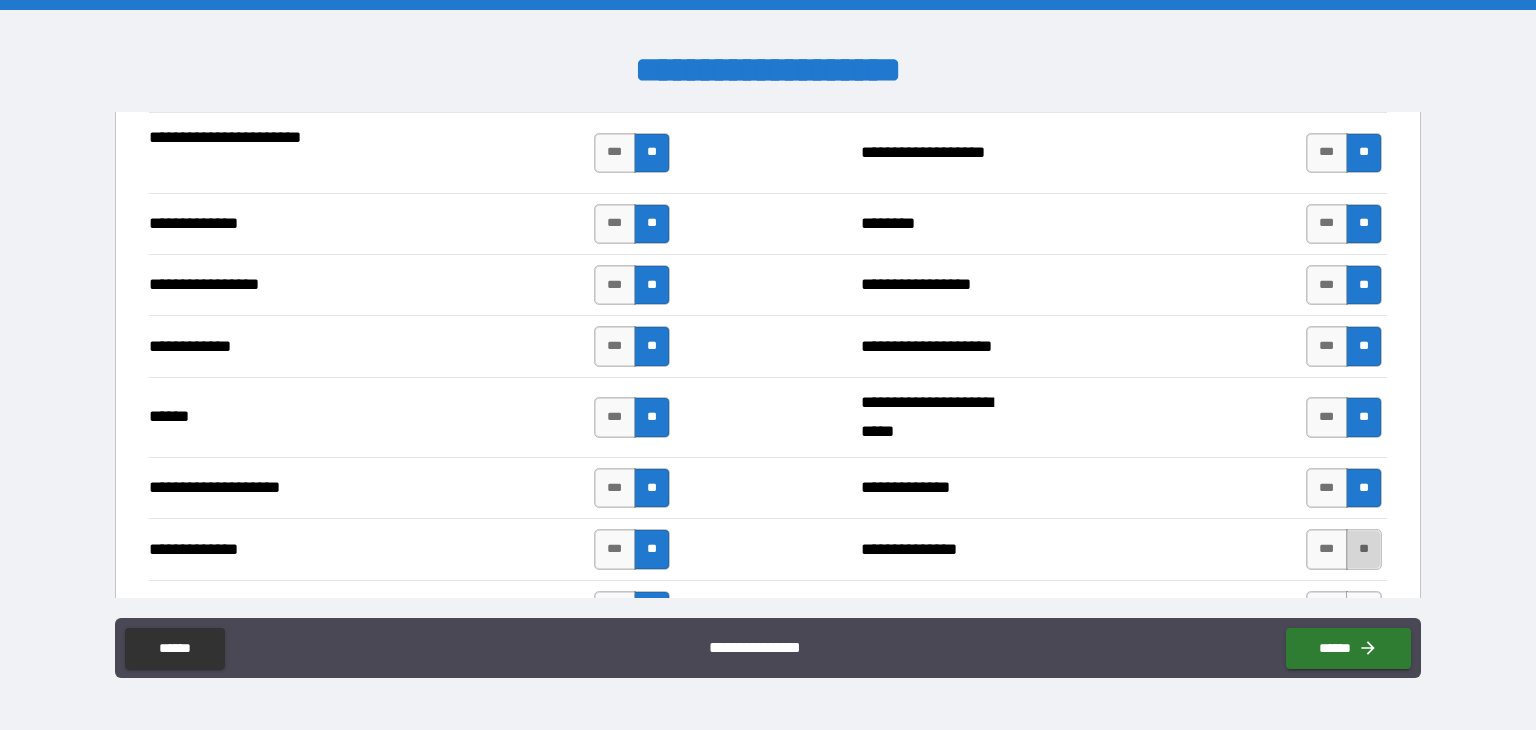 click on "**" at bounding box center (1364, 549) 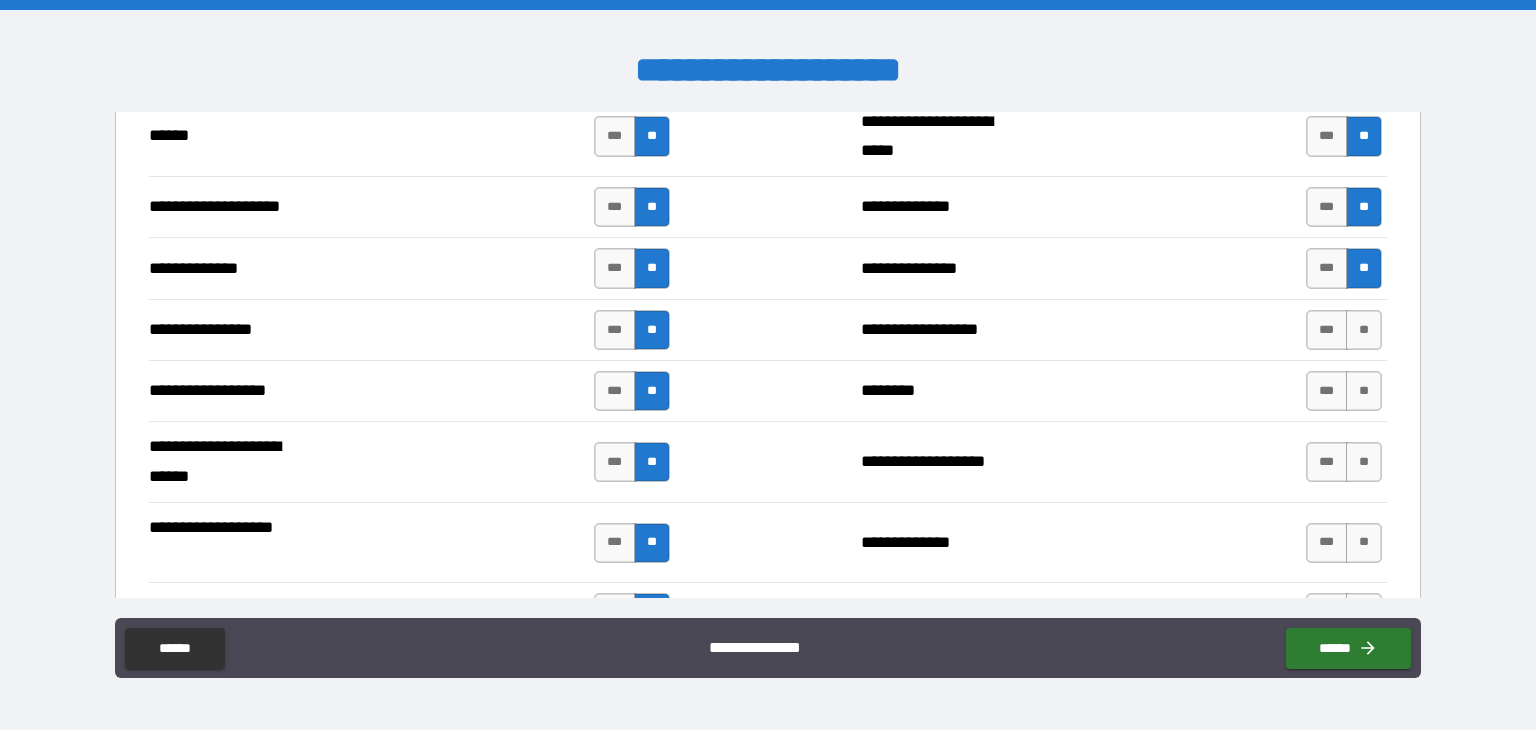 scroll, scrollTop: 3027, scrollLeft: 0, axis: vertical 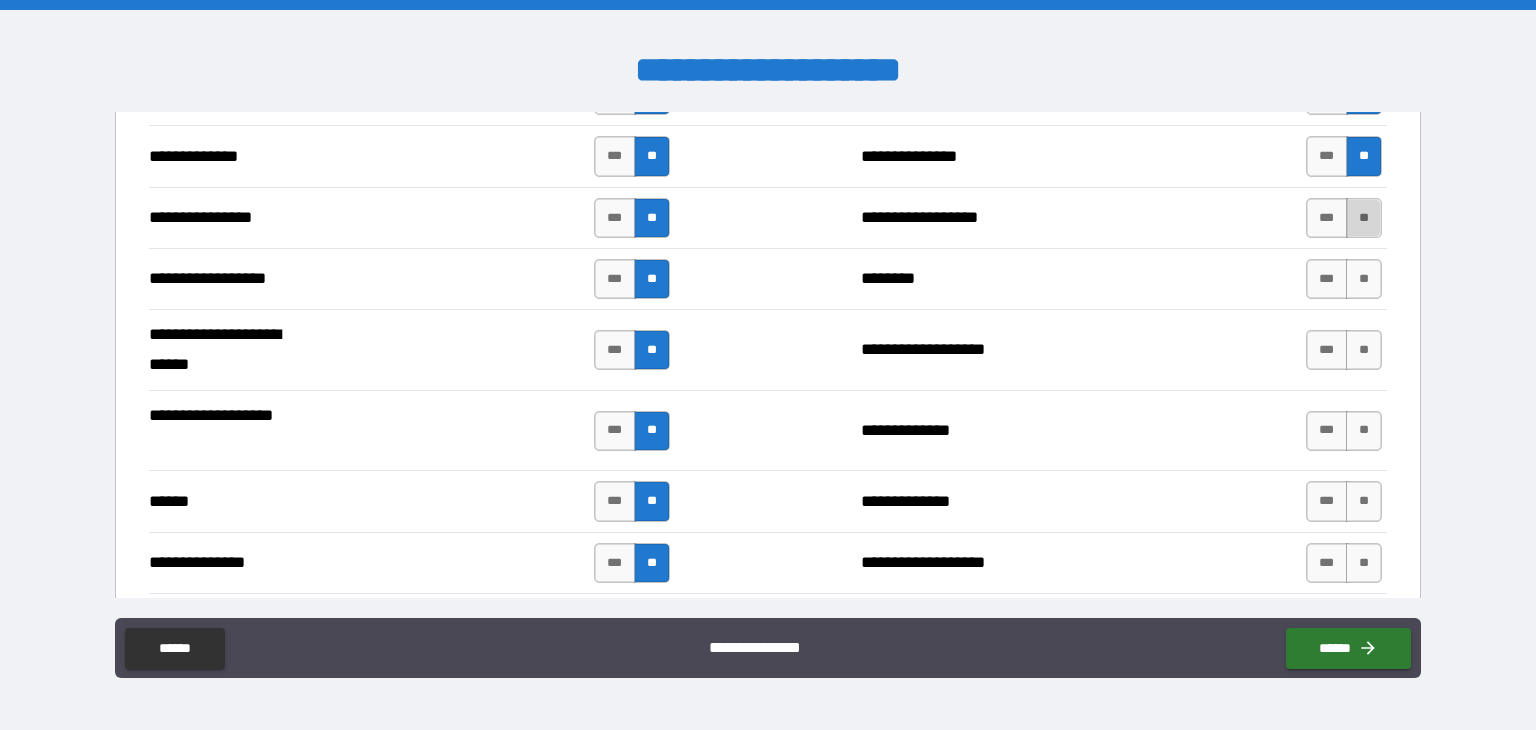 click on "**" at bounding box center [1364, 218] 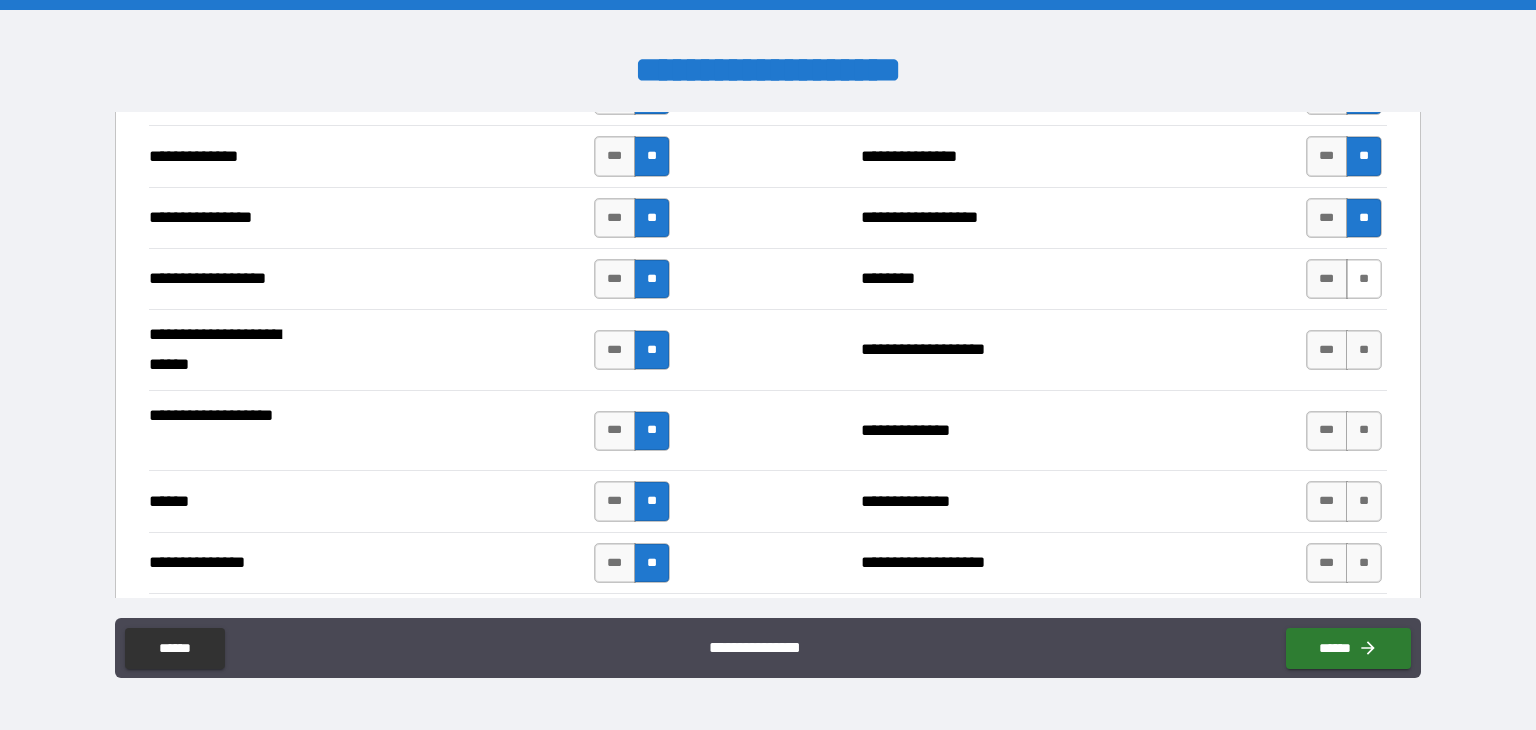 click on "**" at bounding box center (1364, 279) 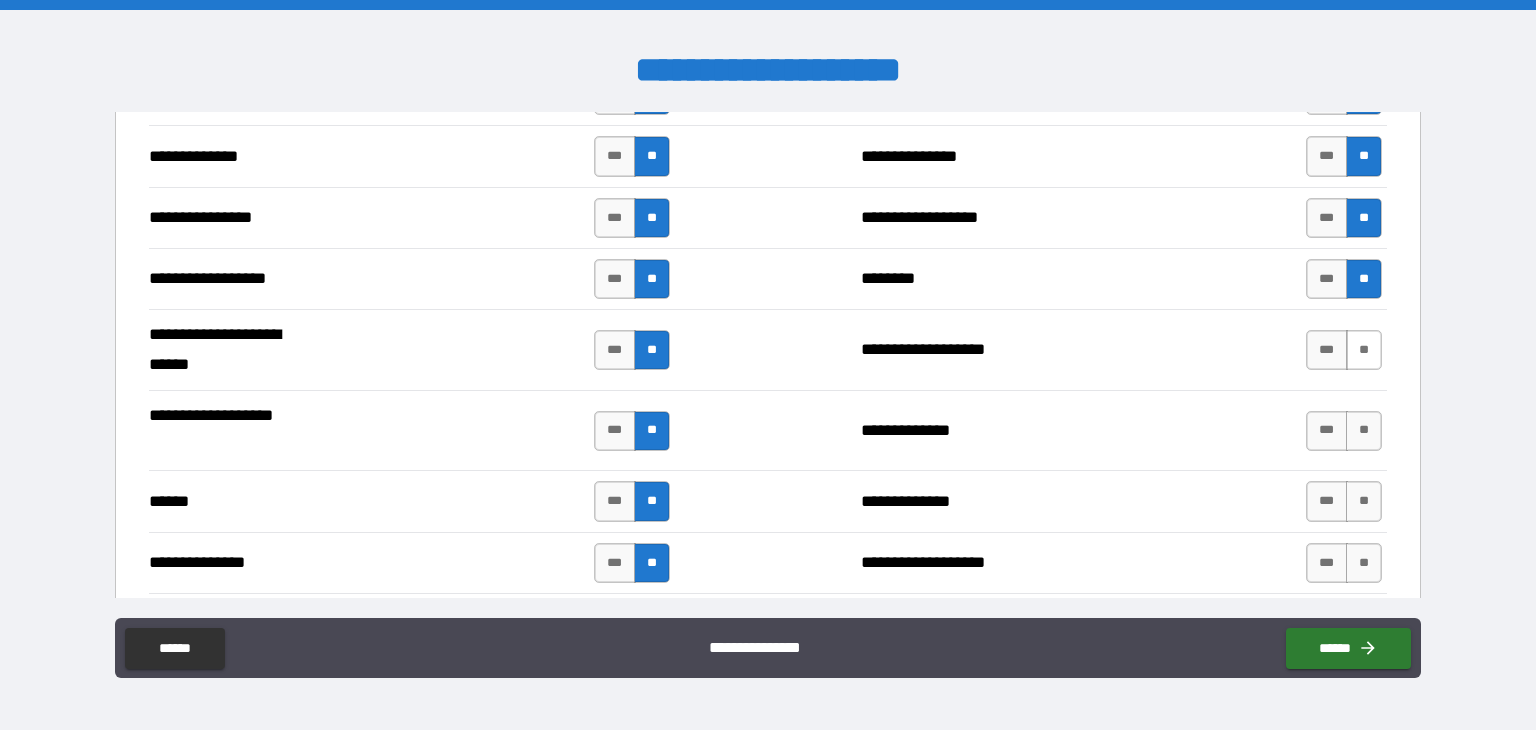 click on "**" at bounding box center [1364, 350] 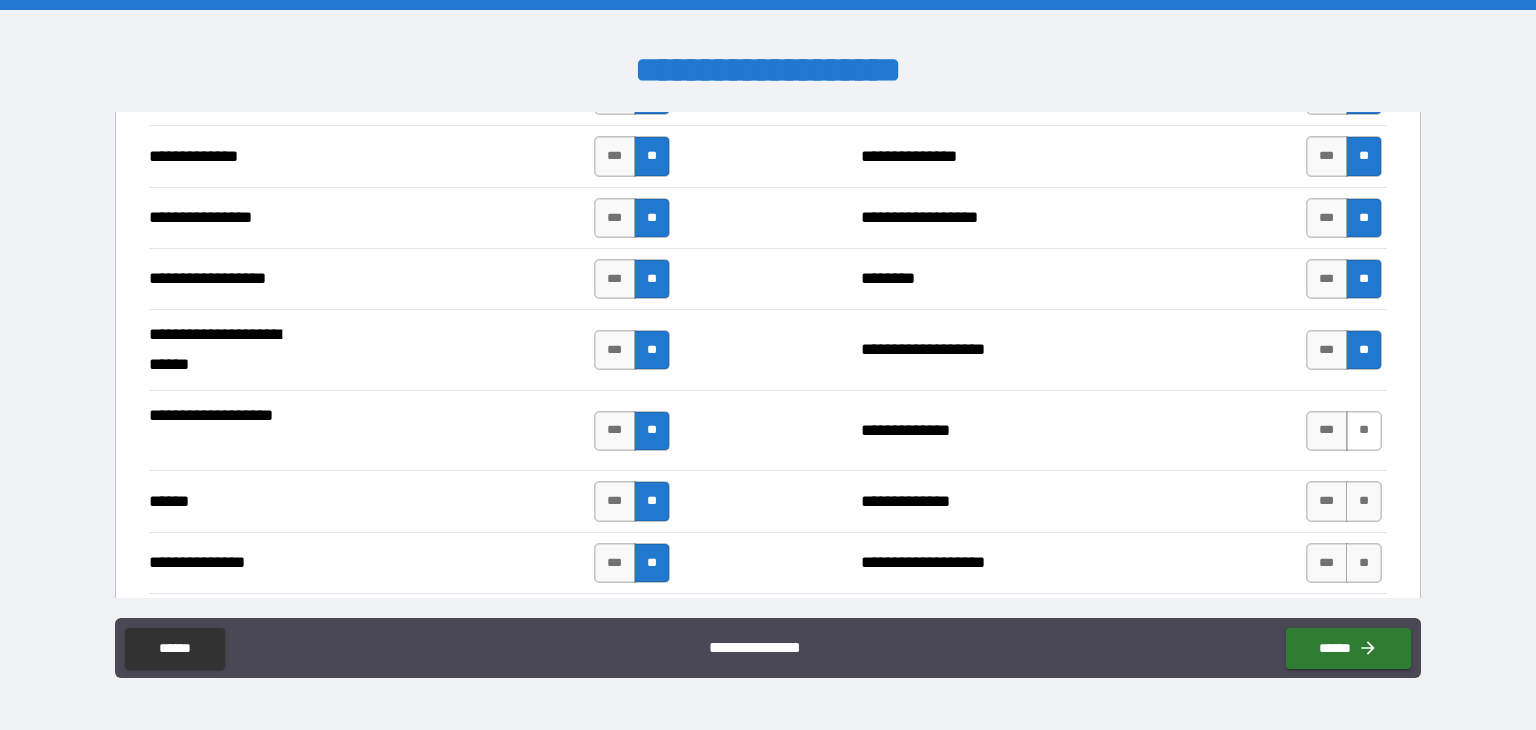 click on "**" at bounding box center (1364, 431) 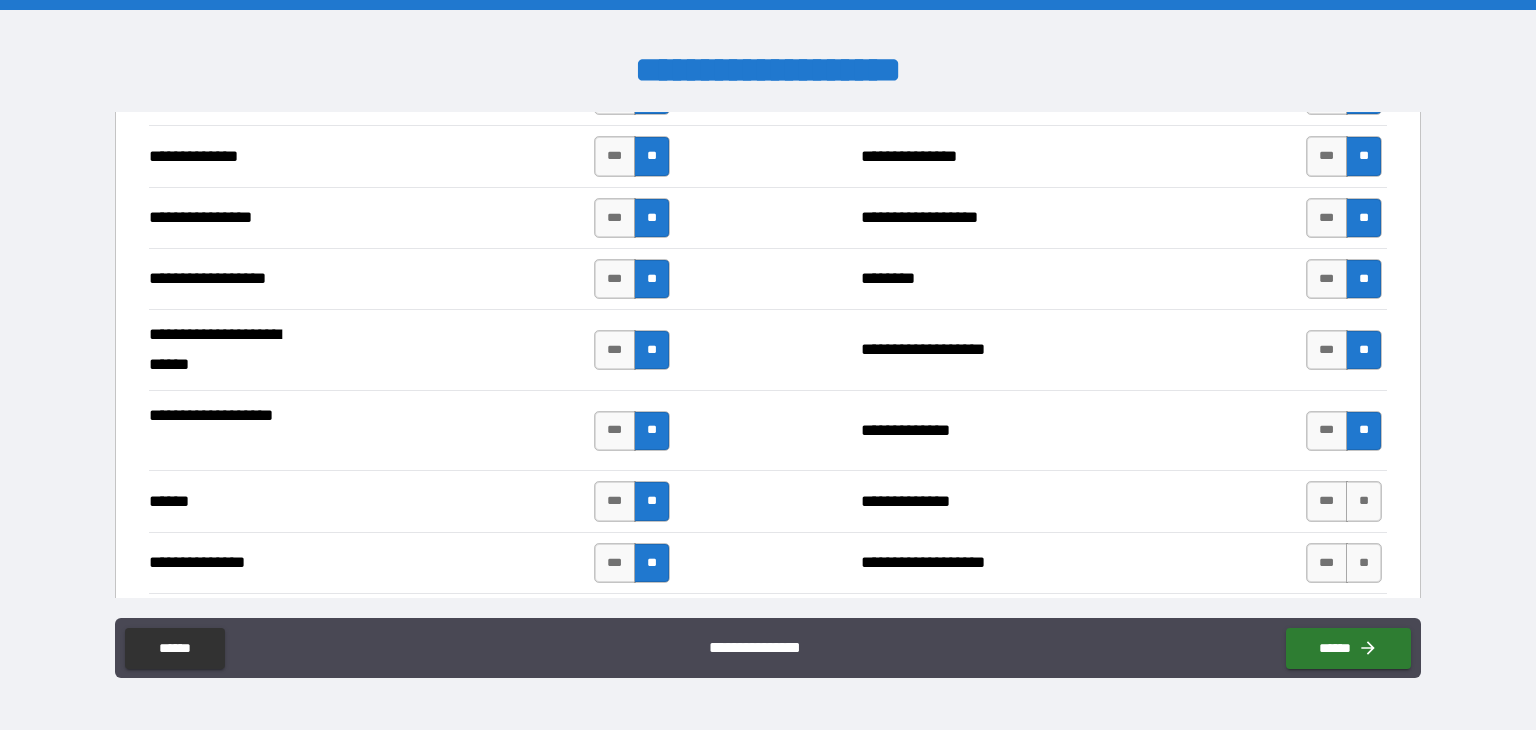 drag, startPoint x: 1356, startPoint y: 487, endPoint x: 1348, endPoint y: 530, distance: 43.737854 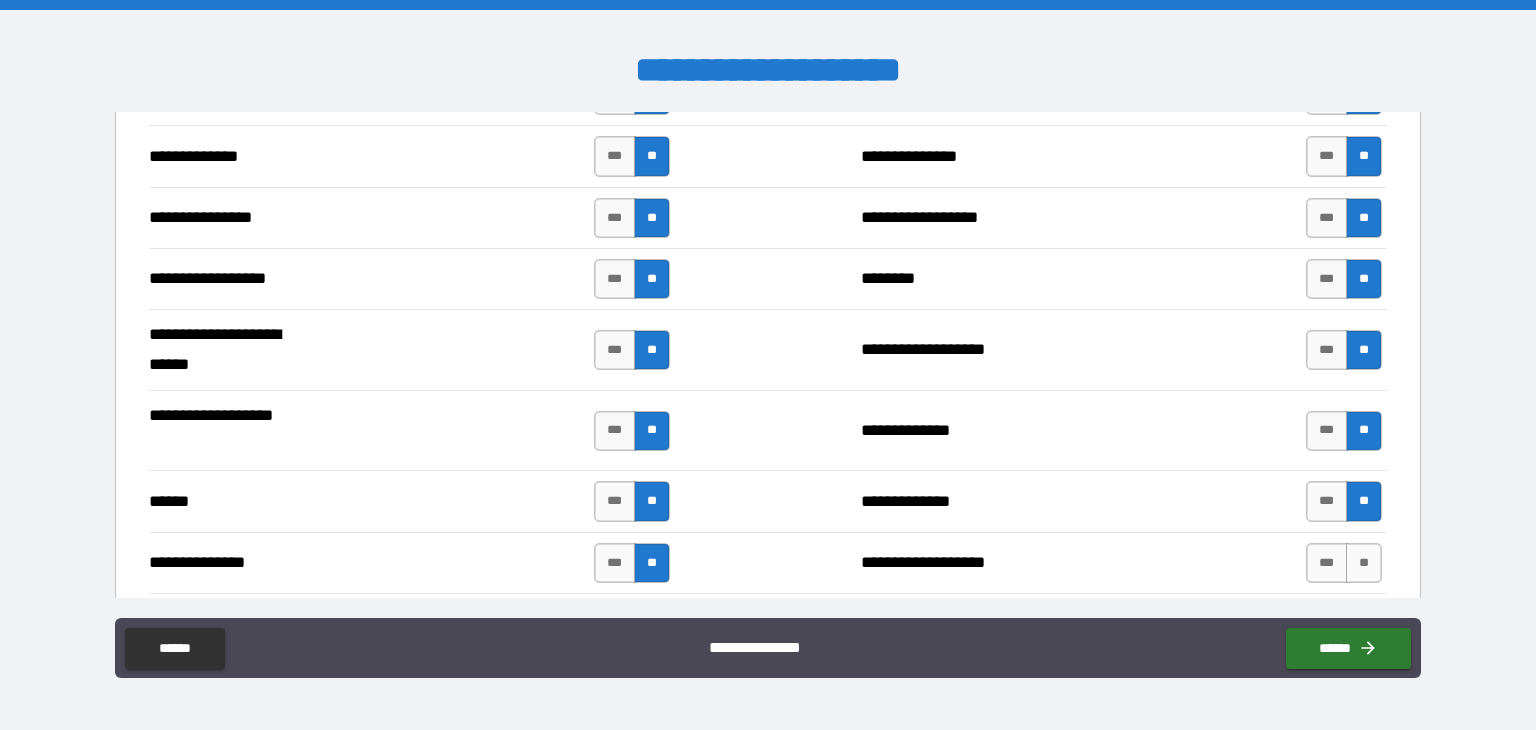 drag, startPoint x: 1348, startPoint y: 561, endPoint x: 1273, endPoint y: 532, distance: 80.411446 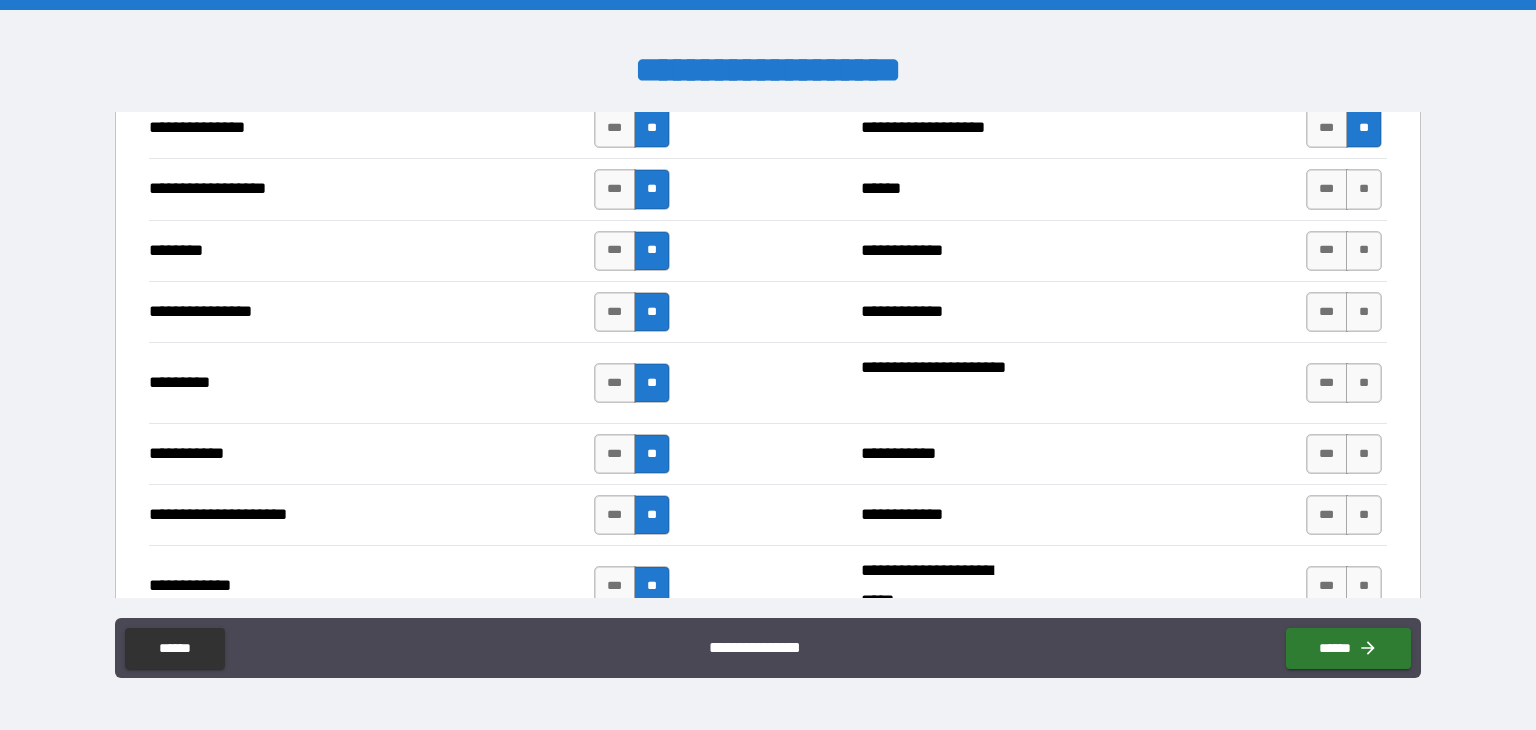 scroll, scrollTop: 3464, scrollLeft: 0, axis: vertical 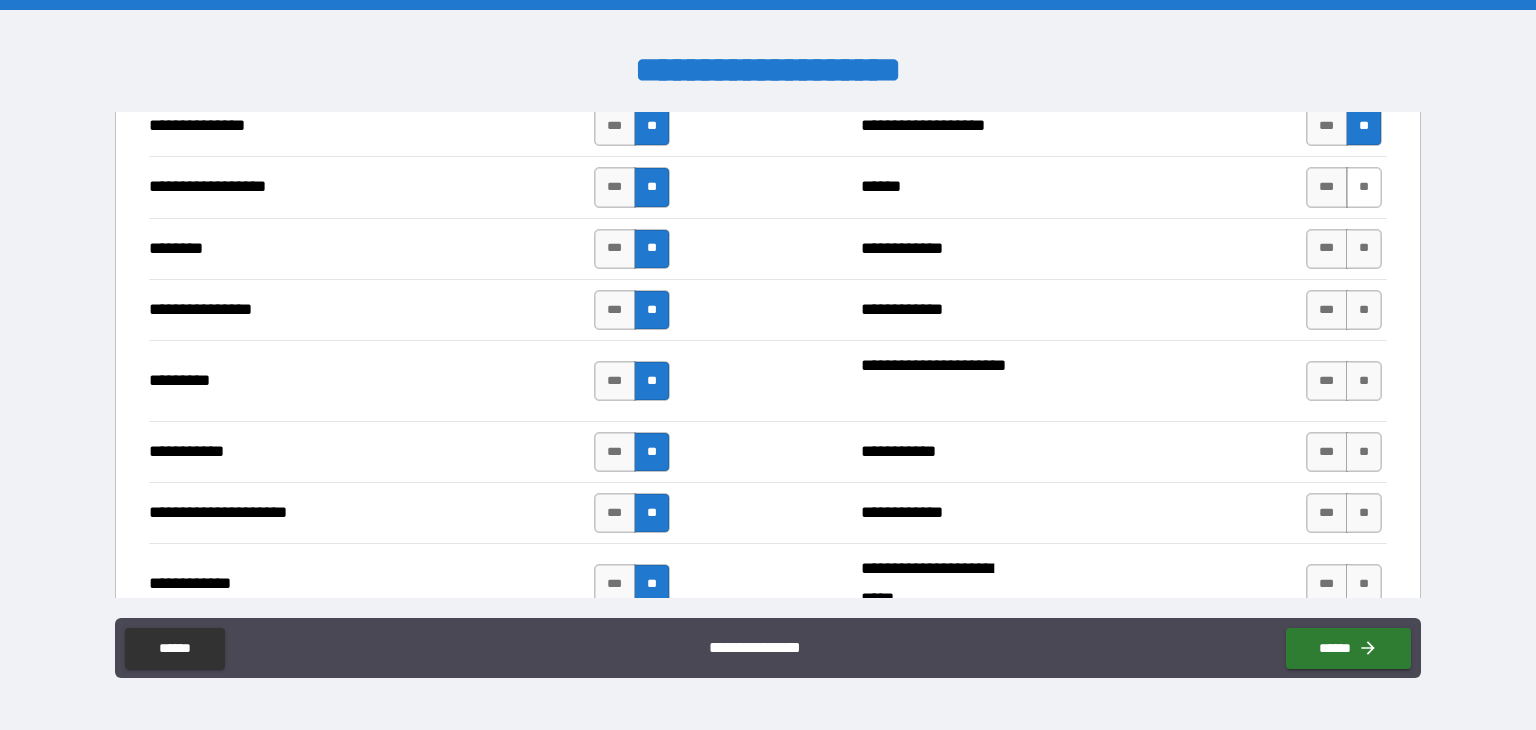 click on "**" at bounding box center (1364, 187) 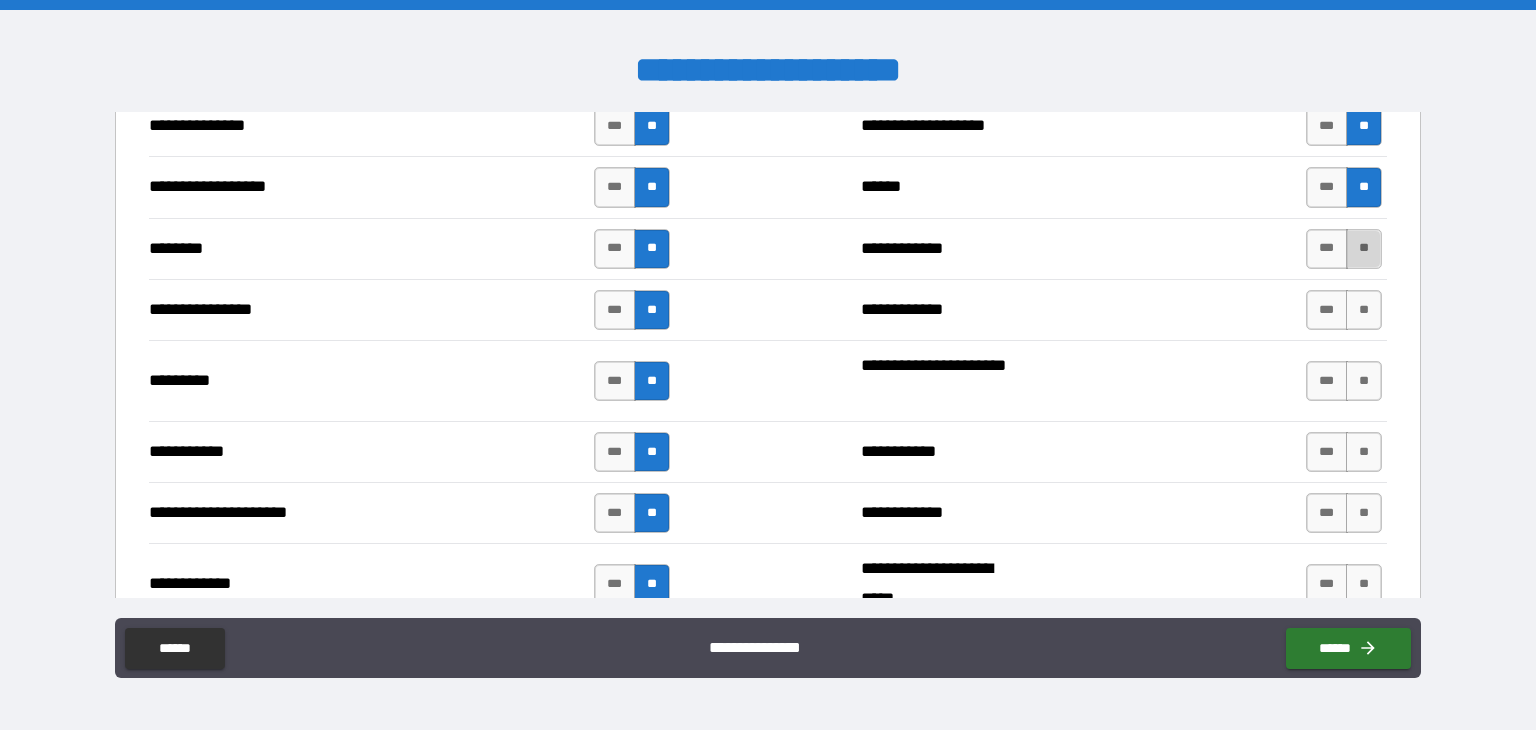 click on "**" at bounding box center [1364, 249] 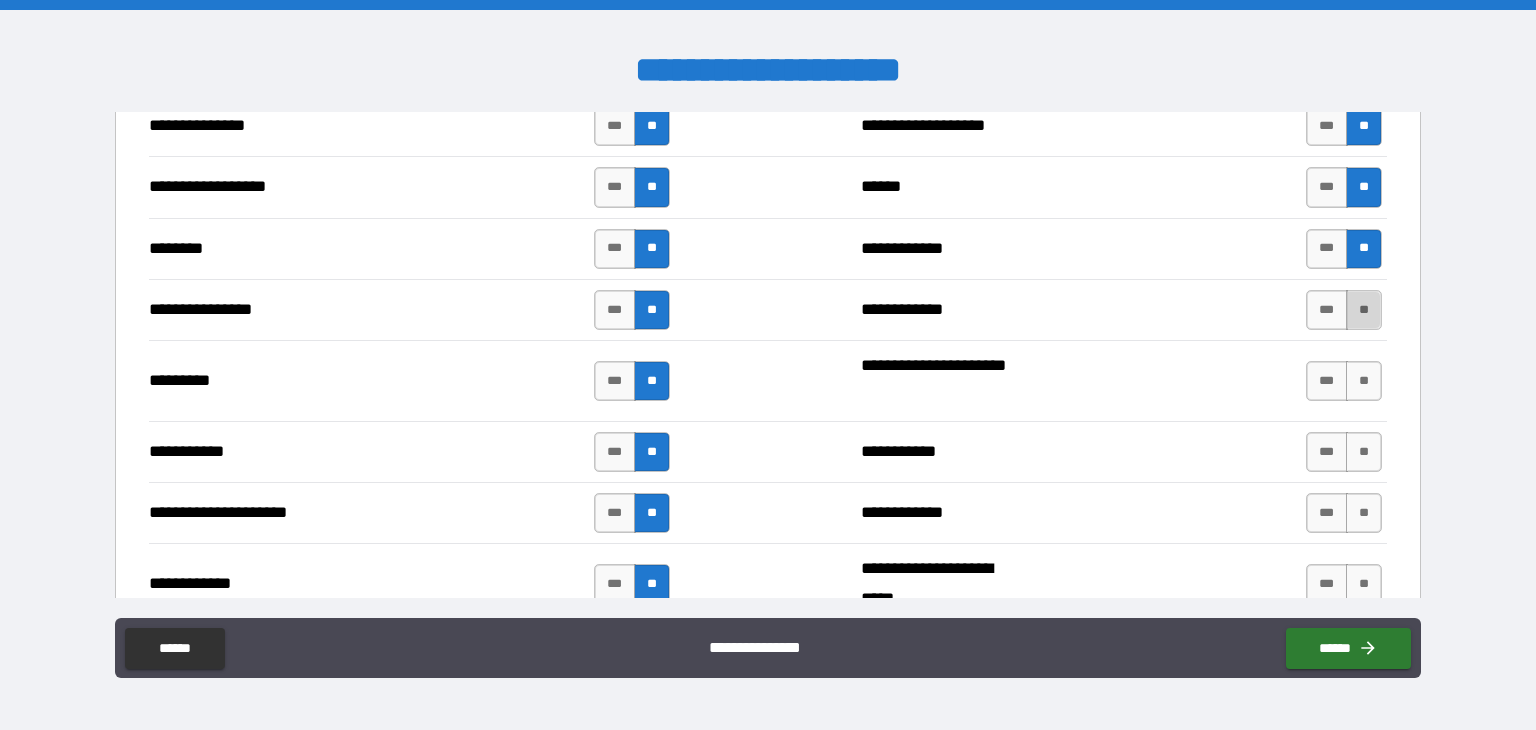 click on "**" at bounding box center [1364, 310] 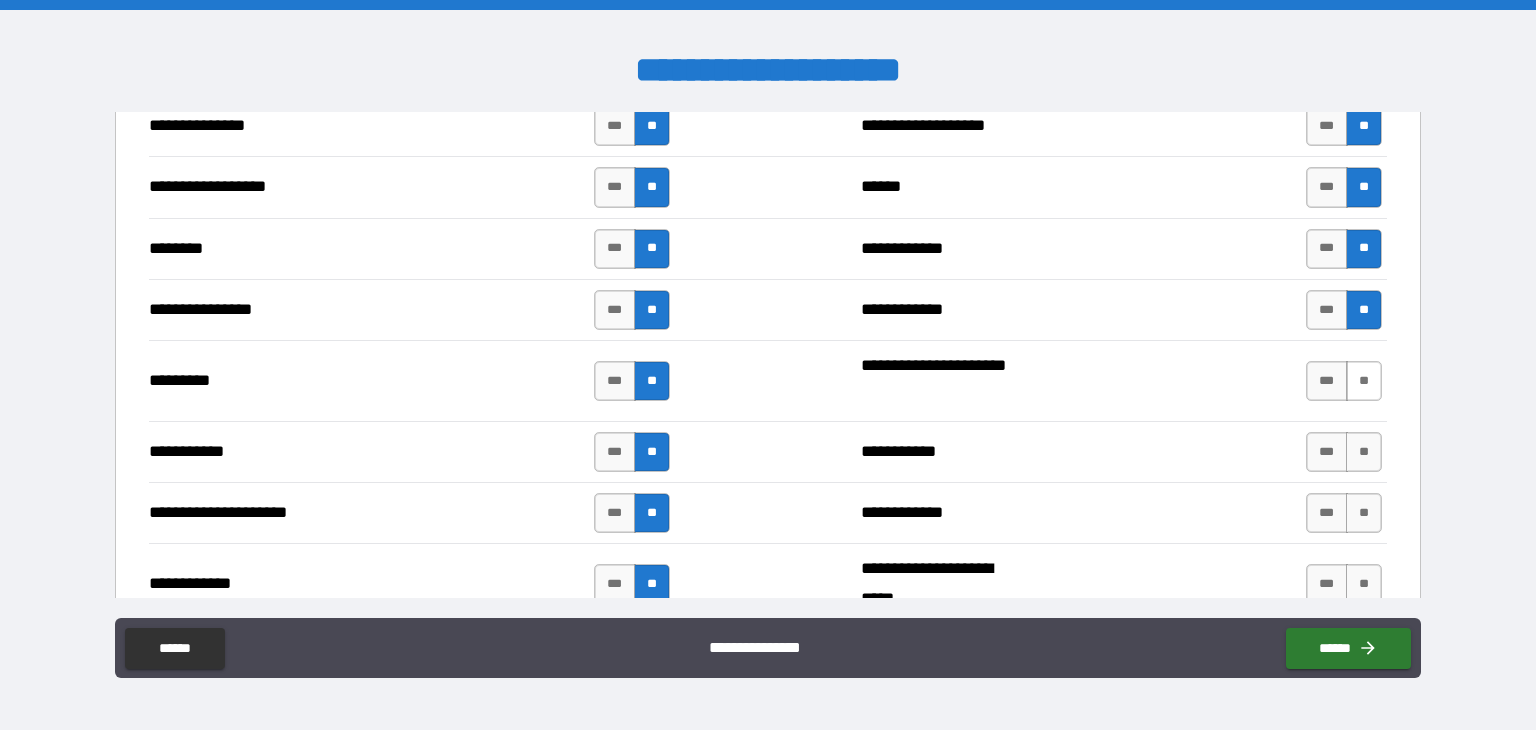 click on "**" at bounding box center [1364, 381] 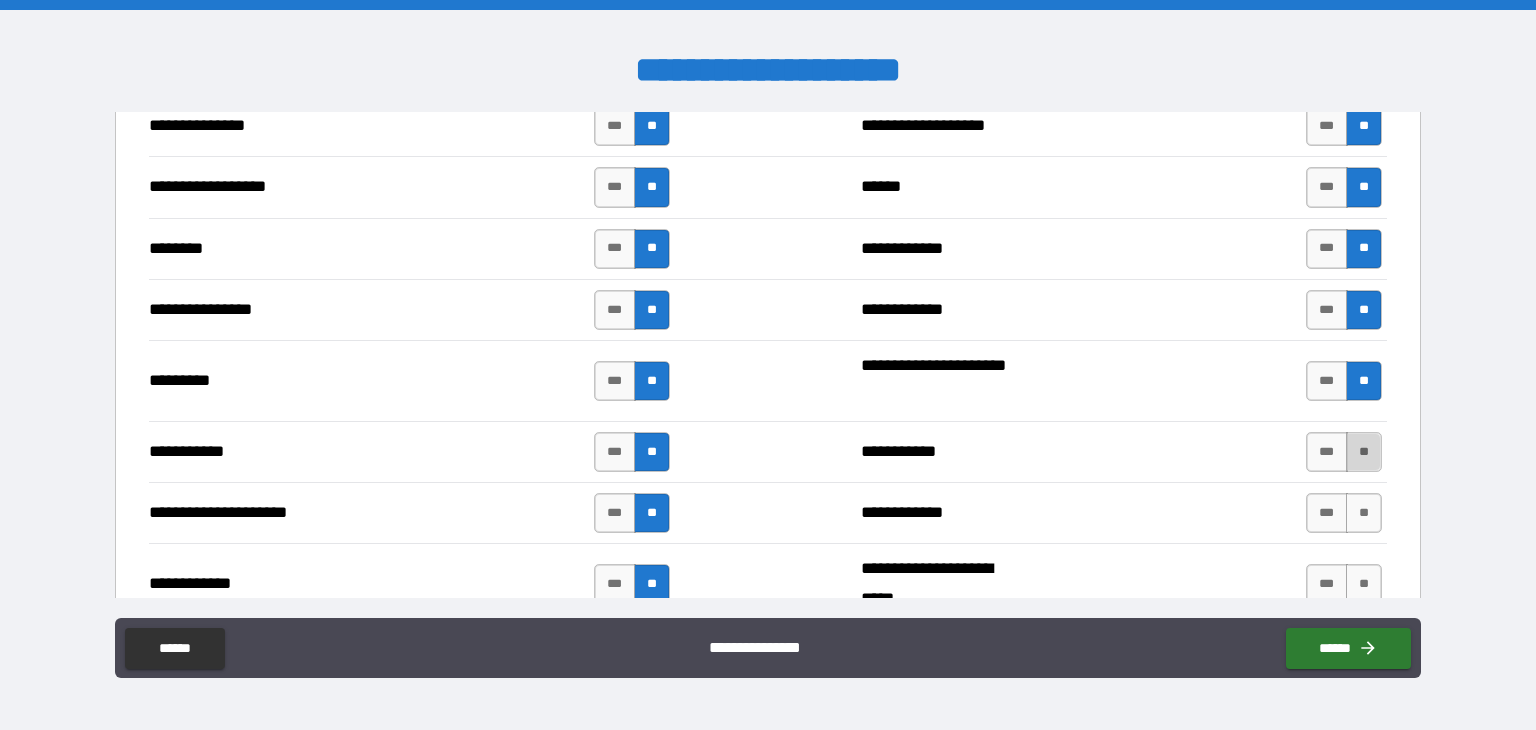 click on "**" at bounding box center (1364, 452) 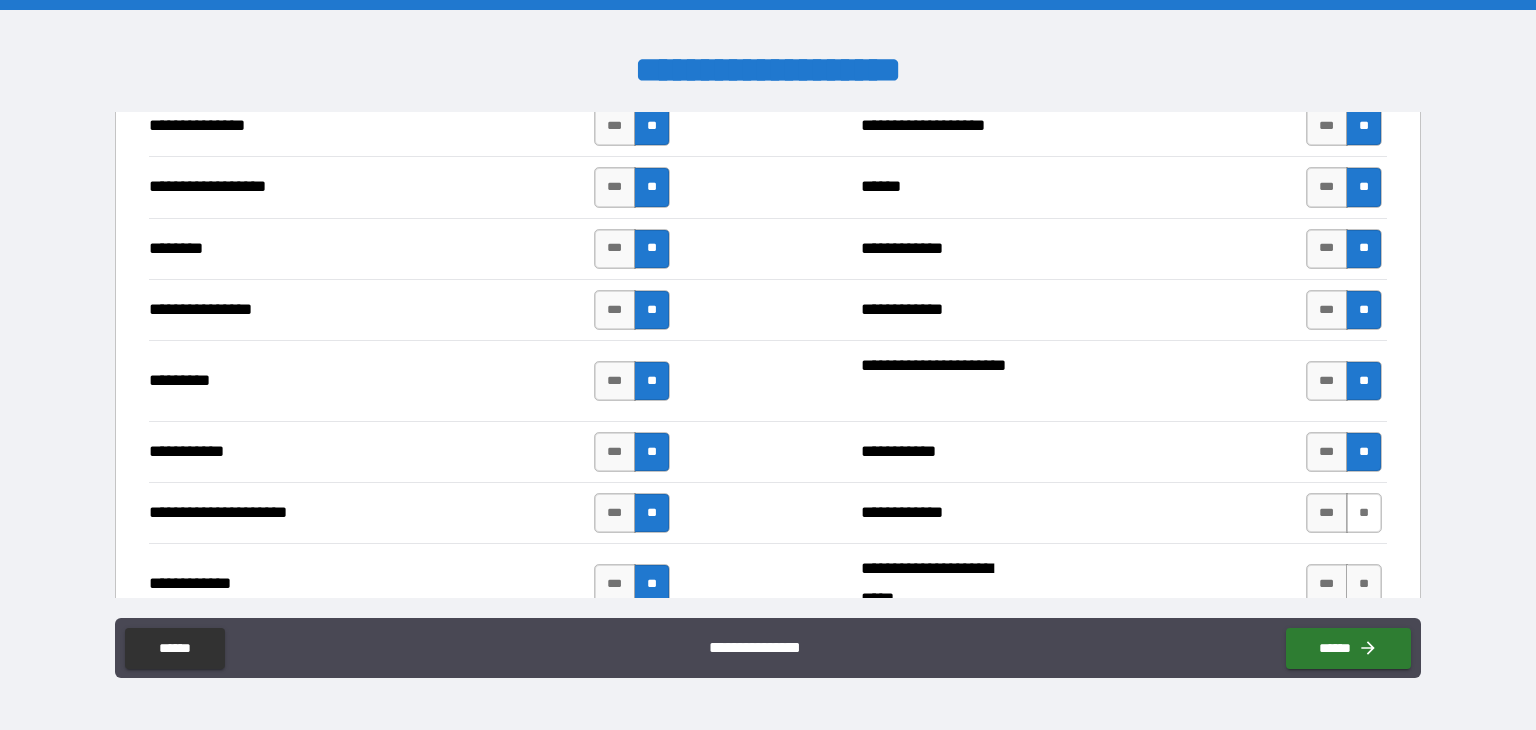 click on "**" at bounding box center (1364, 513) 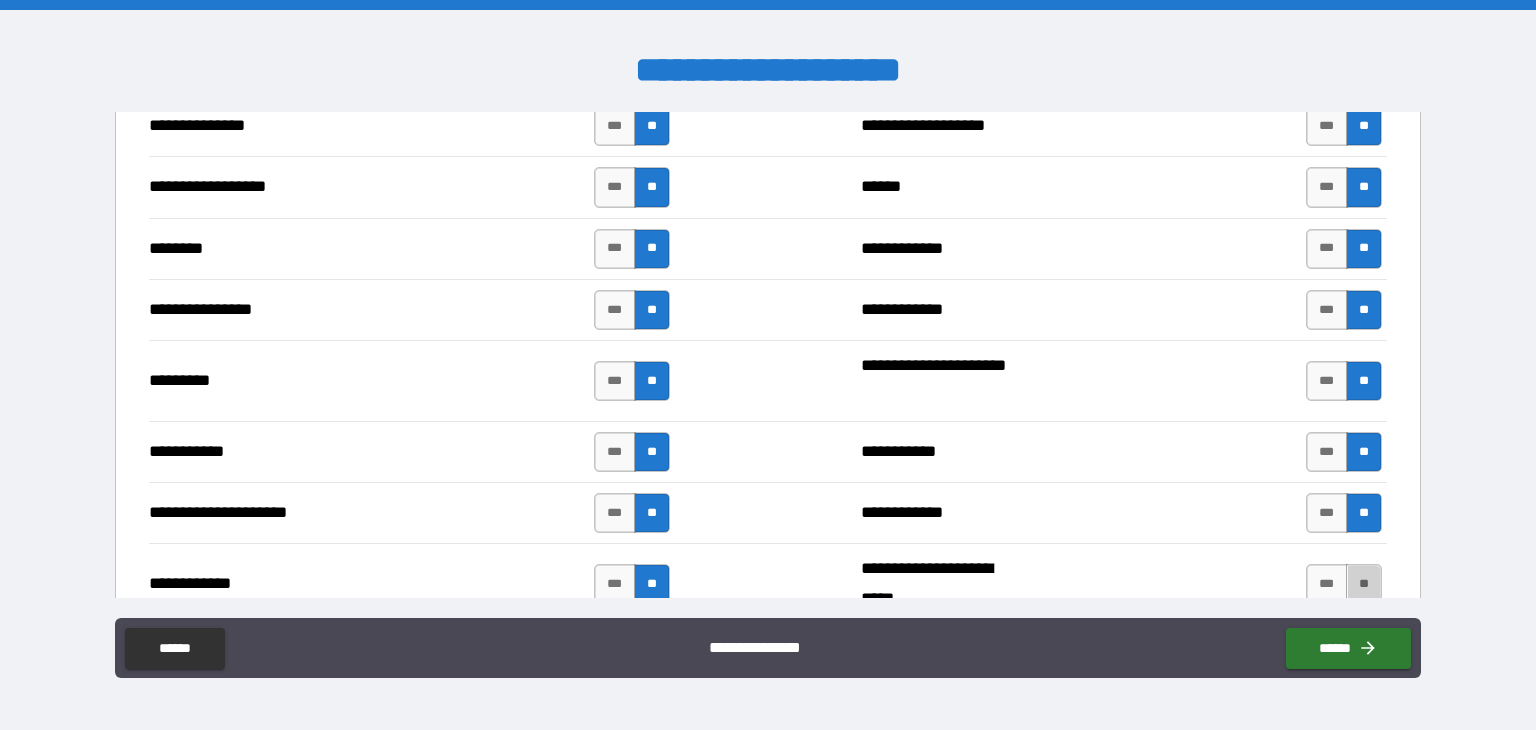 drag, startPoint x: 1354, startPoint y: 565, endPoint x: 1295, endPoint y: 545, distance: 62.297672 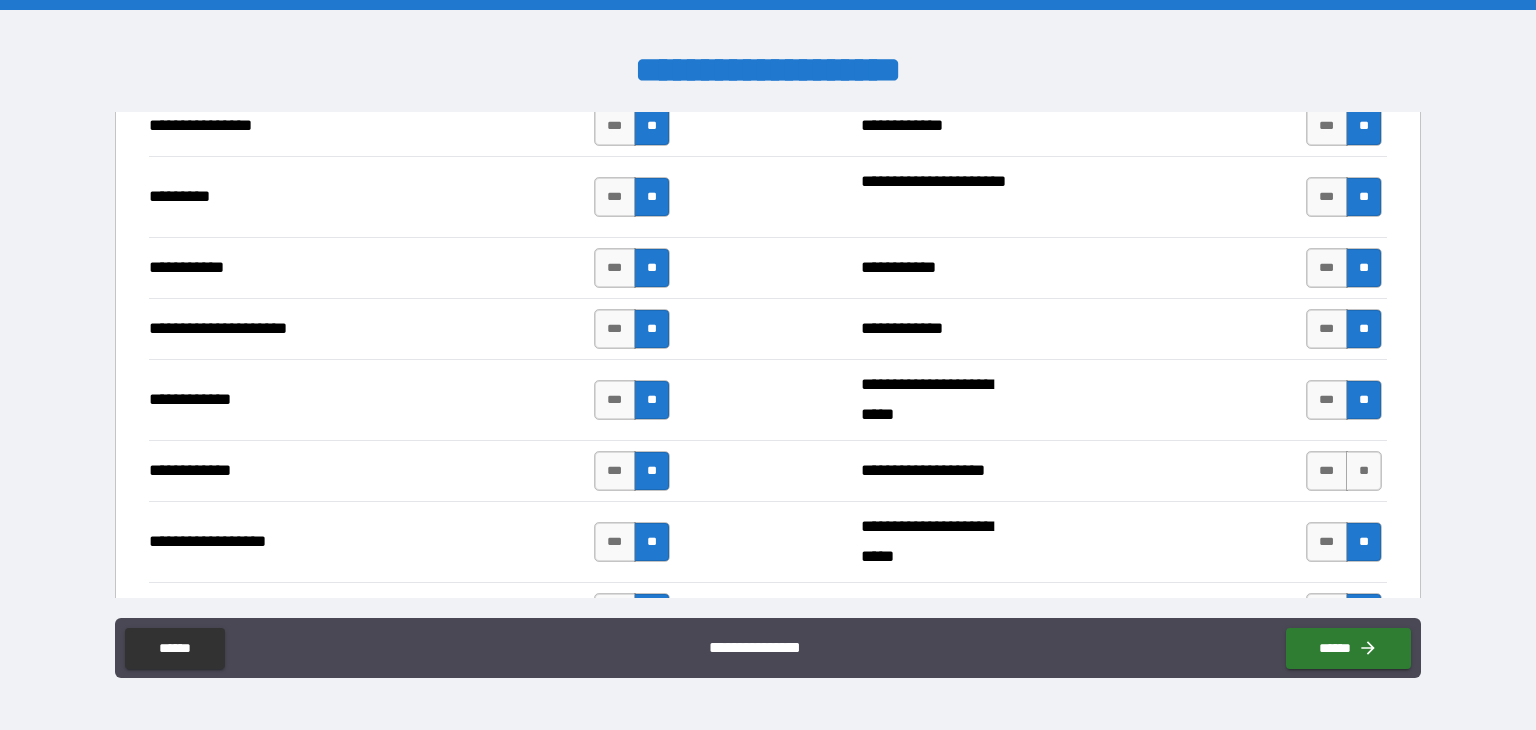 scroll, scrollTop: 3740, scrollLeft: 0, axis: vertical 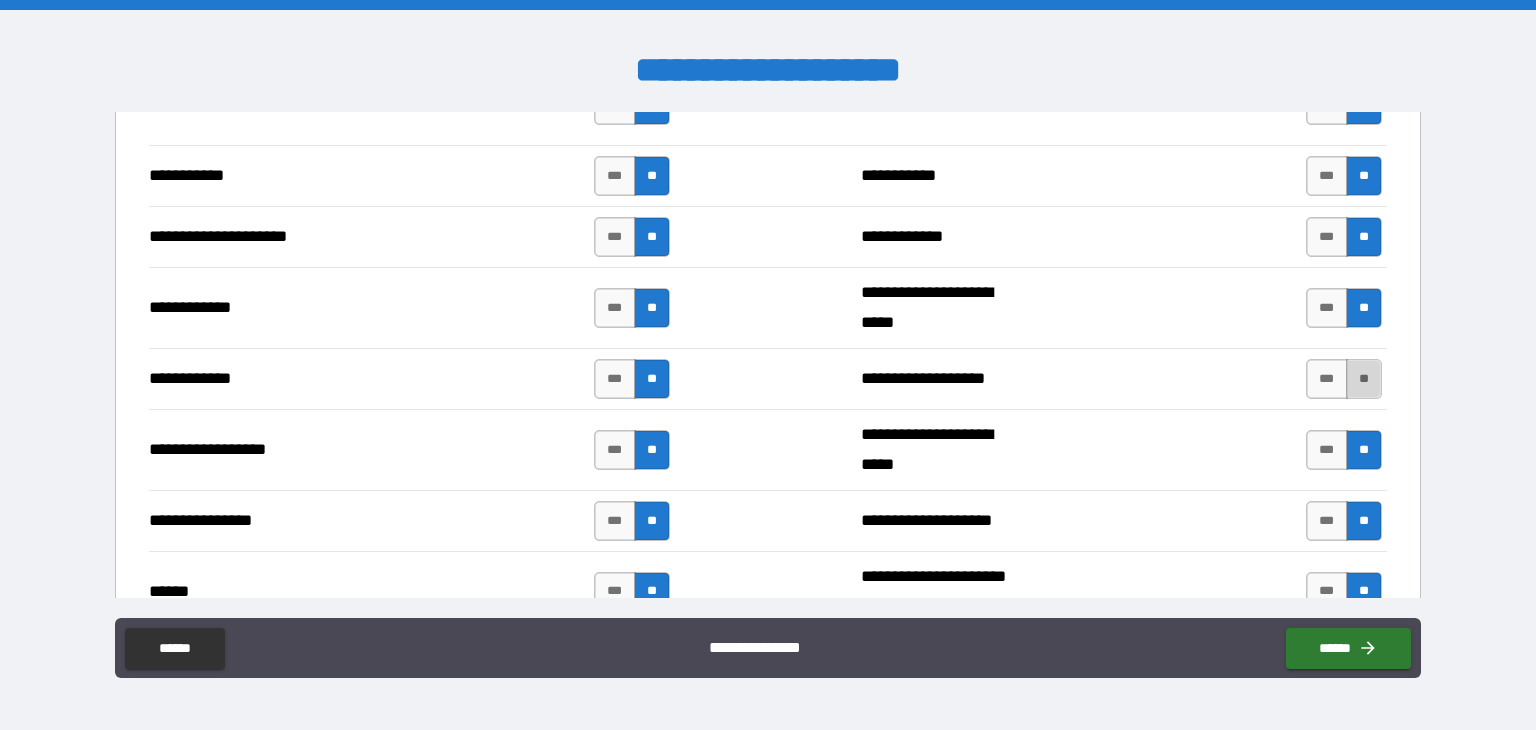 click on "**" at bounding box center (1364, 379) 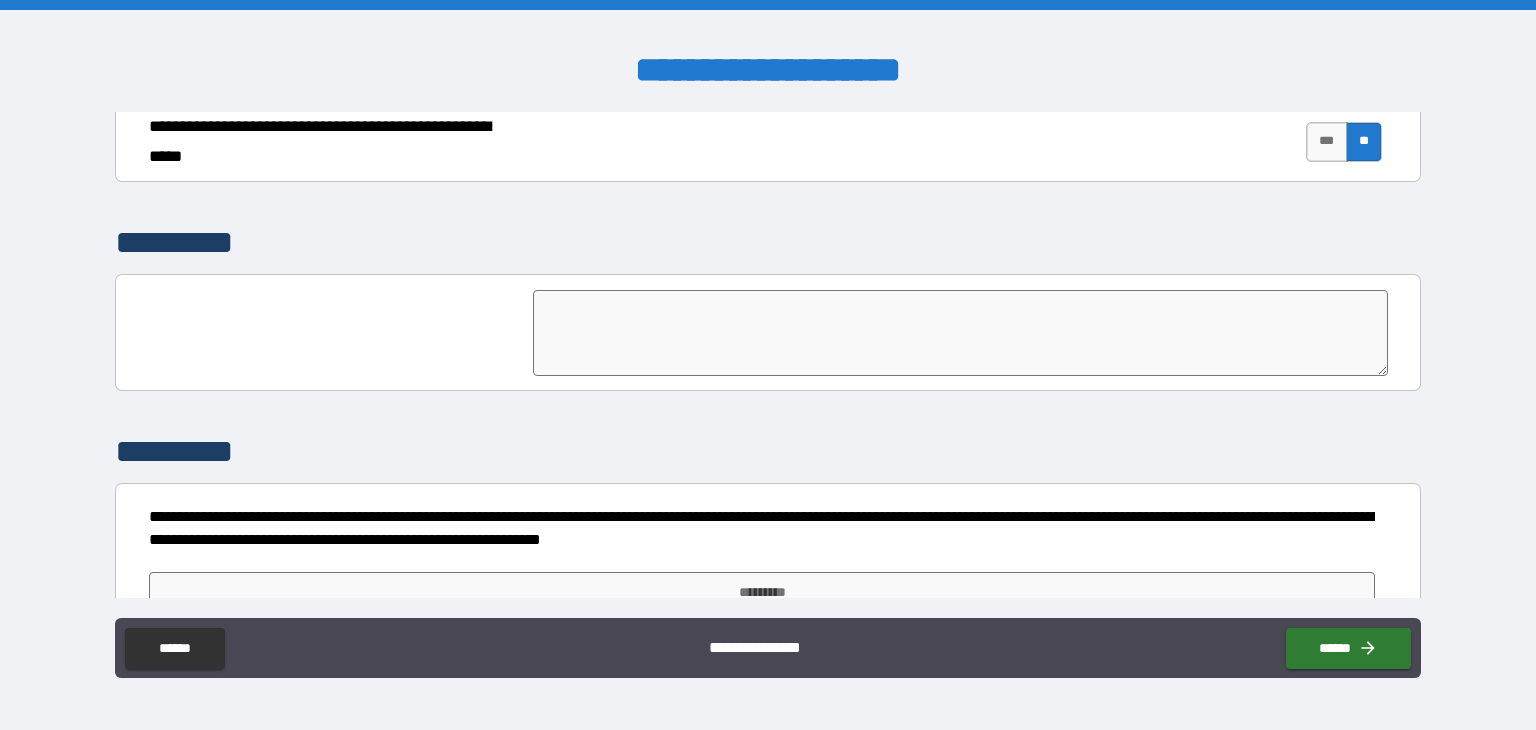 scroll, scrollTop: 4362, scrollLeft: 0, axis: vertical 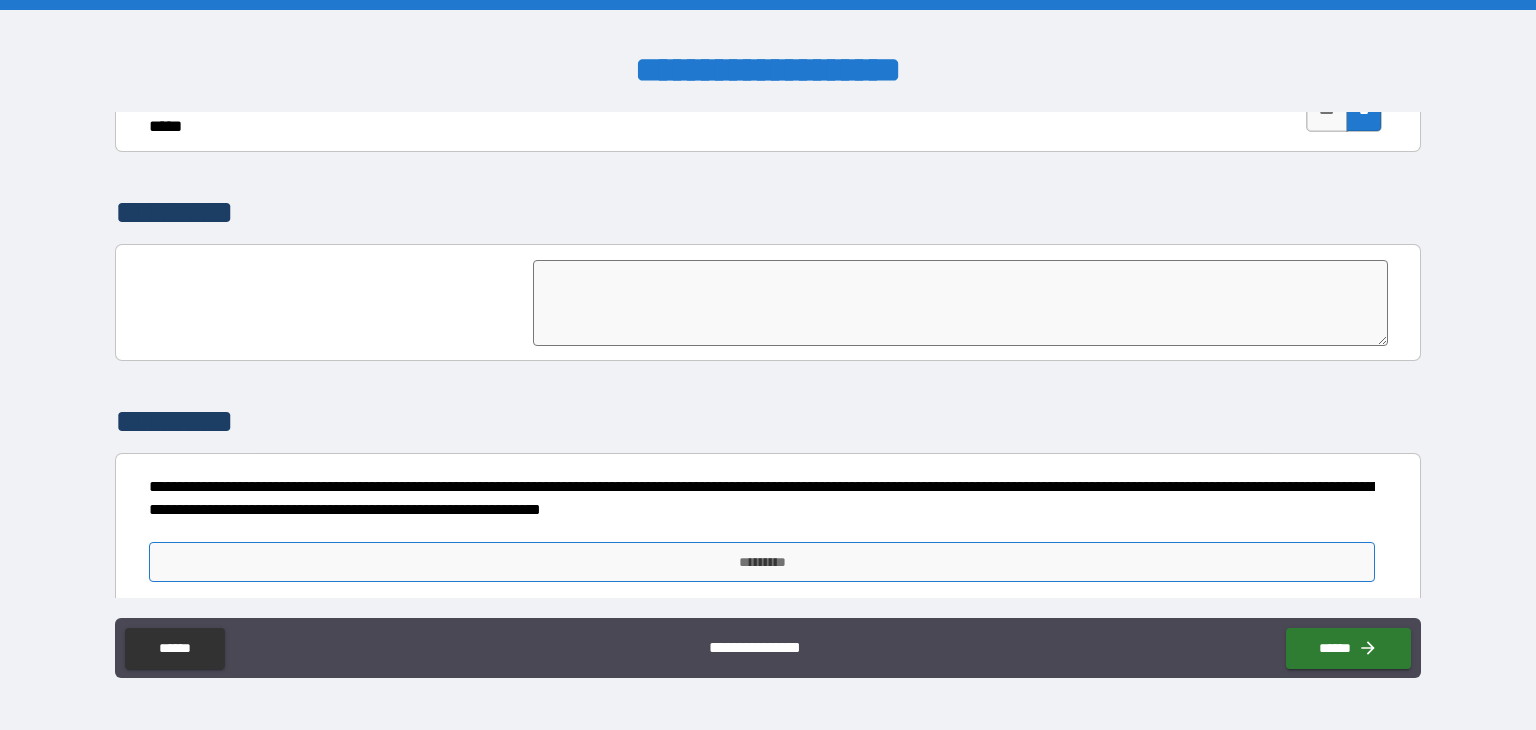 click on "*********" at bounding box center [762, 562] 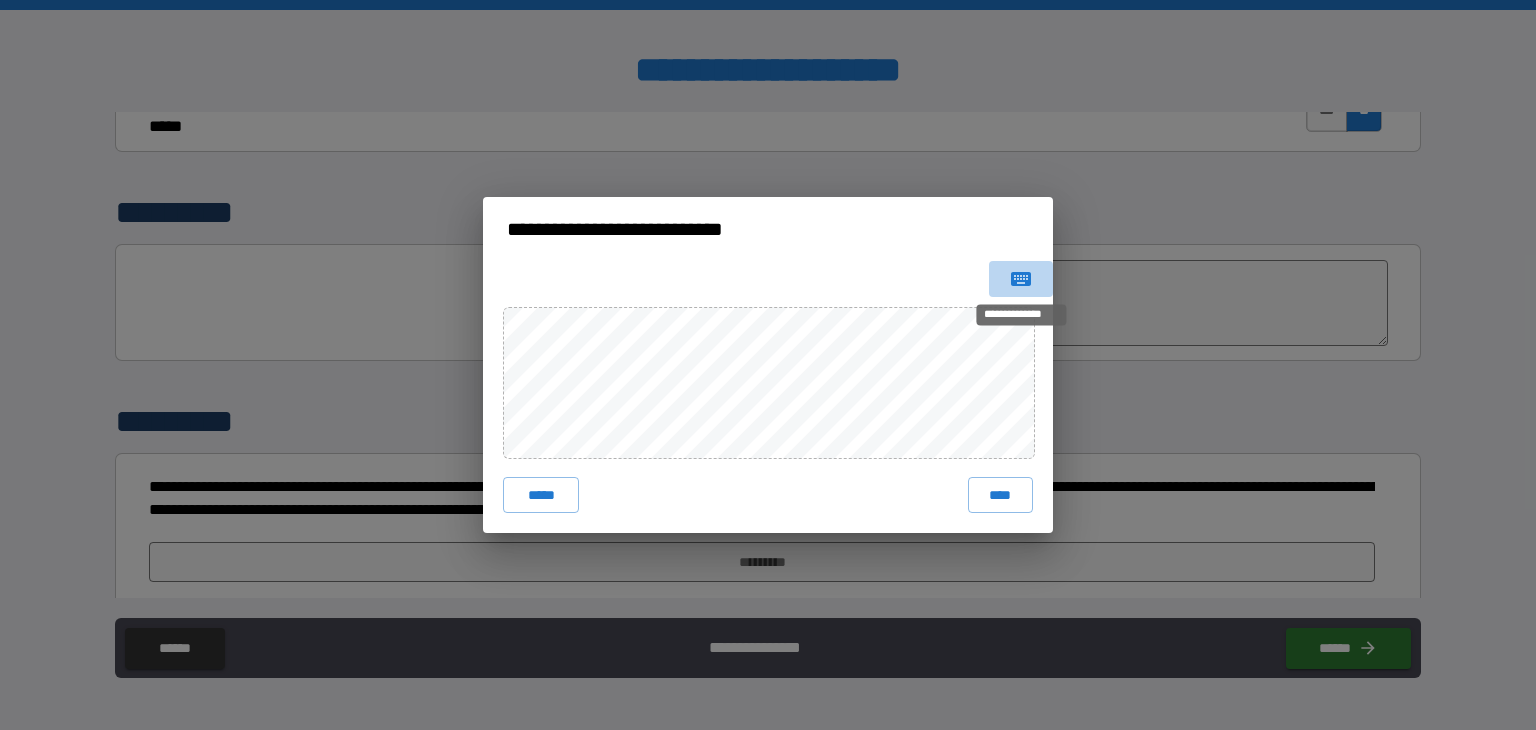 click 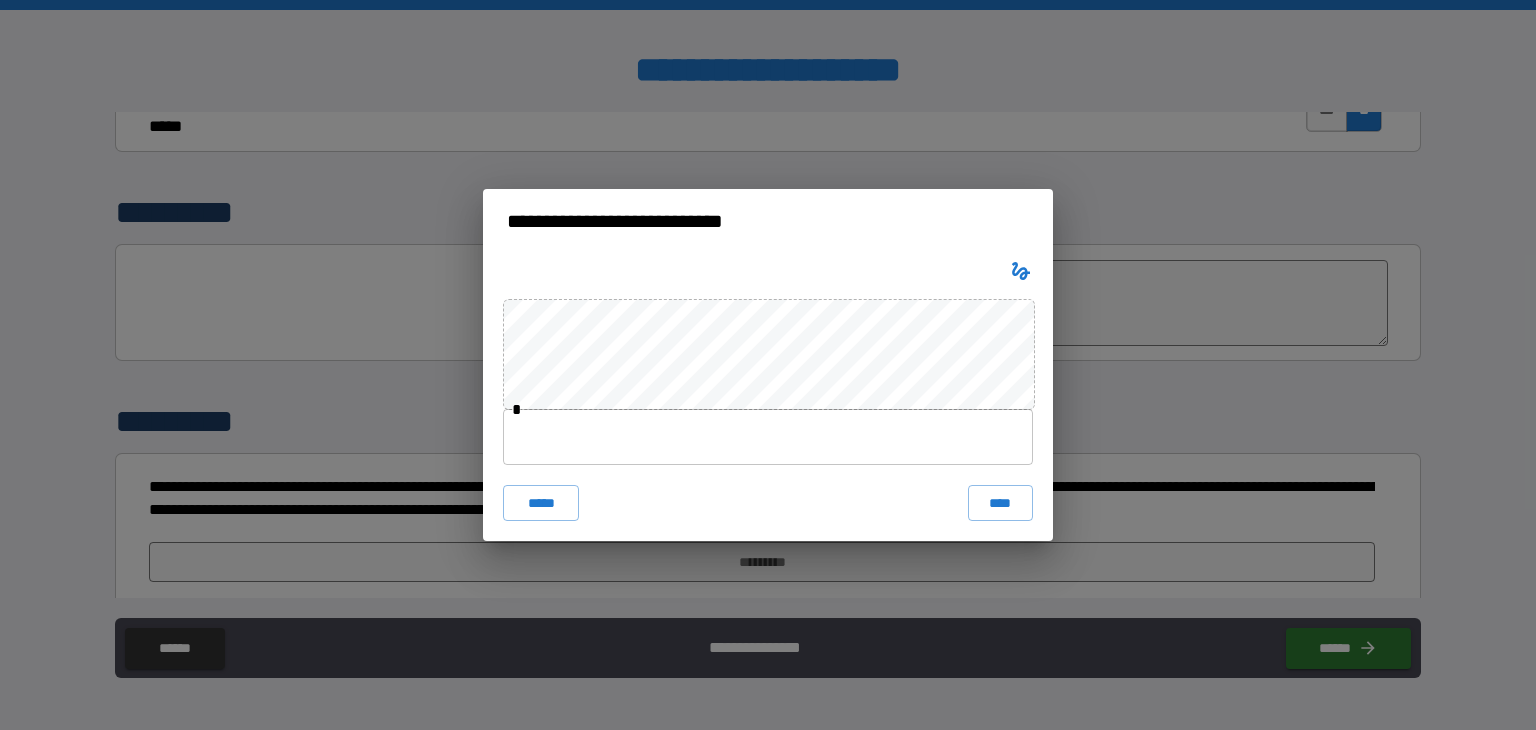 type 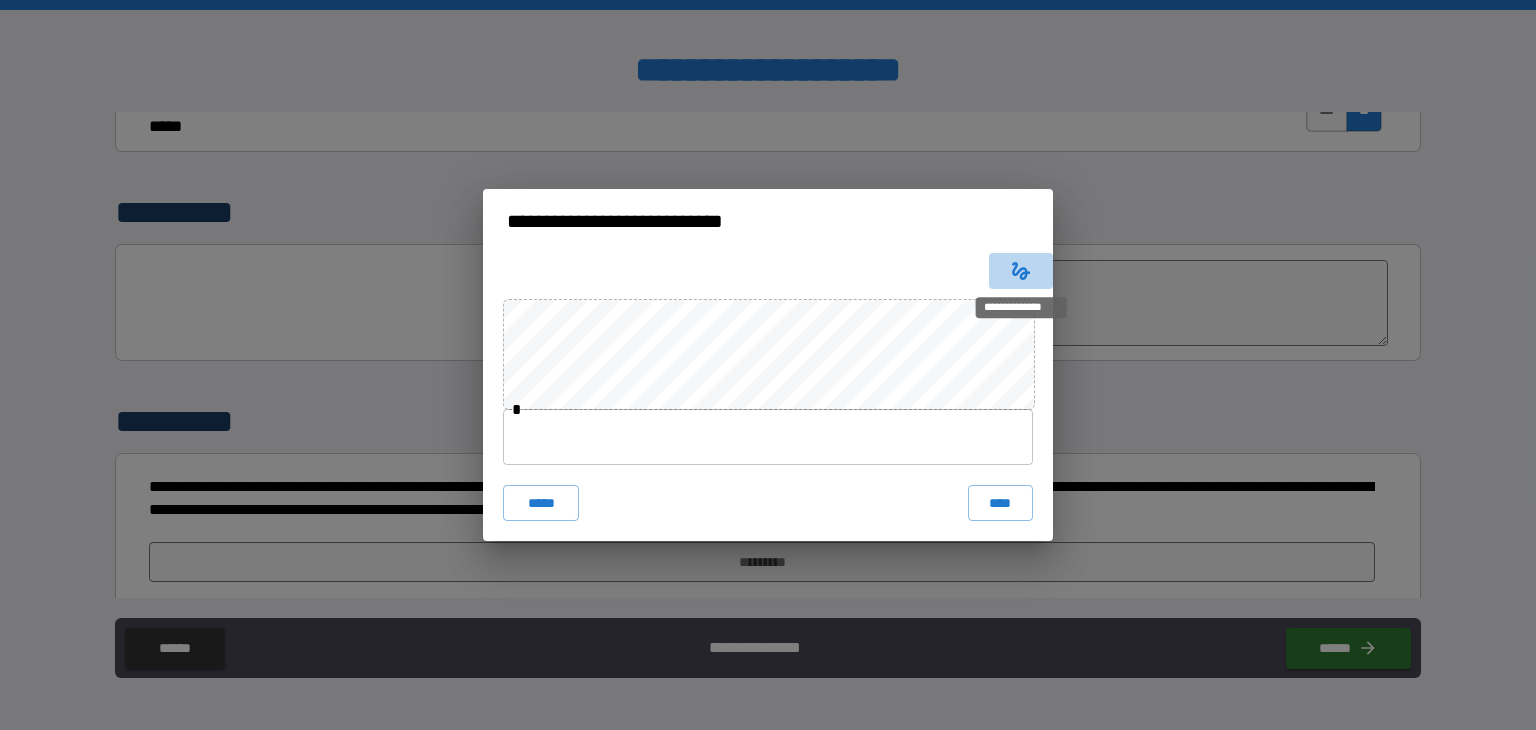 click 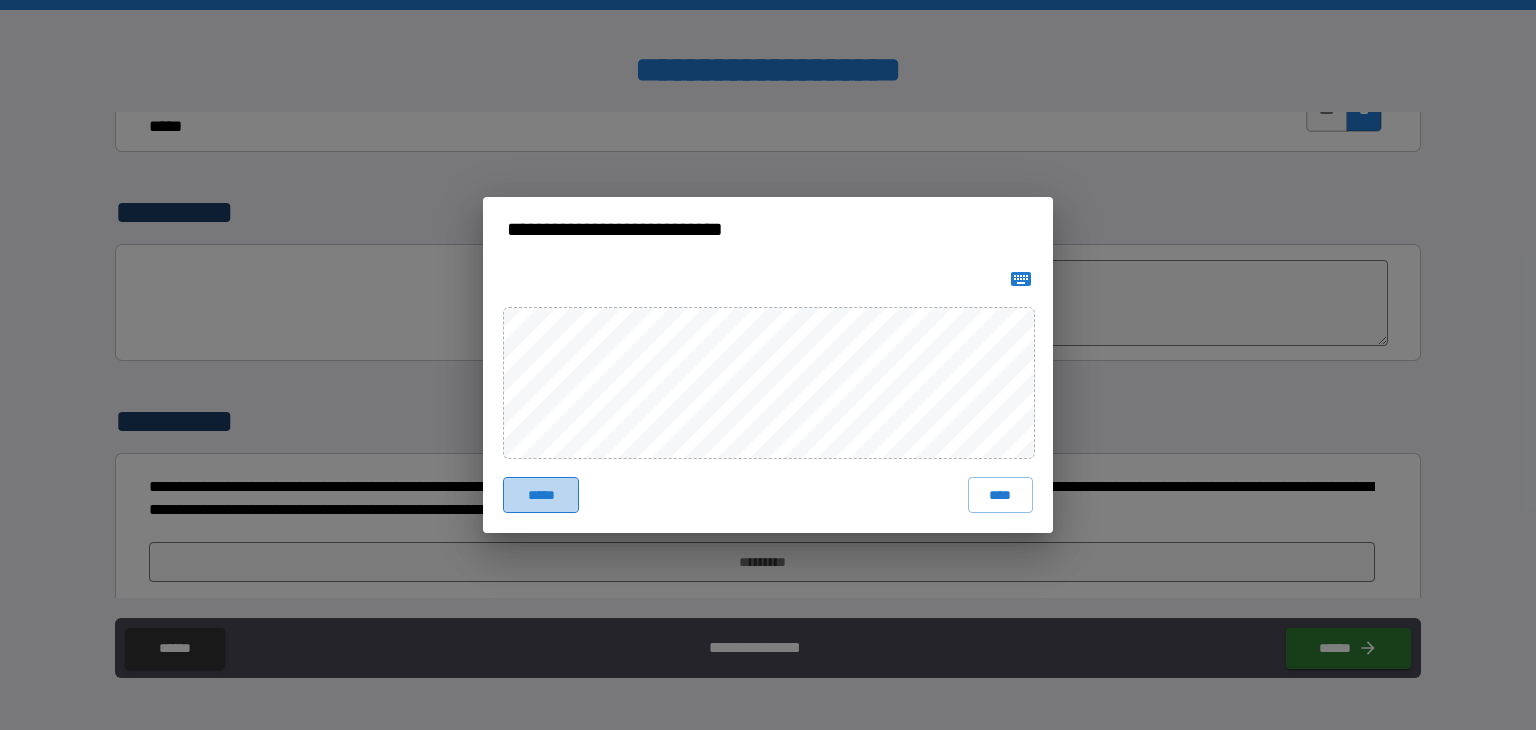click on "*****" at bounding box center (541, 495) 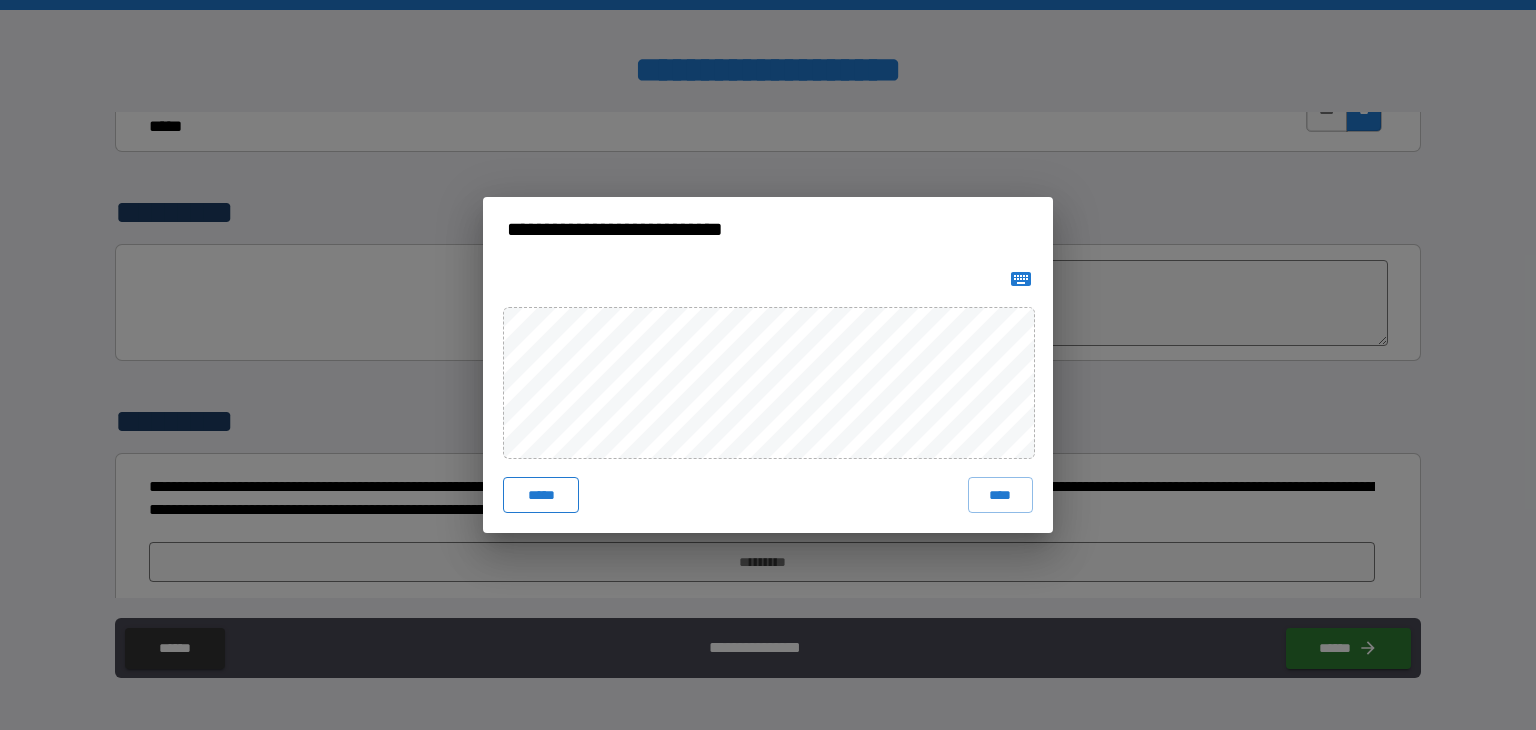 click on "*****" at bounding box center (541, 495) 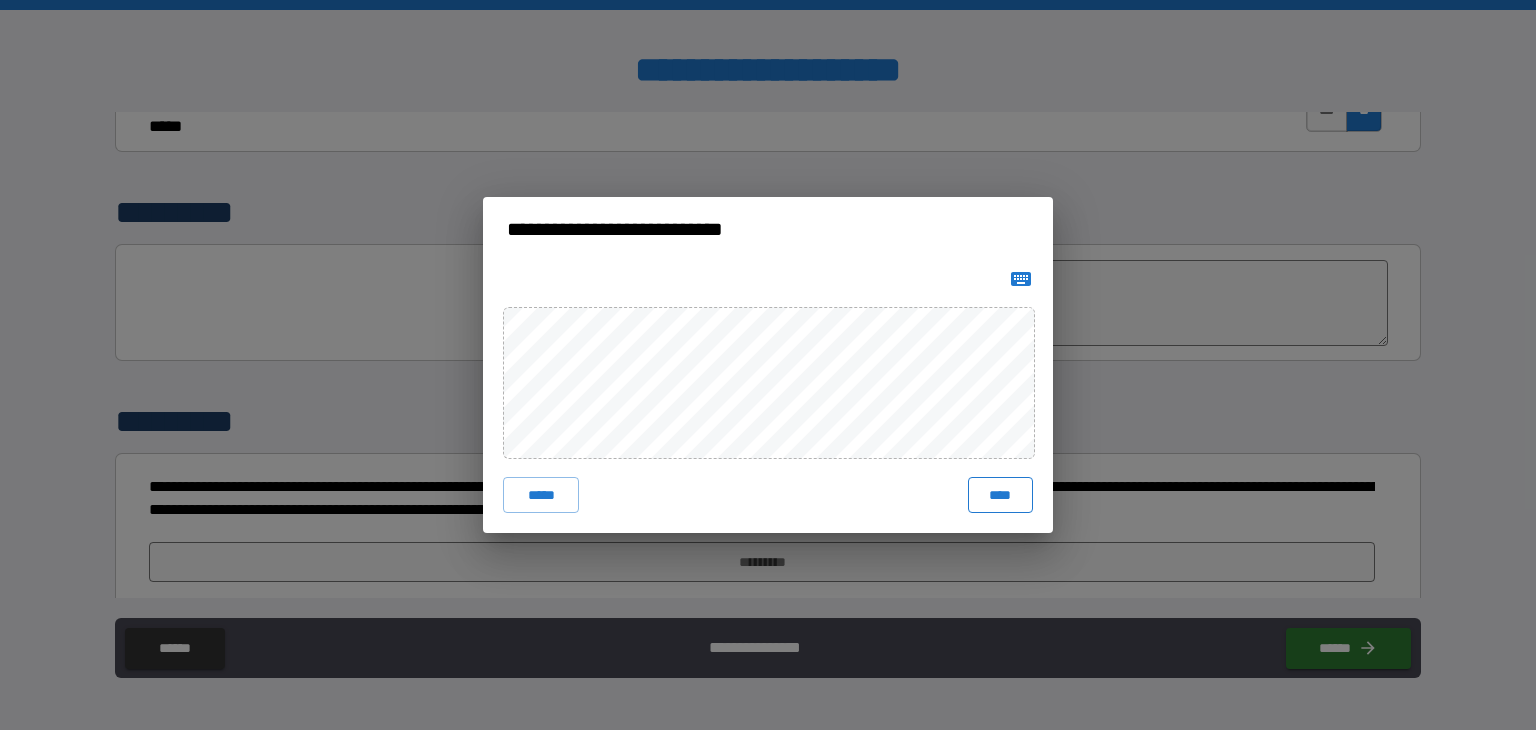 click on "****" at bounding box center [1000, 495] 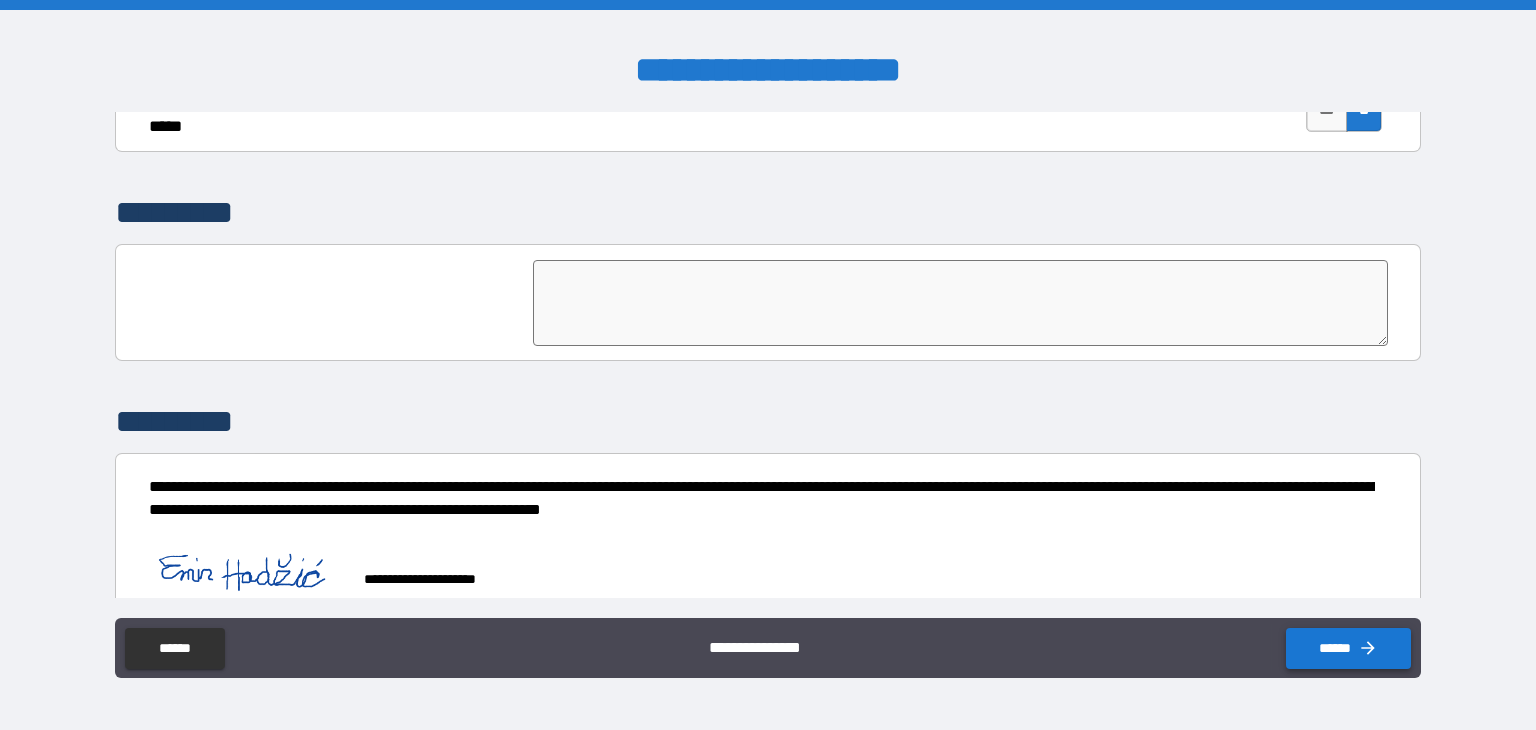 click on "******" at bounding box center [1348, 648] 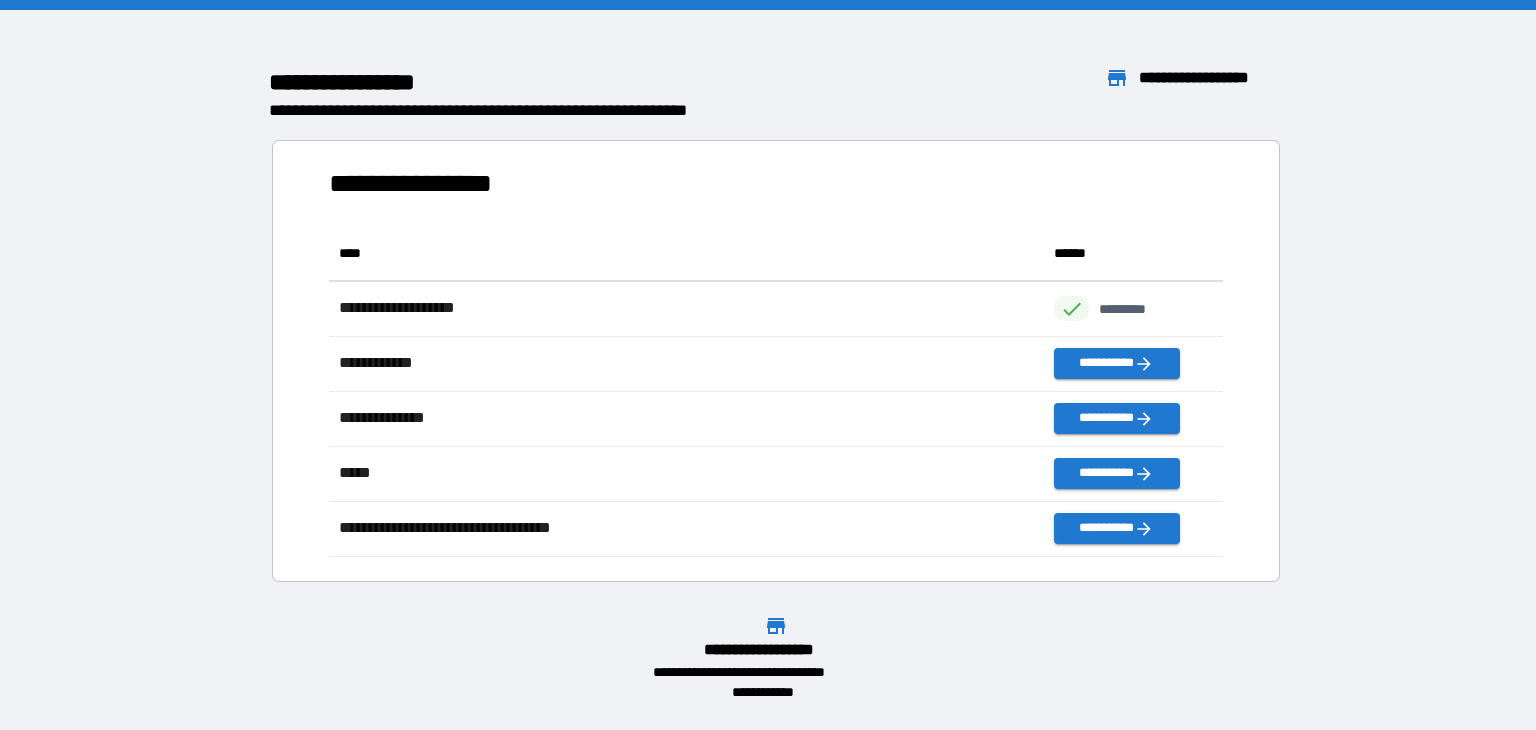 scroll, scrollTop: 16, scrollLeft: 16, axis: both 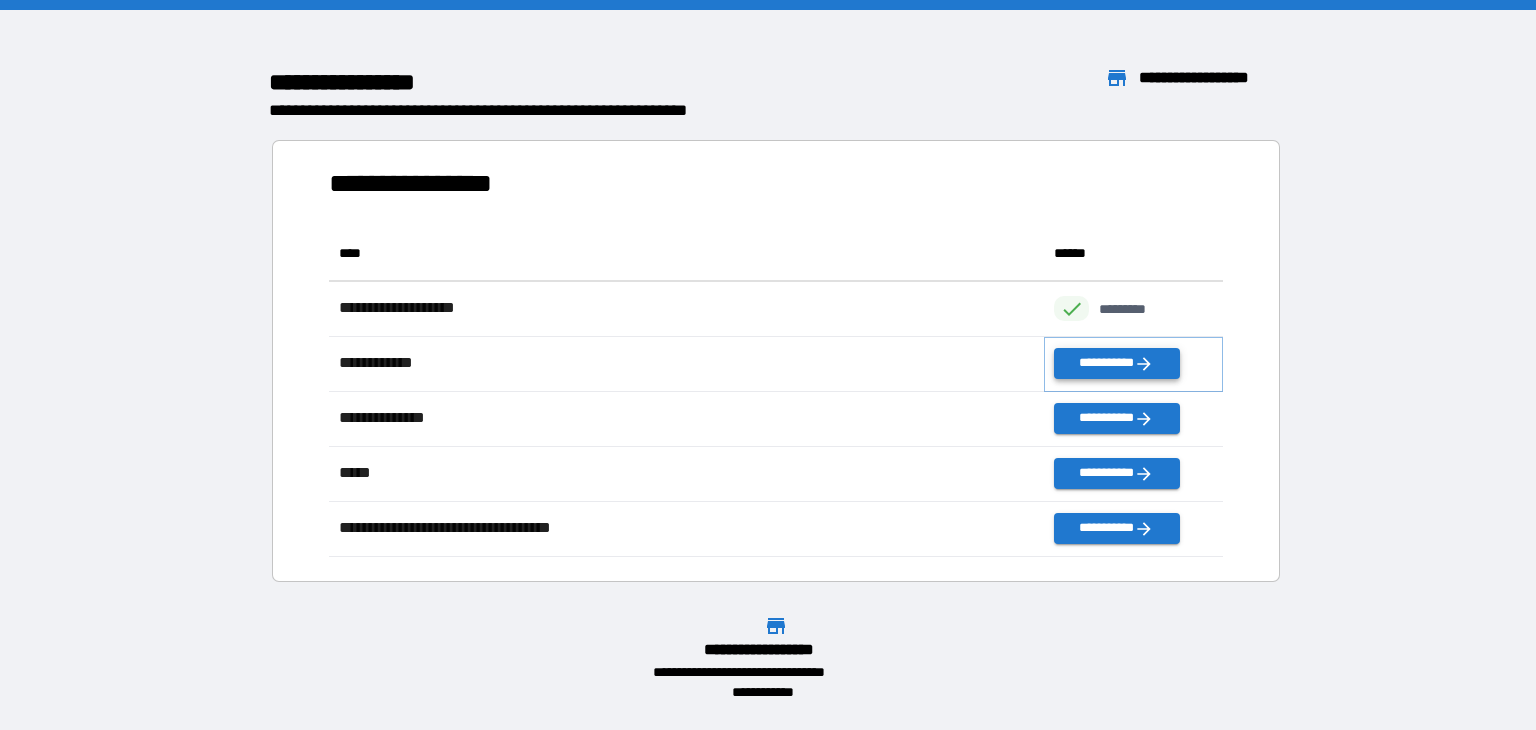 click on "**********" at bounding box center [1116, 363] 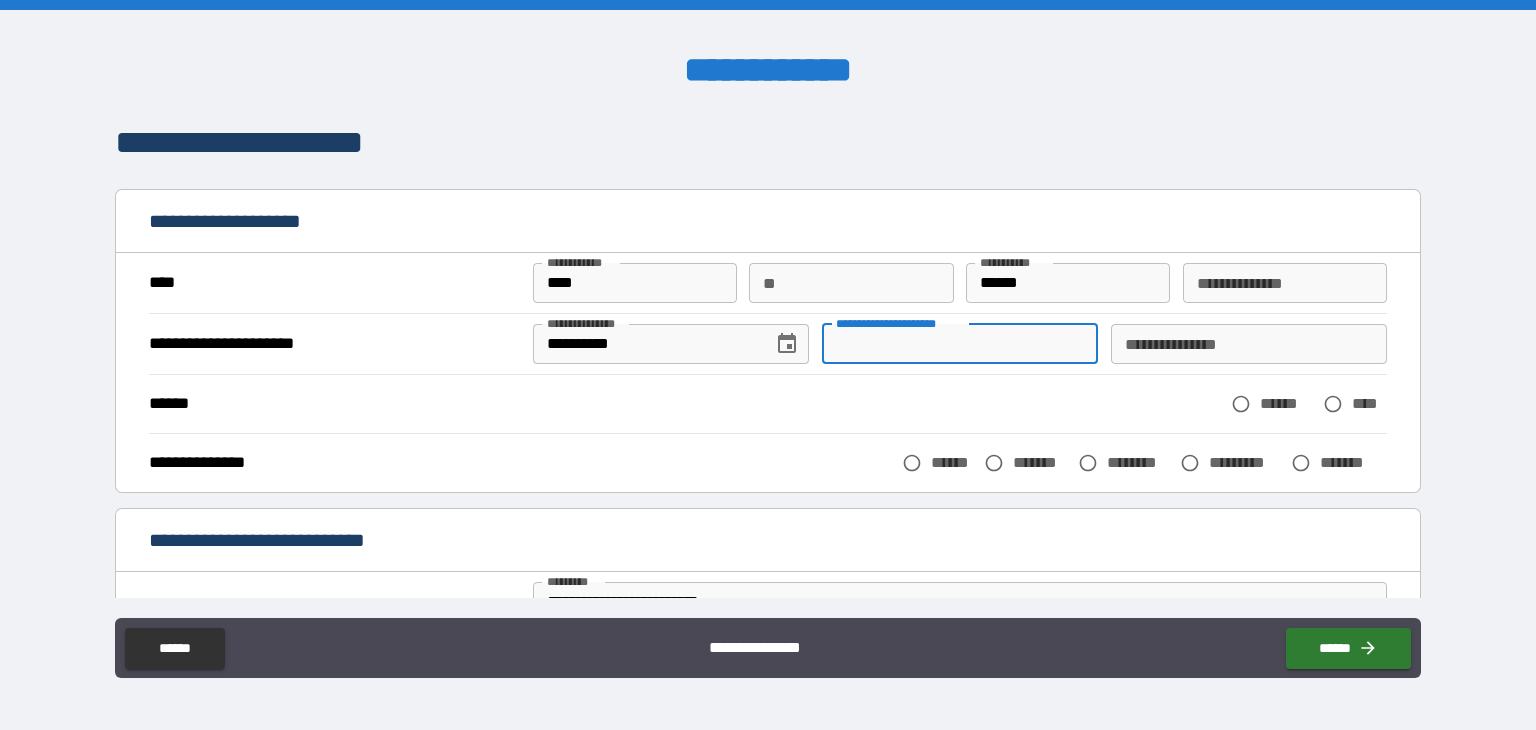 drag, startPoint x: 903, startPoint y: 339, endPoint x: 912, endPoint y: 321, distance: 20.12461 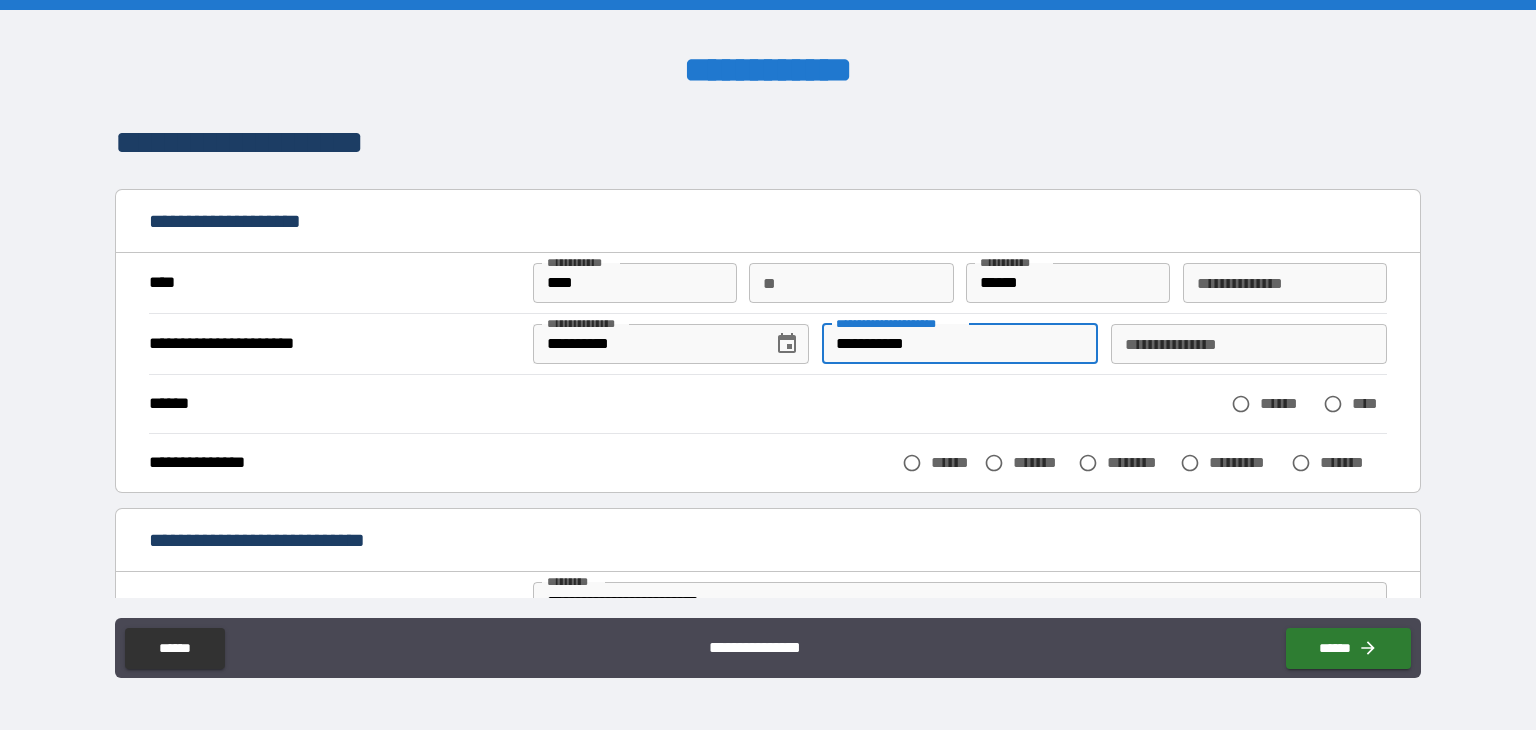 type on "**********" 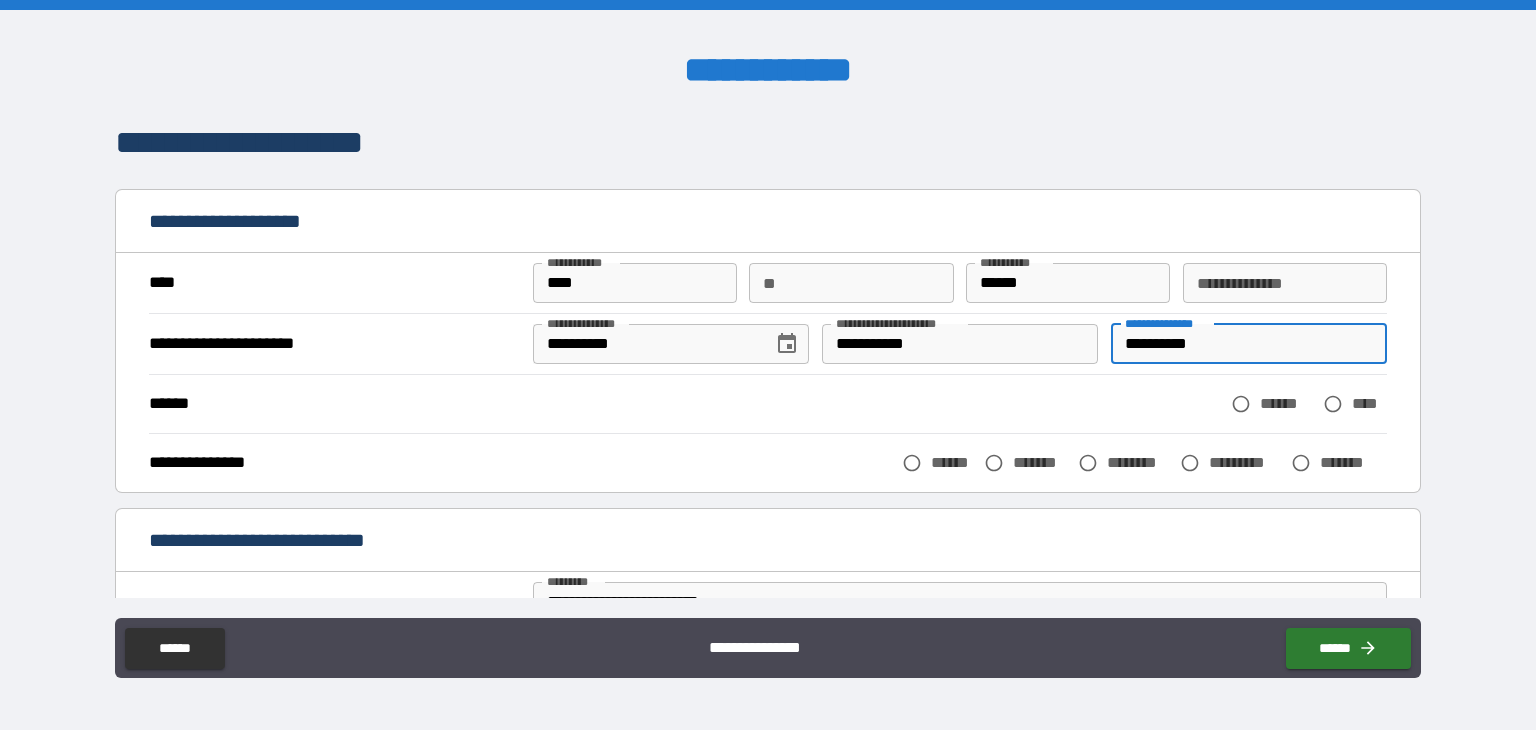 type on "**********" 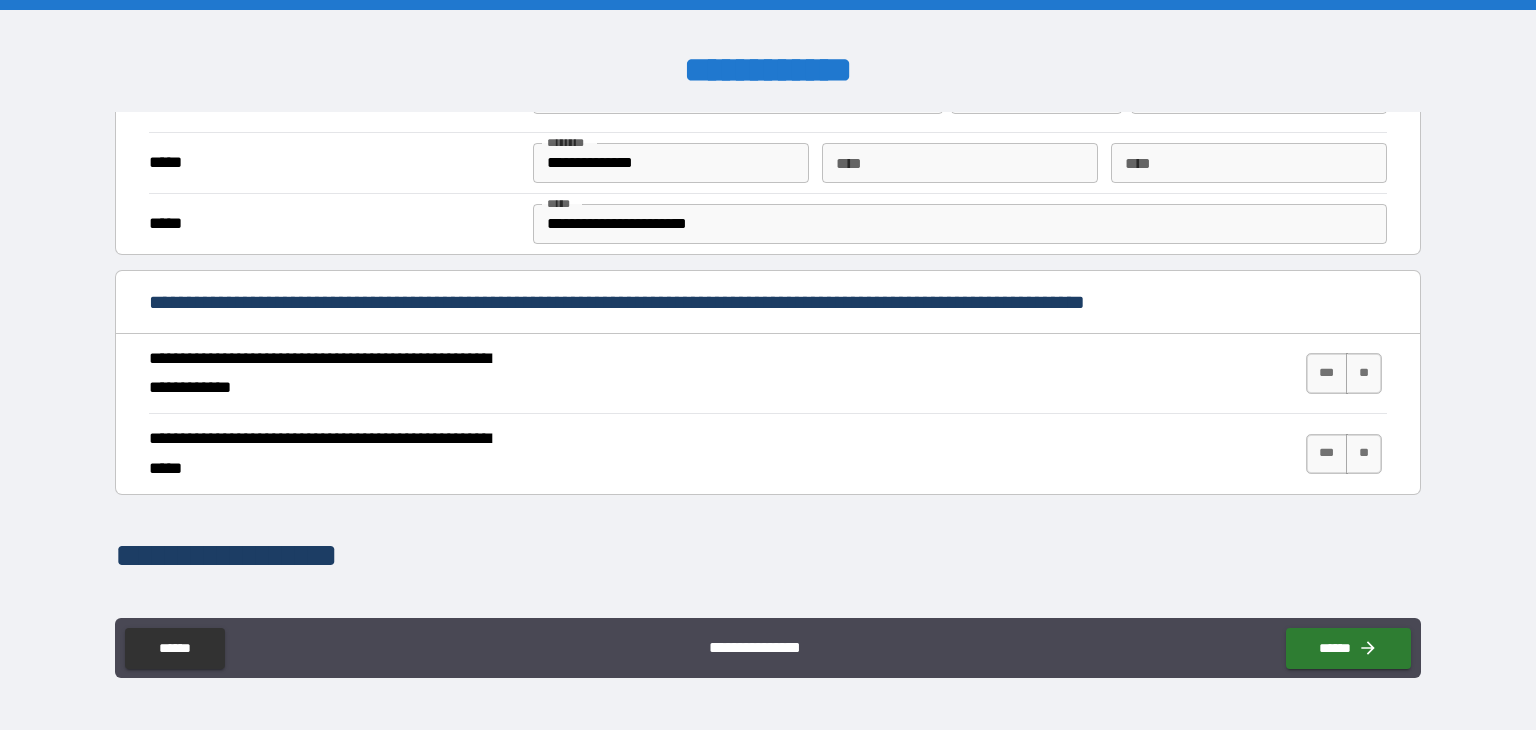 scroll, scrollTop: 623, scrollLeft: 0, axis: vertical 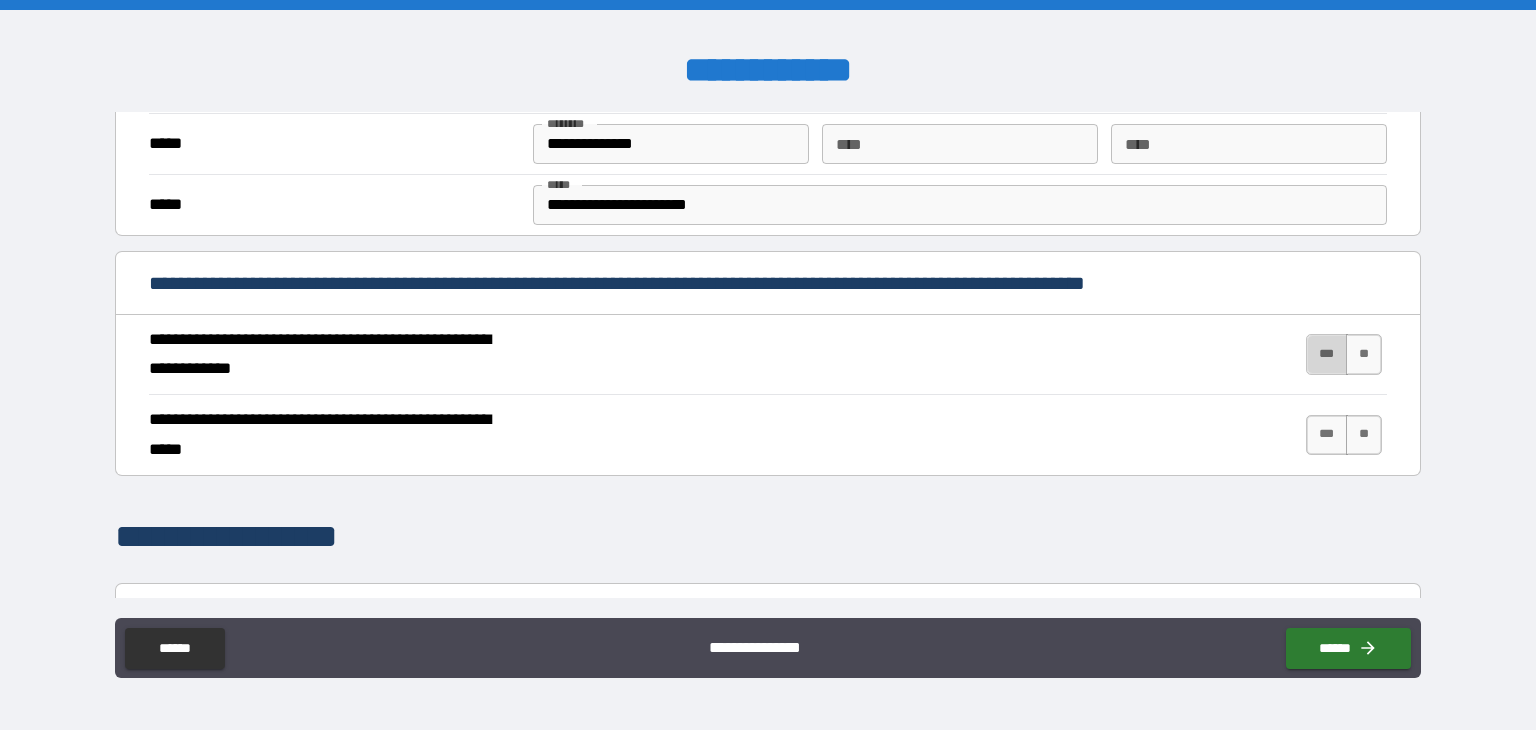 click on "***" at bounding box center [1327, 354] 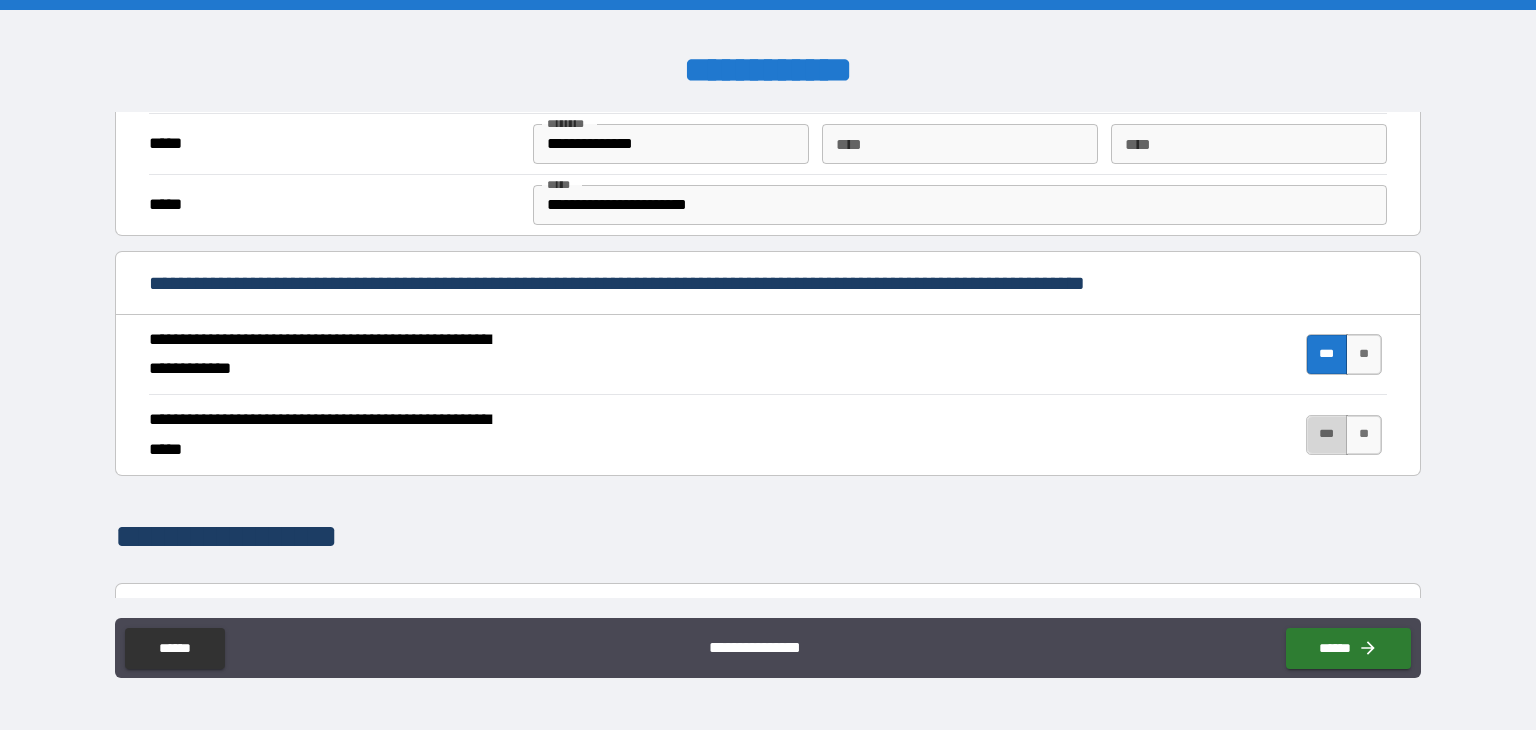 click on "***" at bounding box center (1327, 435) 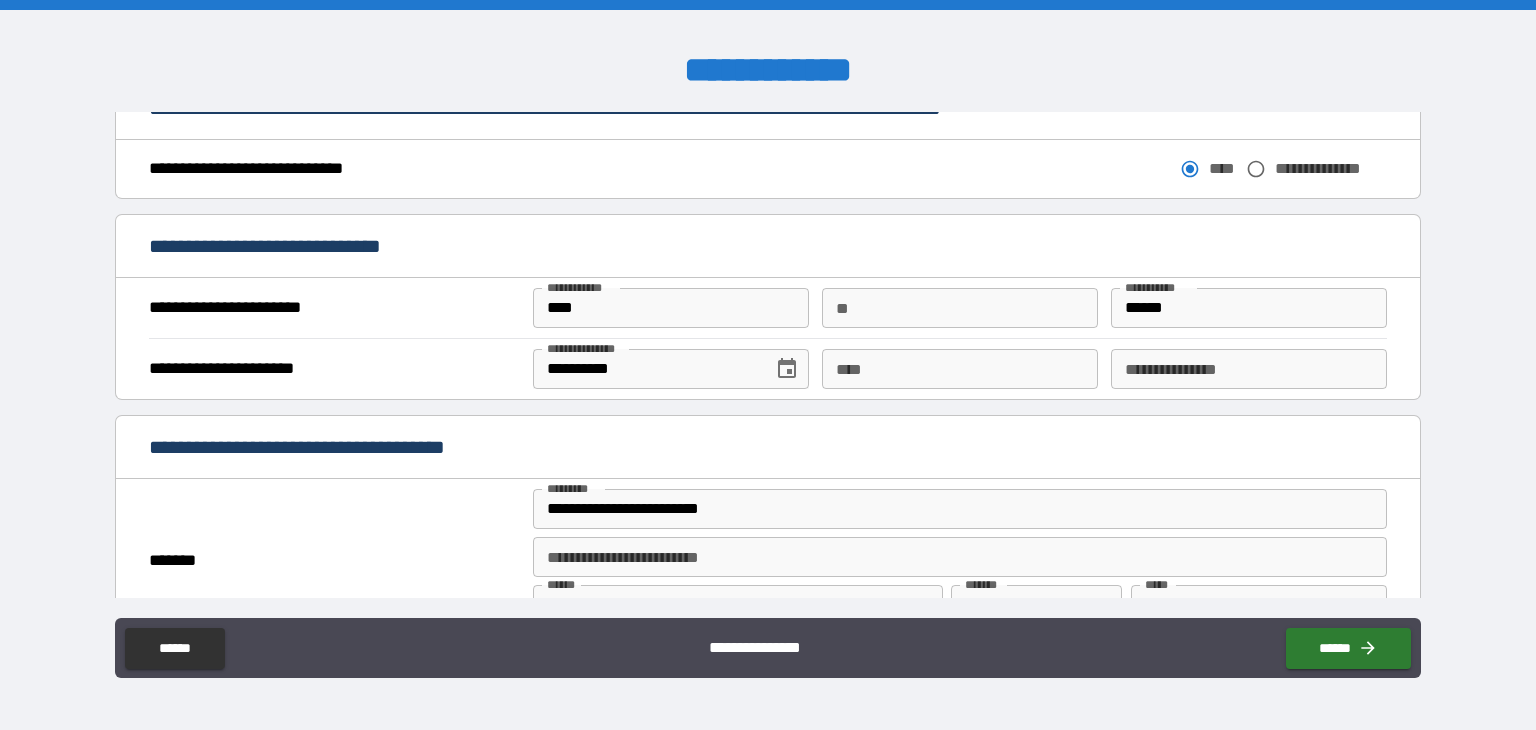 scroll, scrollTop: 1192, scrollLeft: 0, axis: vertical 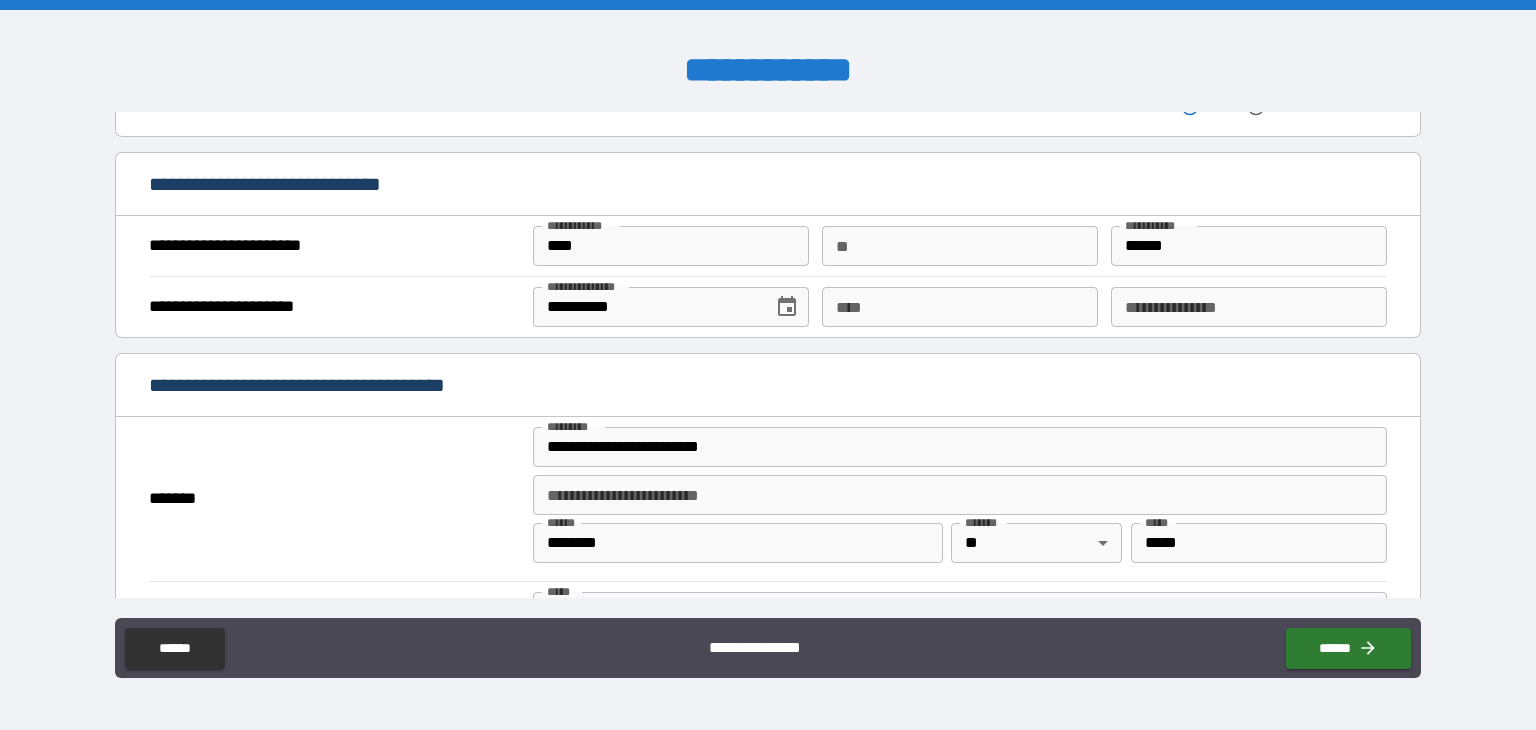 click on "****" at bounding box center [960, 307] 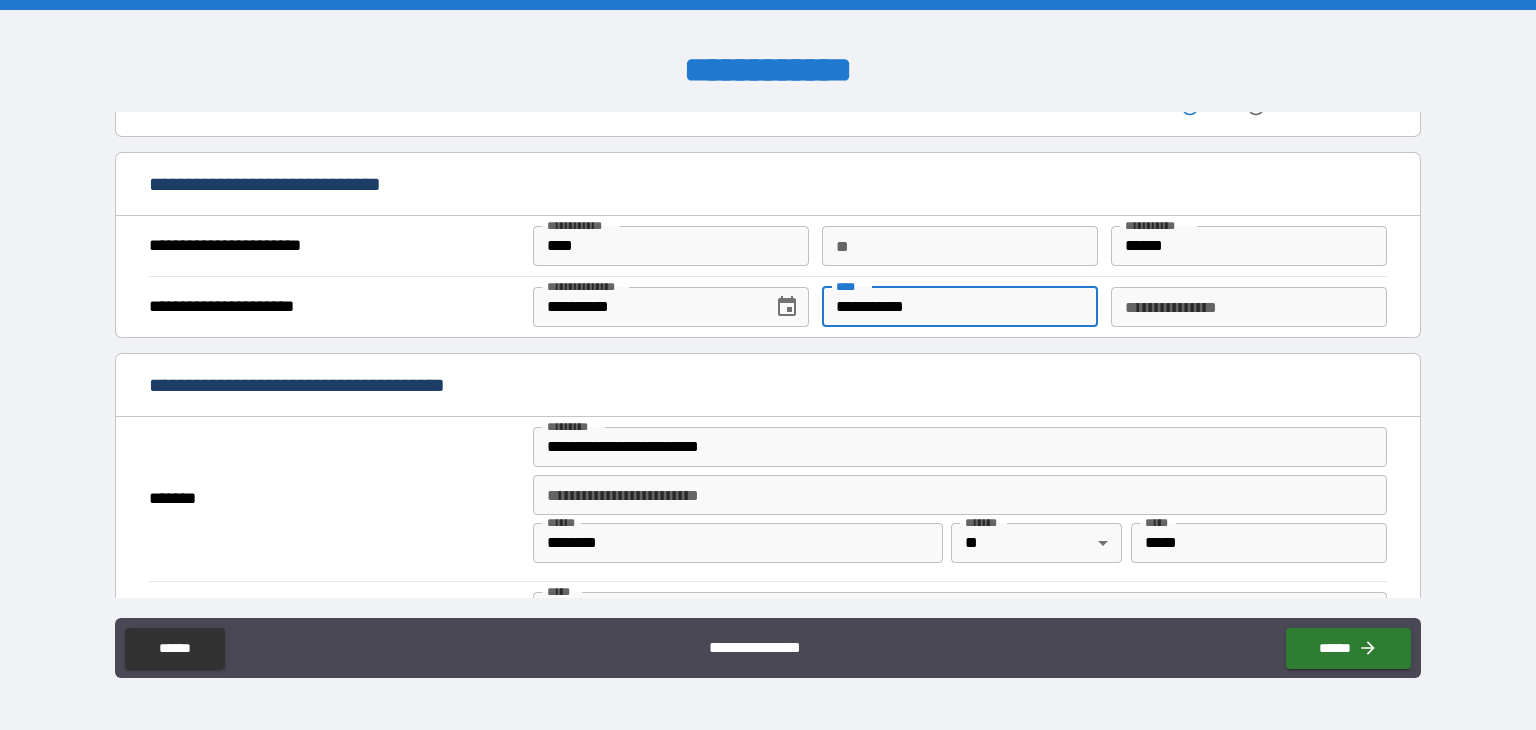 type on "**********" 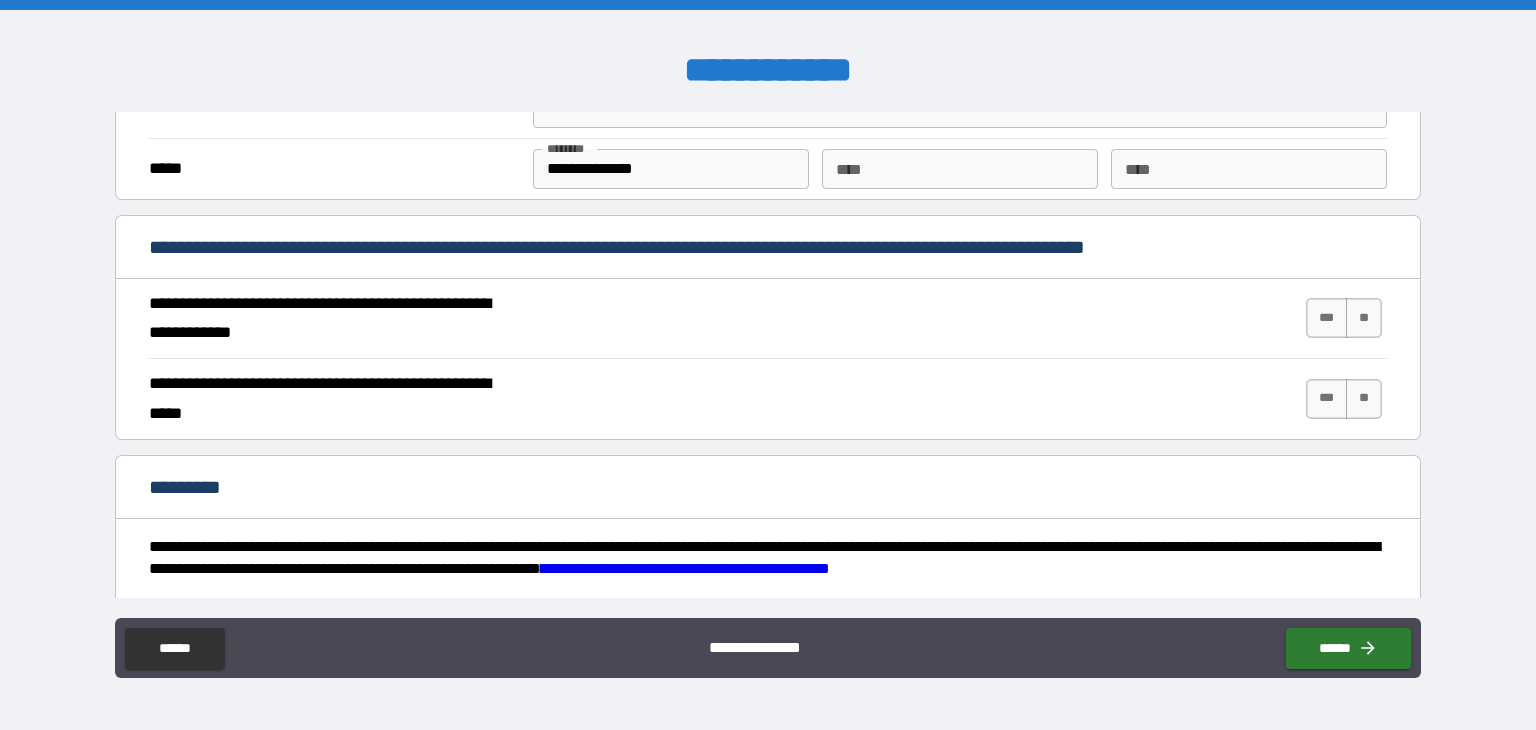 scroll, scrollTop: 1716, scrollLeft: 0, axis: vertical 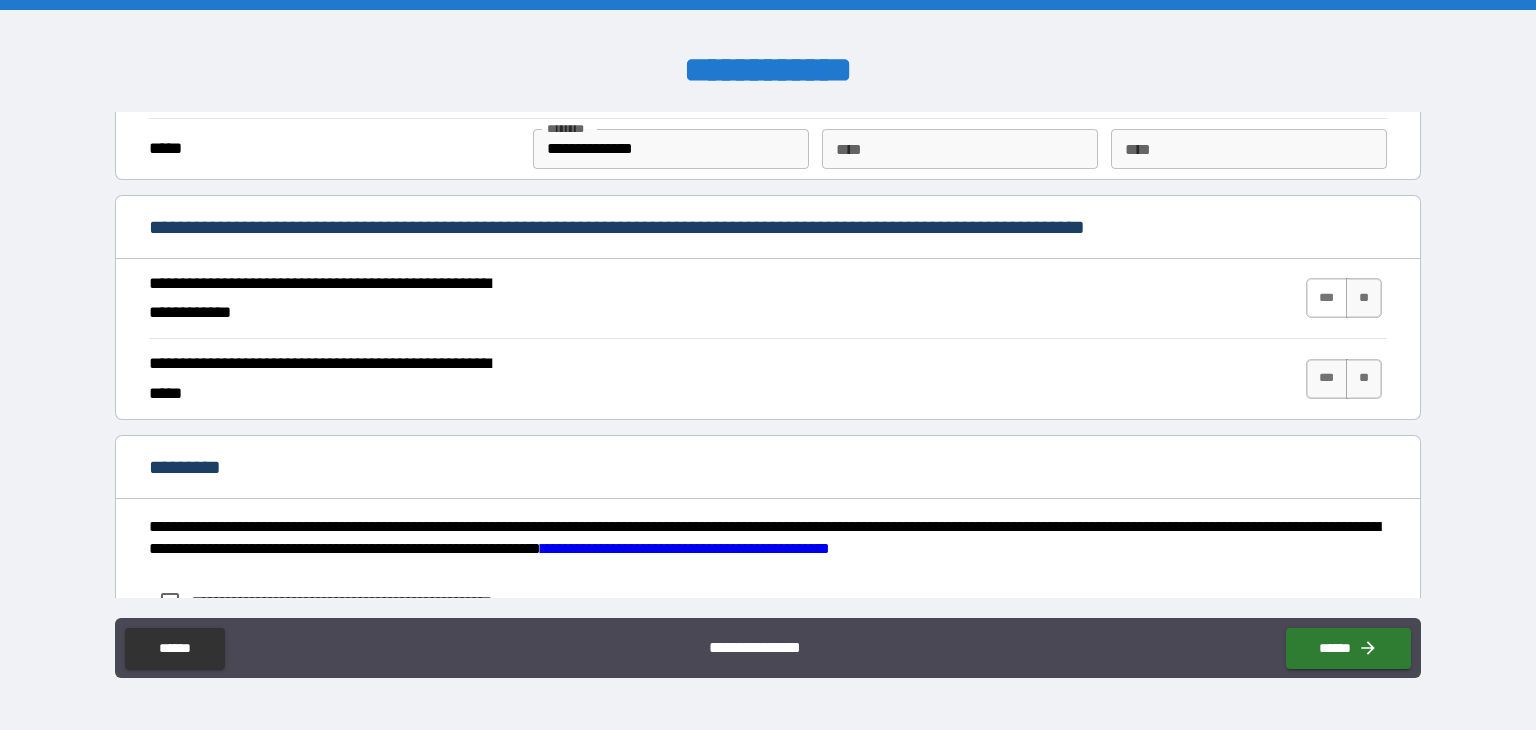 type on "**********" 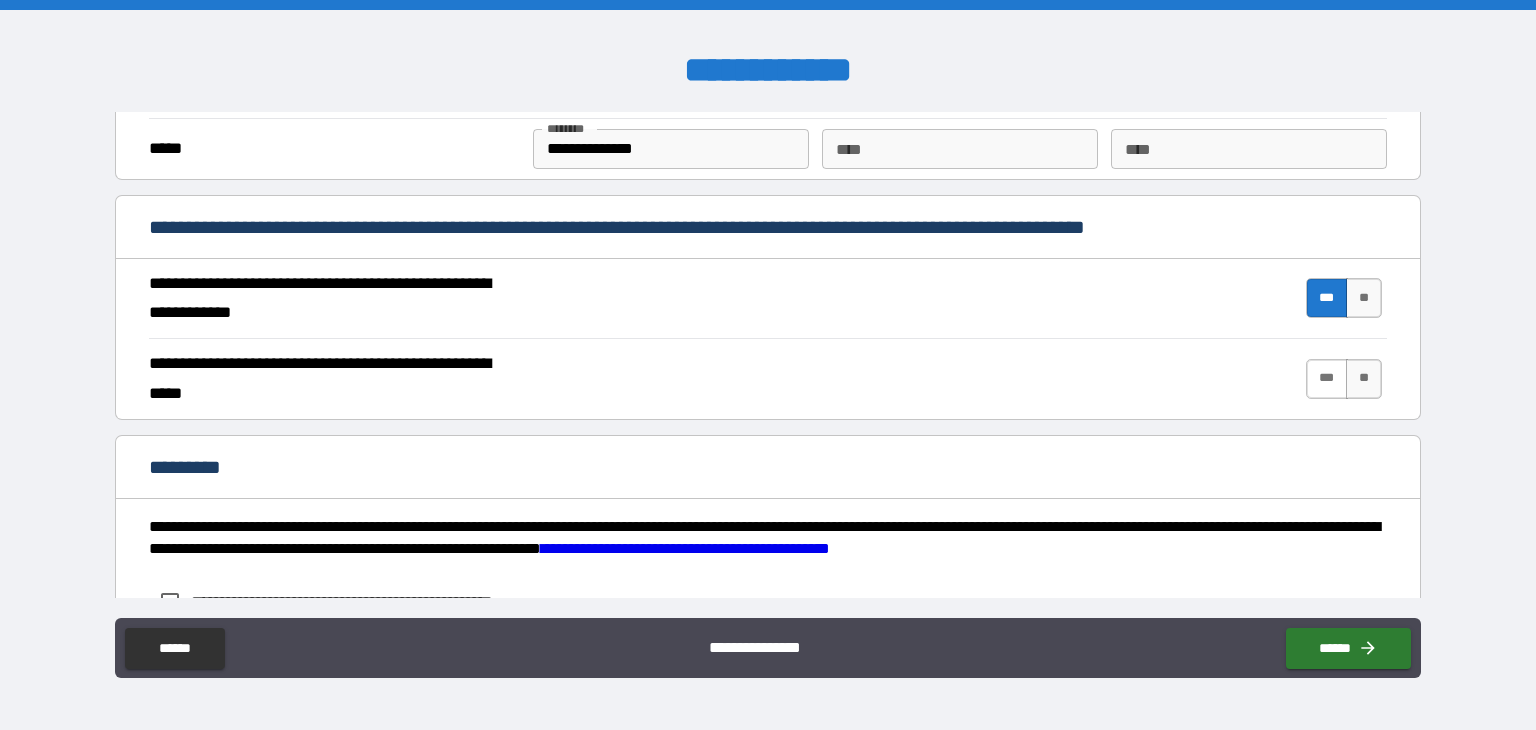 click on "***" at bounding box center [1327, 379] 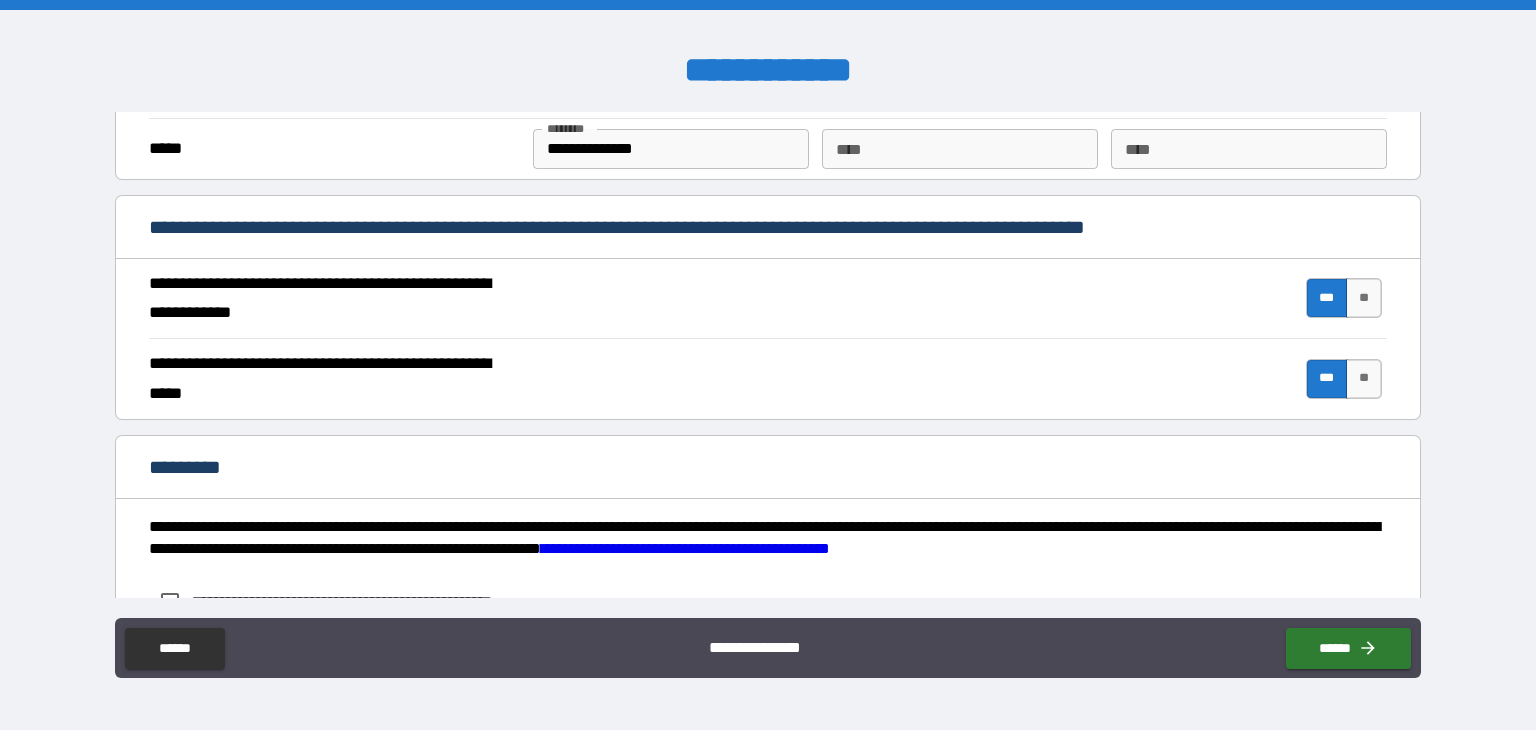 scroll, scrollTop: 1865, scrollLeft: 0, axis: vertical 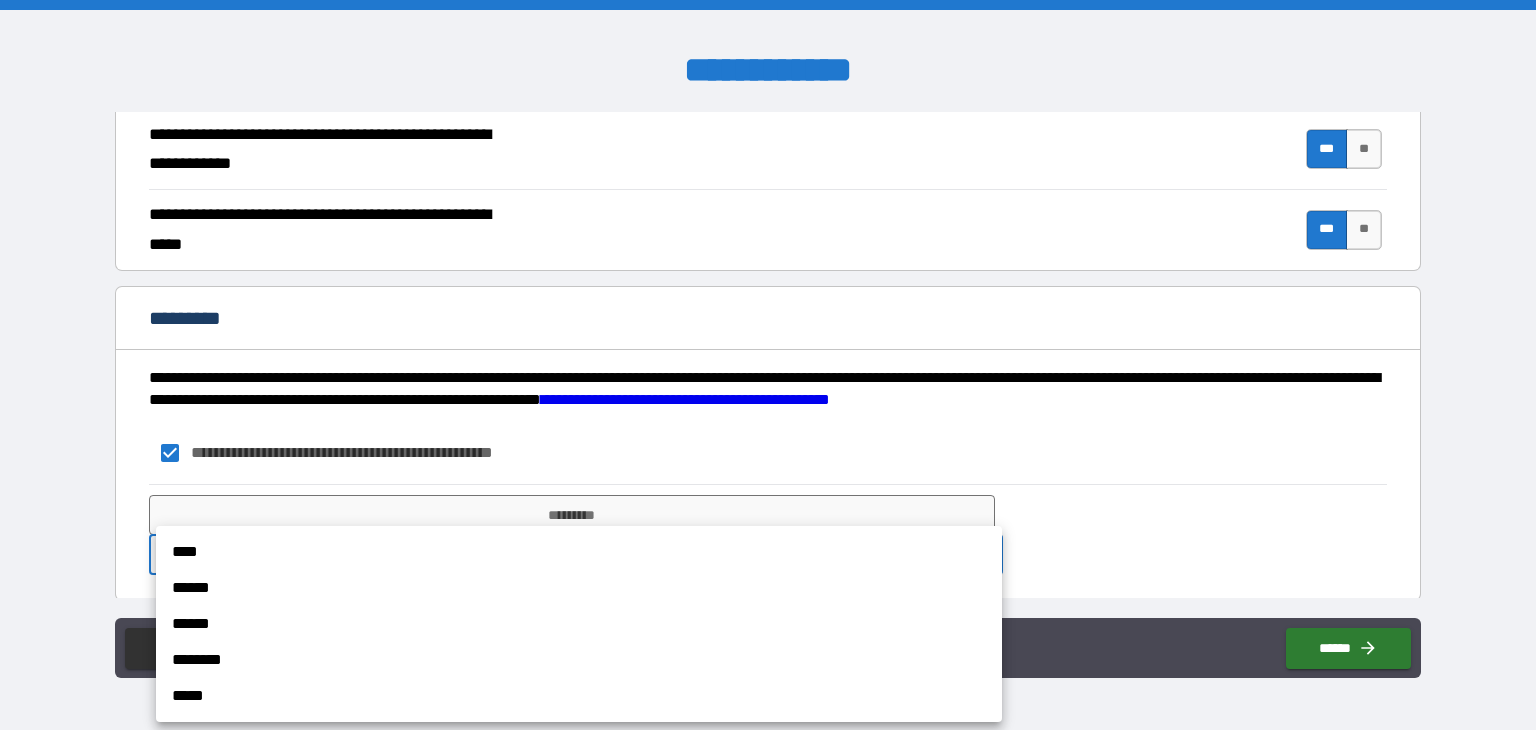 click on "**********" at bounding box center [768, 365] 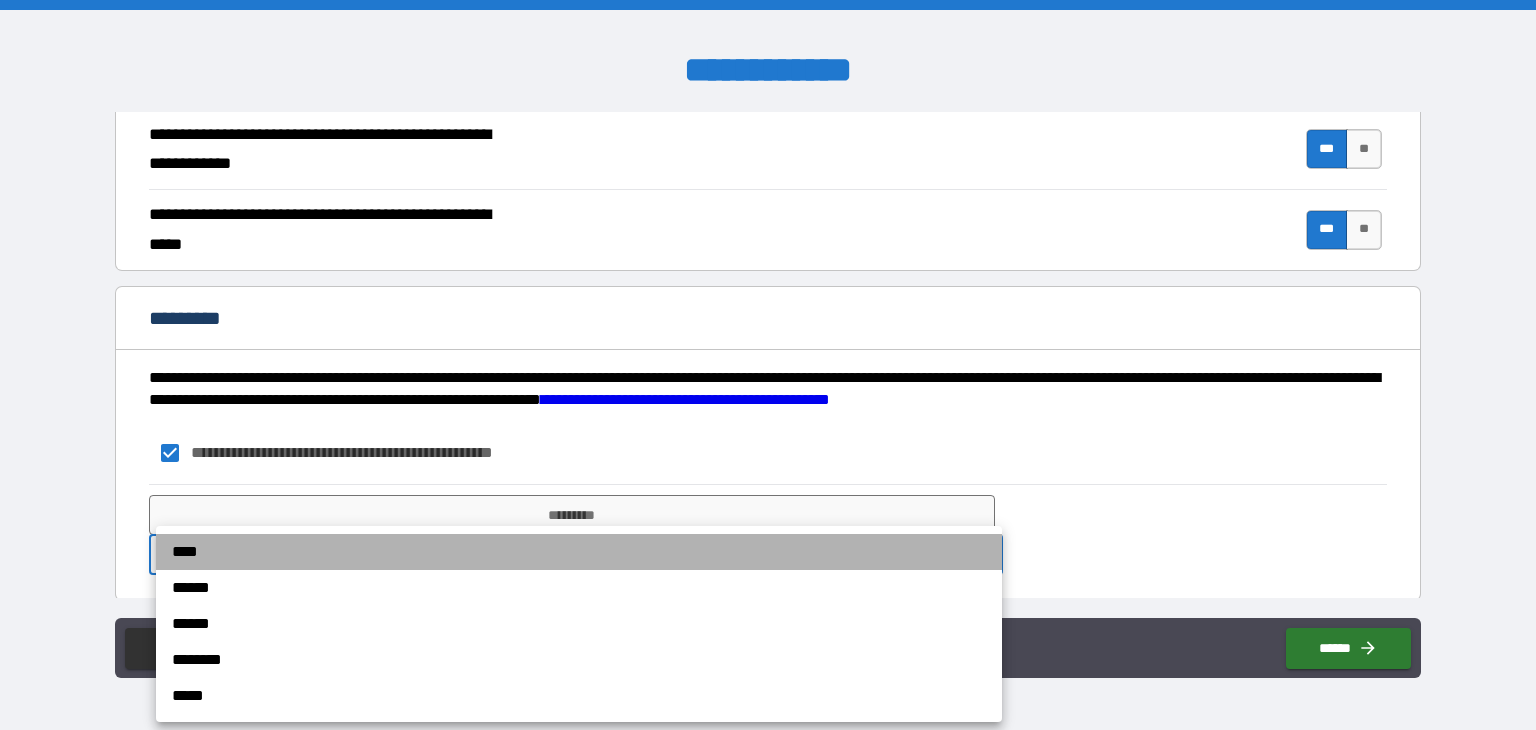 click on "****" at bounding box center [579, 552] 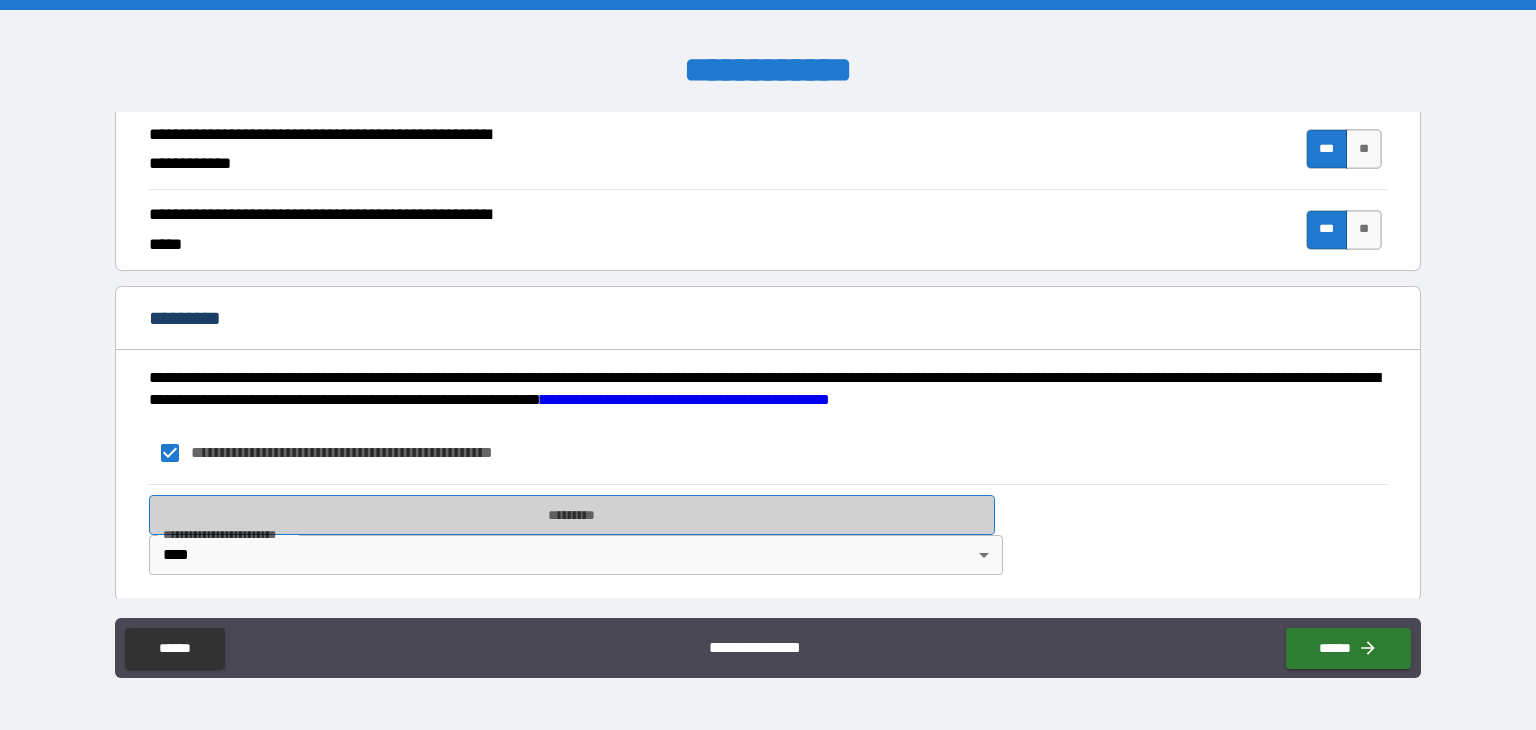 click on "*********" at bounding box center [572, 515] 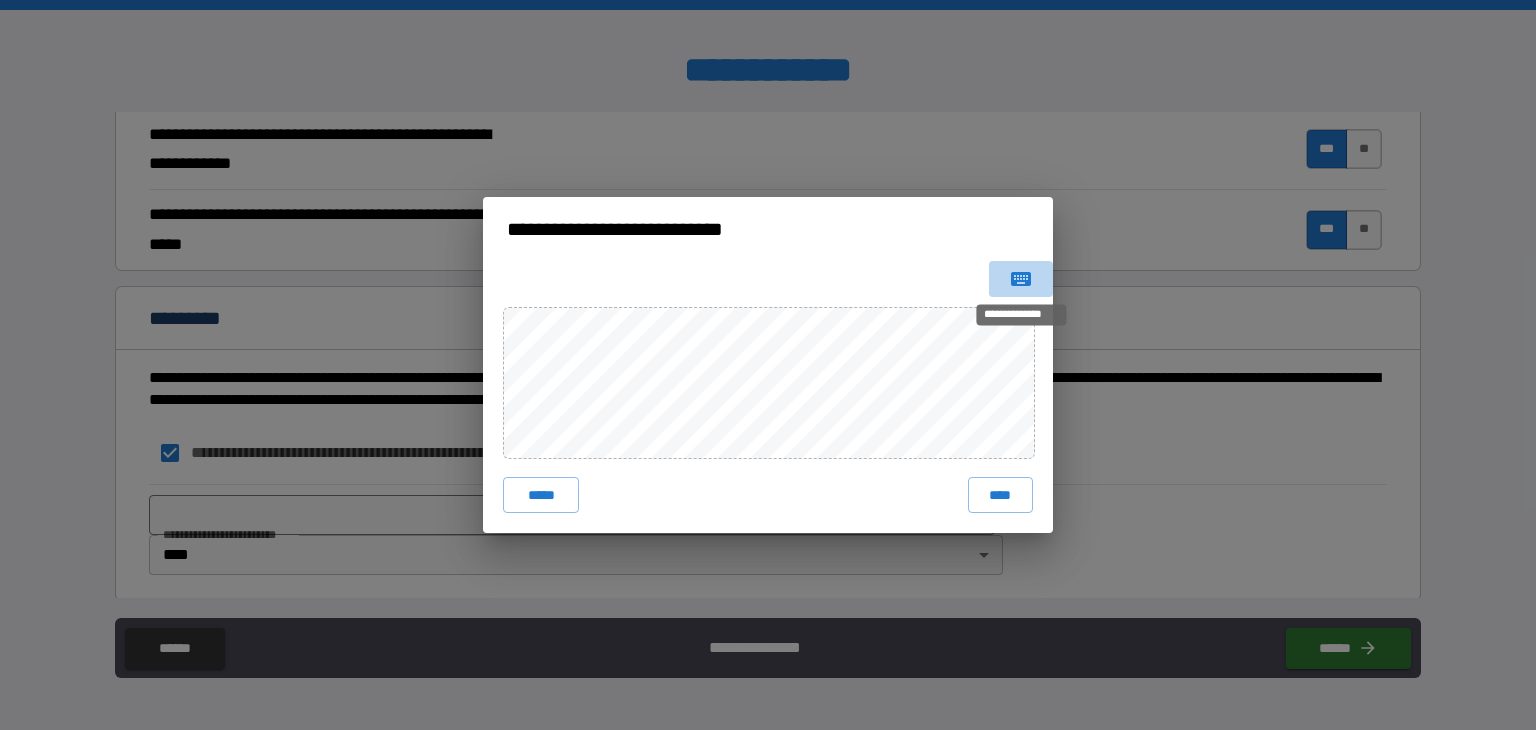 click 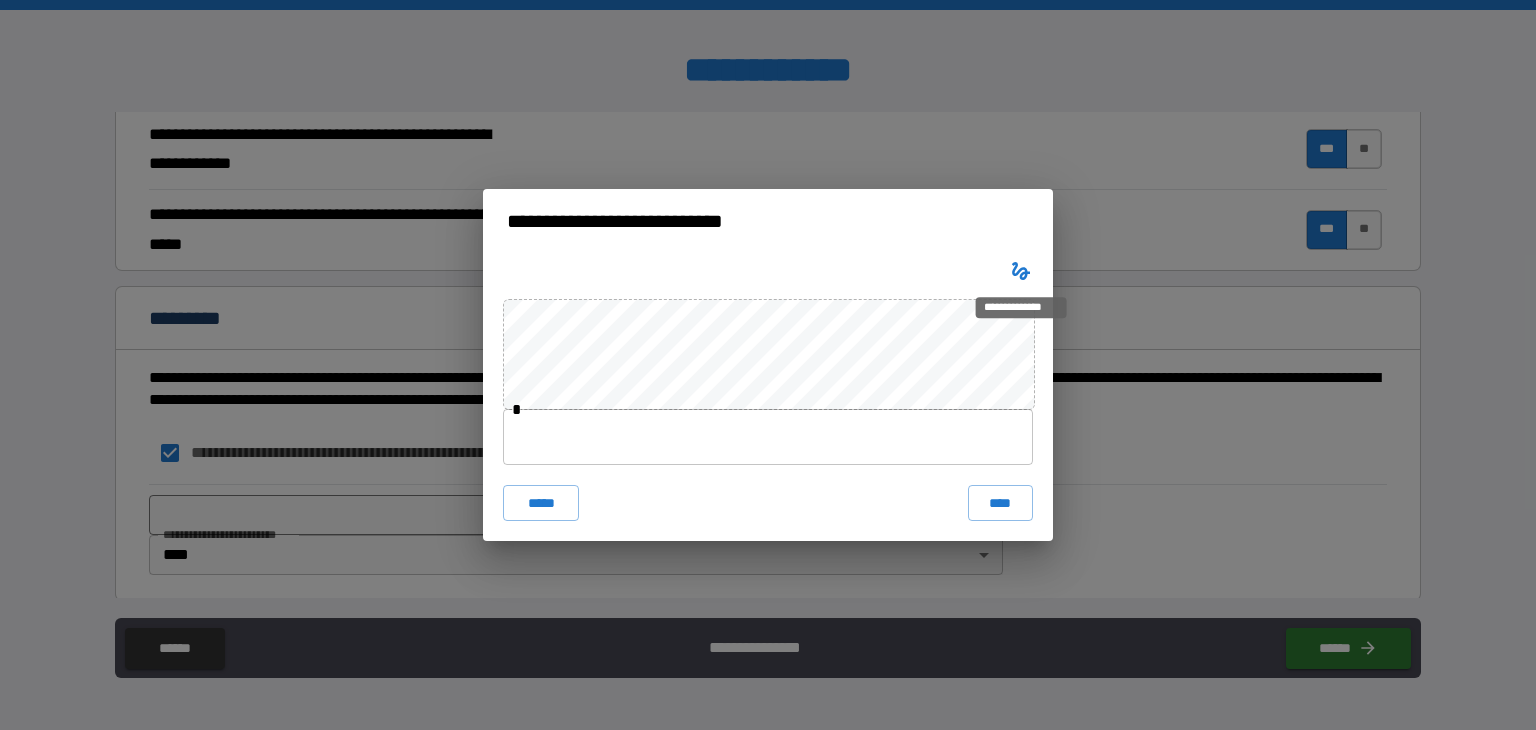 type 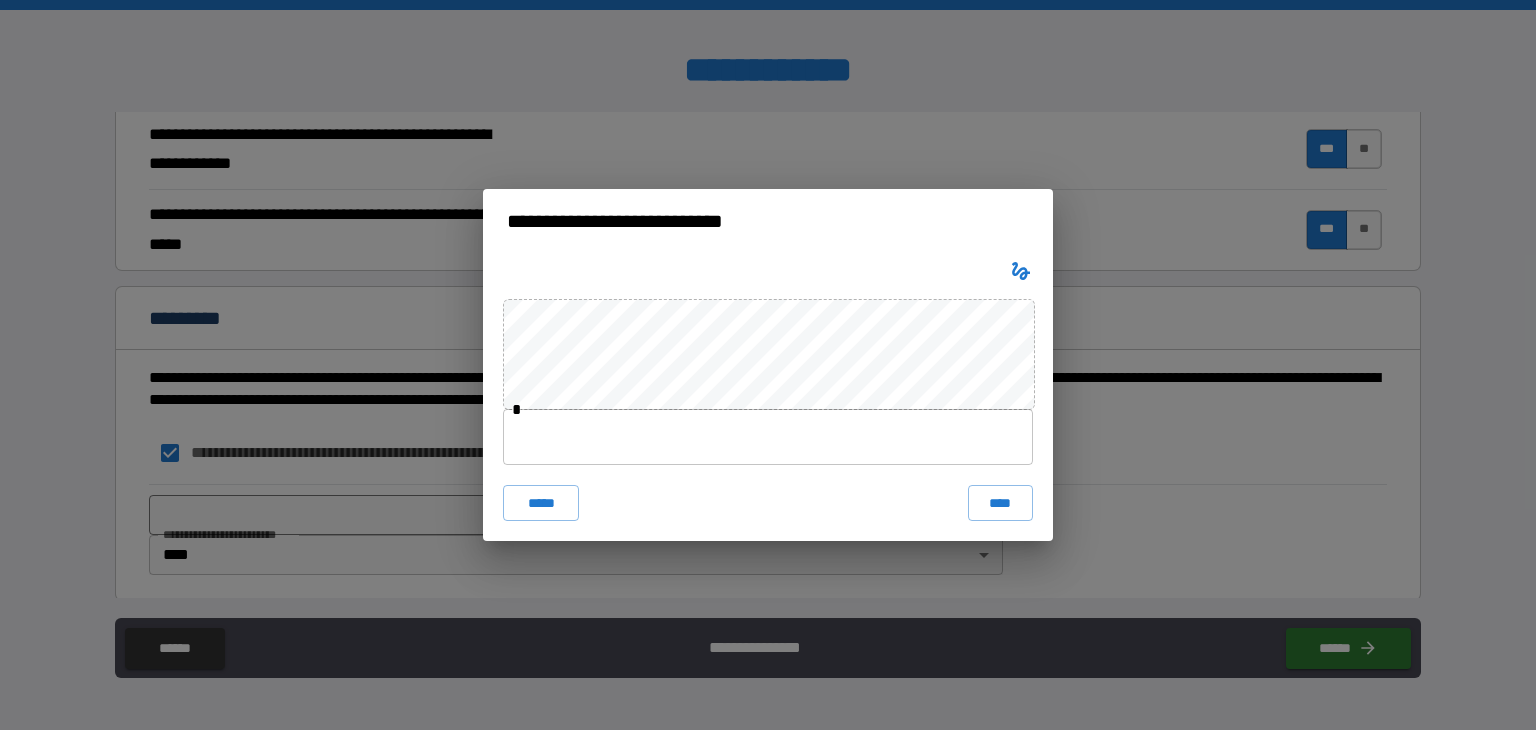 click at bounding box center [768, 437] 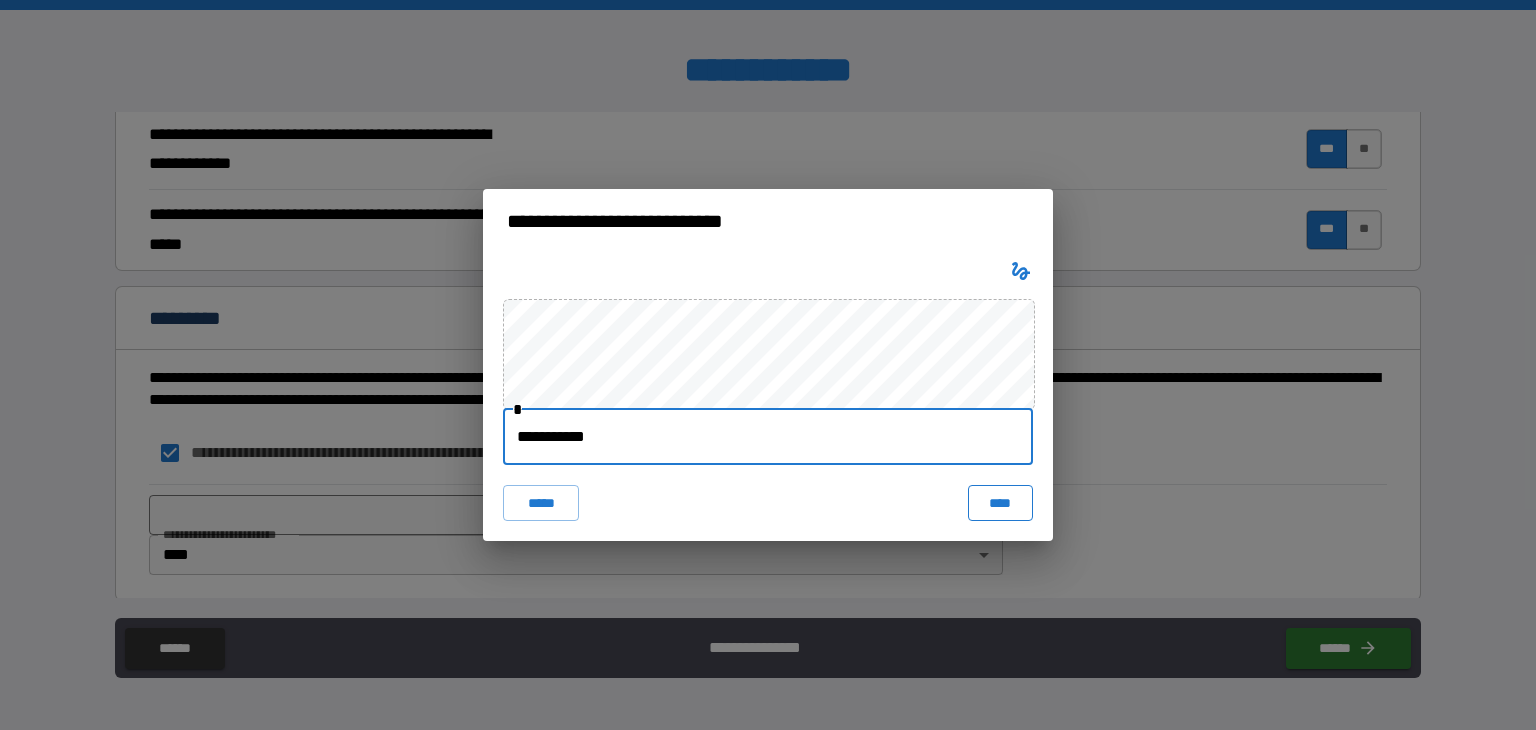 type on "**********" 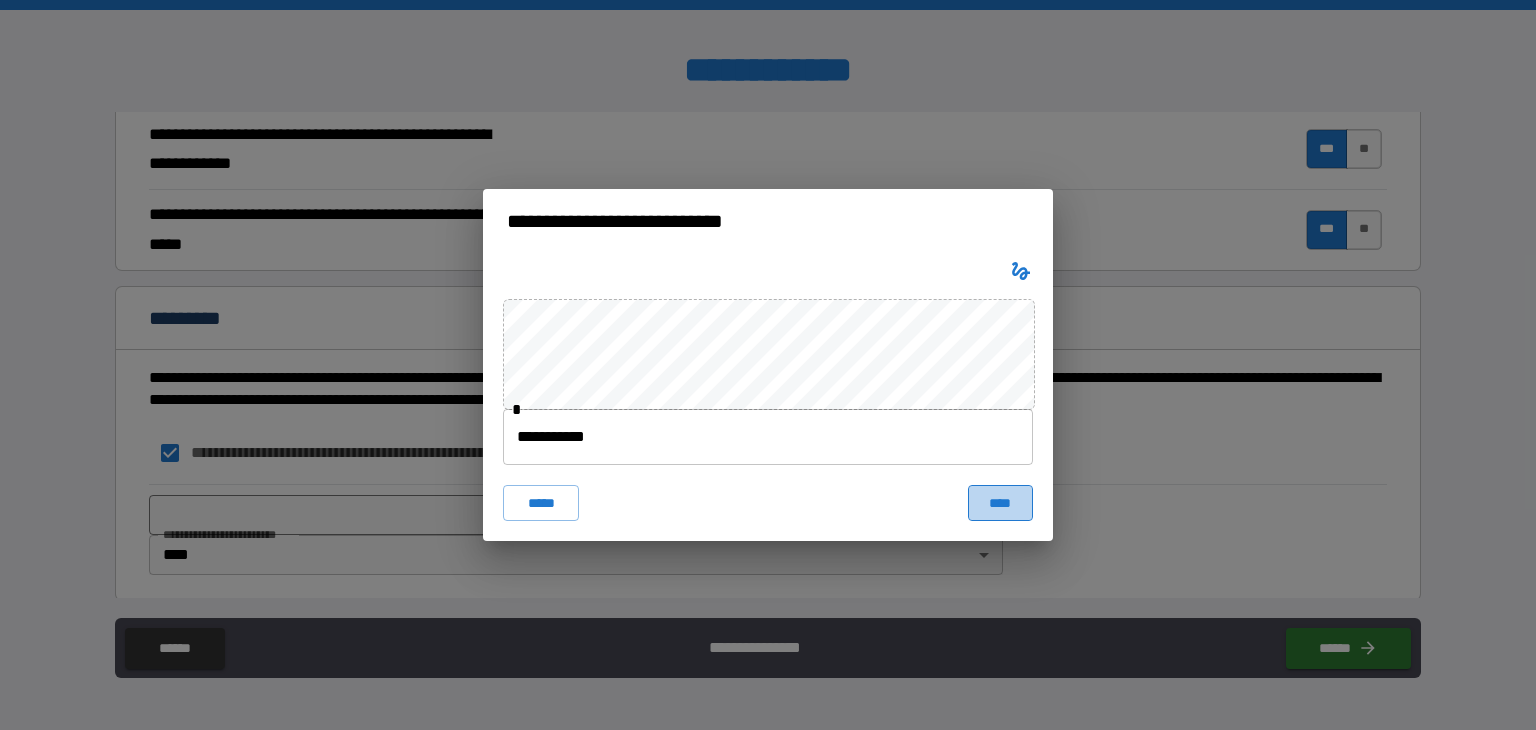 click on "****" at bounding box center [1000, 503] 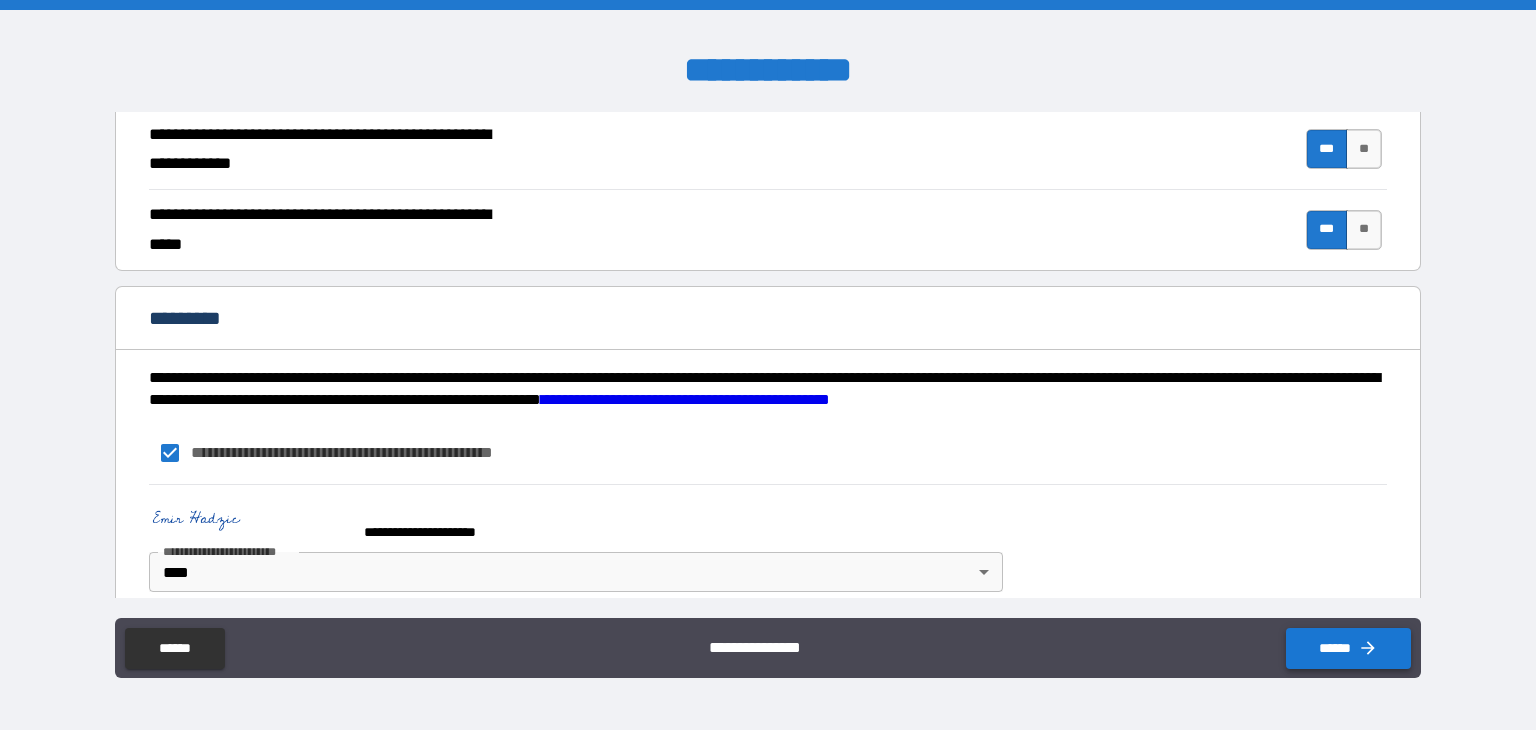 click on "******" at bounding box center [1348, 648] 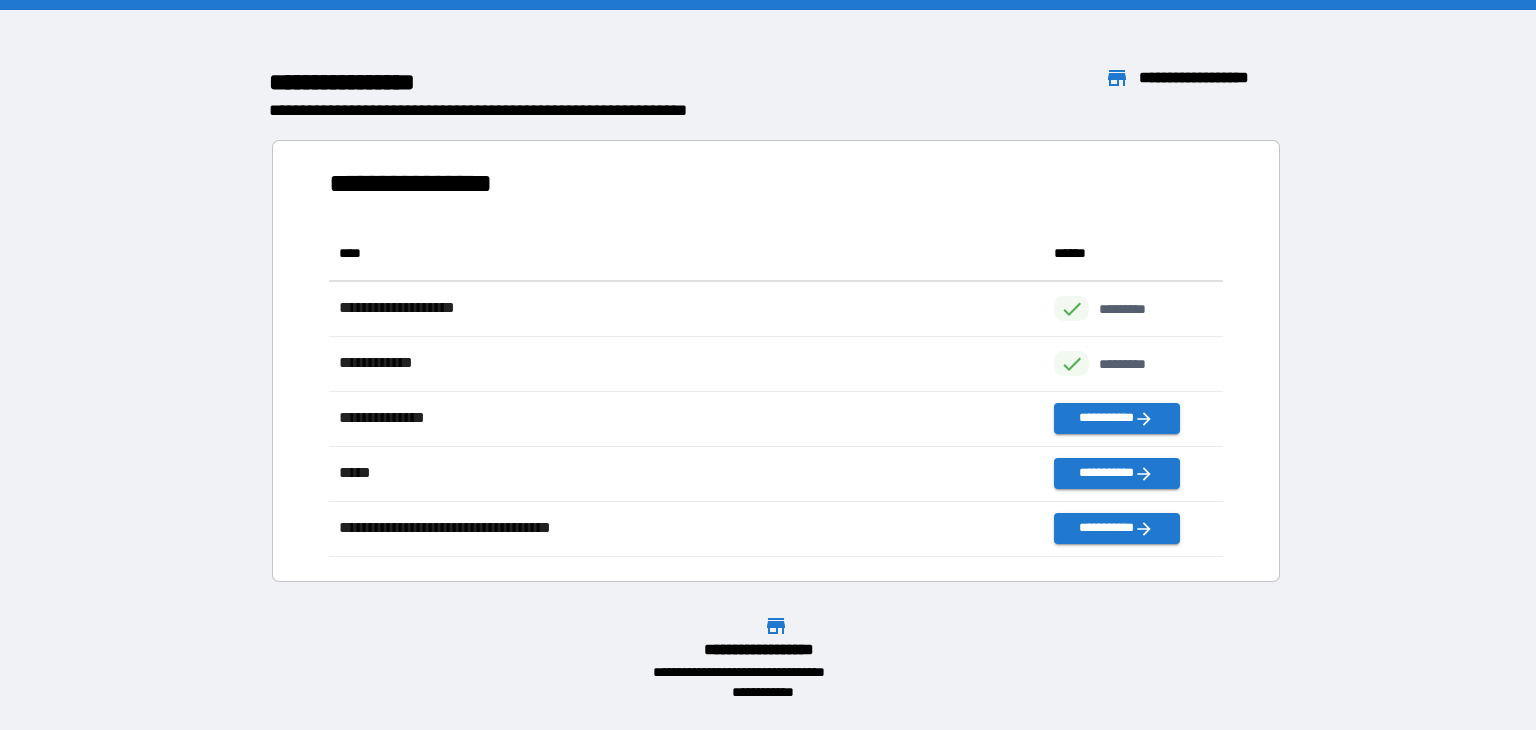 scroll, scrollTop: 16, scrollLeft: 16, axis: both 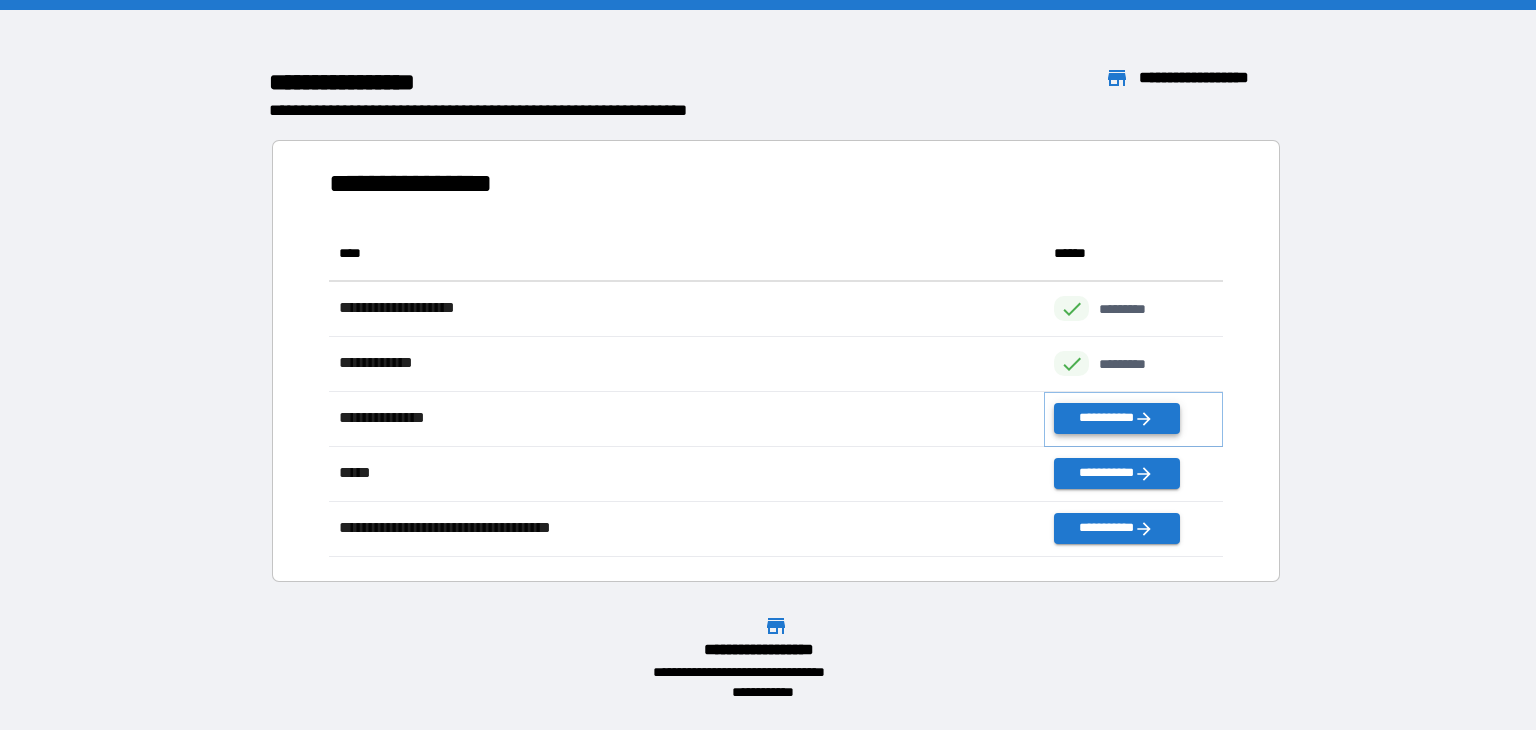 click on "**********" at bounding box center [1116, 418] 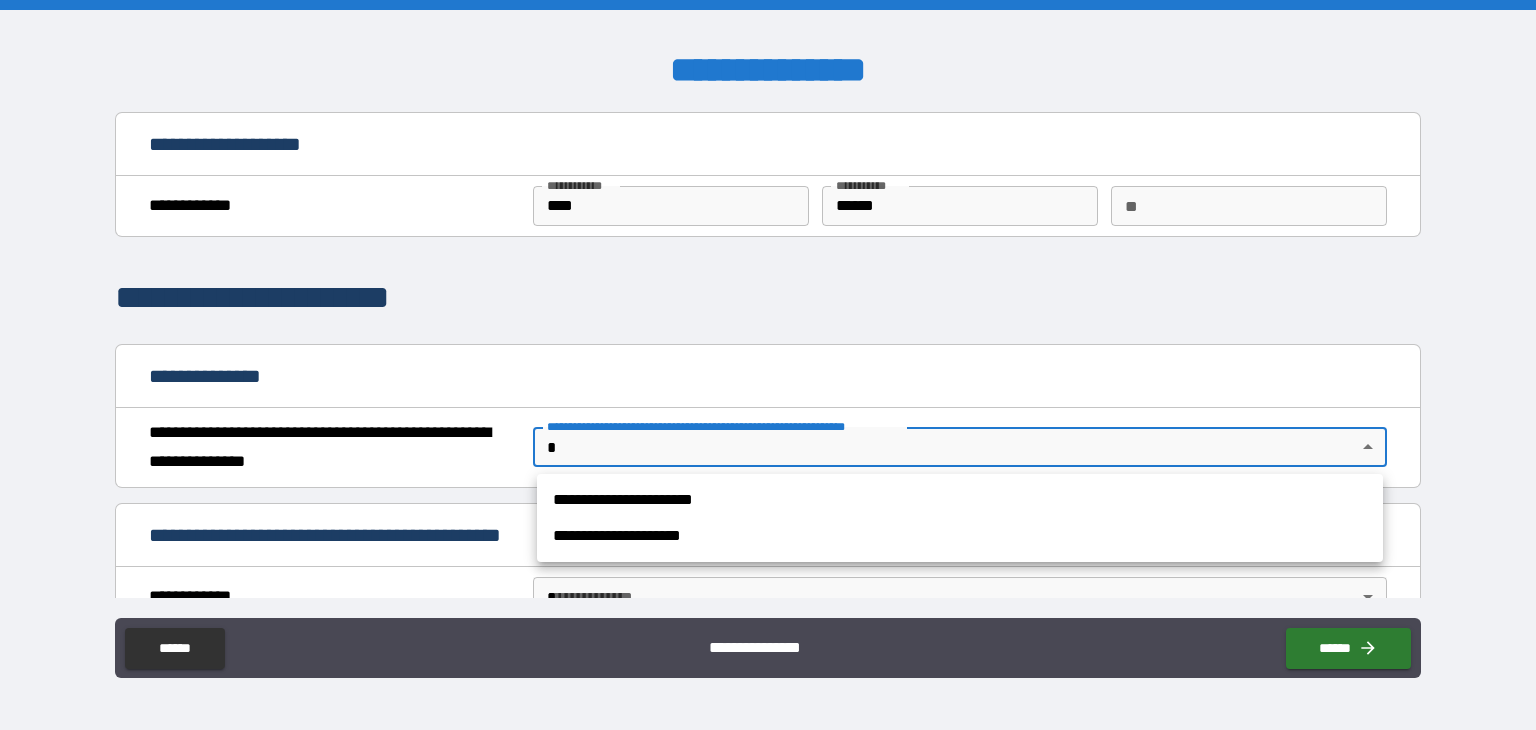click on "**********" at bounding box center (768, 365) 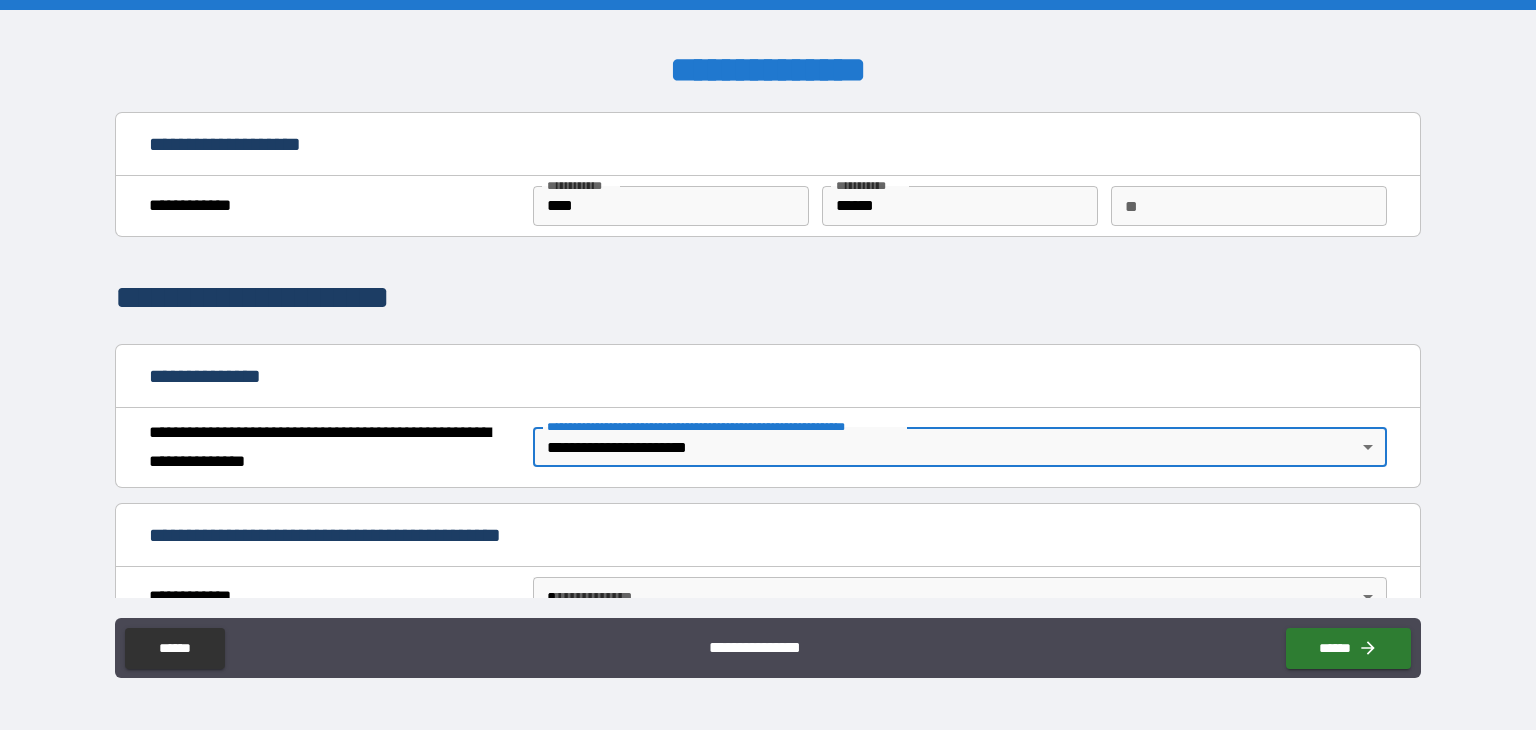 type on "*" 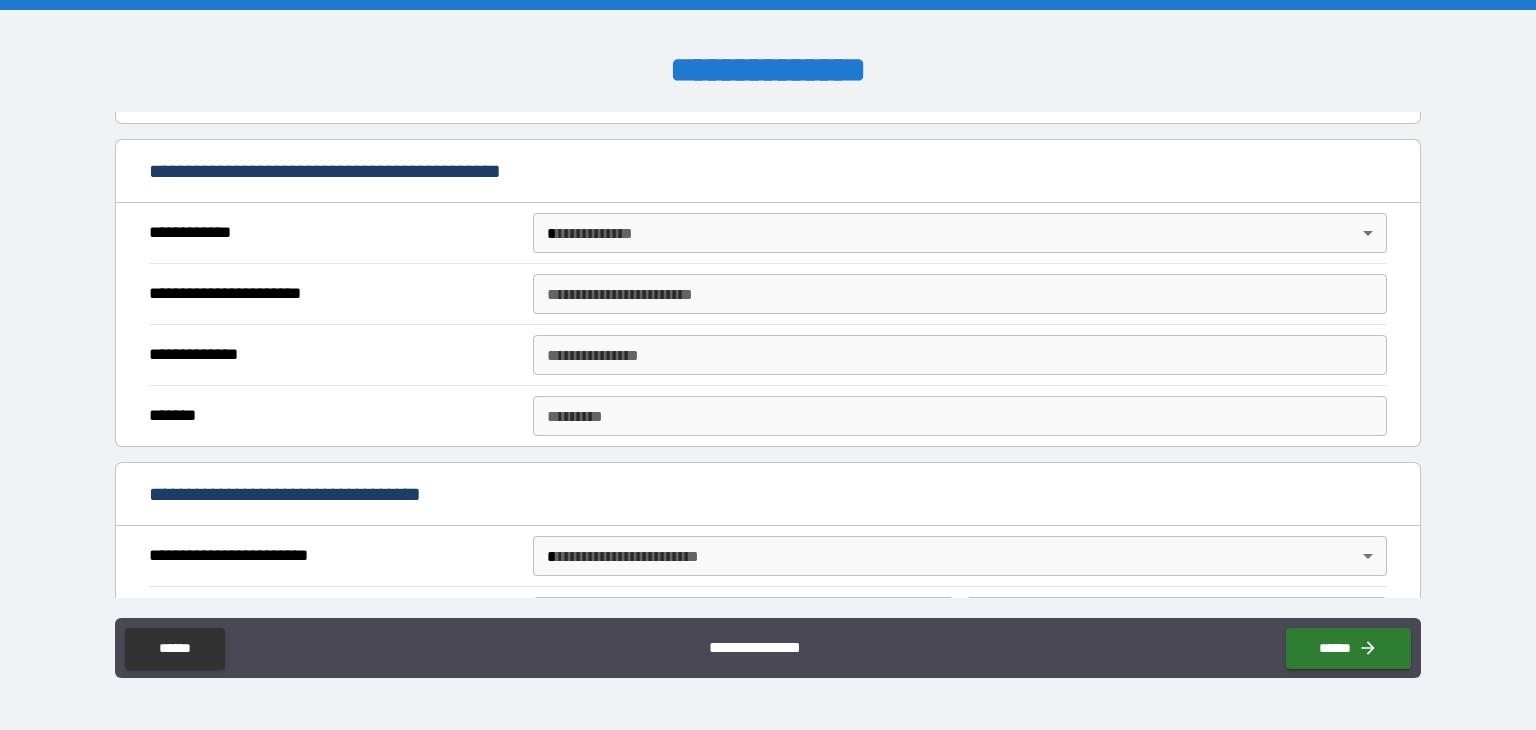 scroll, scrollTop: 360, scrollLeft: 0, axis: vertical 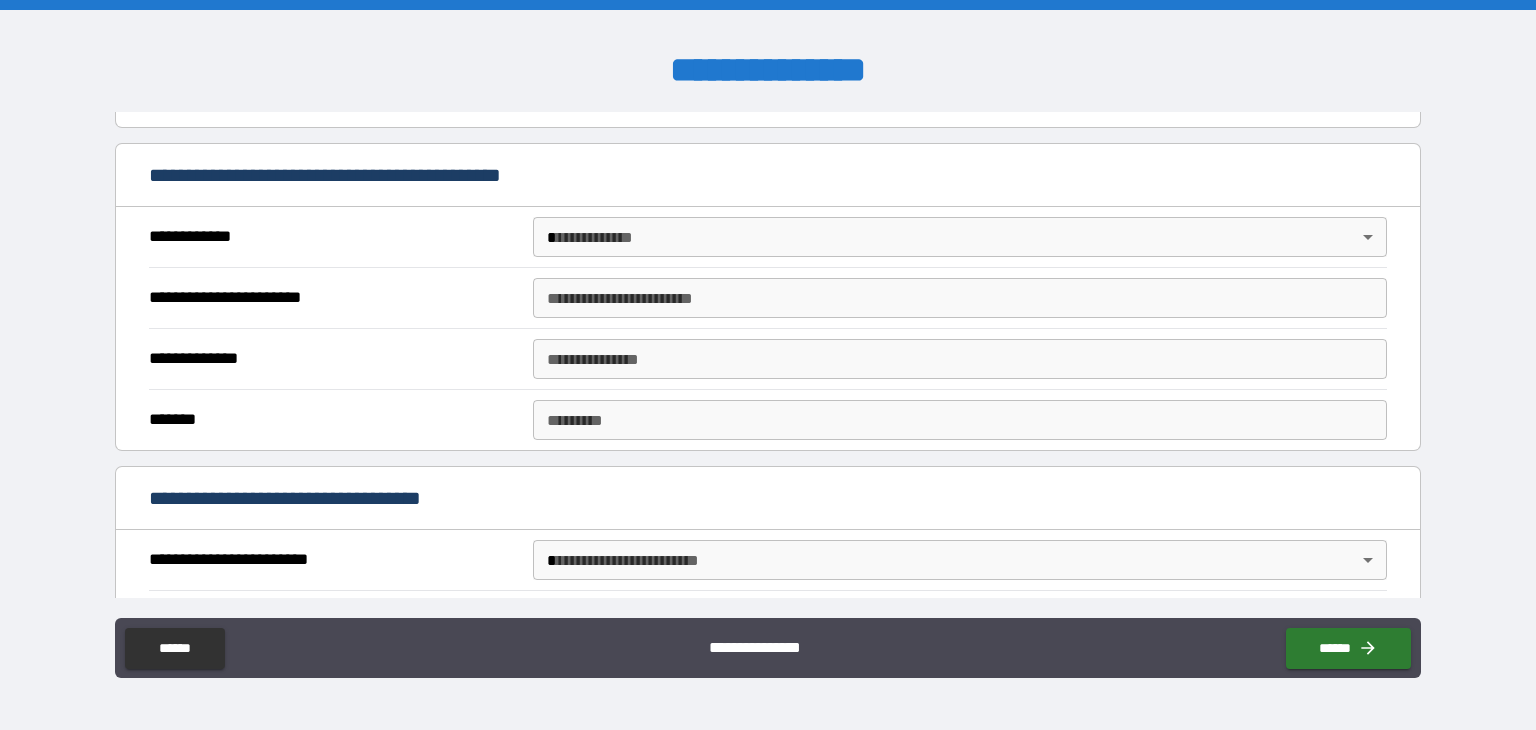 click on "**********" at bounding box center [768, 365] 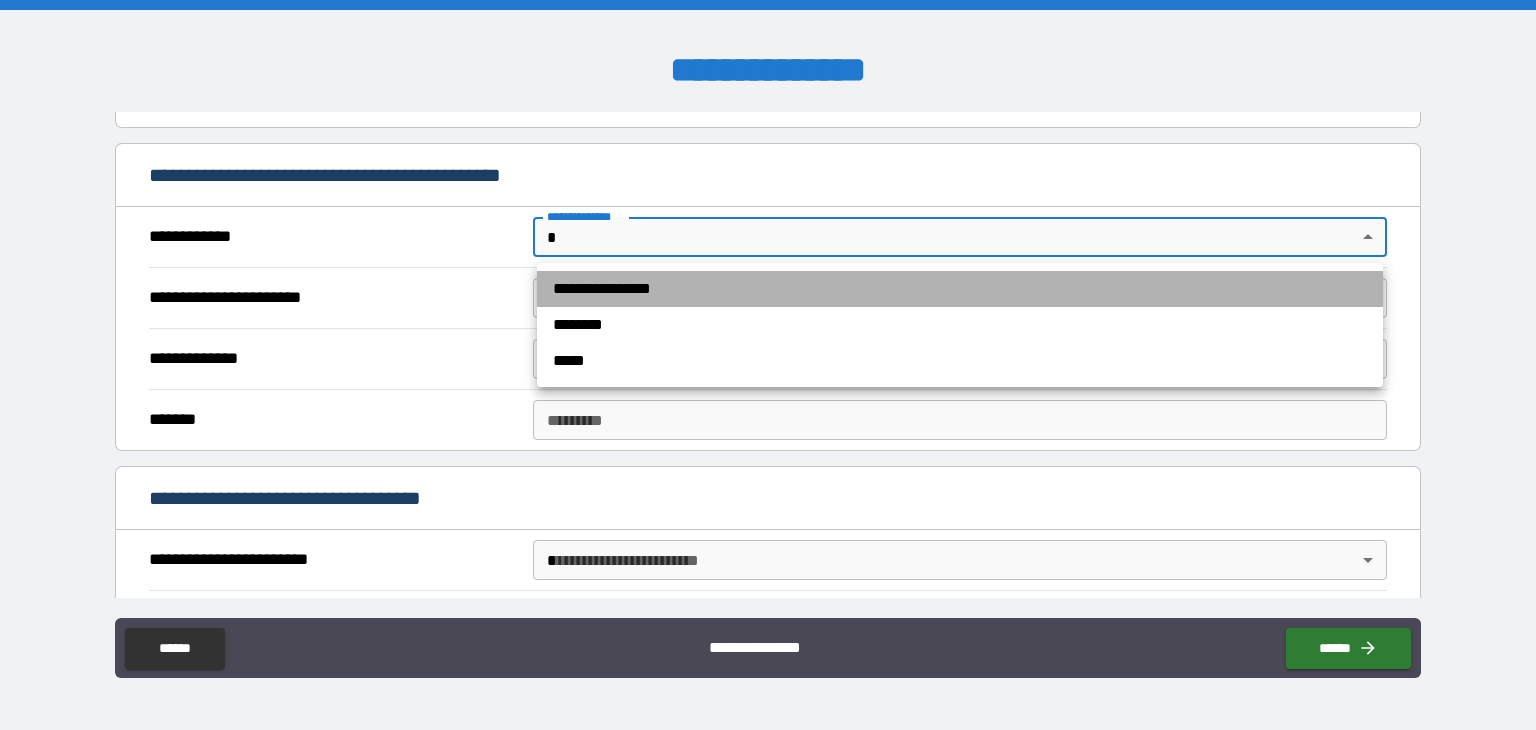 click on "**********" at bounding box center [960, 289] 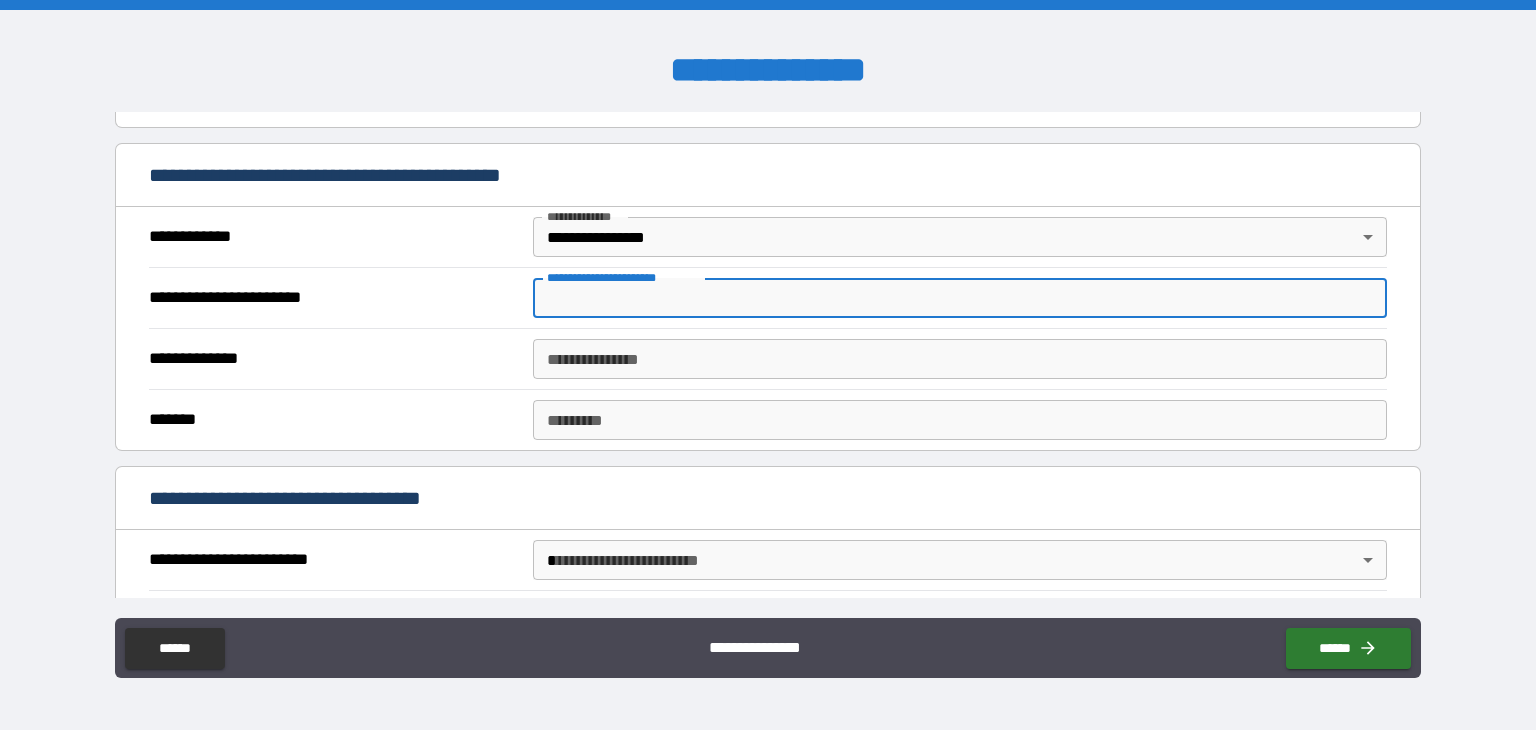click on "**********" at bounding box center (960, 298) 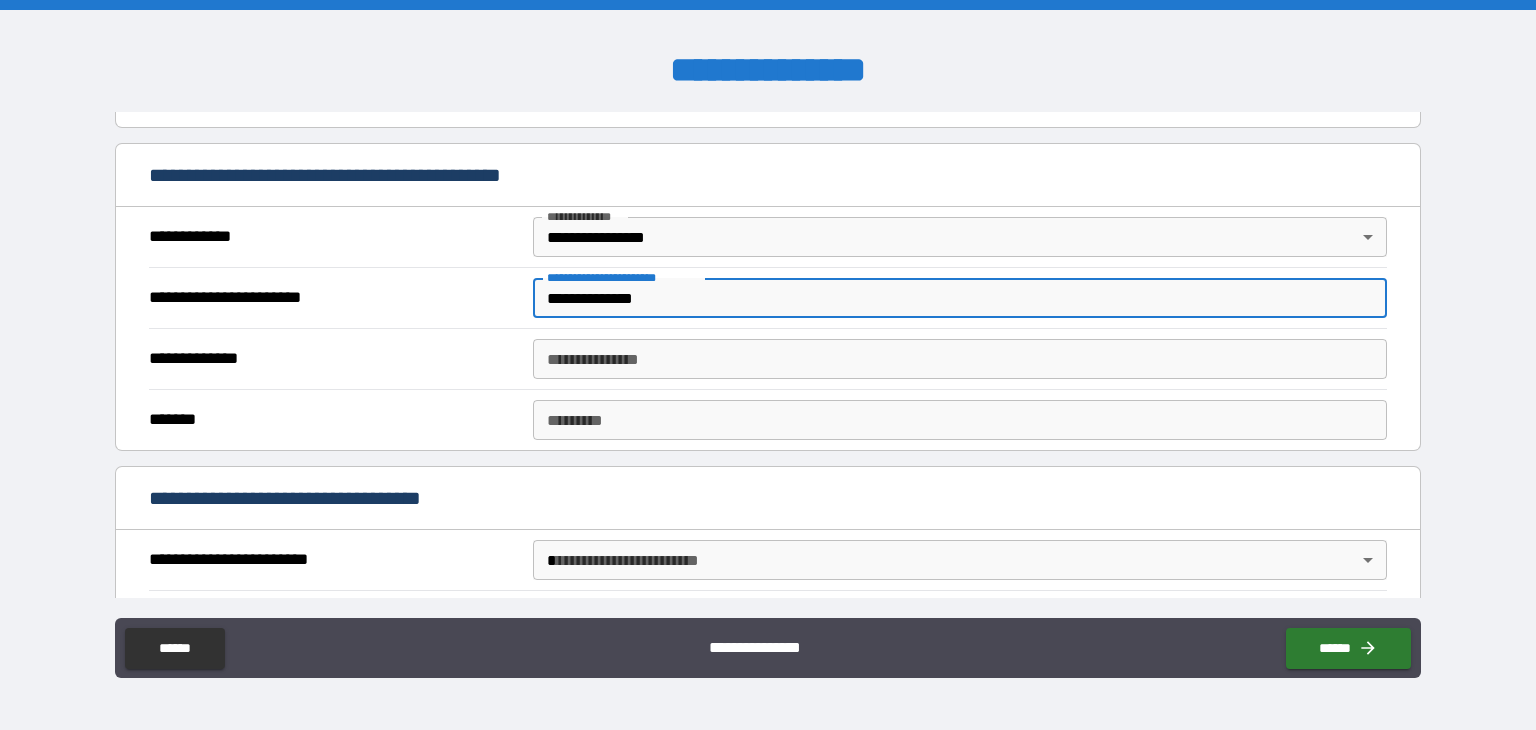 type on "**********" 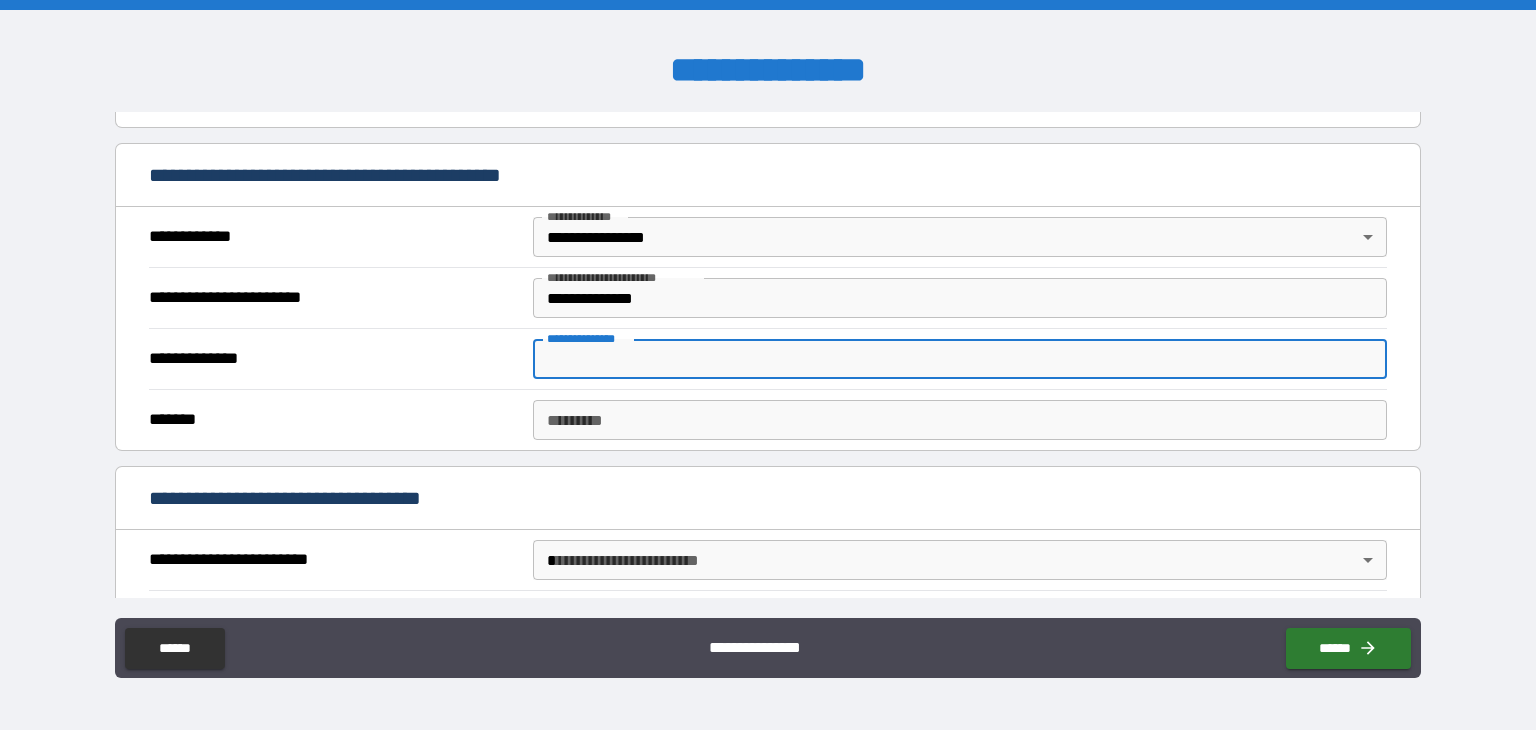 click on "**********" at bounding box center [960, 359] 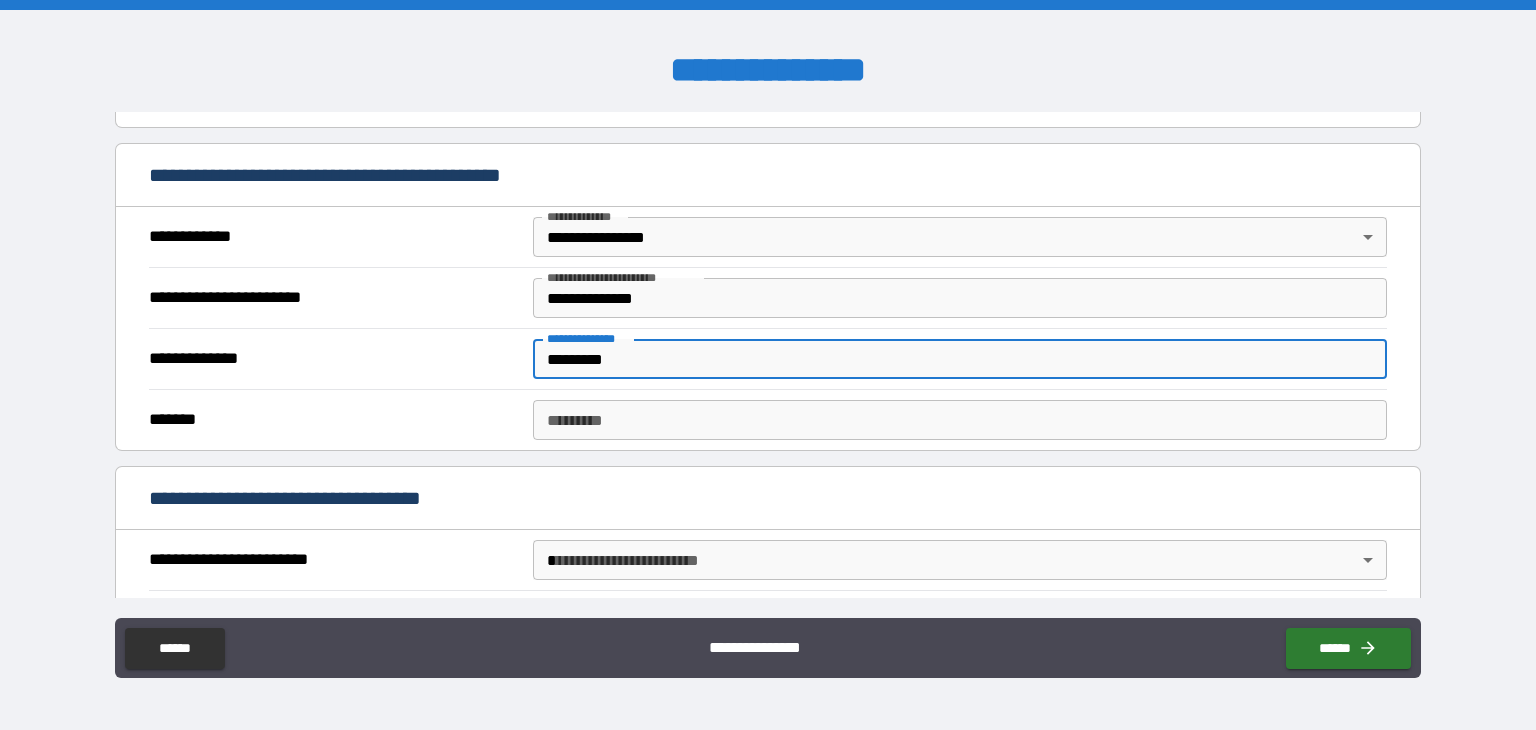 type on "*********" 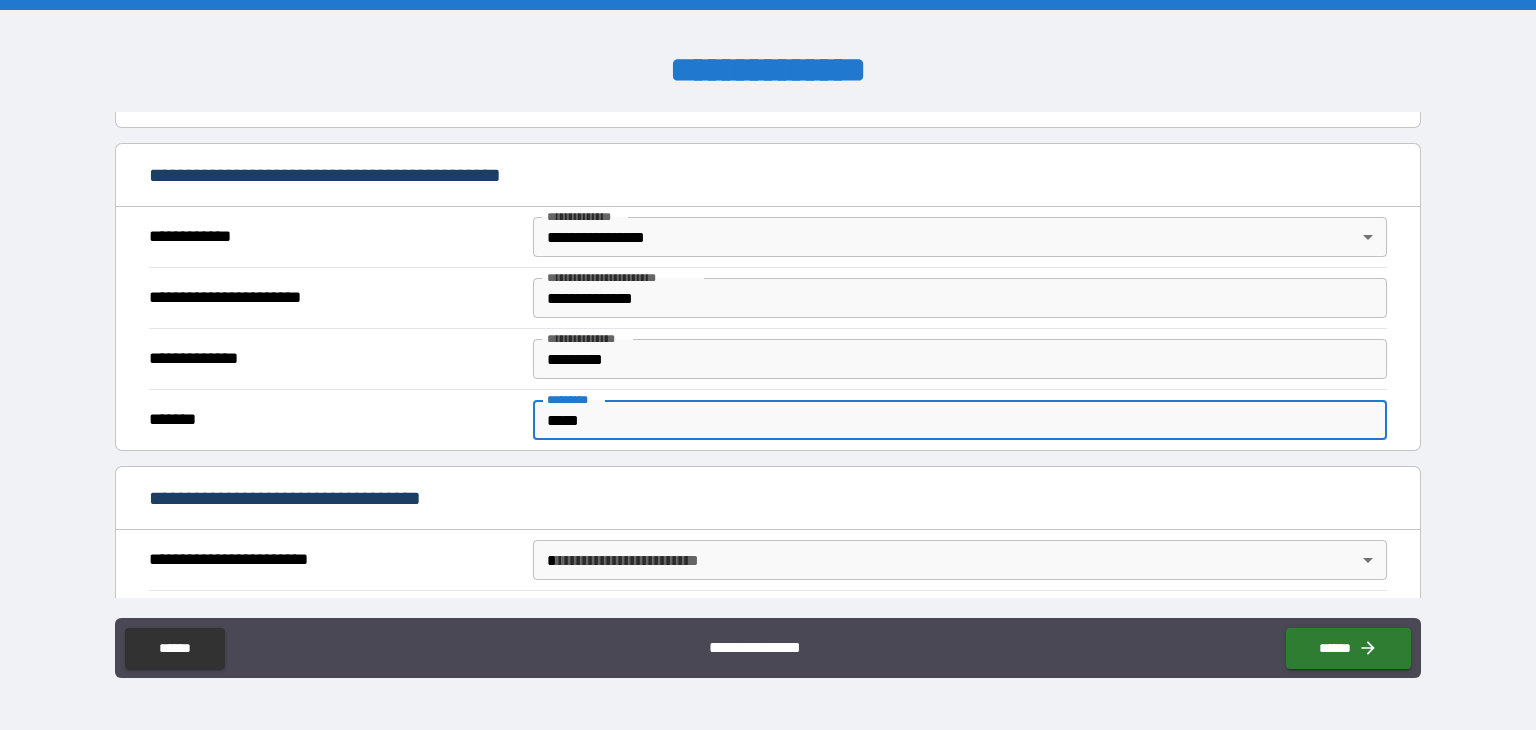 type on "*****" 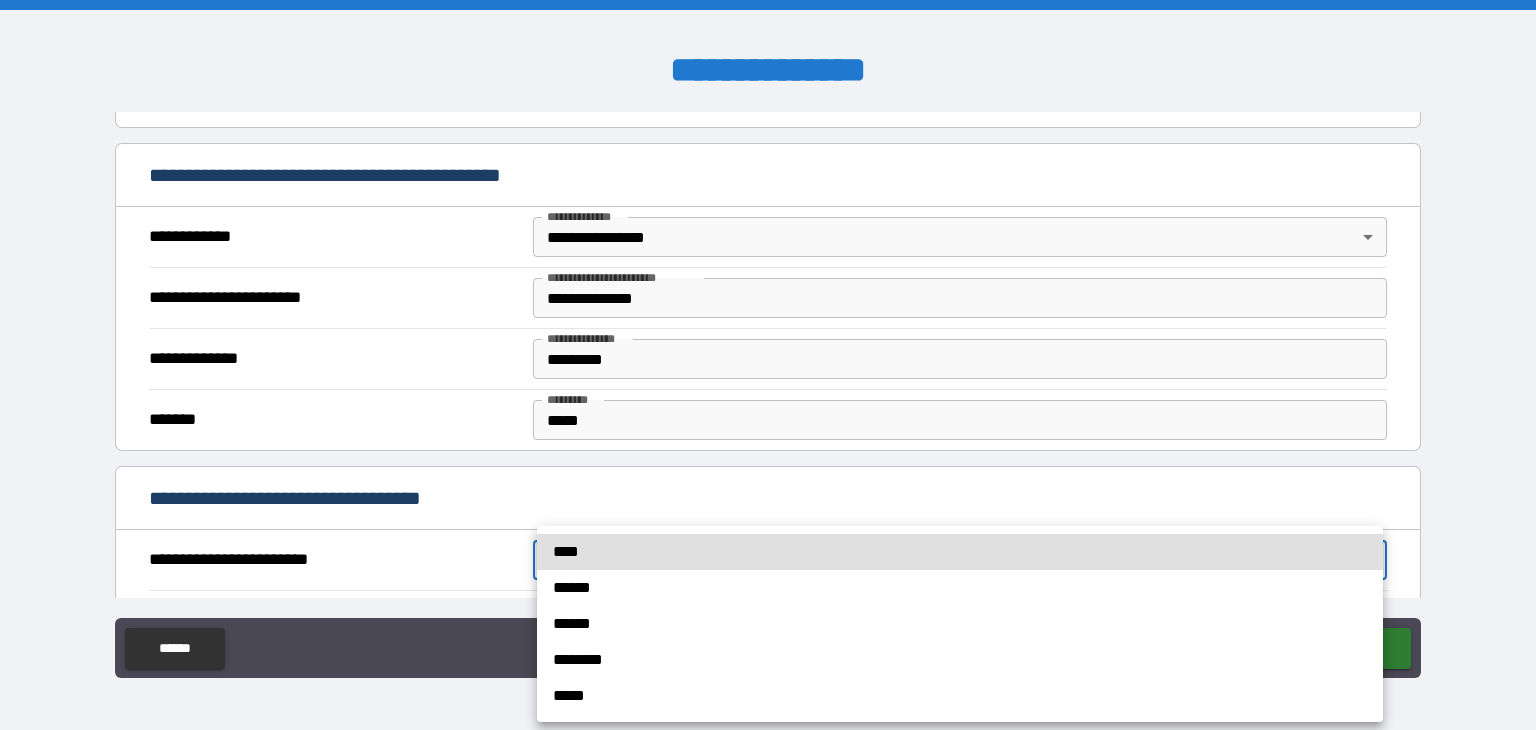 click on "**********" at bounding box center [768, 365] 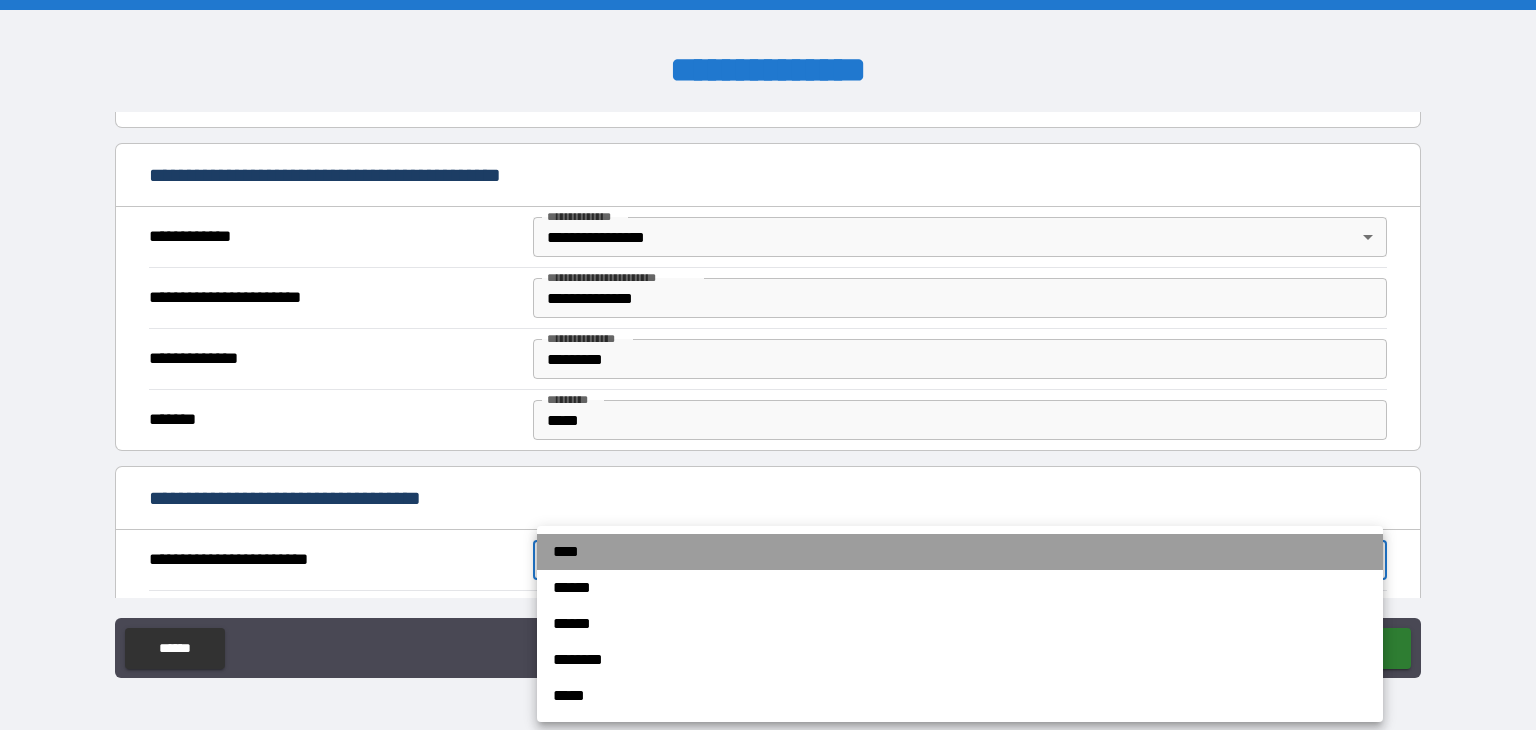 click on "****" at bounding box center (960, 552) 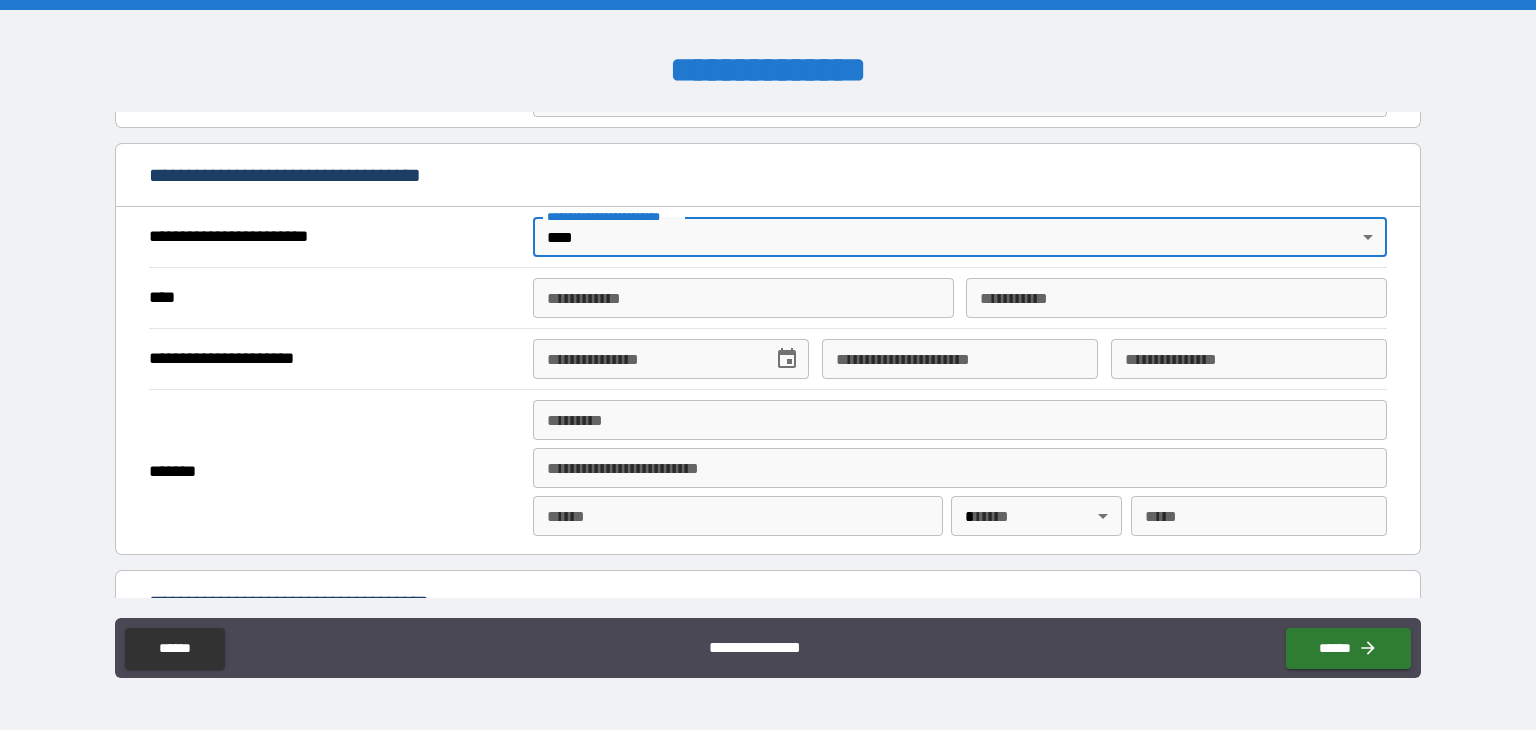scroll, scrollTop: 682, scrollLeft: 0, axis: vertical 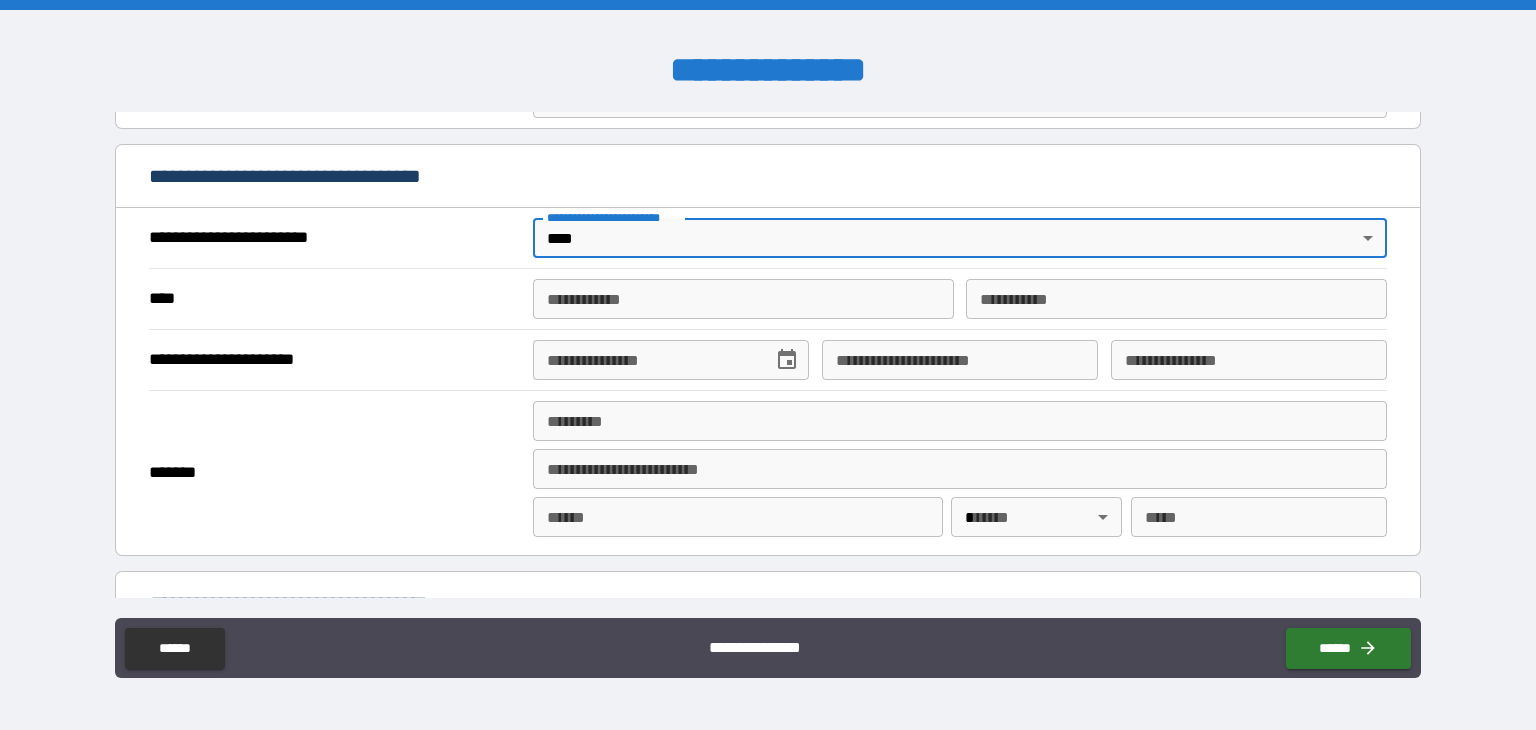 click on "**********" at bounding box center (743, 299) 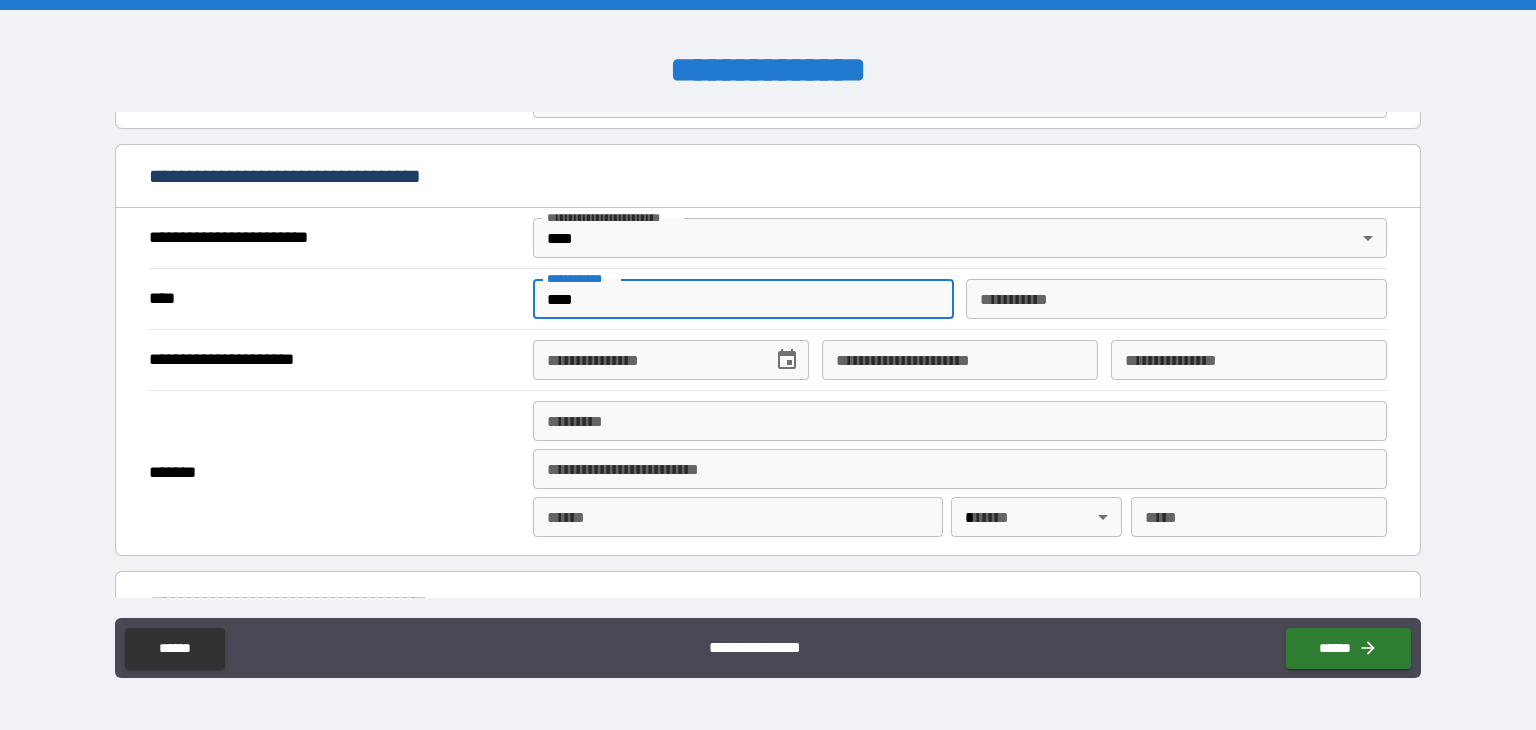 type on "****" 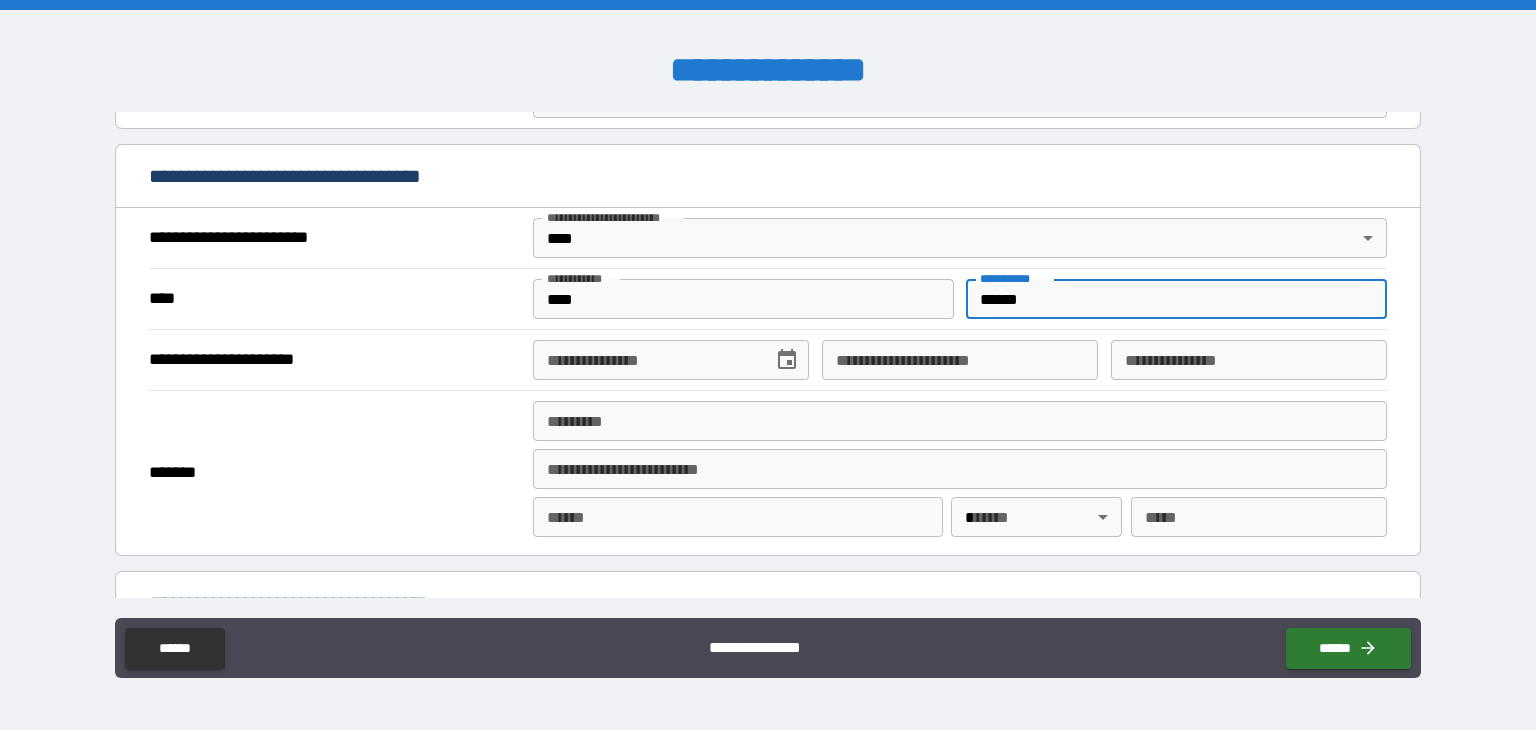 type on "******" 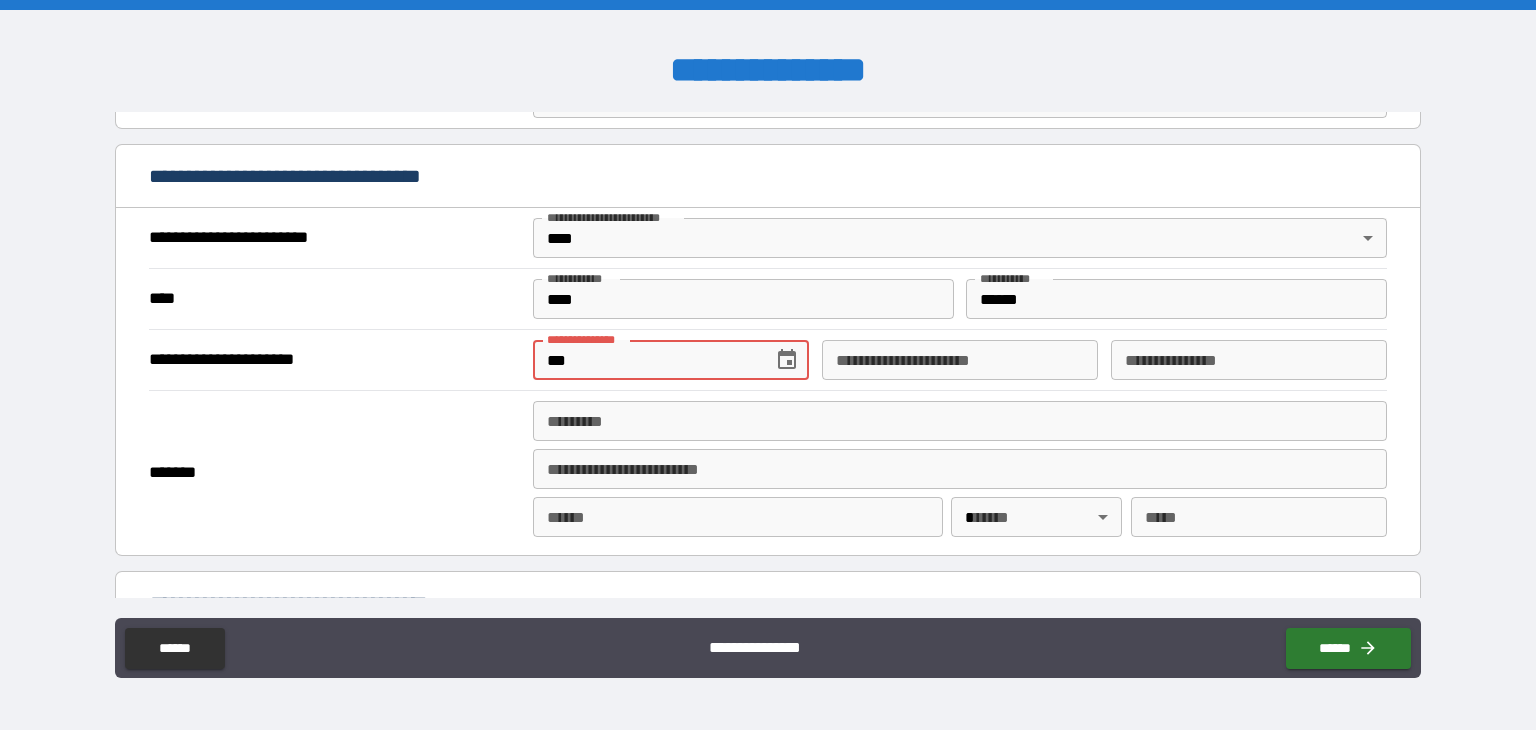 type on "*" 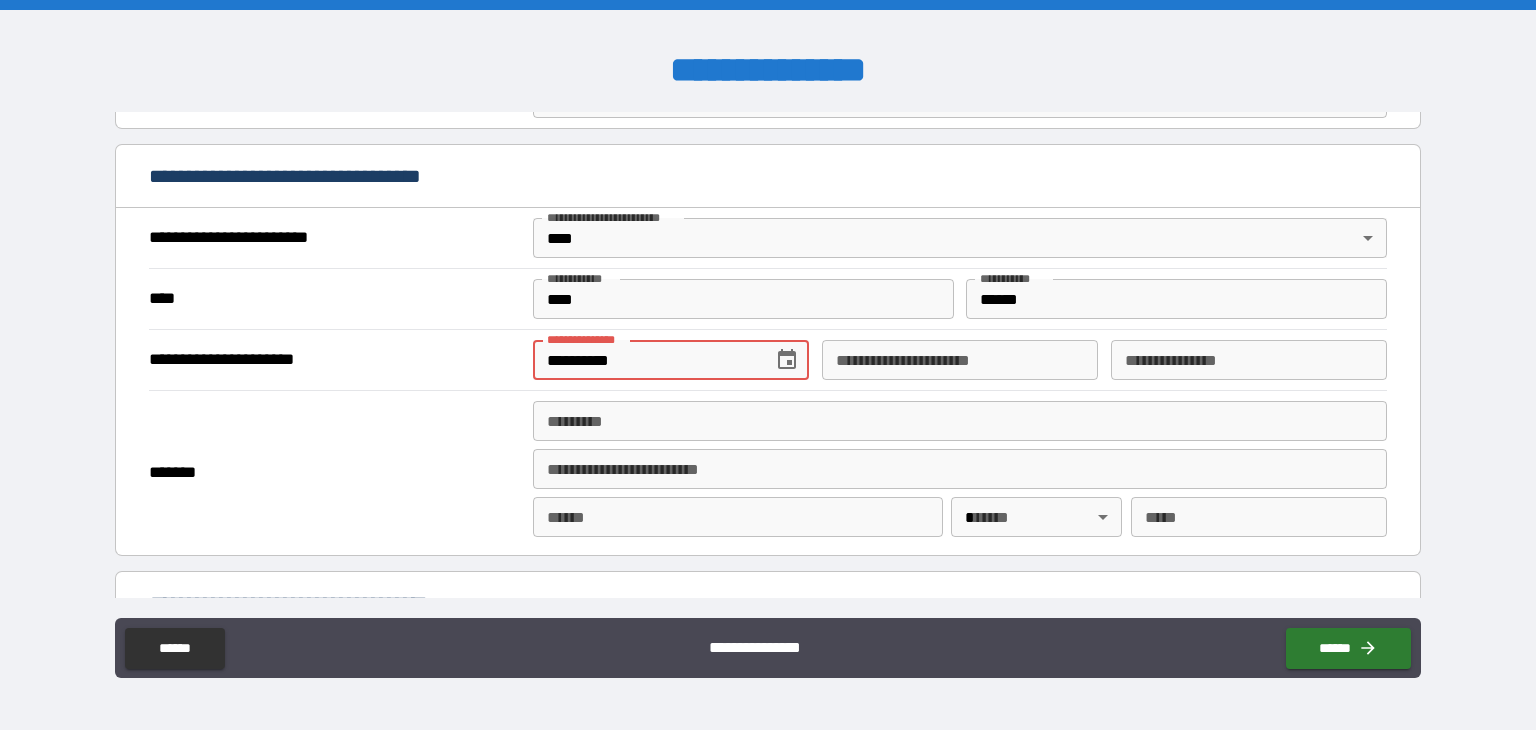 type on "**********" 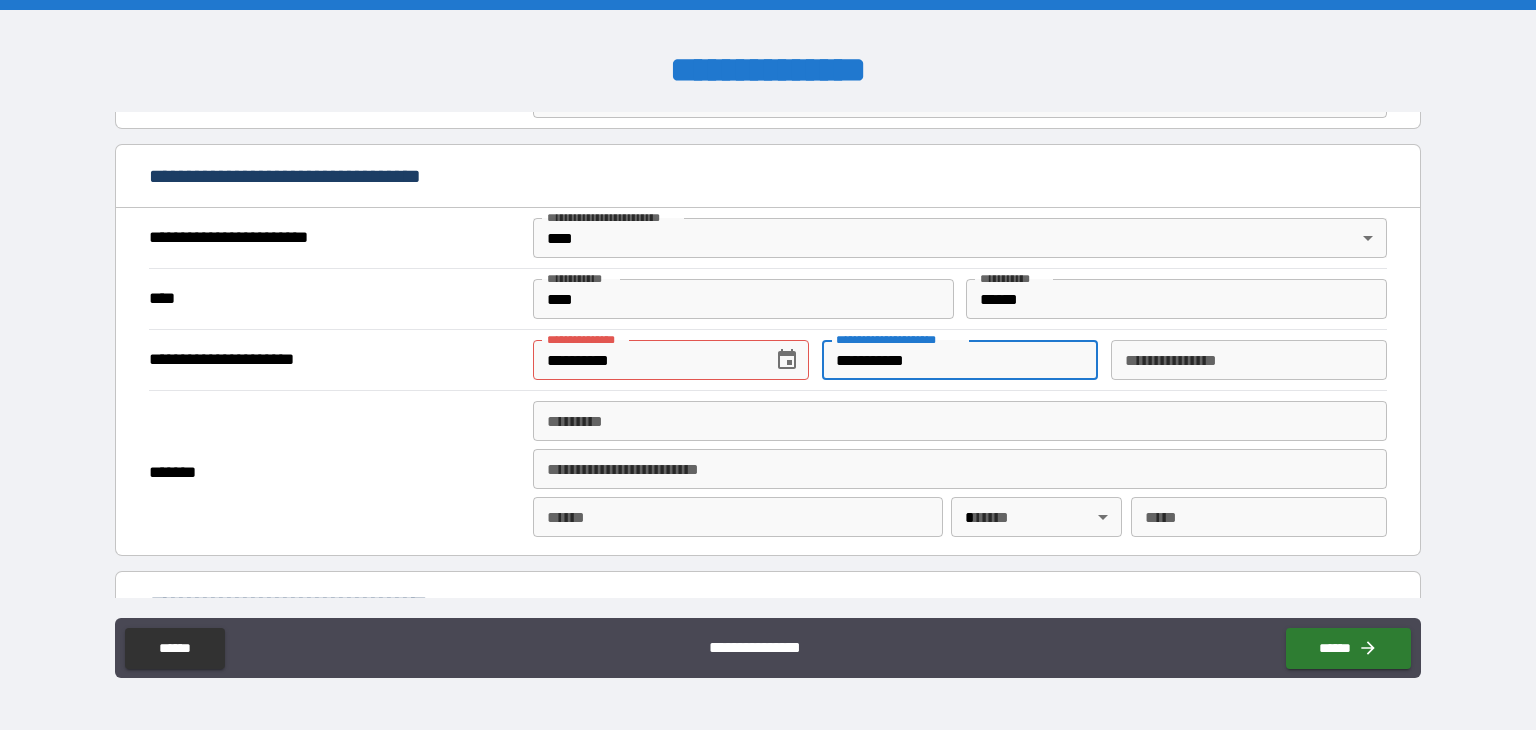 type on "**********" 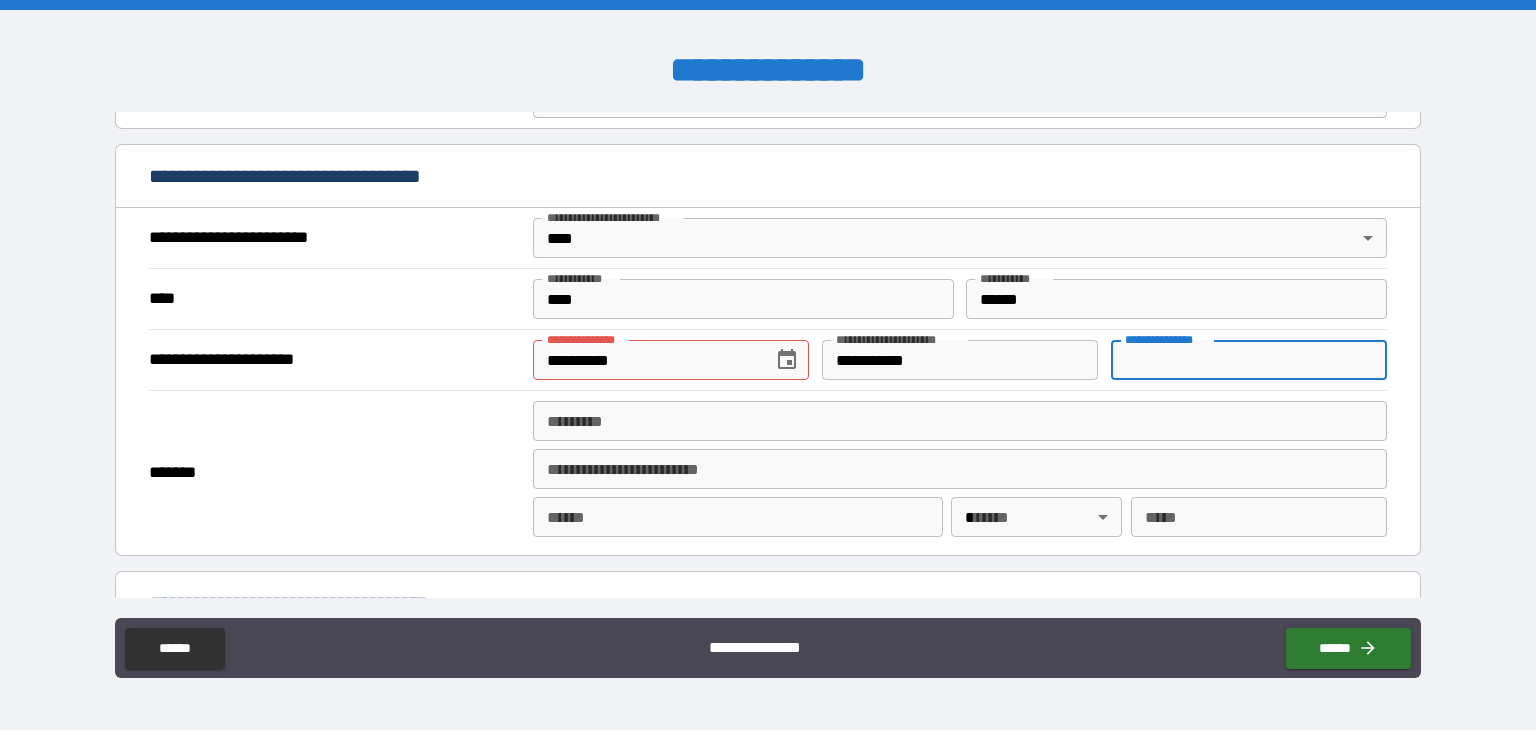 click on "**********" at bounding box center [1249, 360] 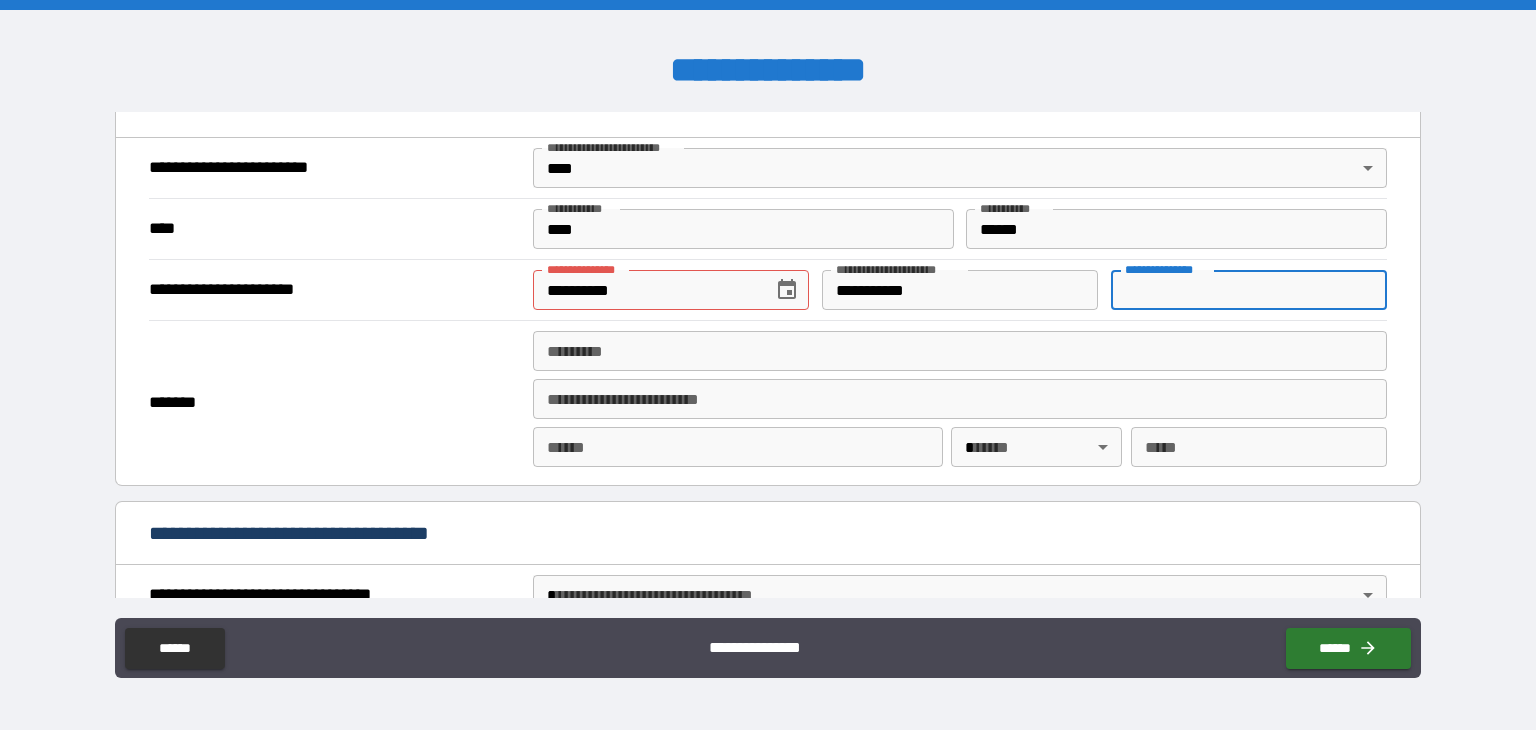scroll, scrollTop: 752, scrollLeft: 0, axis: vertical 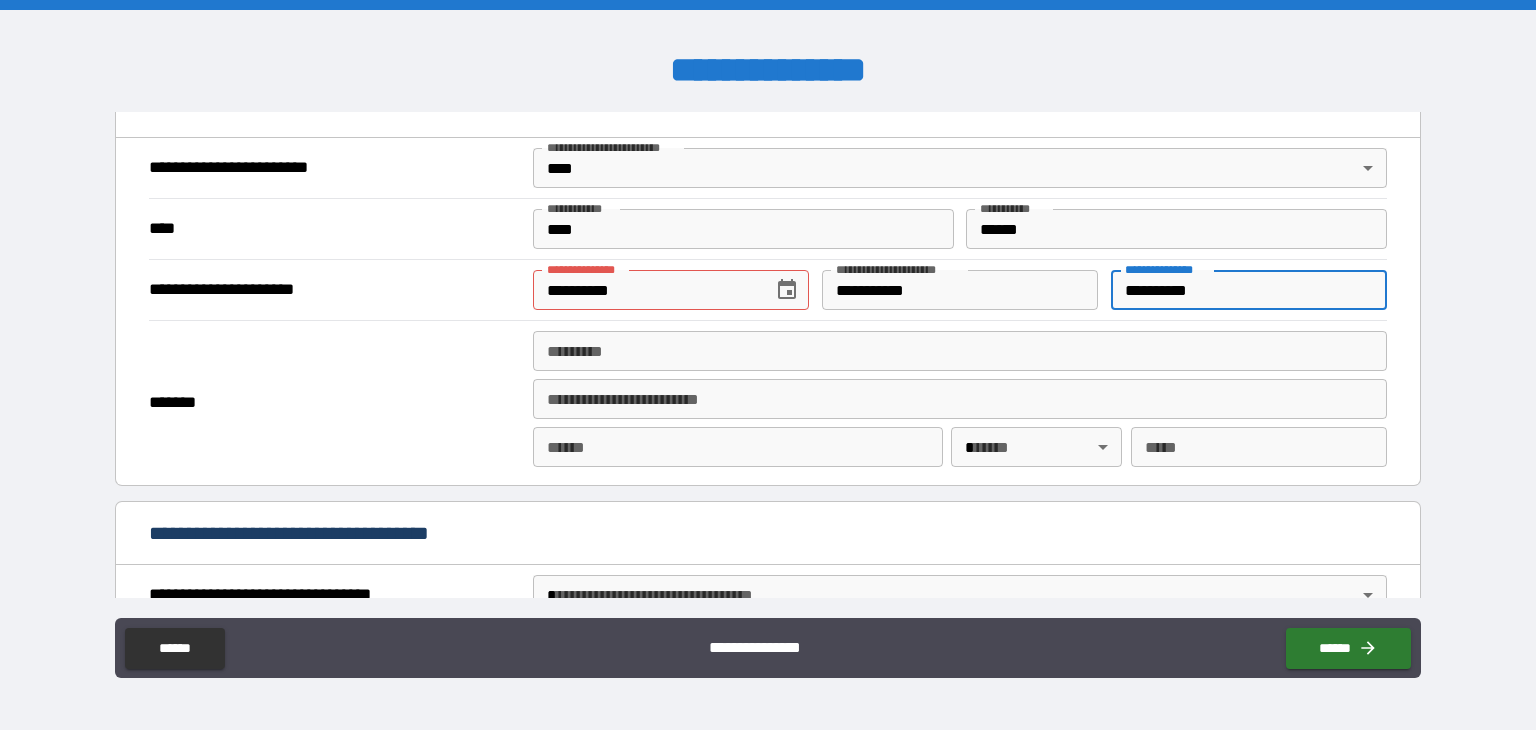 type on "**********" 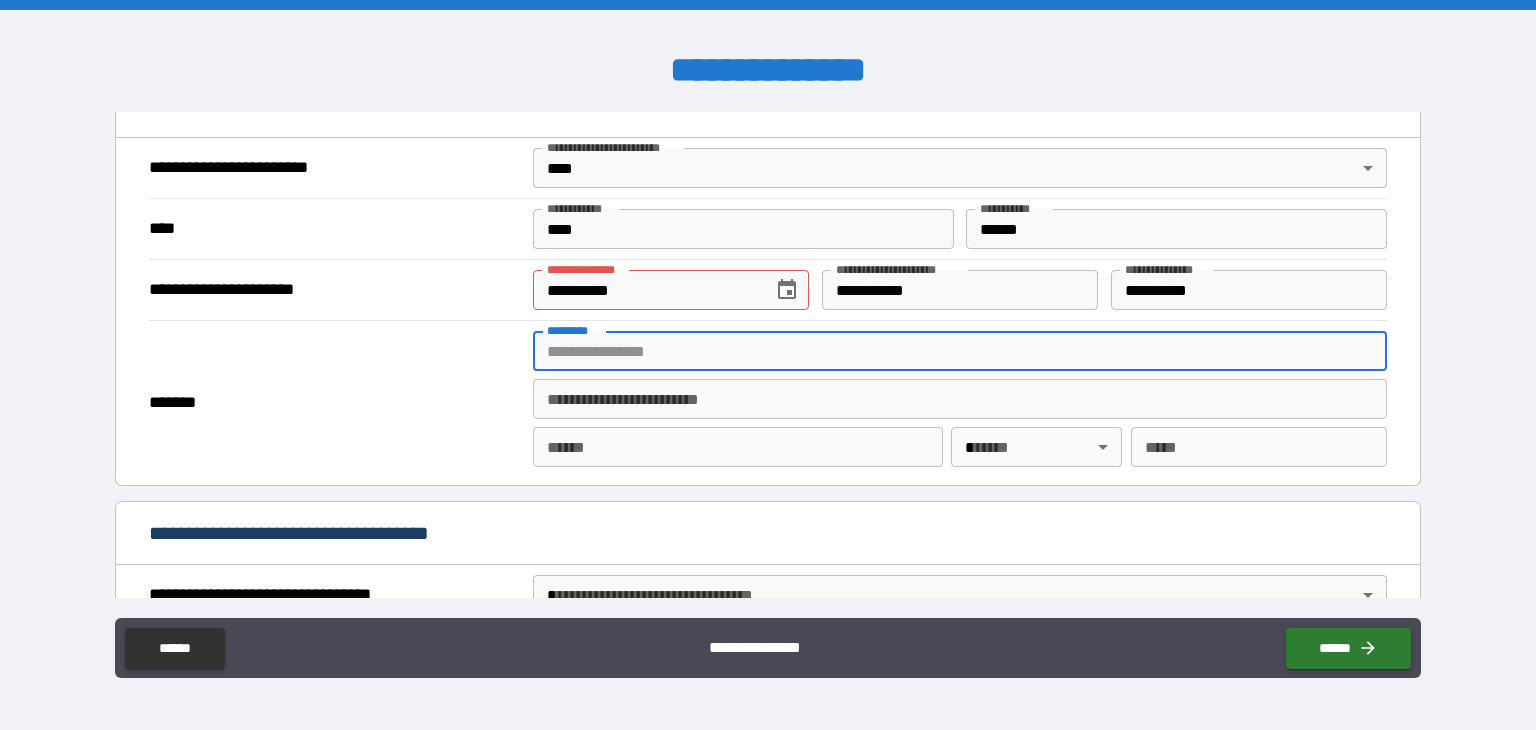 click on "*******   *" at bounding box center (960, 351) 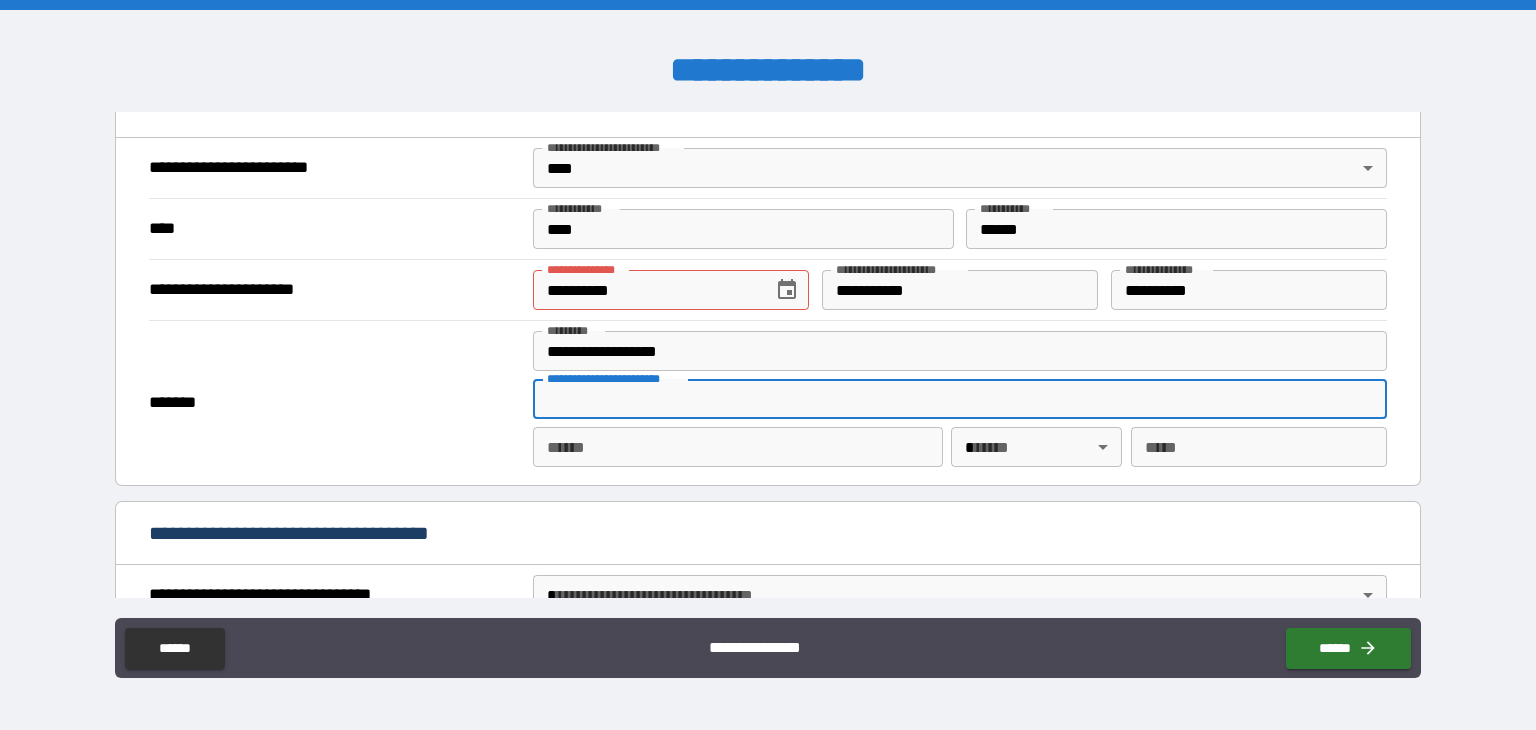 type on "**********" 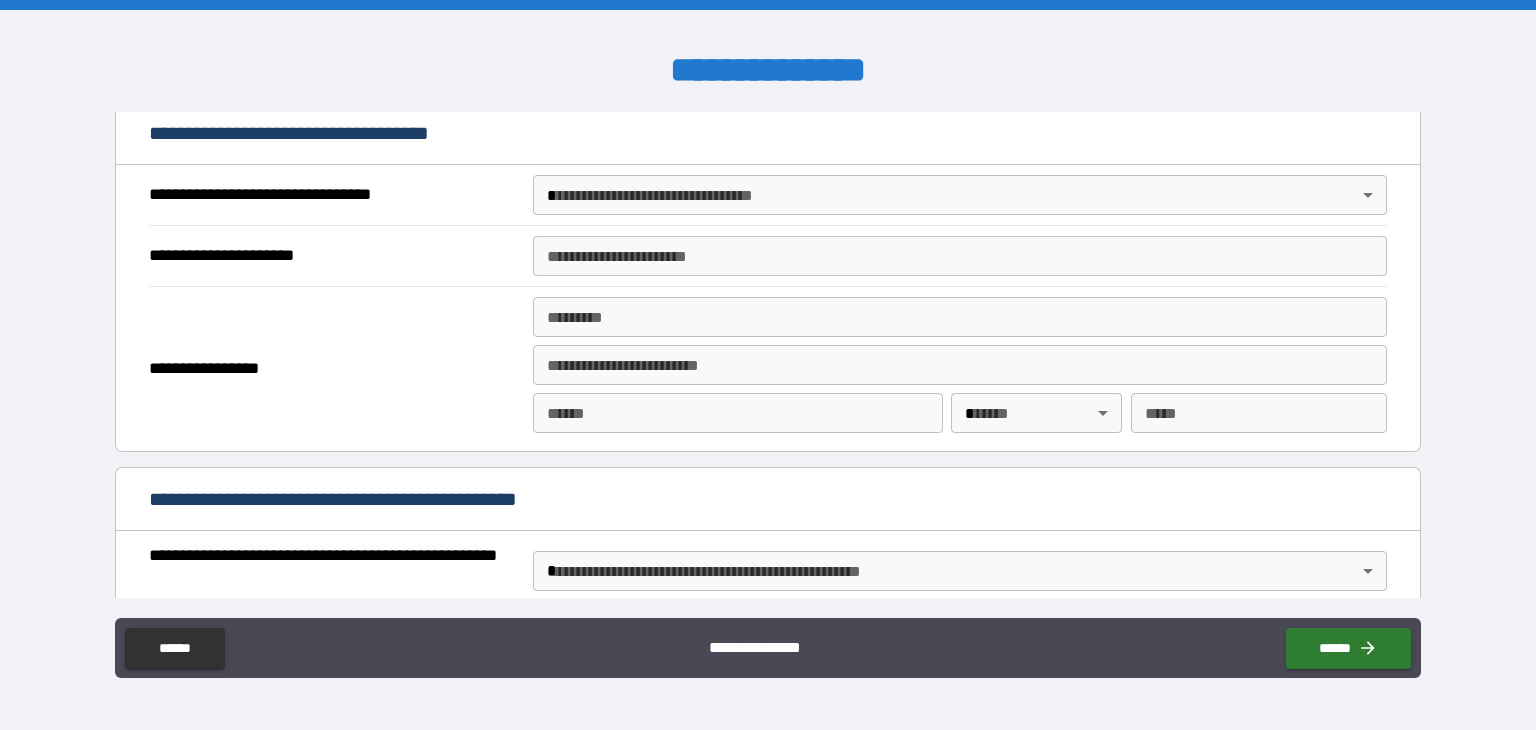scroll, scrollTop: 1148, scrollLeft: 0, axis: vertical 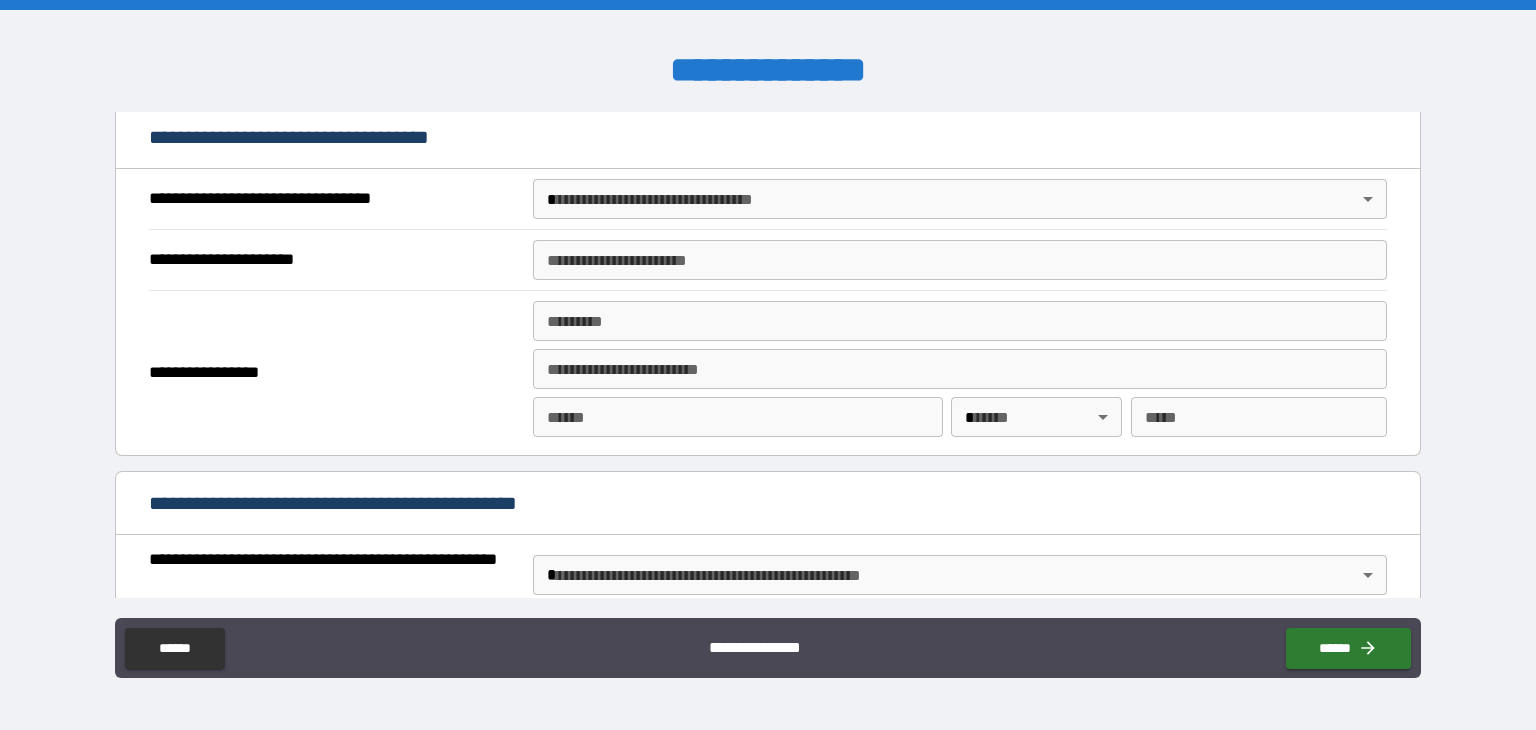 type on "******" 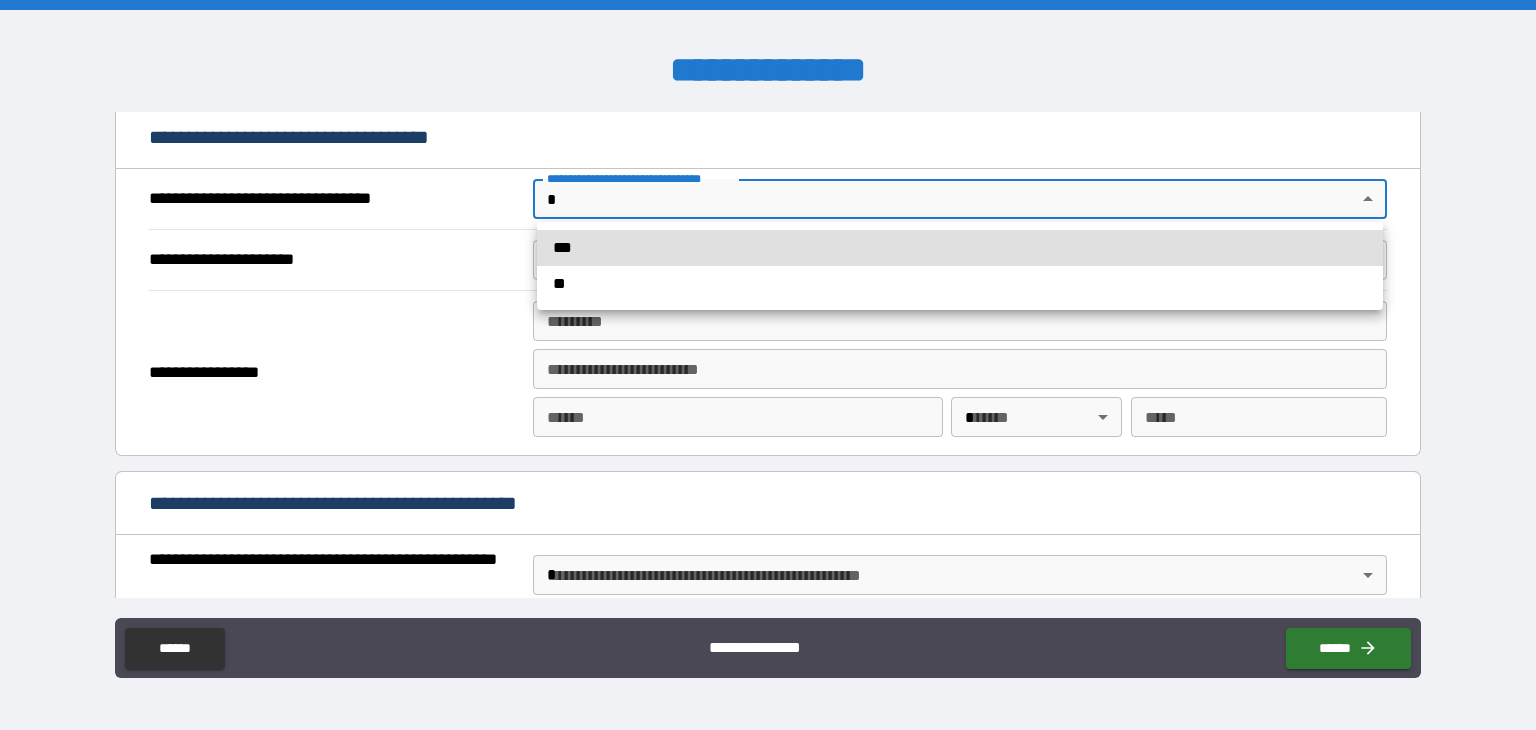 click on "**********" at bounding box center [768, 365] 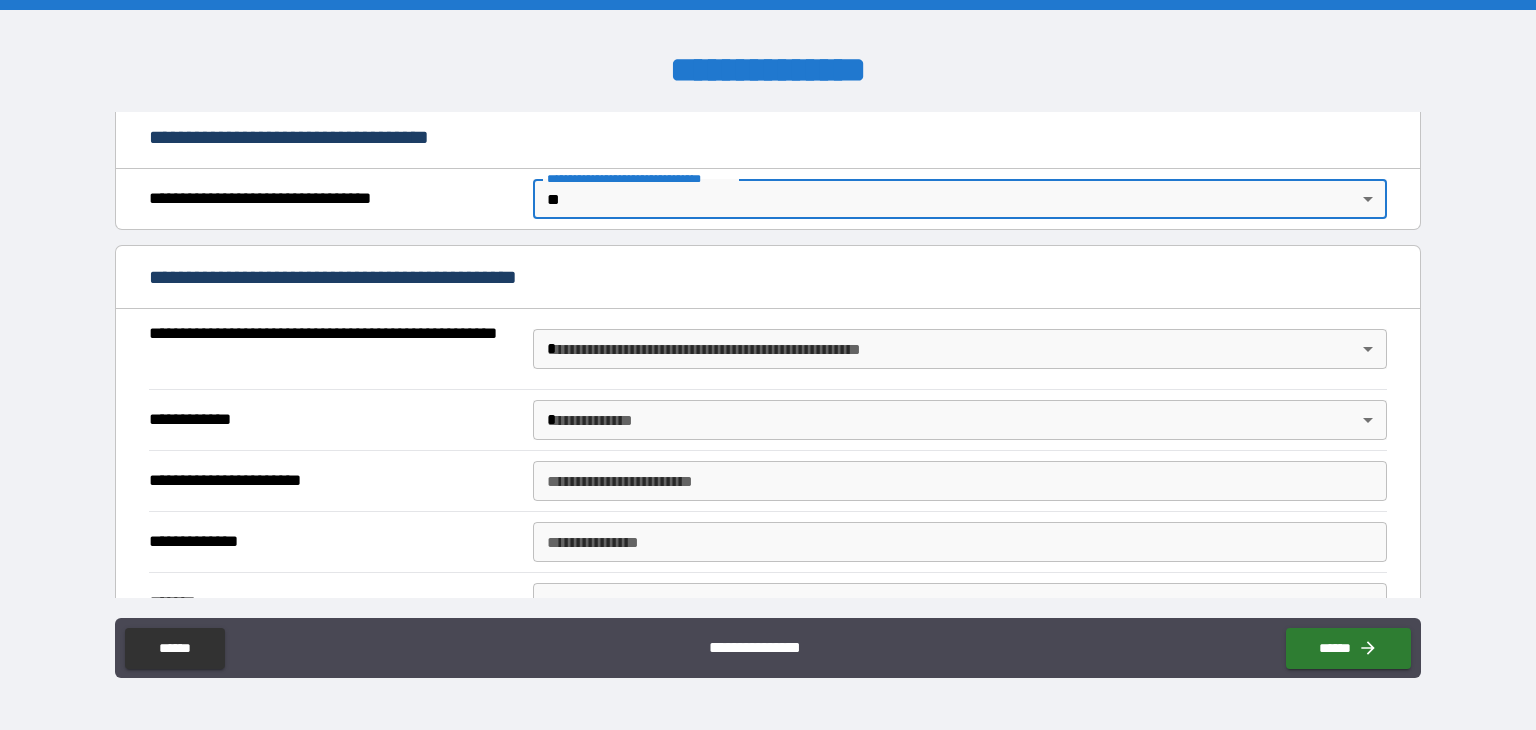 click on "**********" at bounding box center (768, 365) 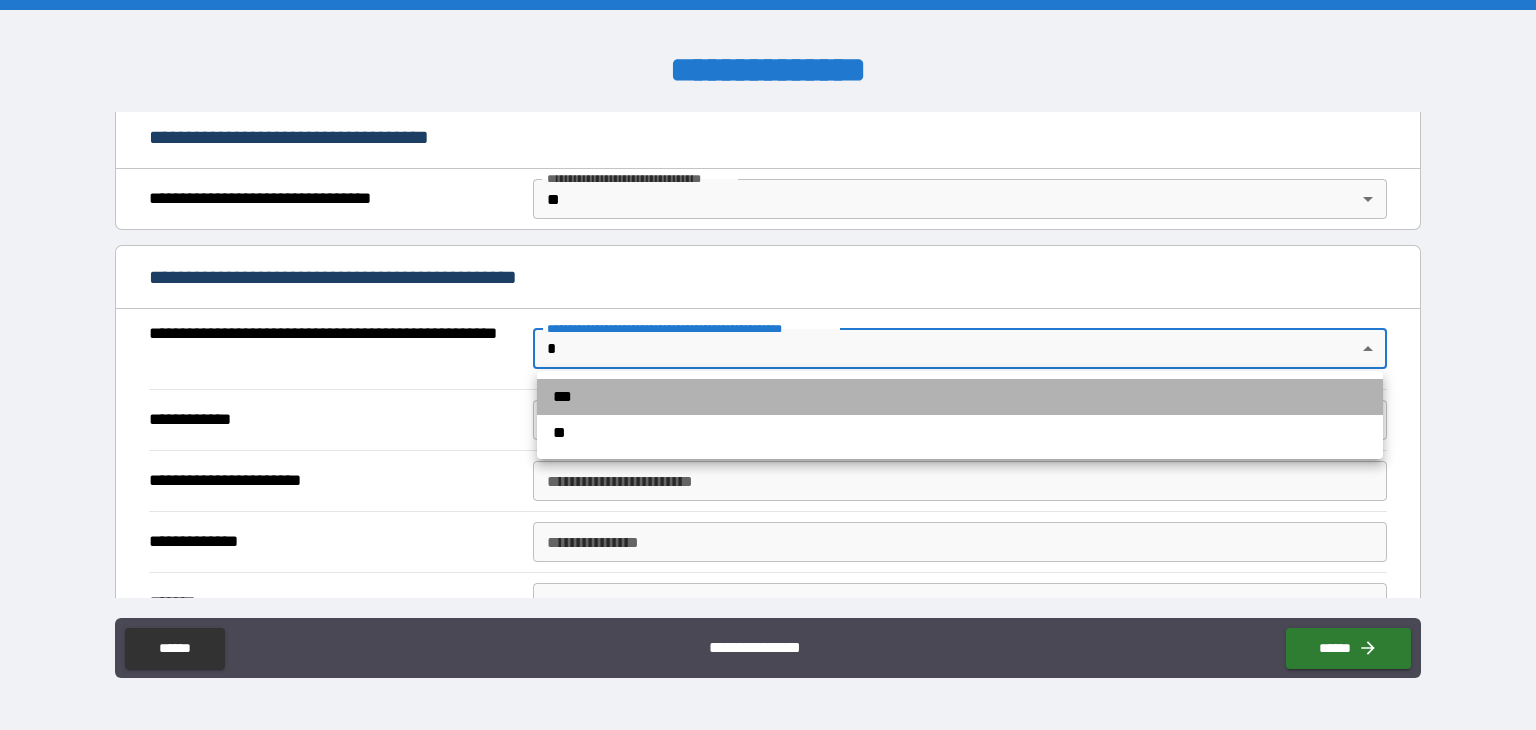 click on "***" at bounding box center (960, 397) 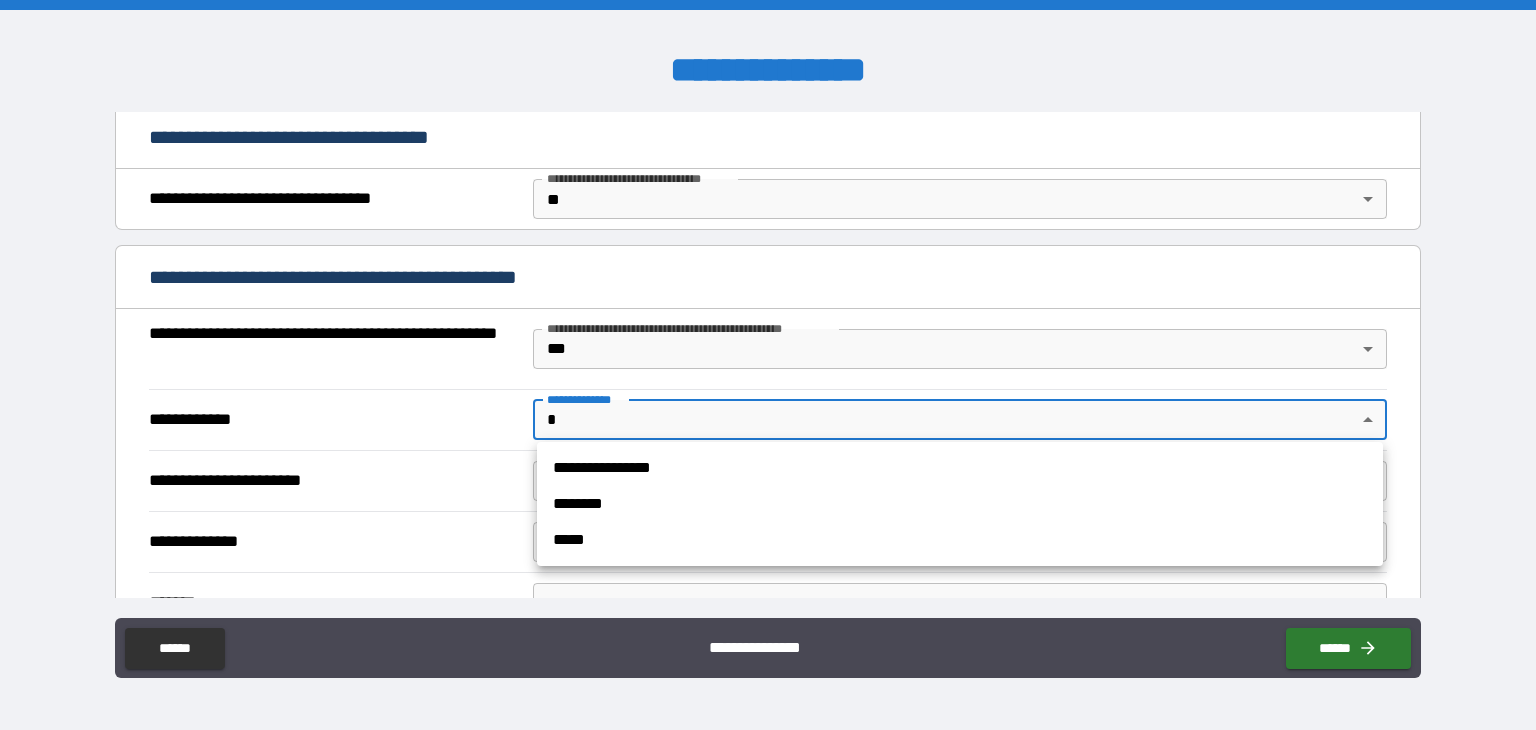click on "**********" at bounding box center [768, 365] 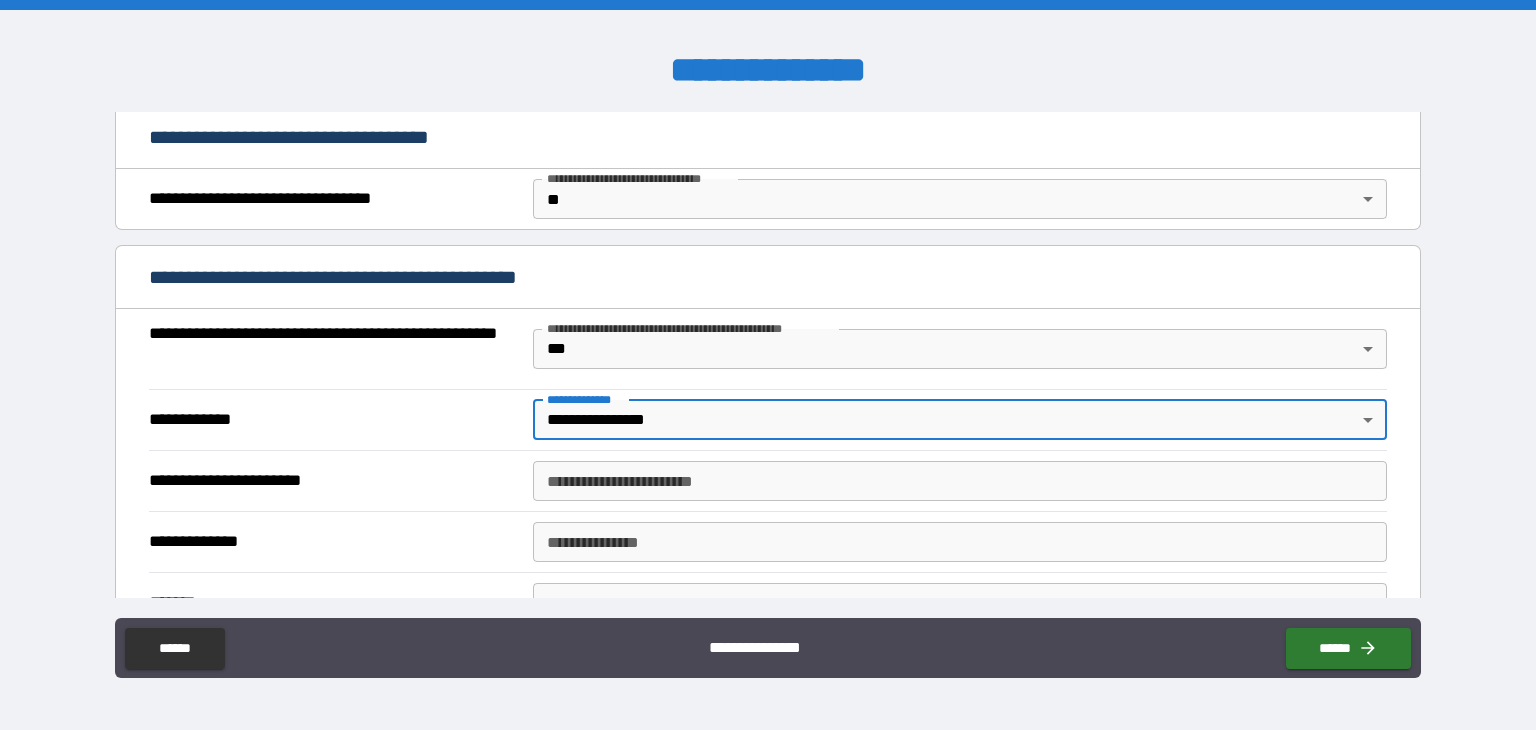 click on "**********" at bounding box center (960, 481) 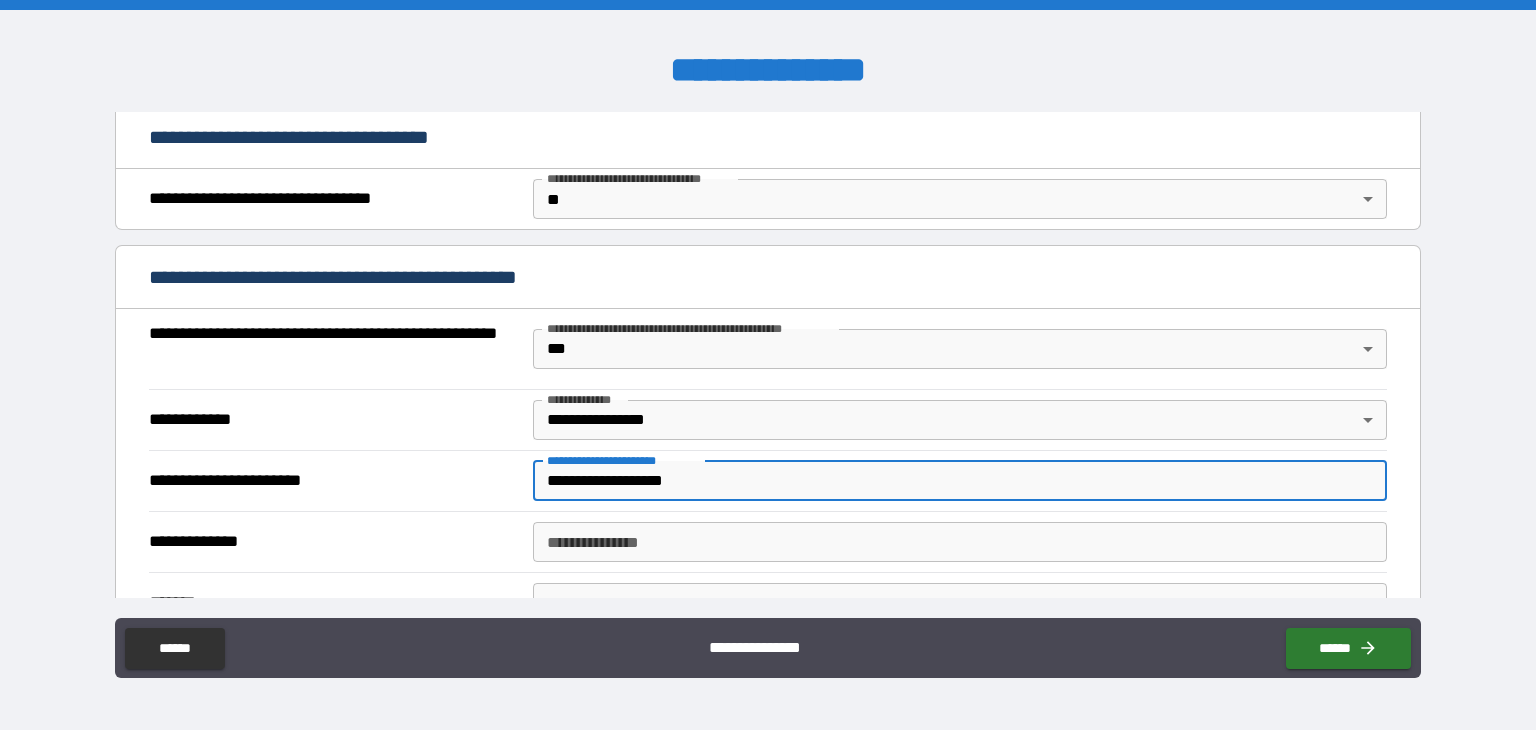 click on "**********" at bounding box center (960, 481) 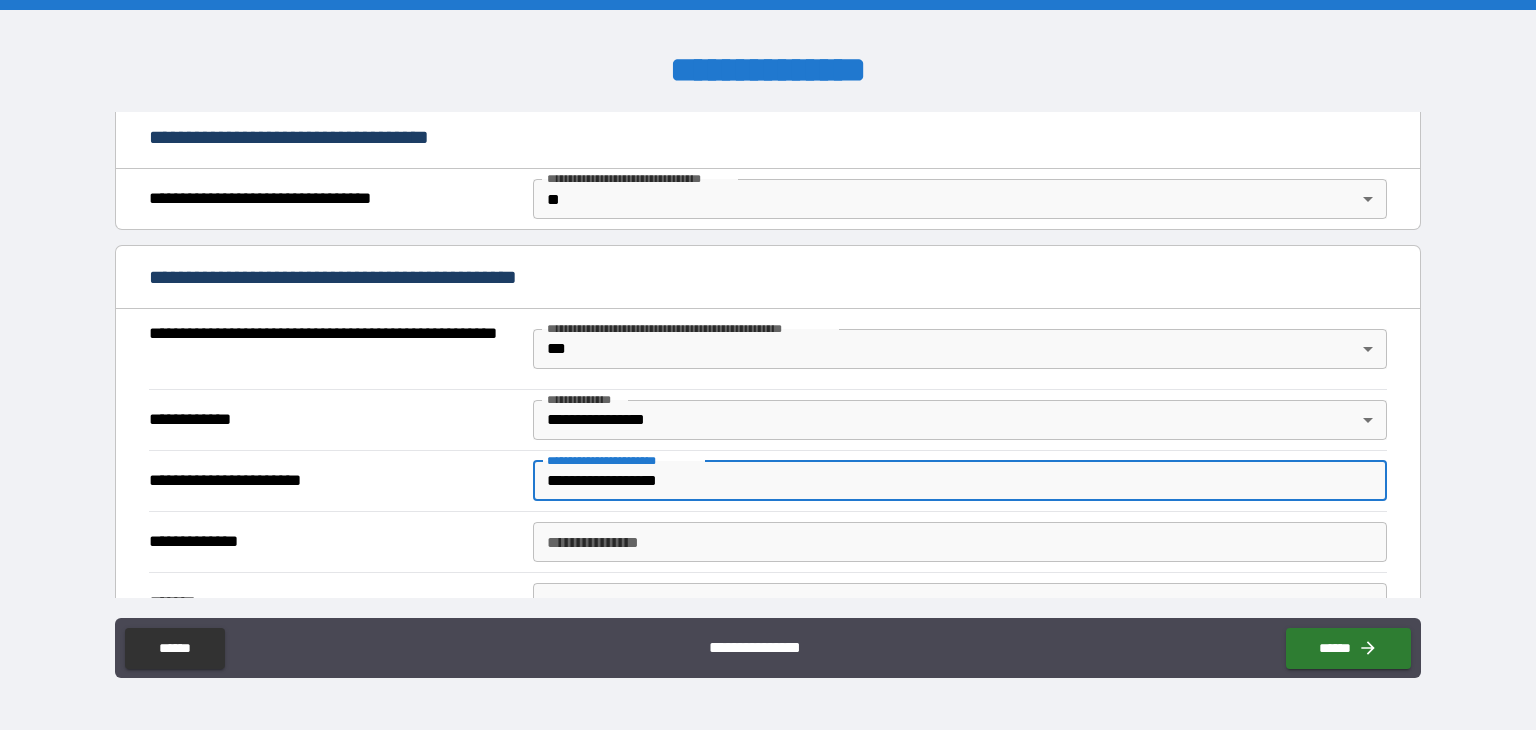 type on "**********" 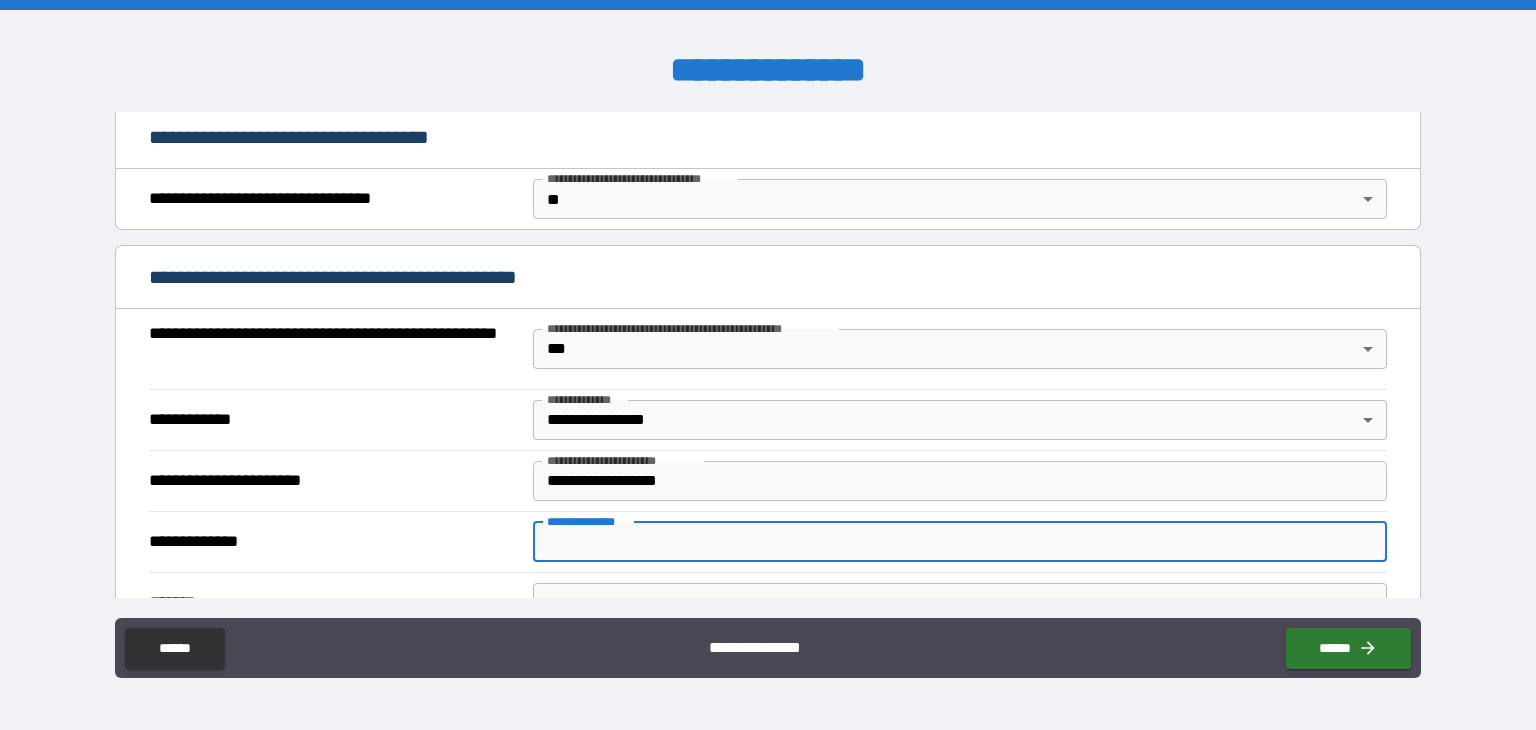 click on "**********" at bounding box center (960, 542) 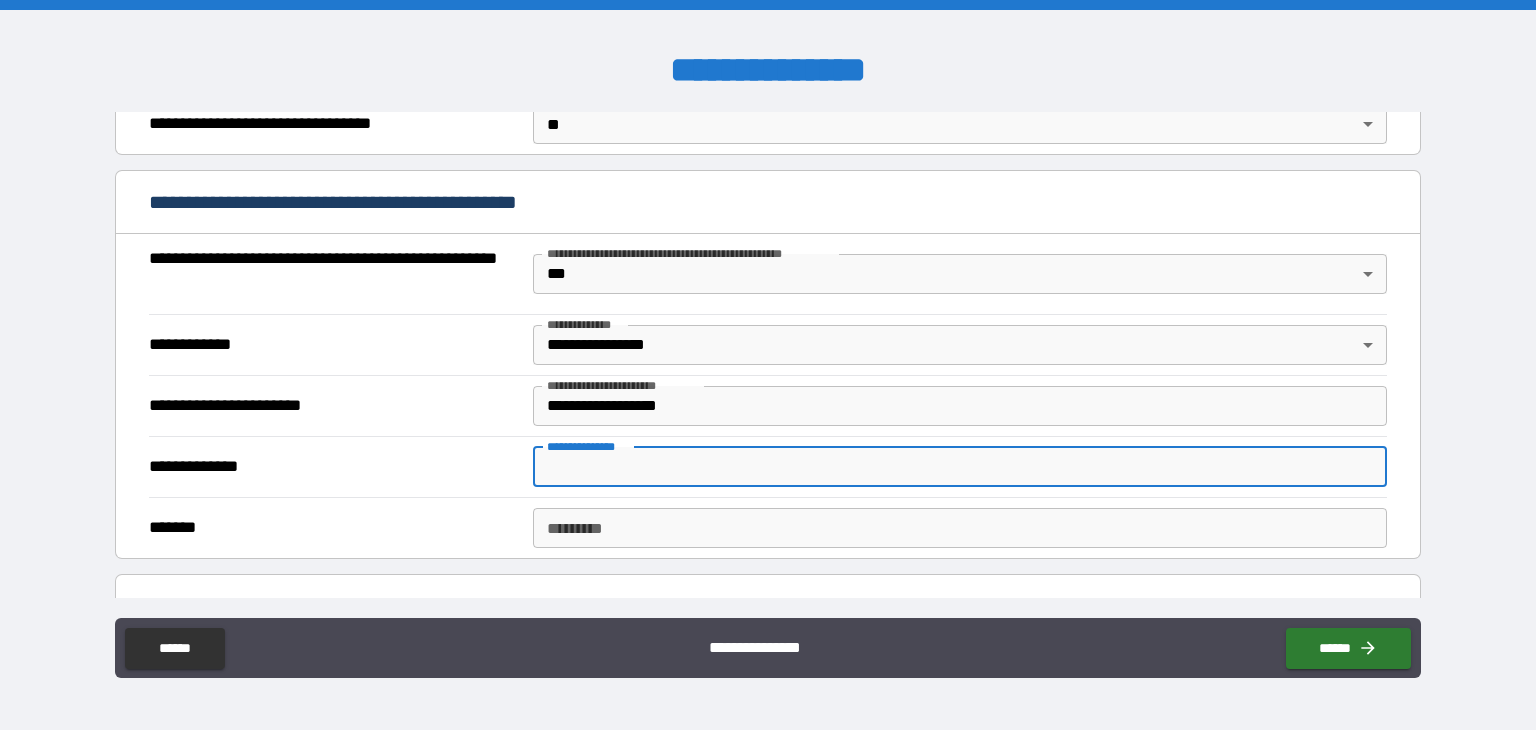 scroll, scrollTop: 1224, scrollLeft: 0, axis: vertical 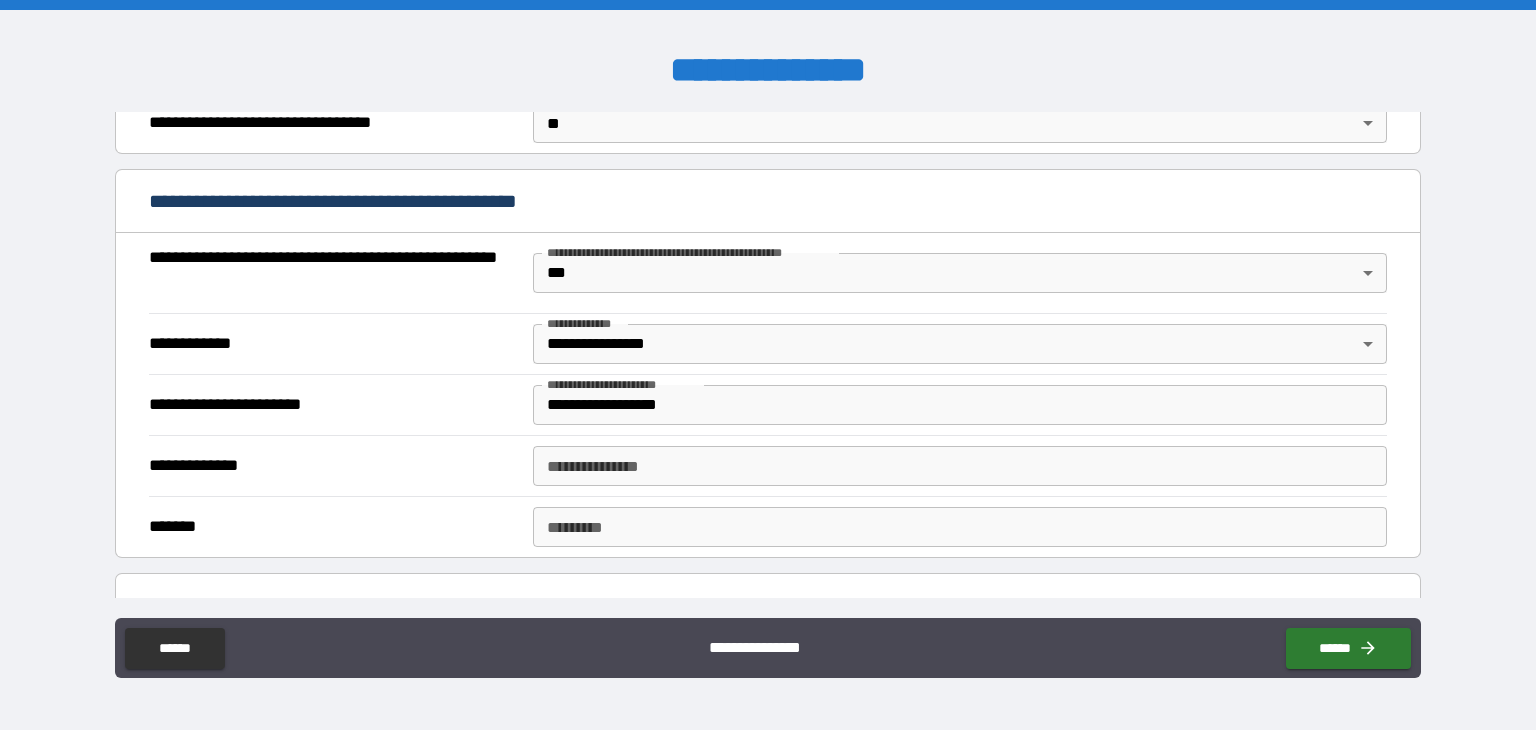 click on "**********" at bounding box center [333, 466] 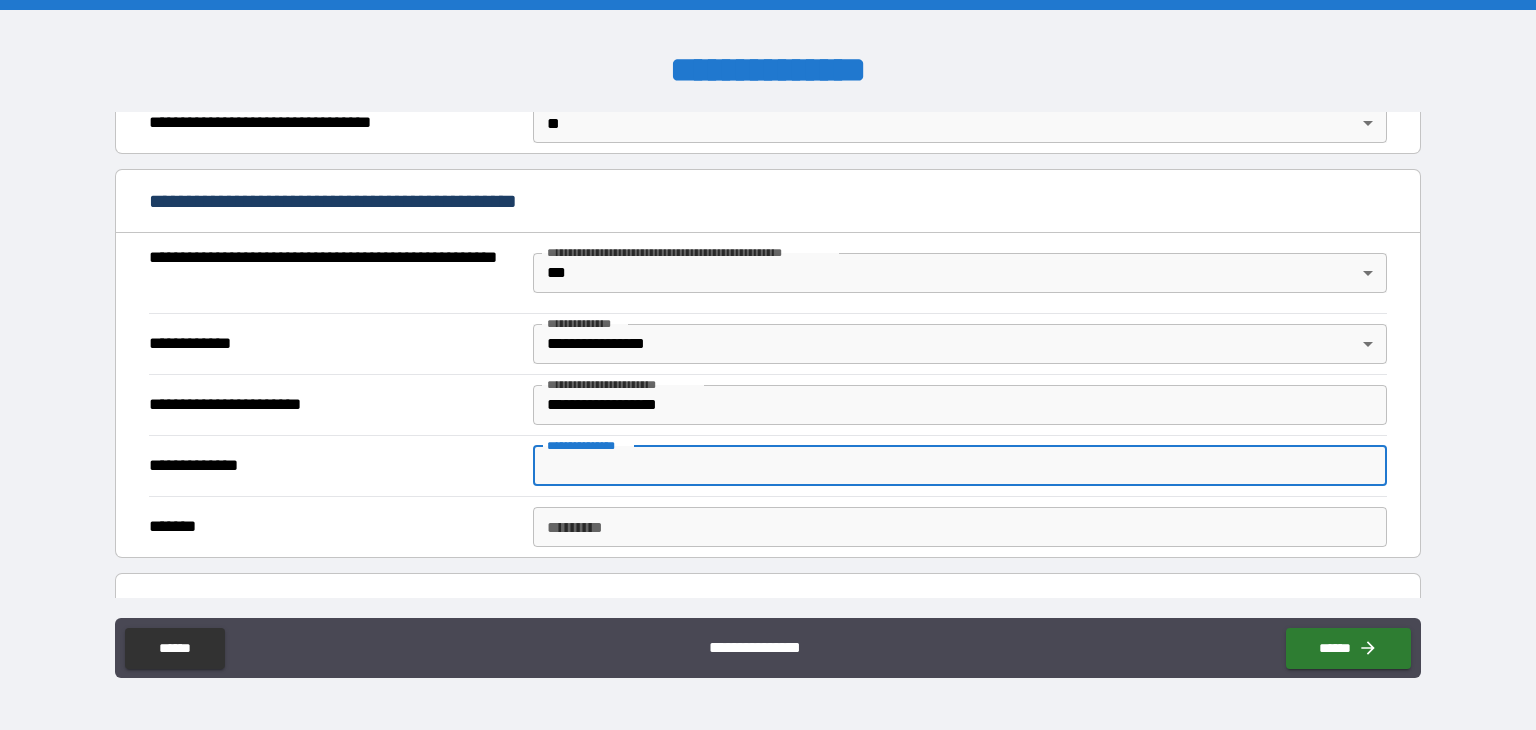 click on "**********" at bounding box center (960, 466) 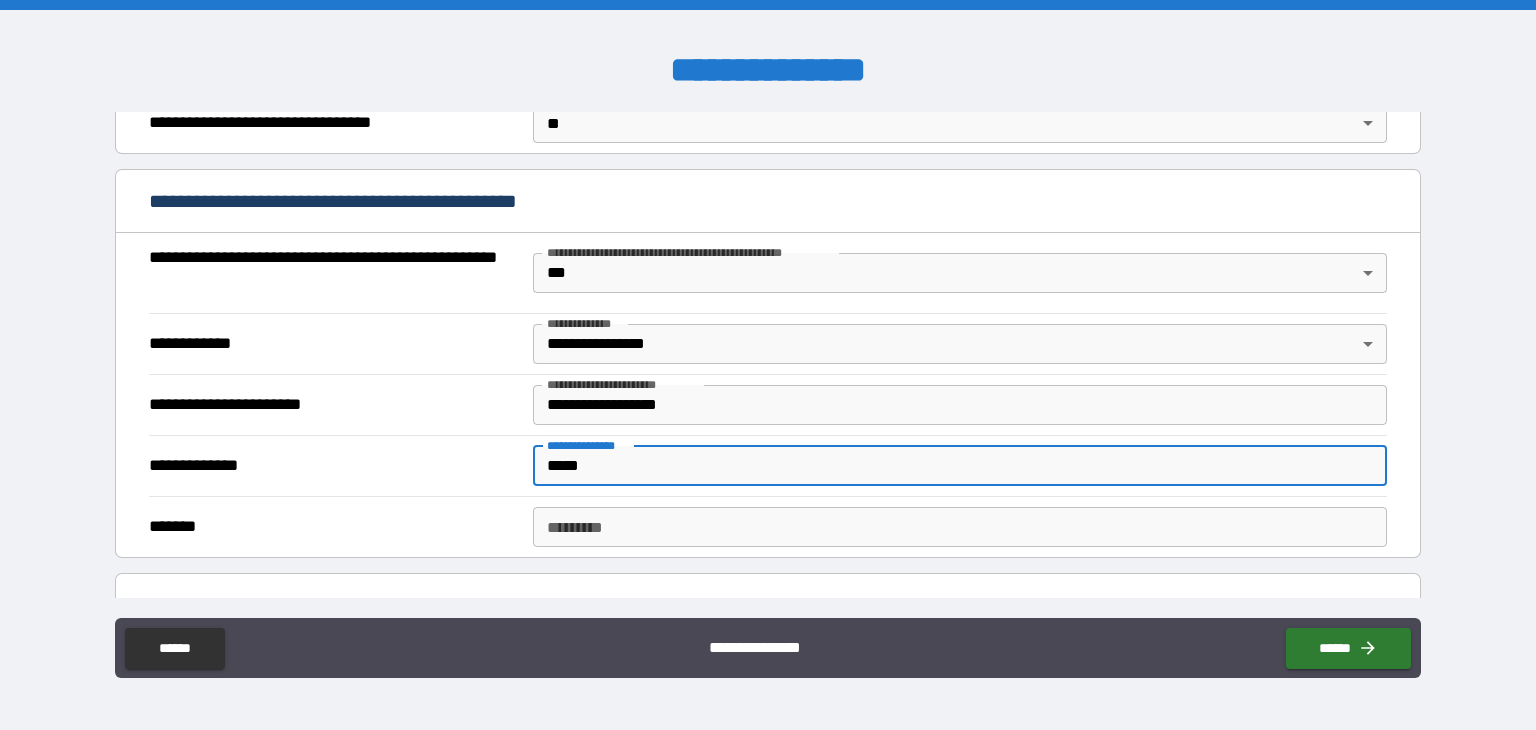type on "*****" 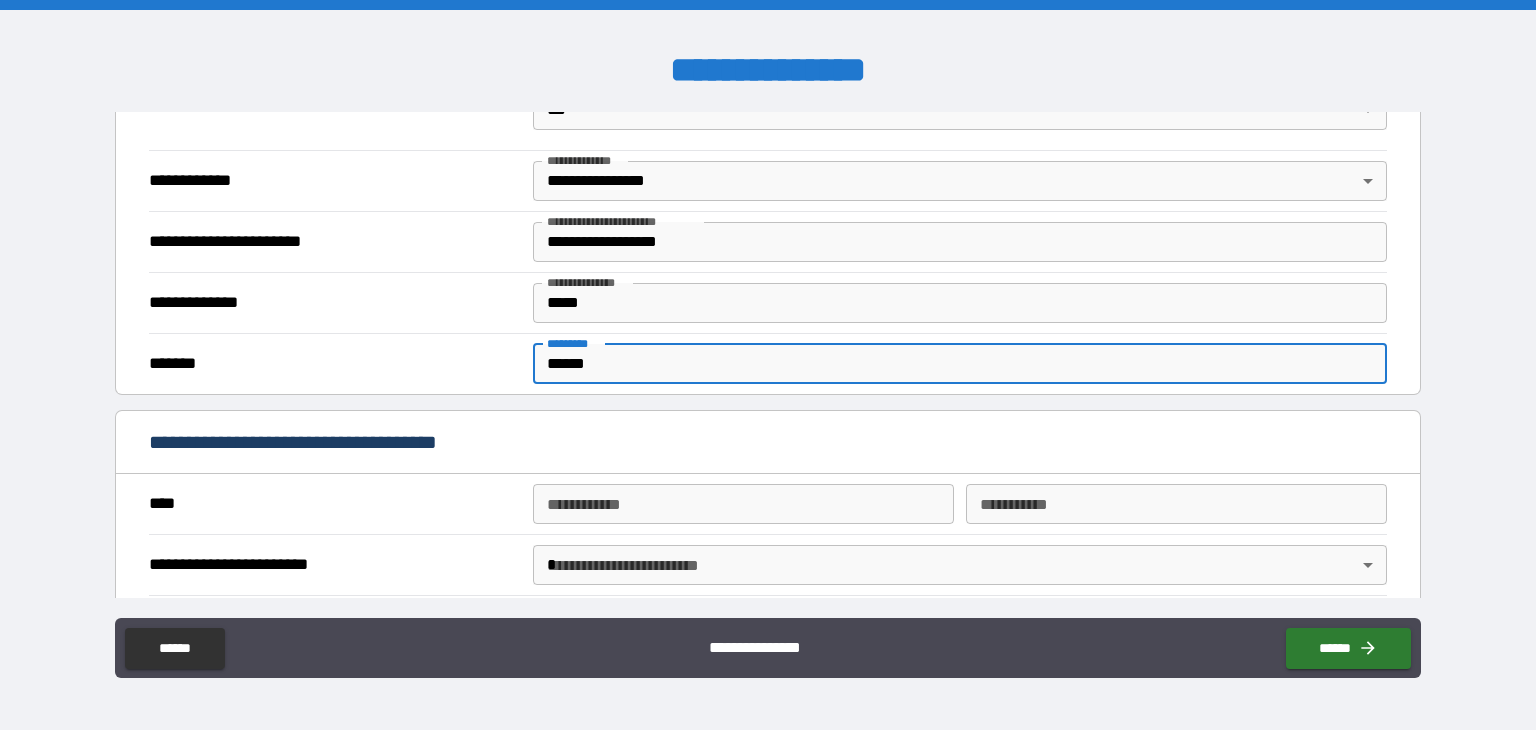 scroll, scrollTop: 1398, scrollLeft: 0, axis: vertical 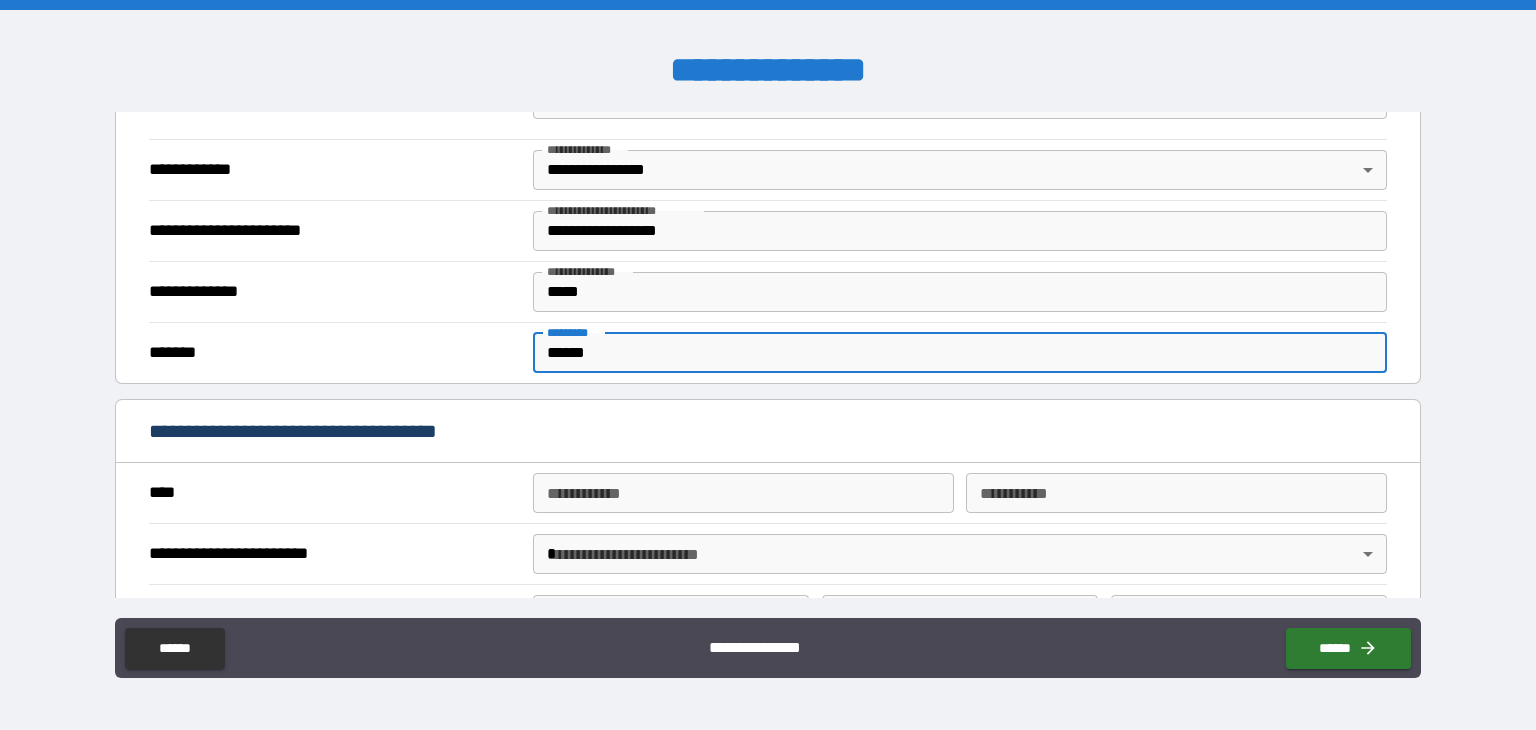type on "******" 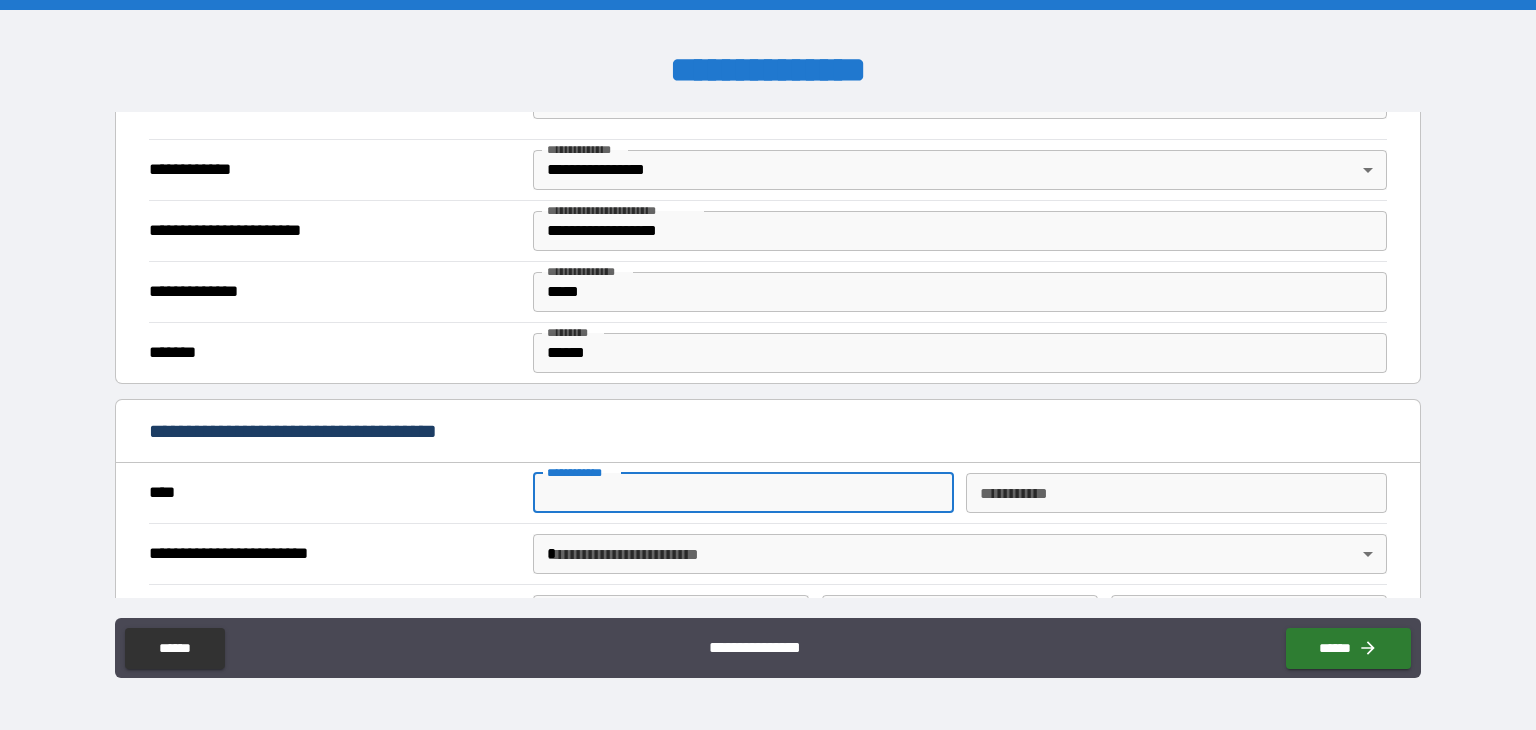 click on "**********" at bounding box center (743, 493) 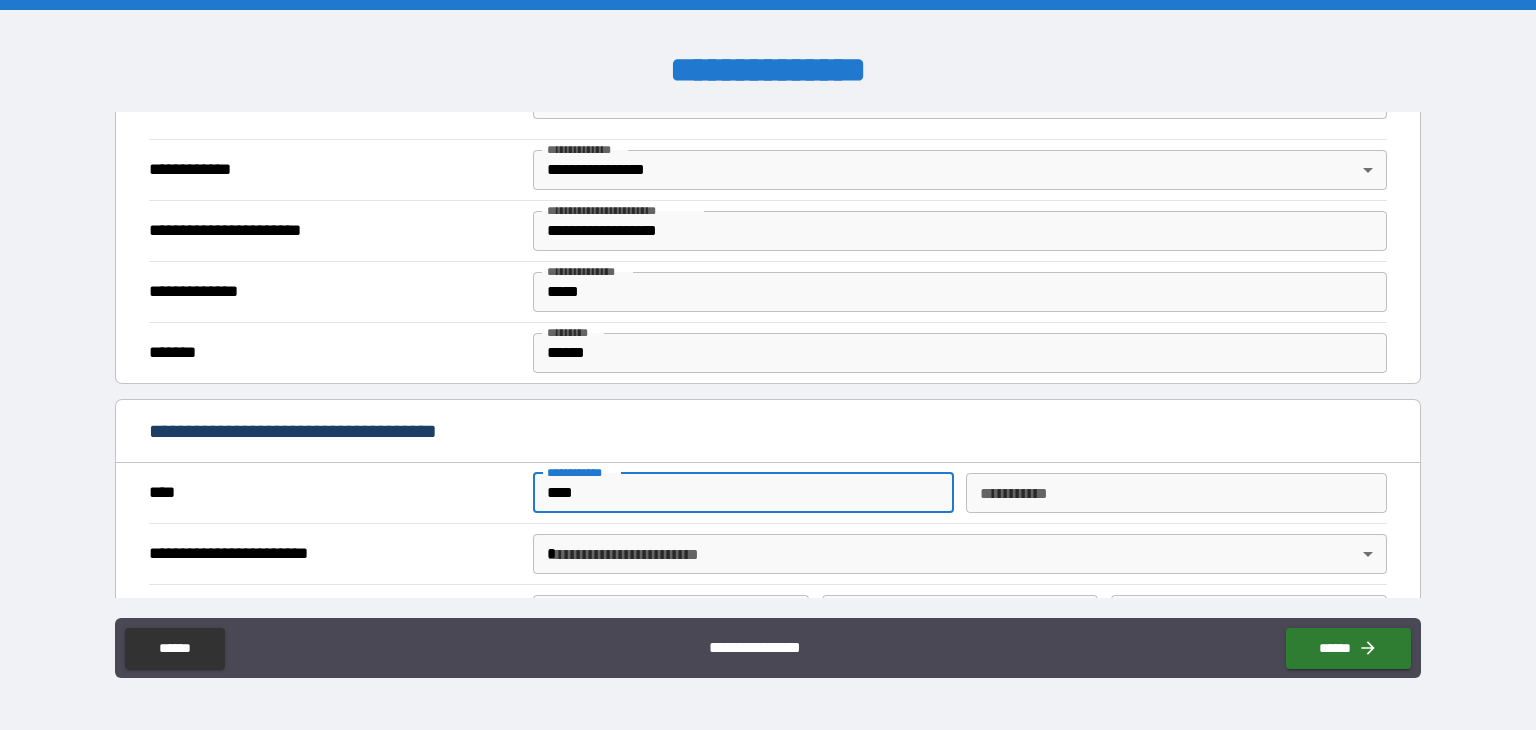 type on "****" 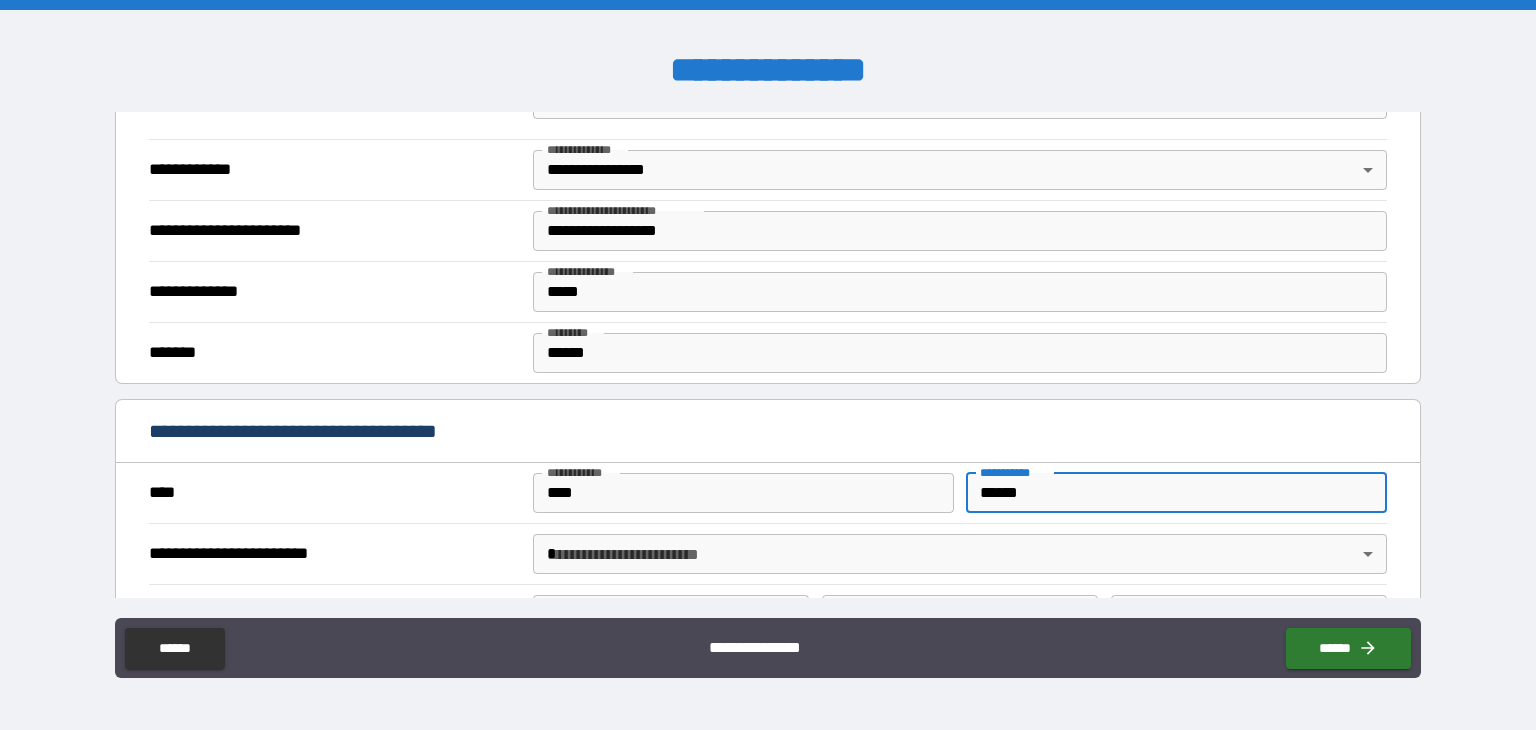 type on "******" 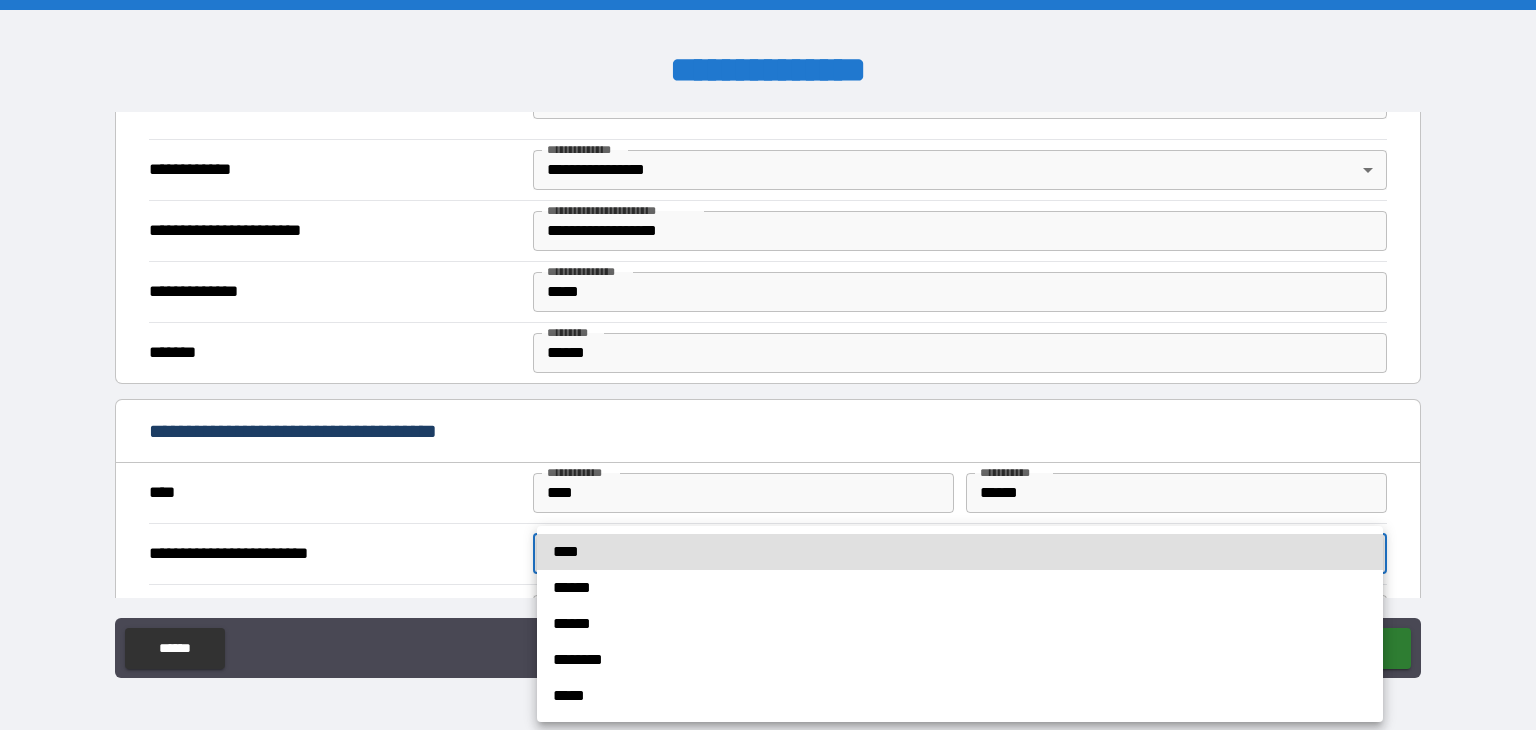 click on "****" at bounding box center (960, 552) 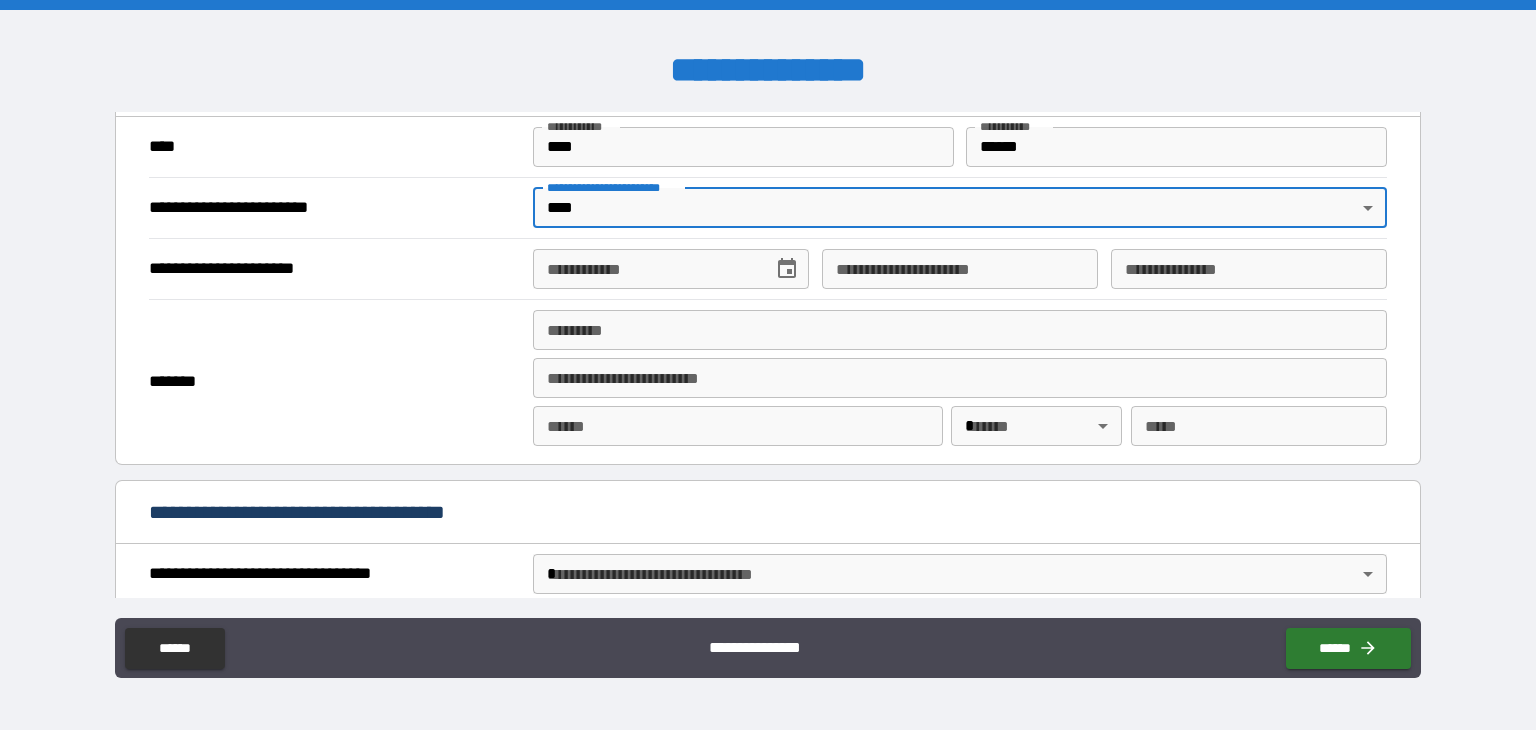 scroll, scrollTop: 1746, scrollLeft: 0, axis: vertical 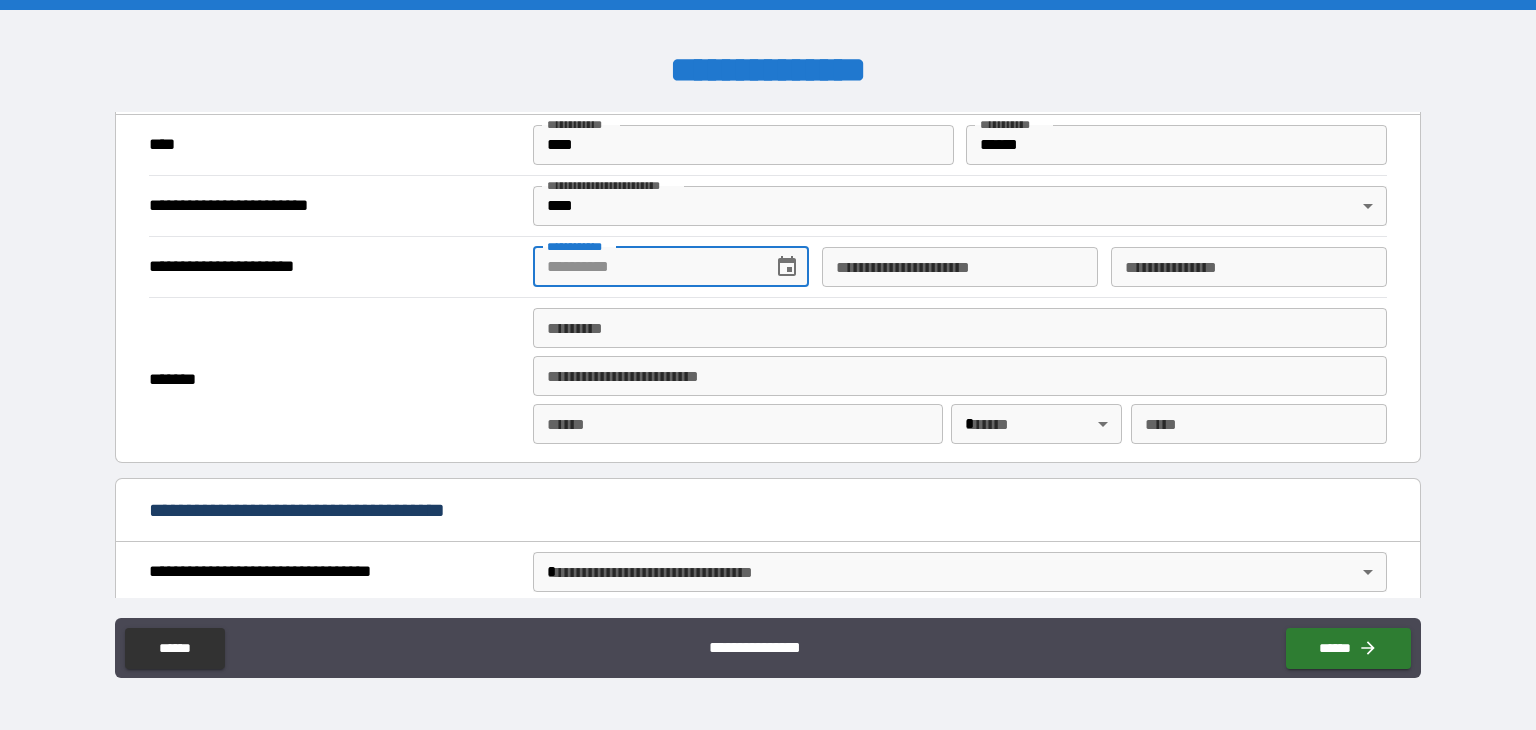 click on "**********" at bounding box center [646, 267] 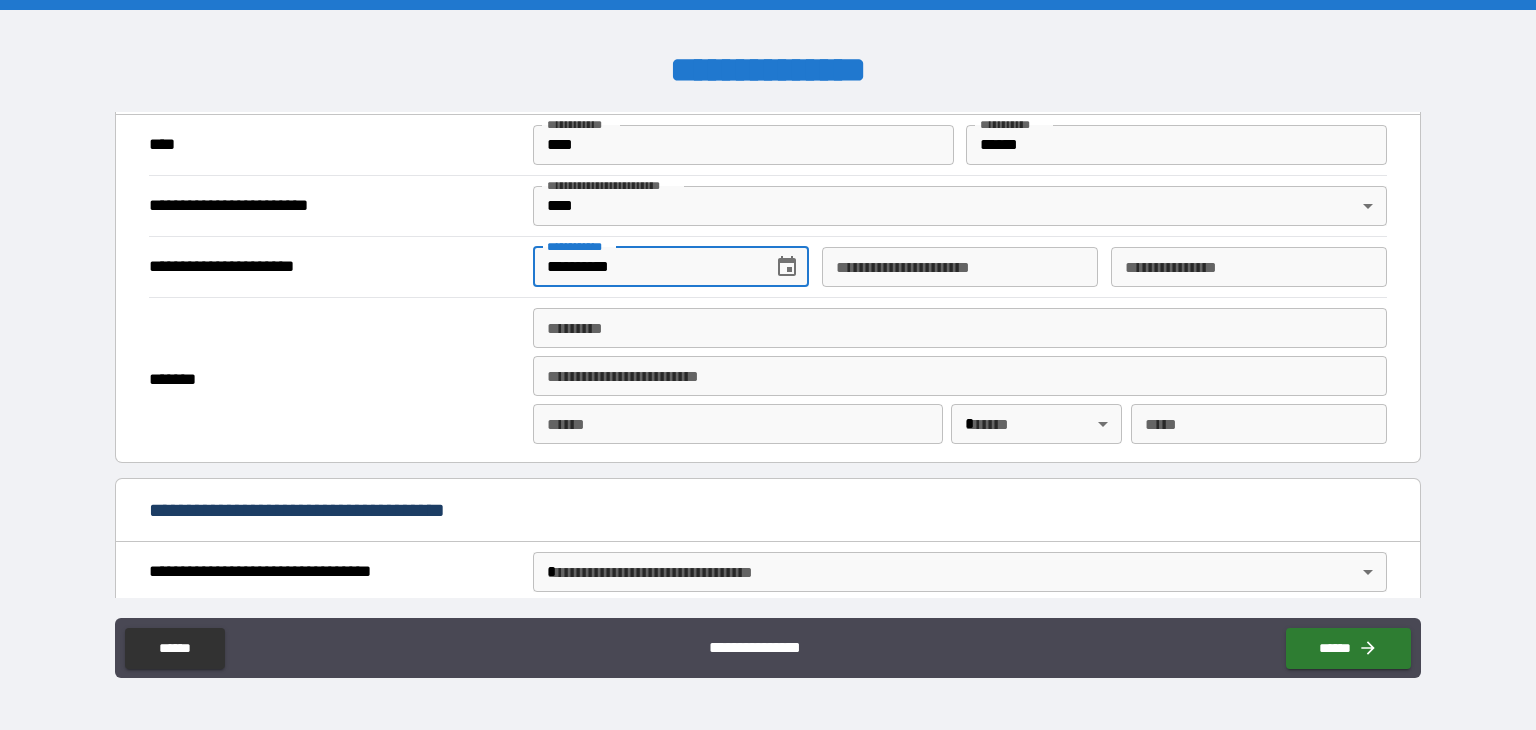 type on "**********" 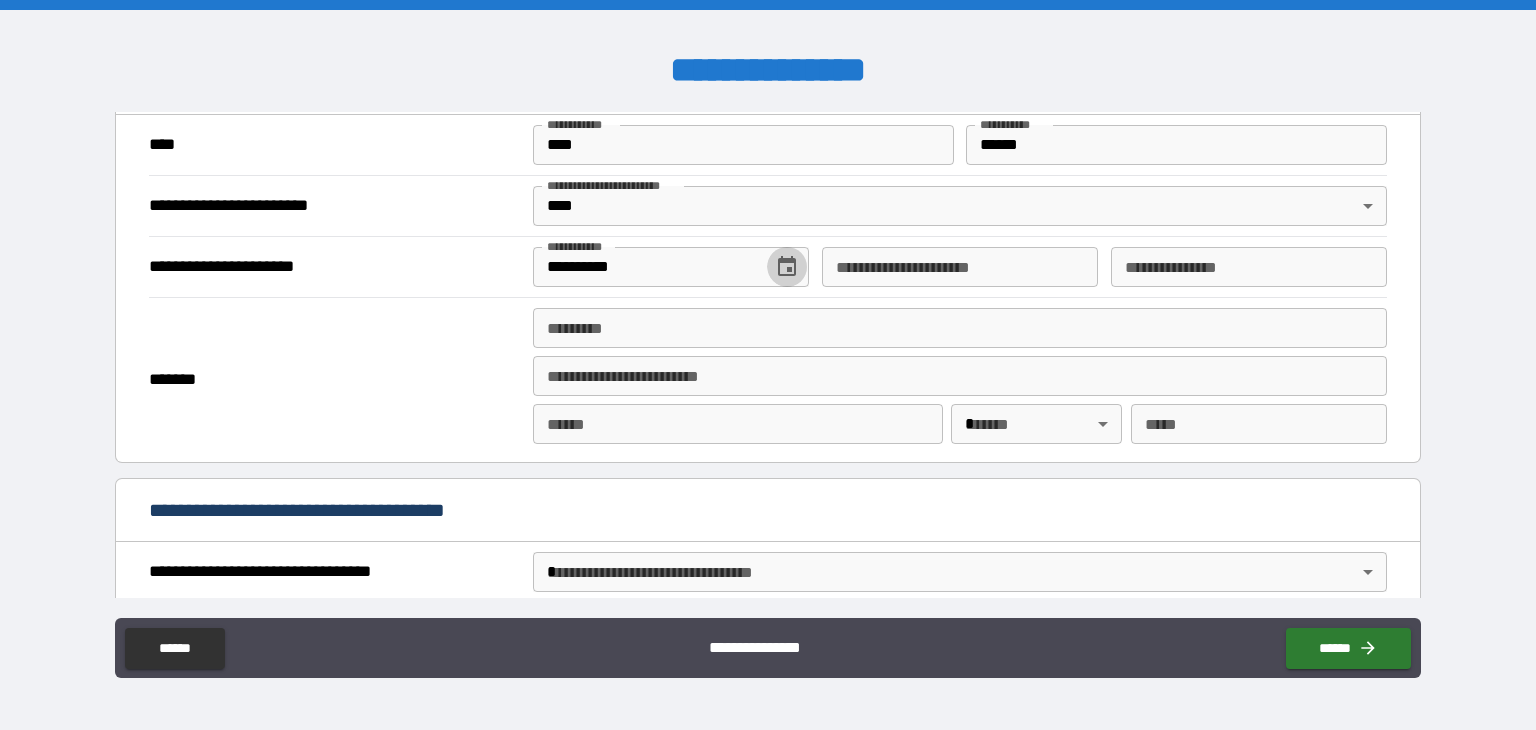 type 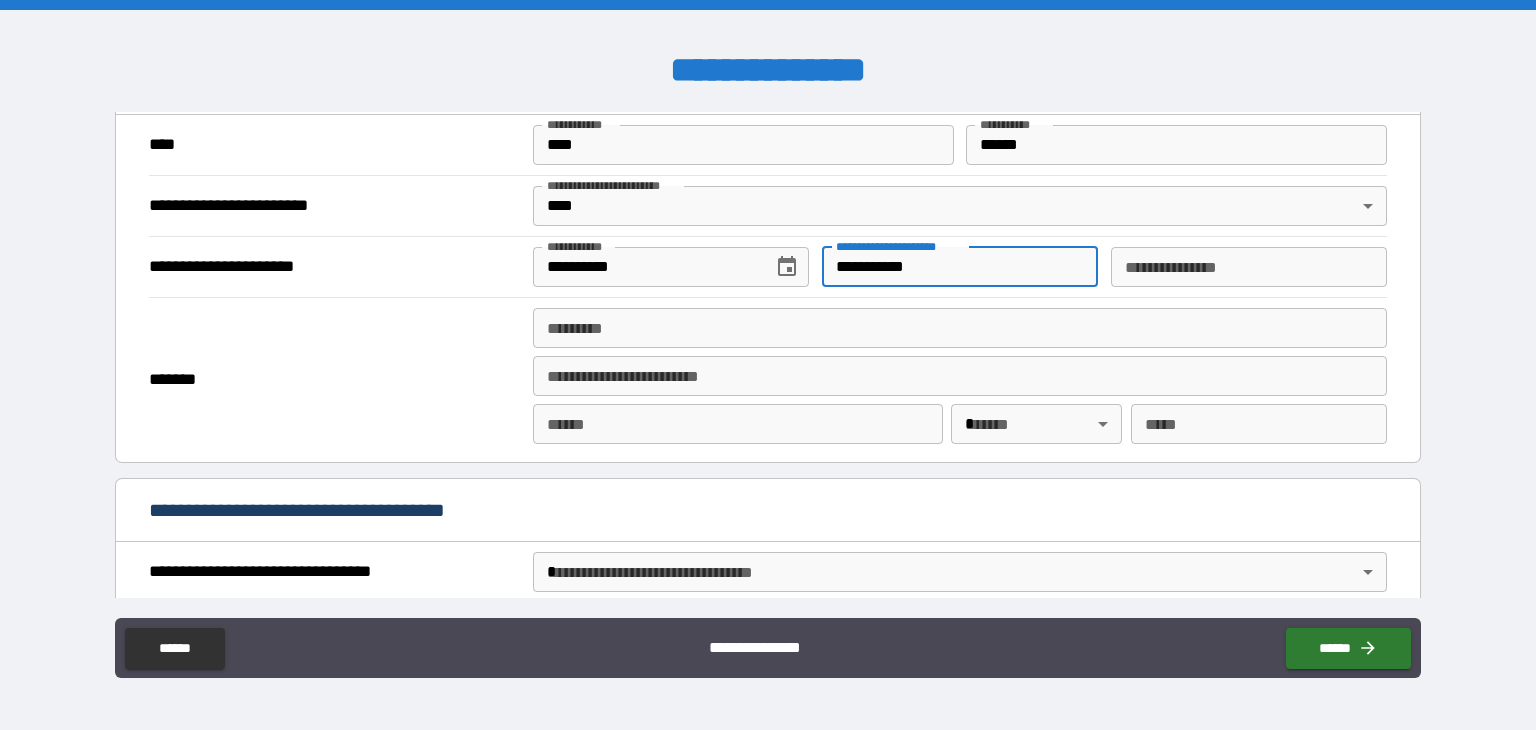 type on "**********" 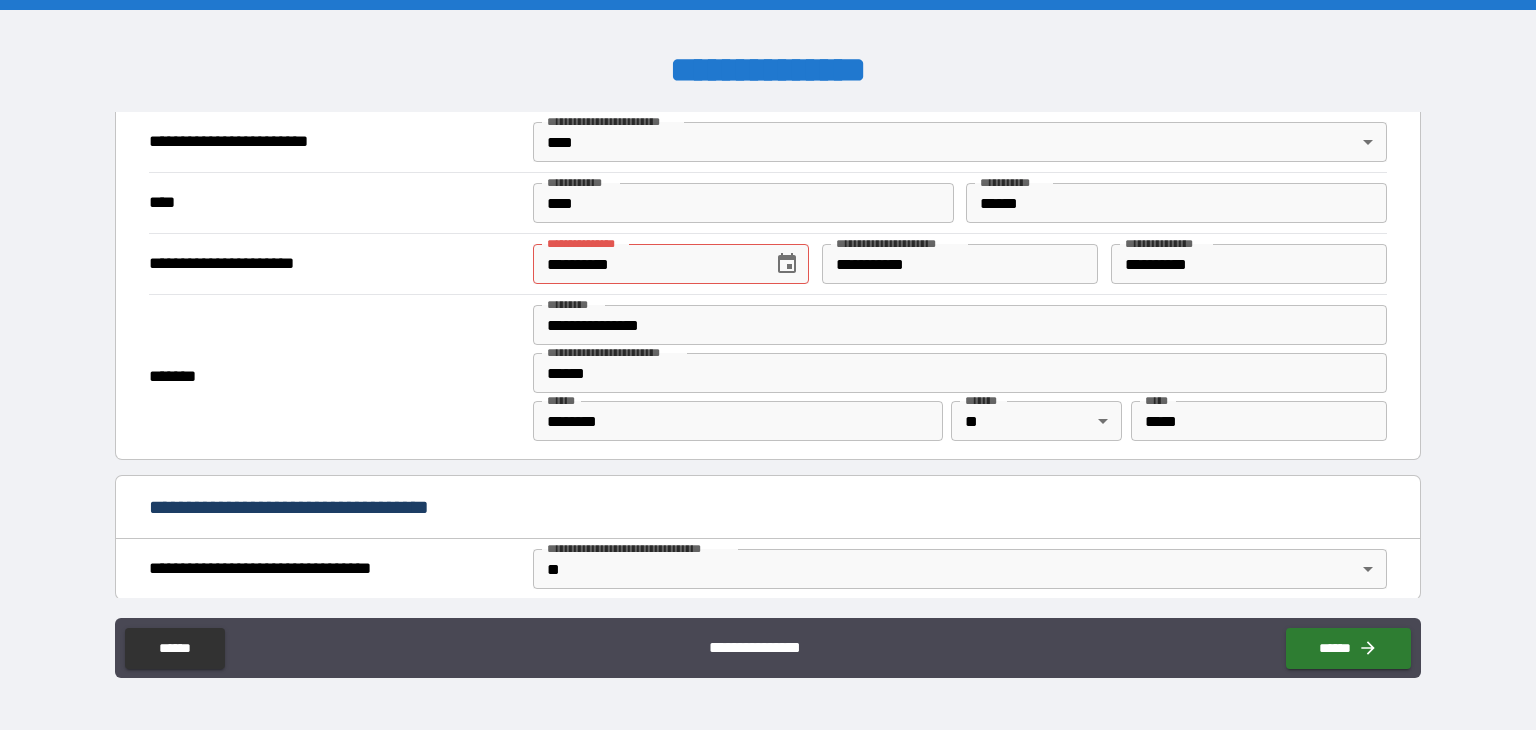 scroll, scrollTop: 776, scrollLeft: 0, axis: vertical 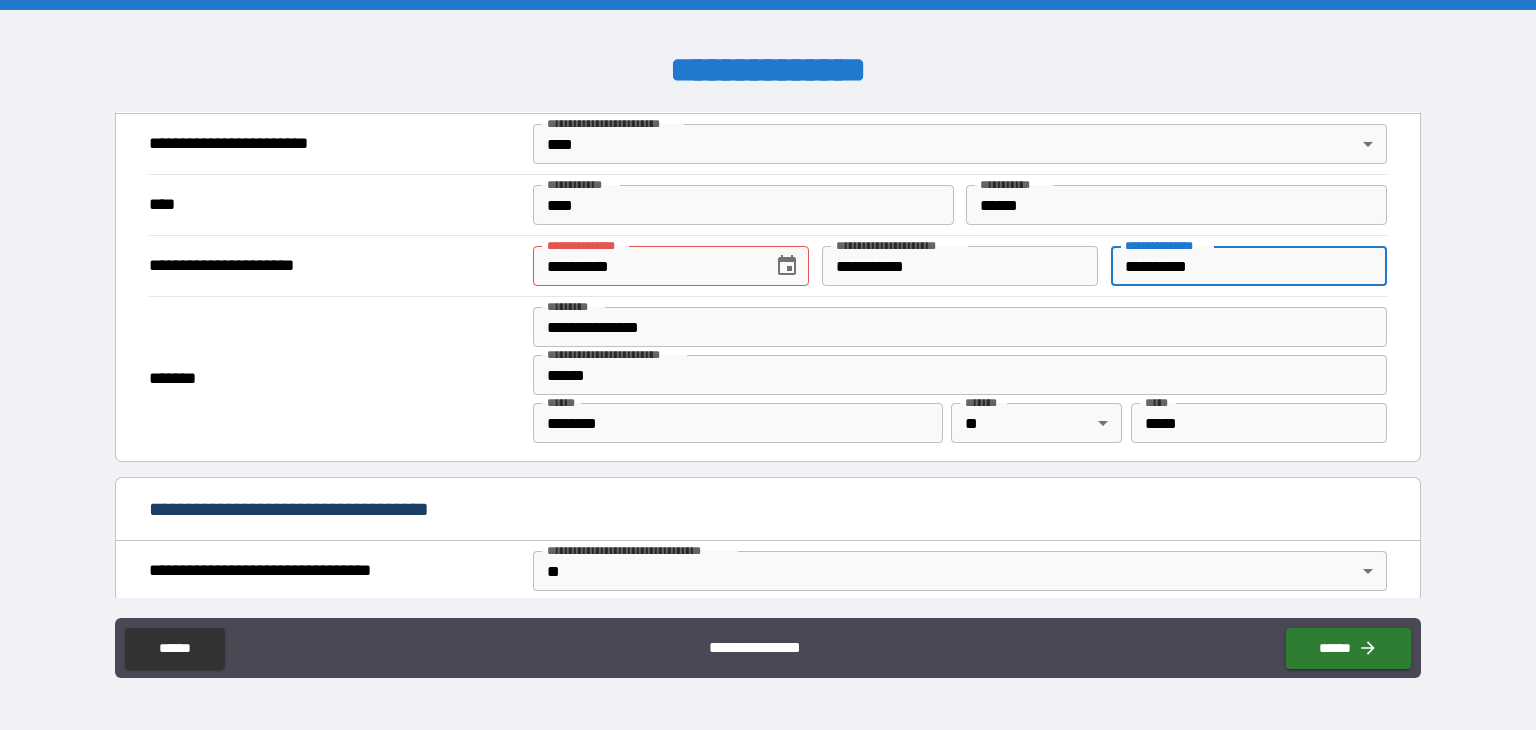 drag, startPoint x: 1206, startPoint y: 260, endPoint x: 1109, endPoint y: 268, distance: 97.32934 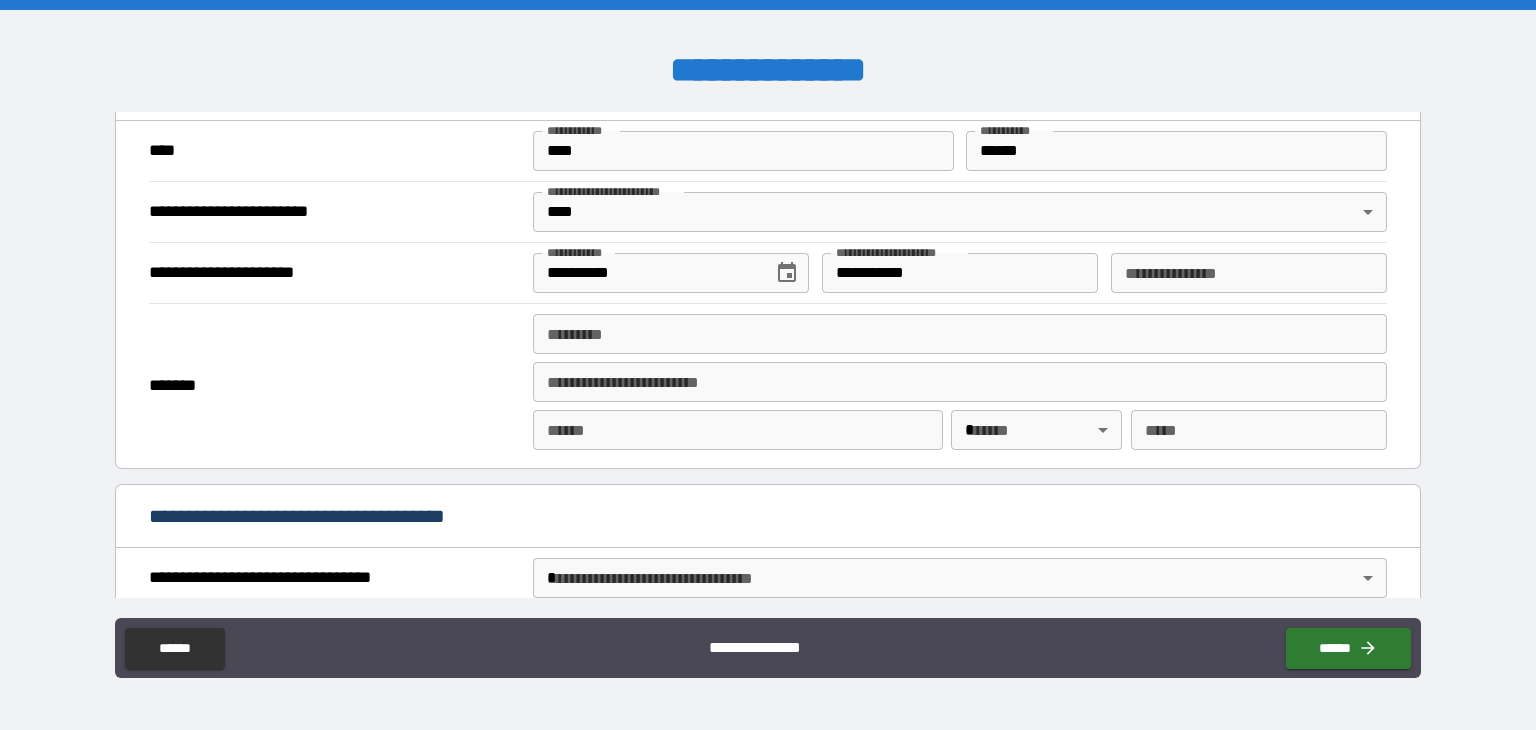 scroll, scrollTop: 1732, scrollLeft: 0, axis: vertical 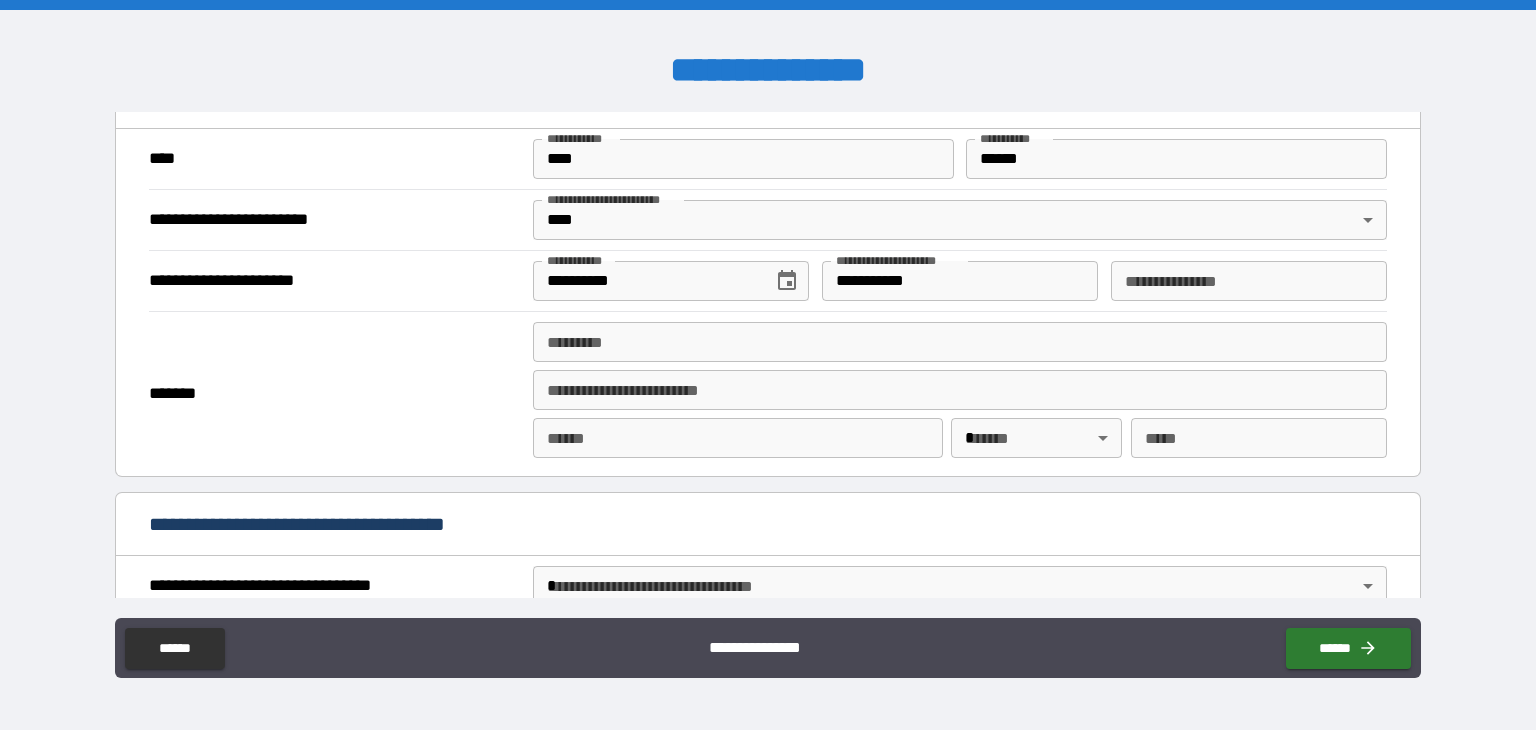 click on "**********" at bounding box center [1249, 281] 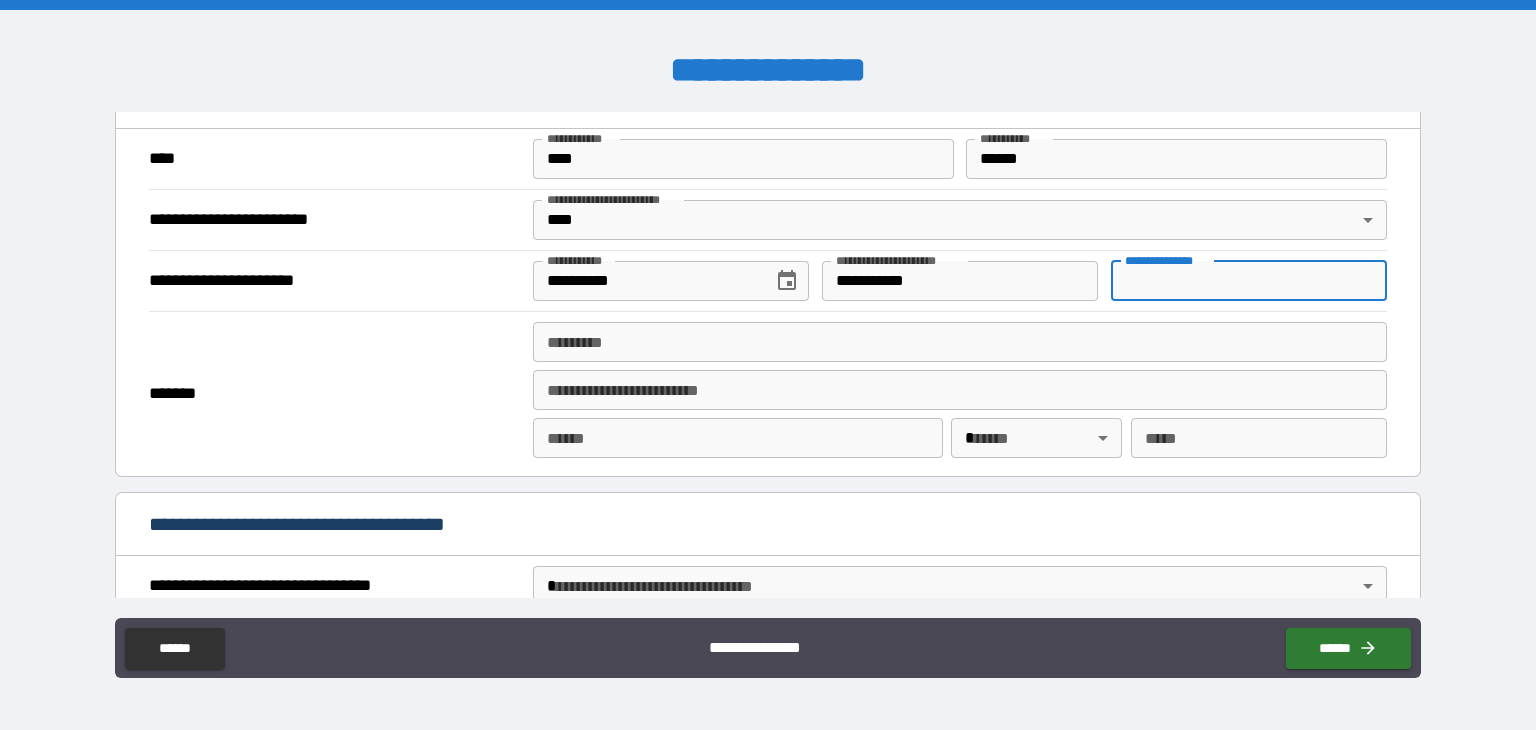 paste on "**********" 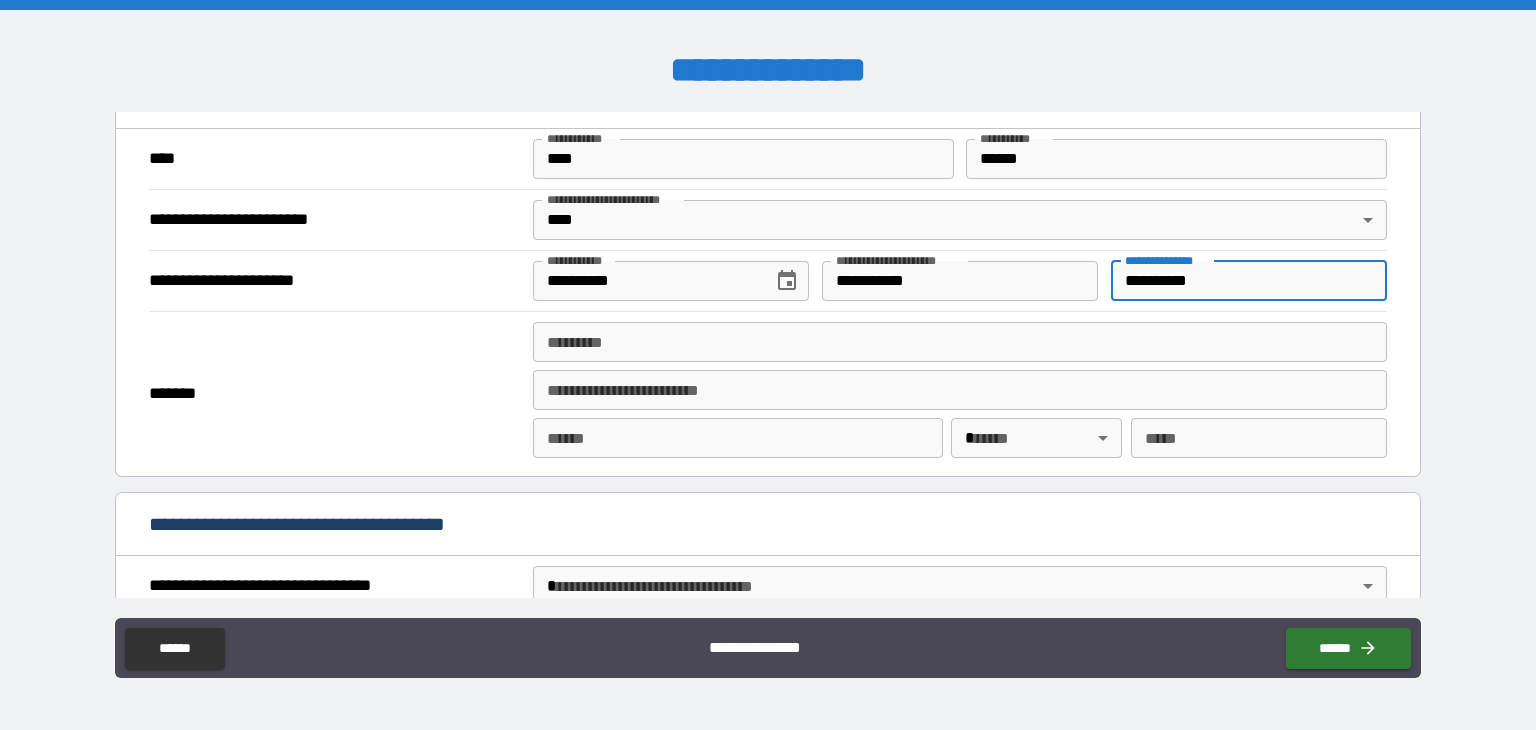 type on "**********" 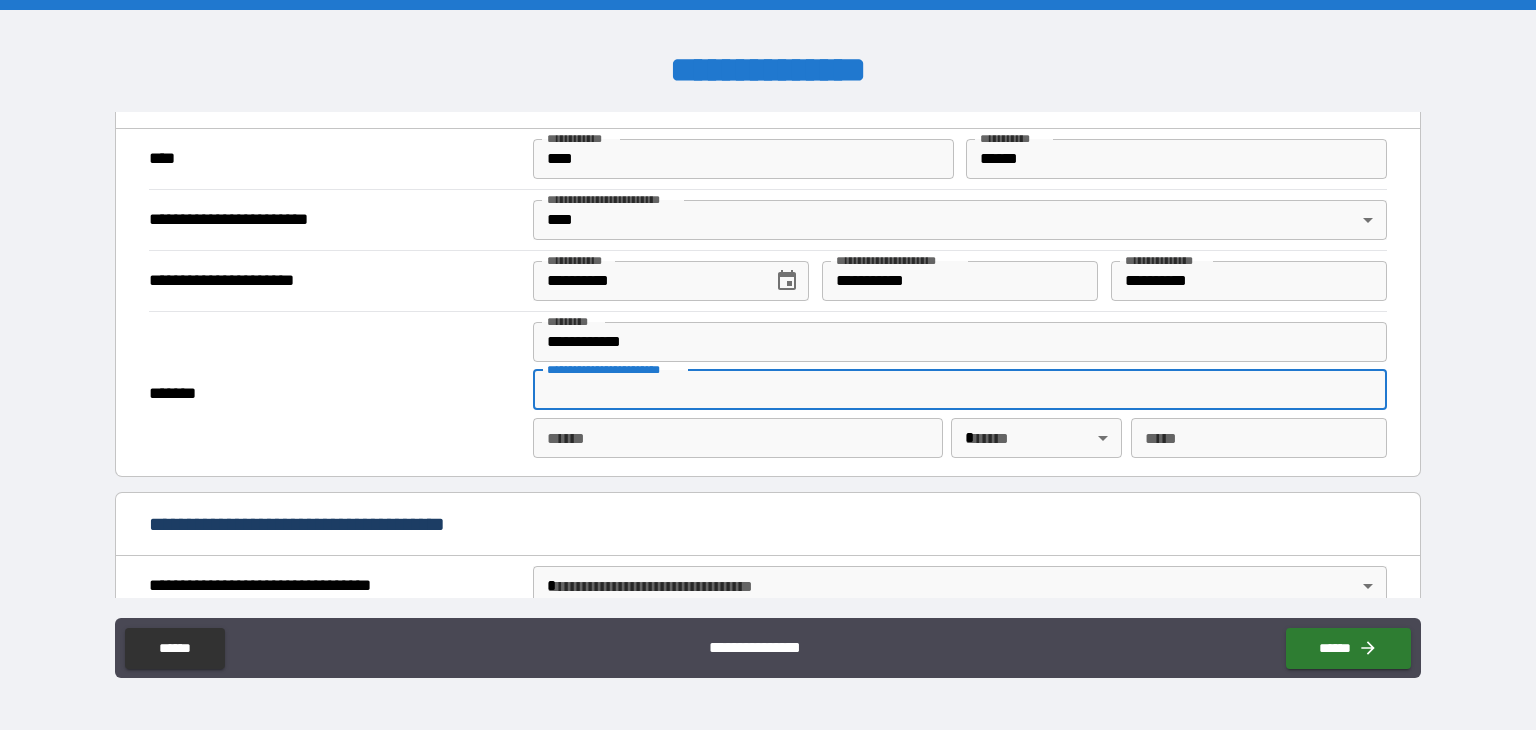 type on "**********" 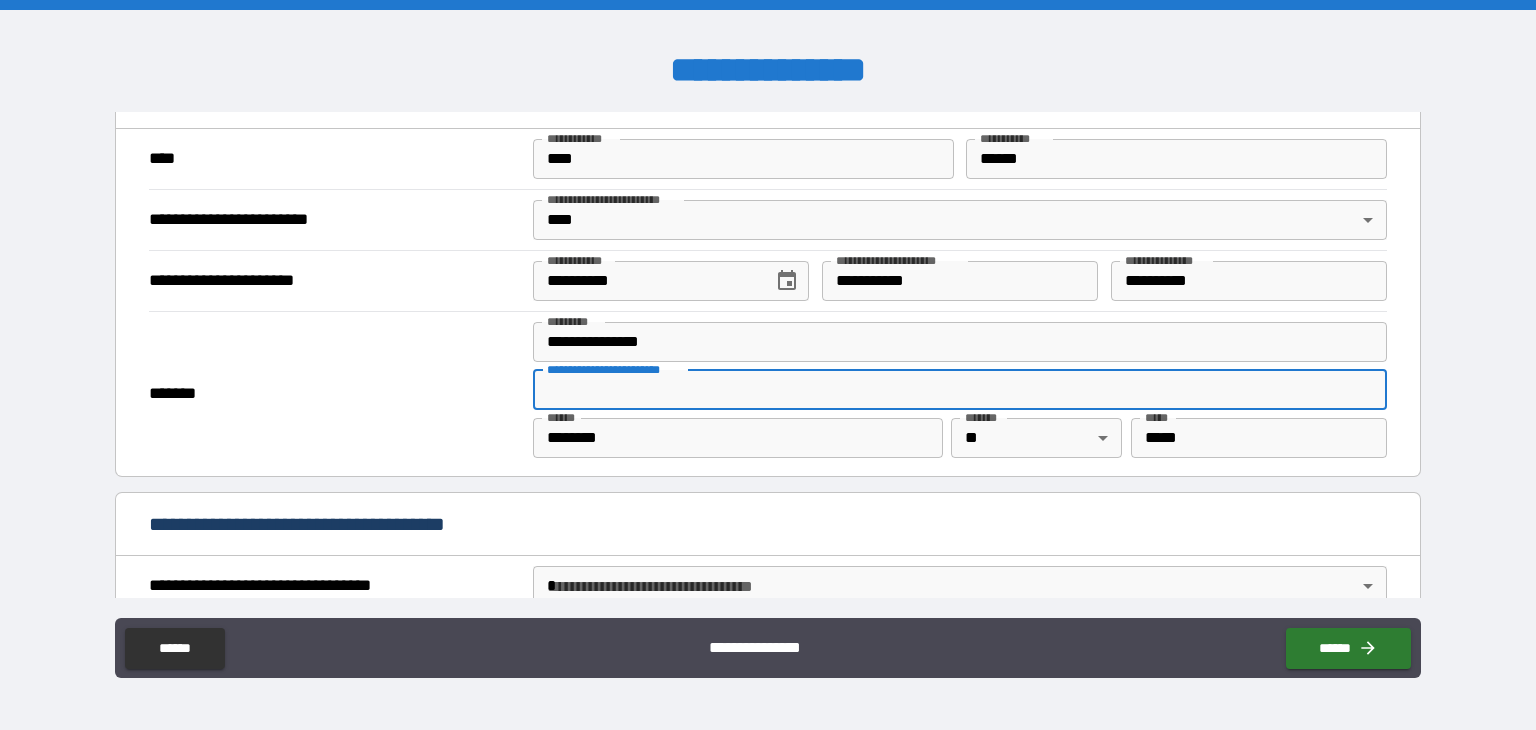 click on "**********" at bounding box center (960, 390) 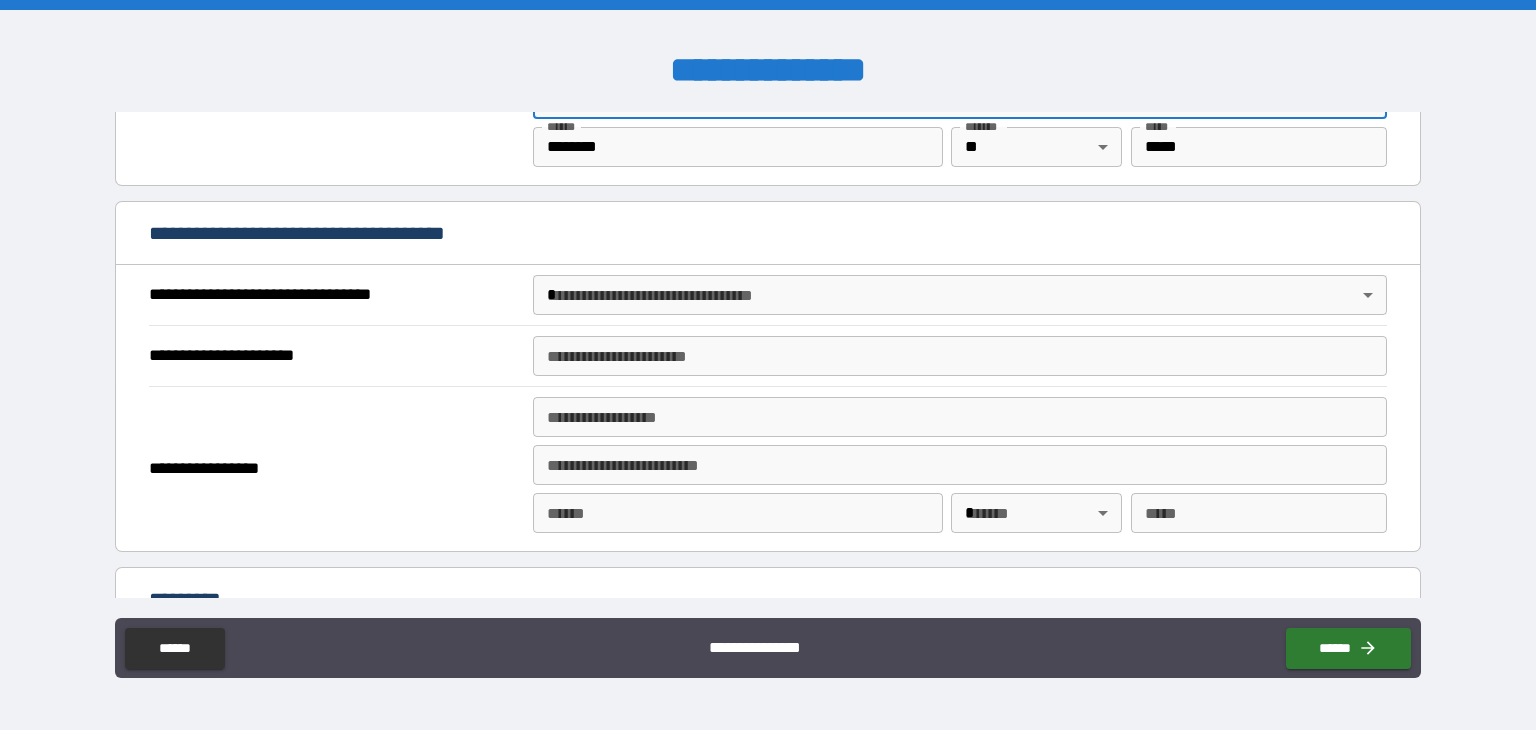 scroll, scrollTop: 2039, scrollLeft: 0, axis: vertical 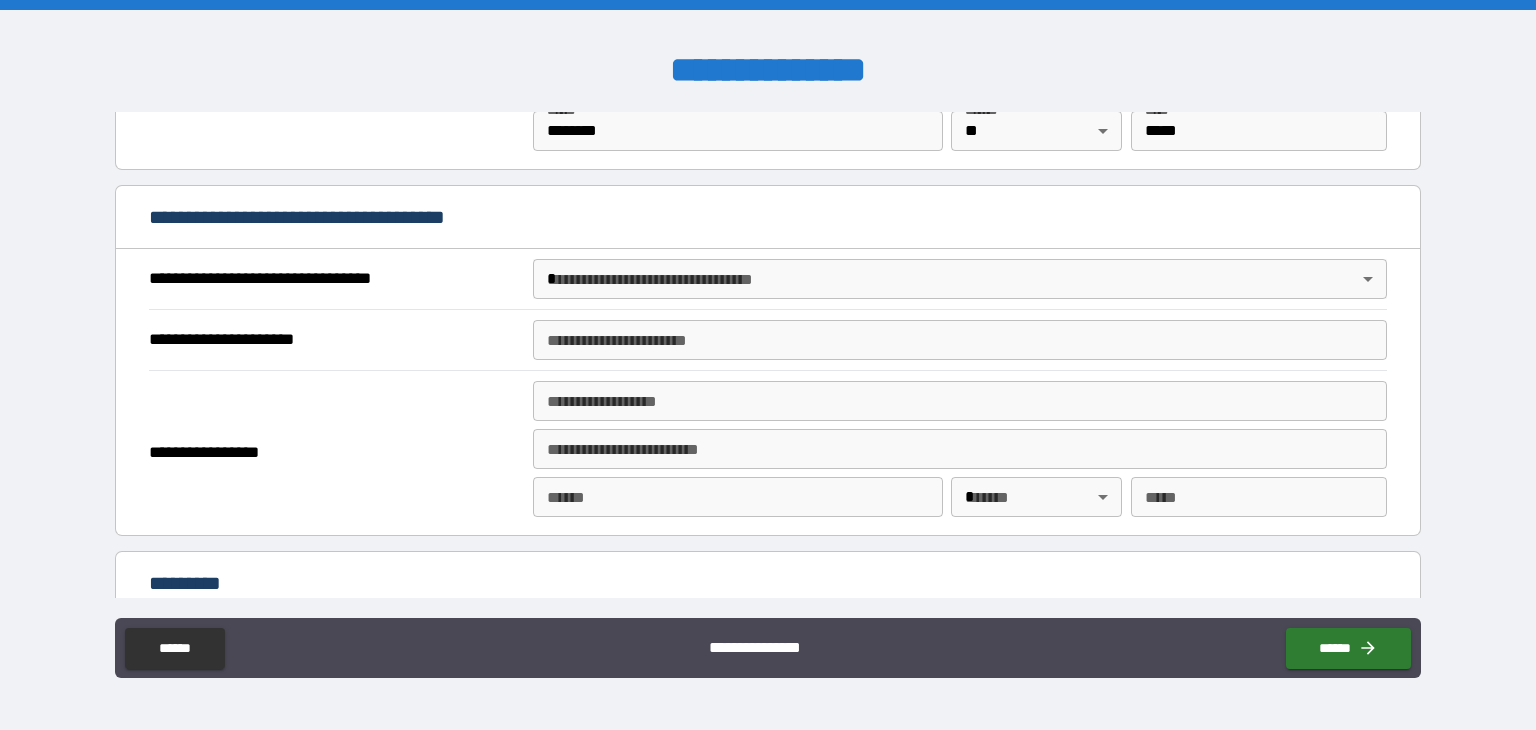 type on "******" 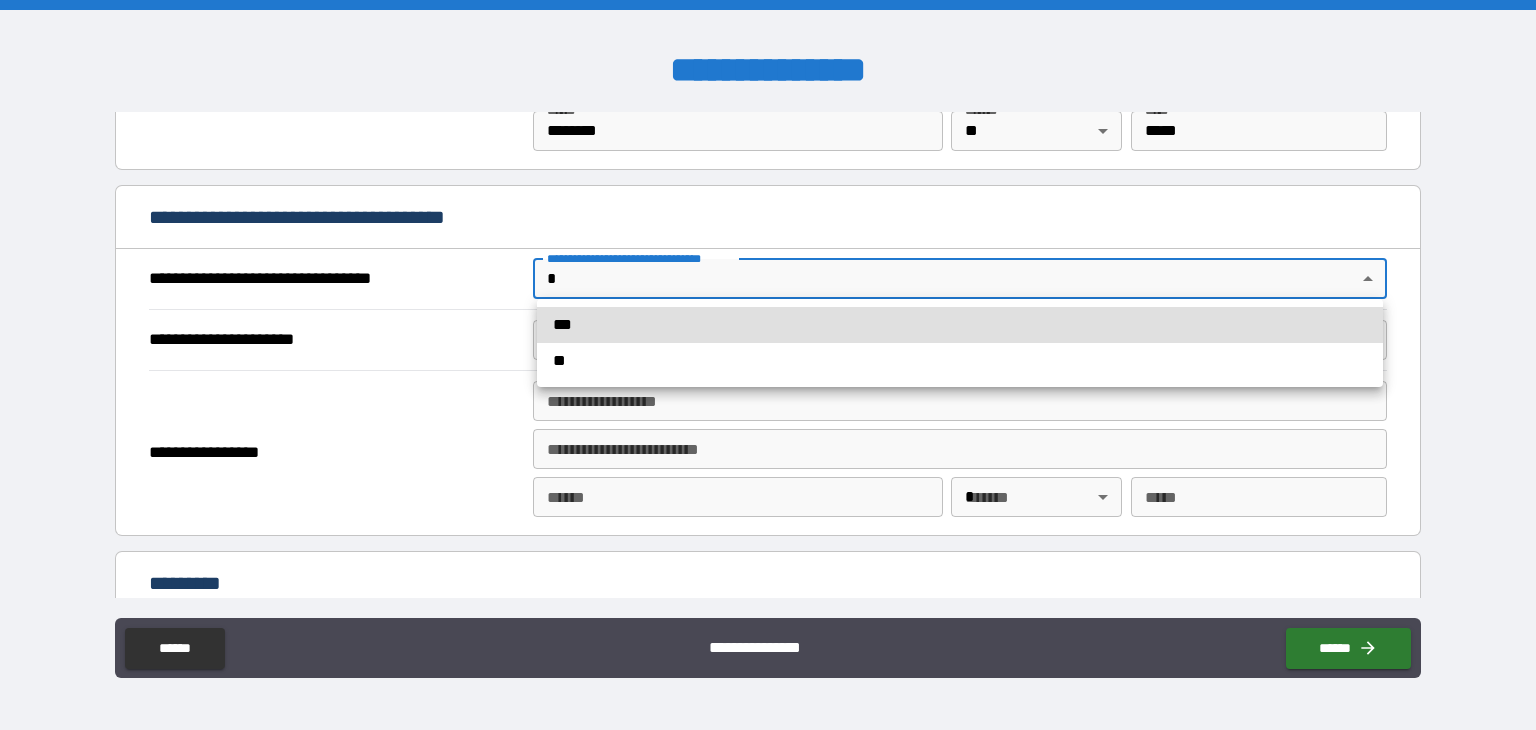 click on "**********" at bounding box center [768, 365] 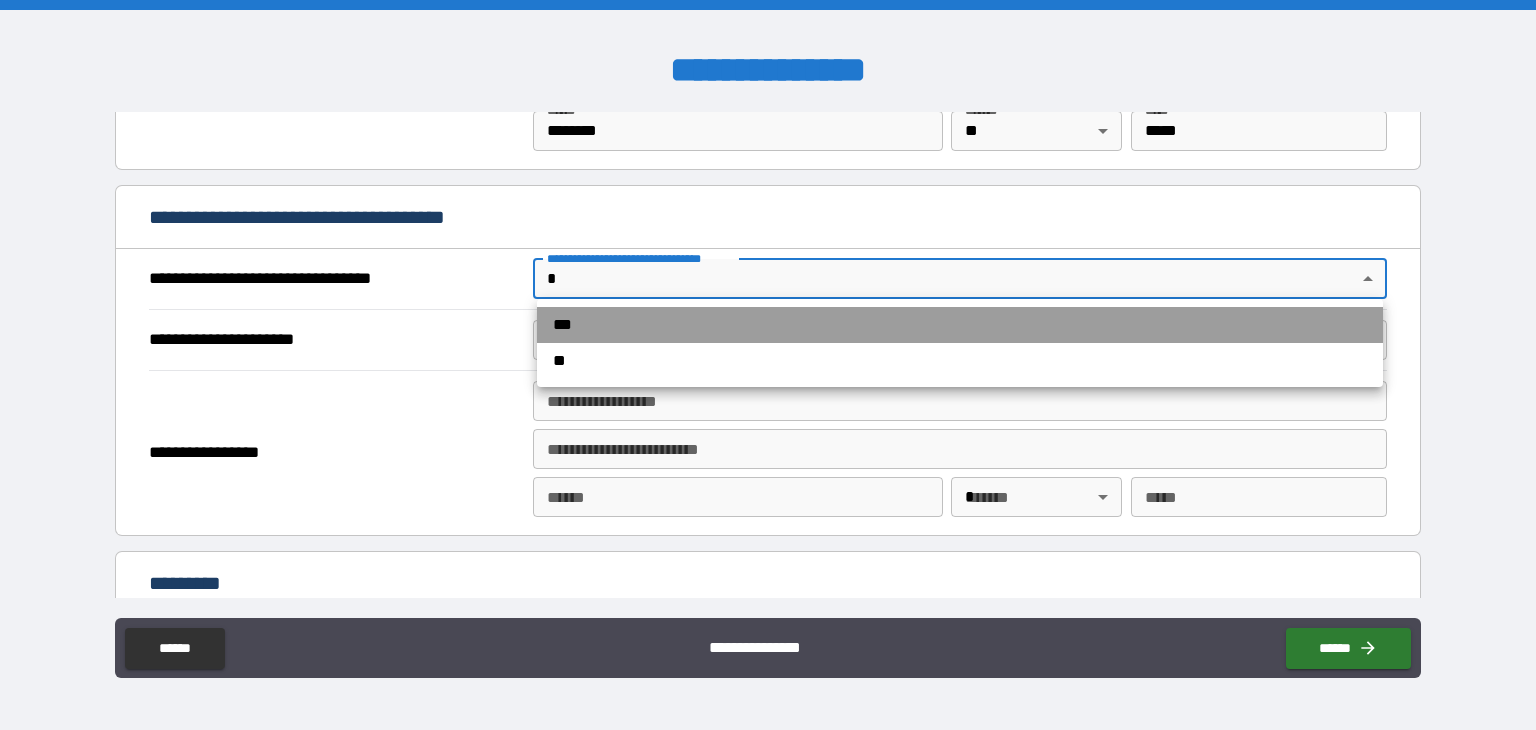 click on "***" at bounding box center (960, 325) 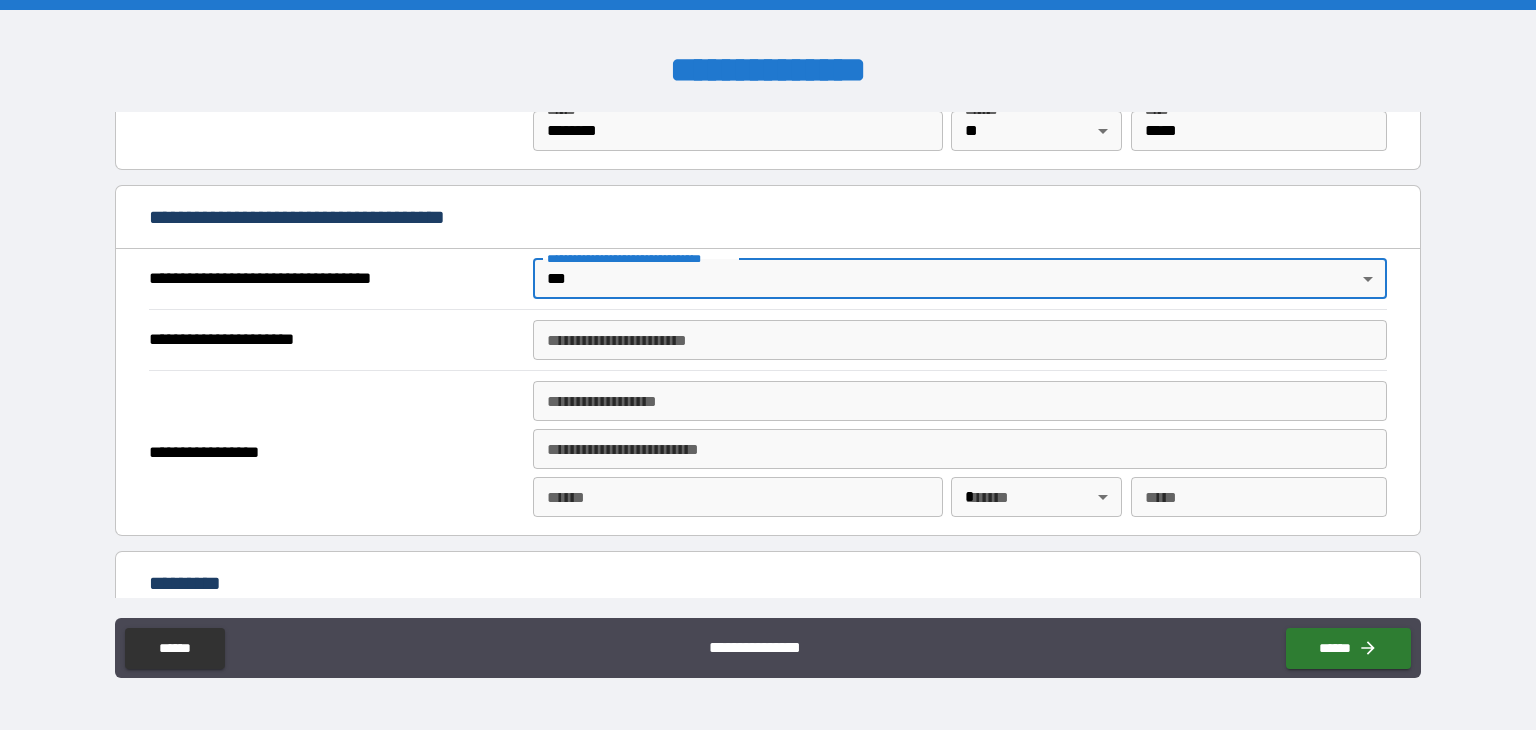 click on "**********" at bounding box center [960, 340] 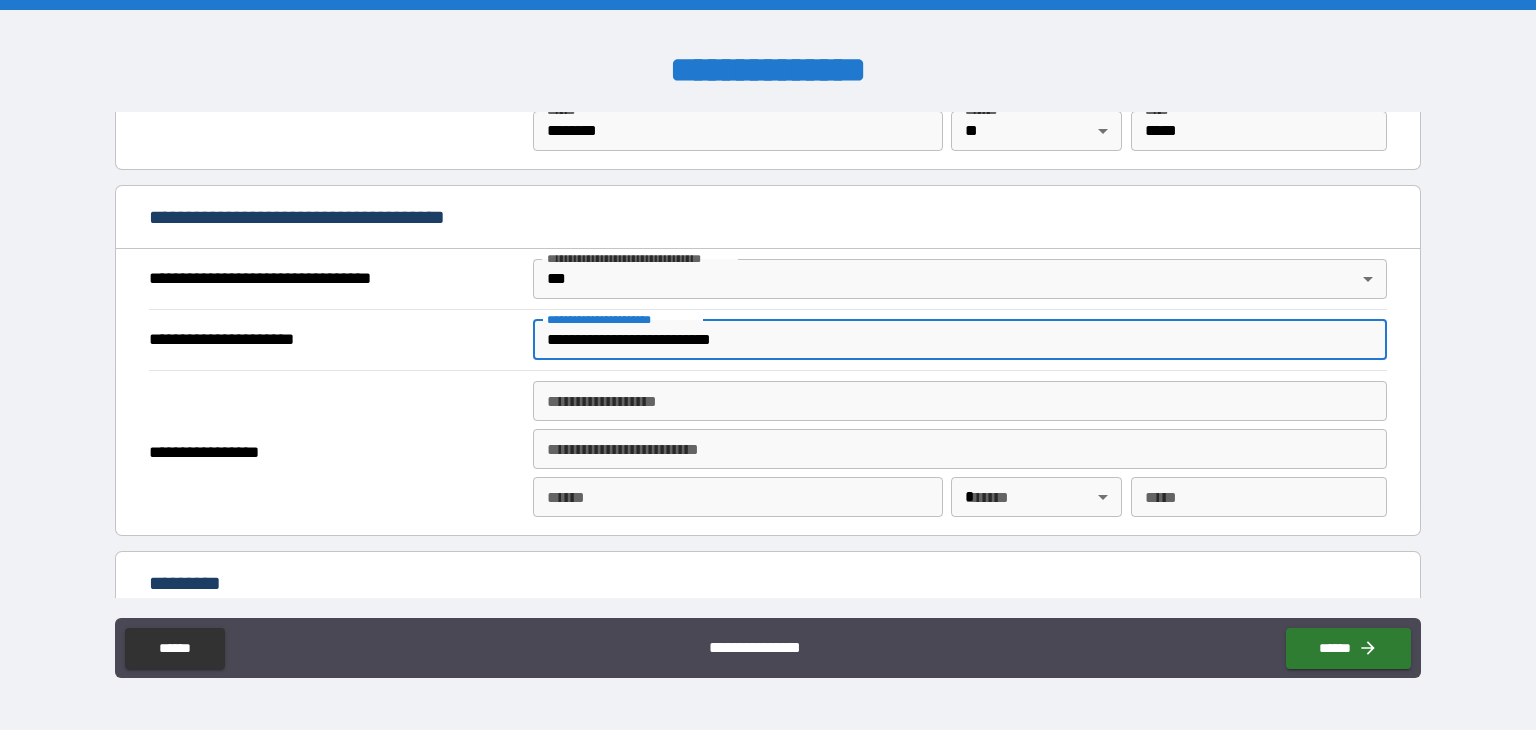 type on "**********" 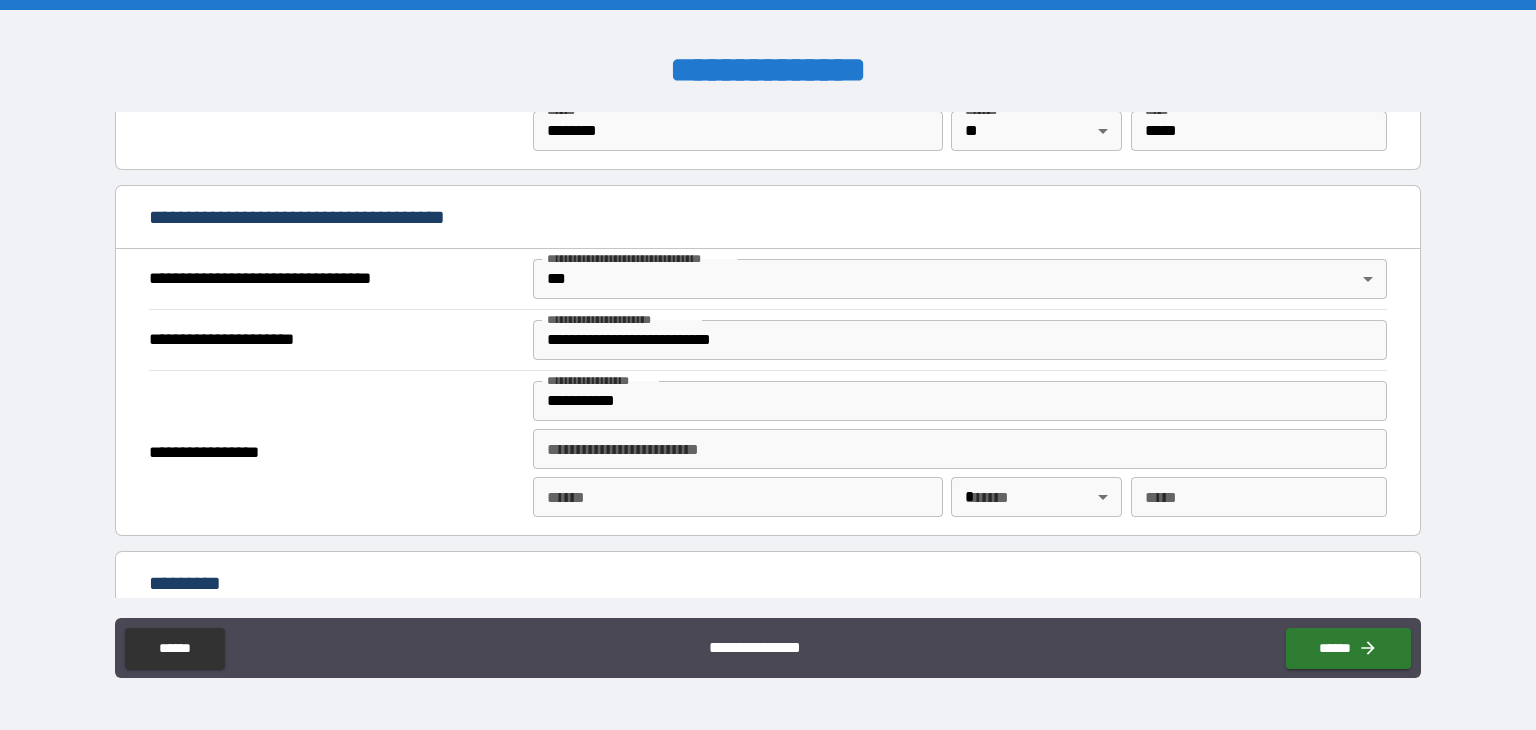 type on "**********" 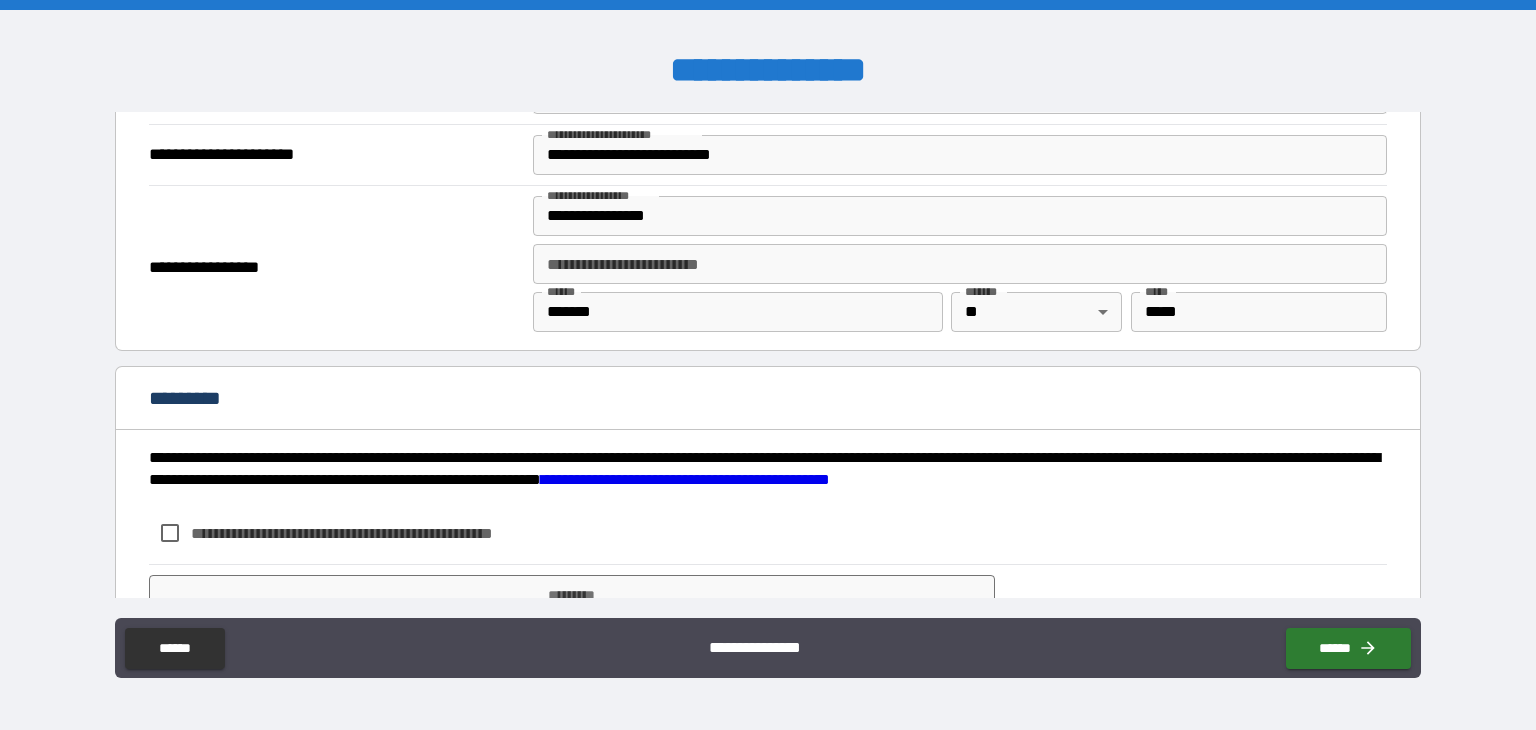 scroll, scrollTop: 2303, scrollLeft: 0, axis: vertical 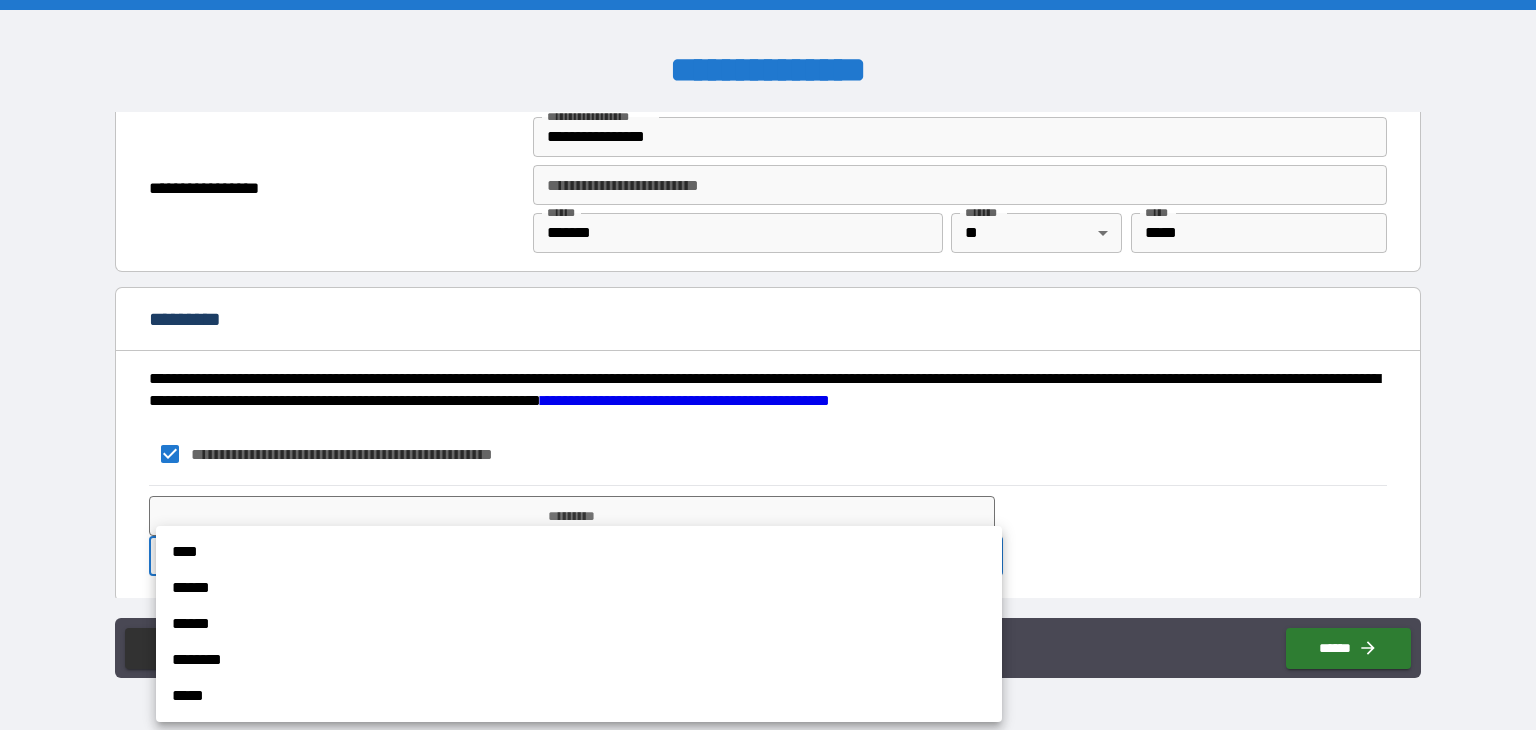 click on "**********" at bounding box center [768, 365] 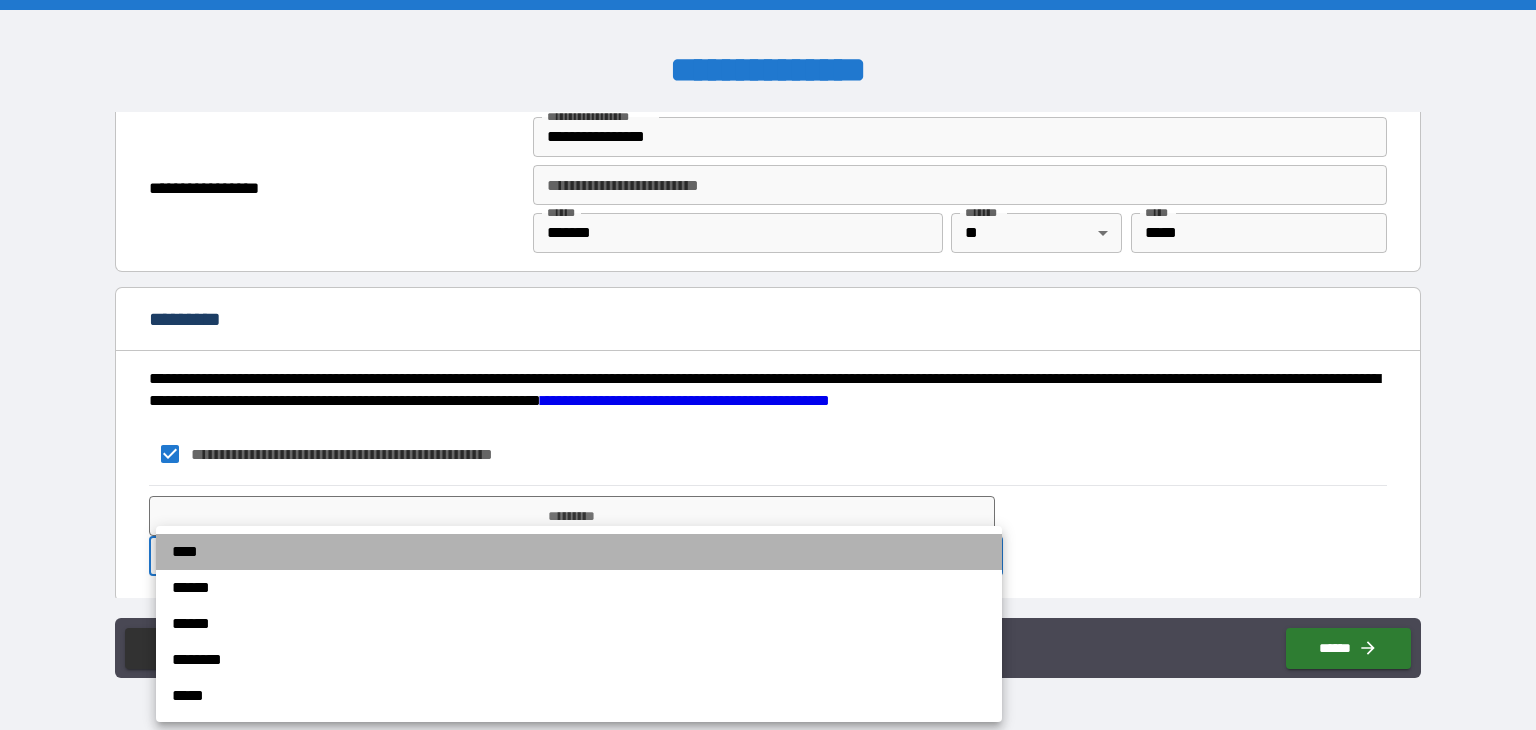 click on "****" at bounding box center [579, 552] 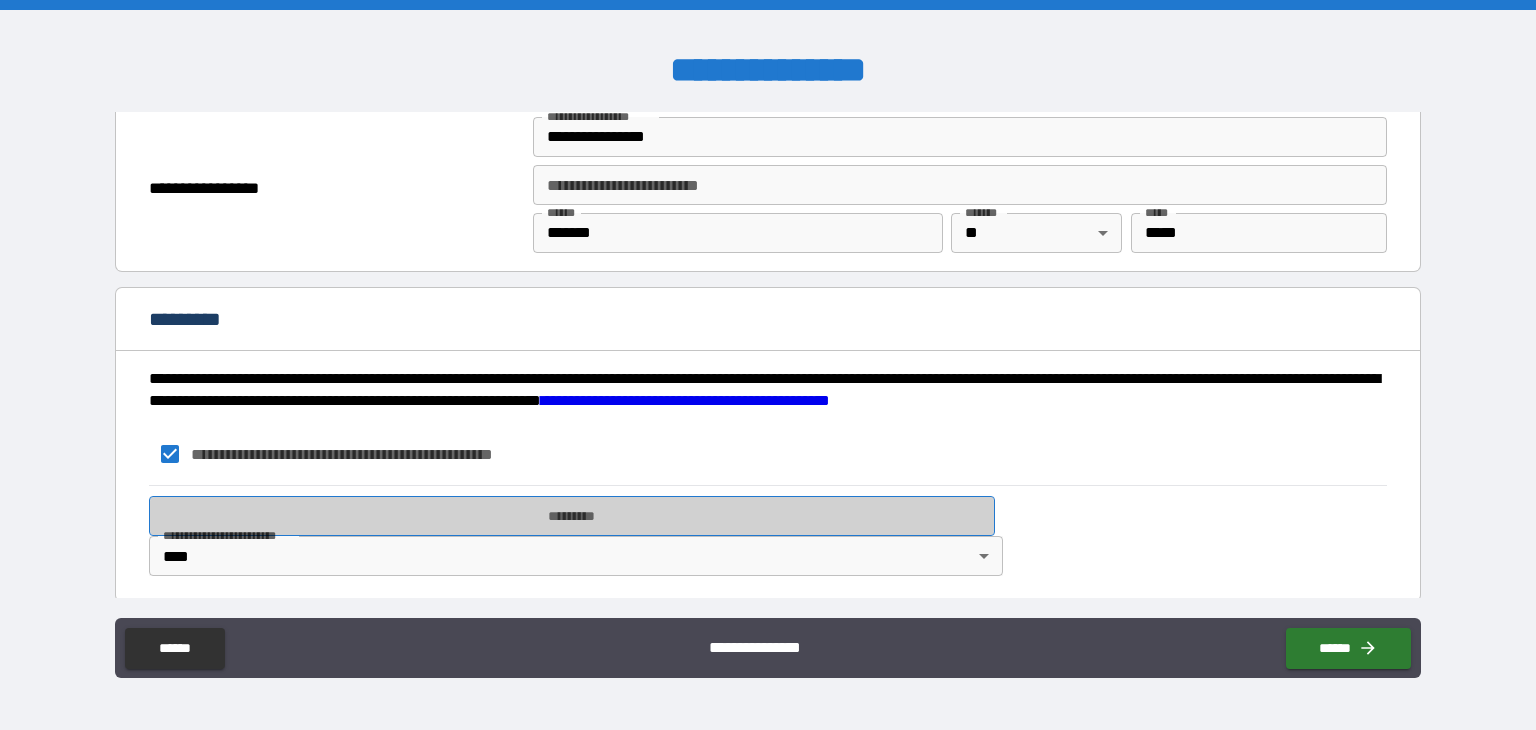 click on "*********" at bounding box center [572, 516] 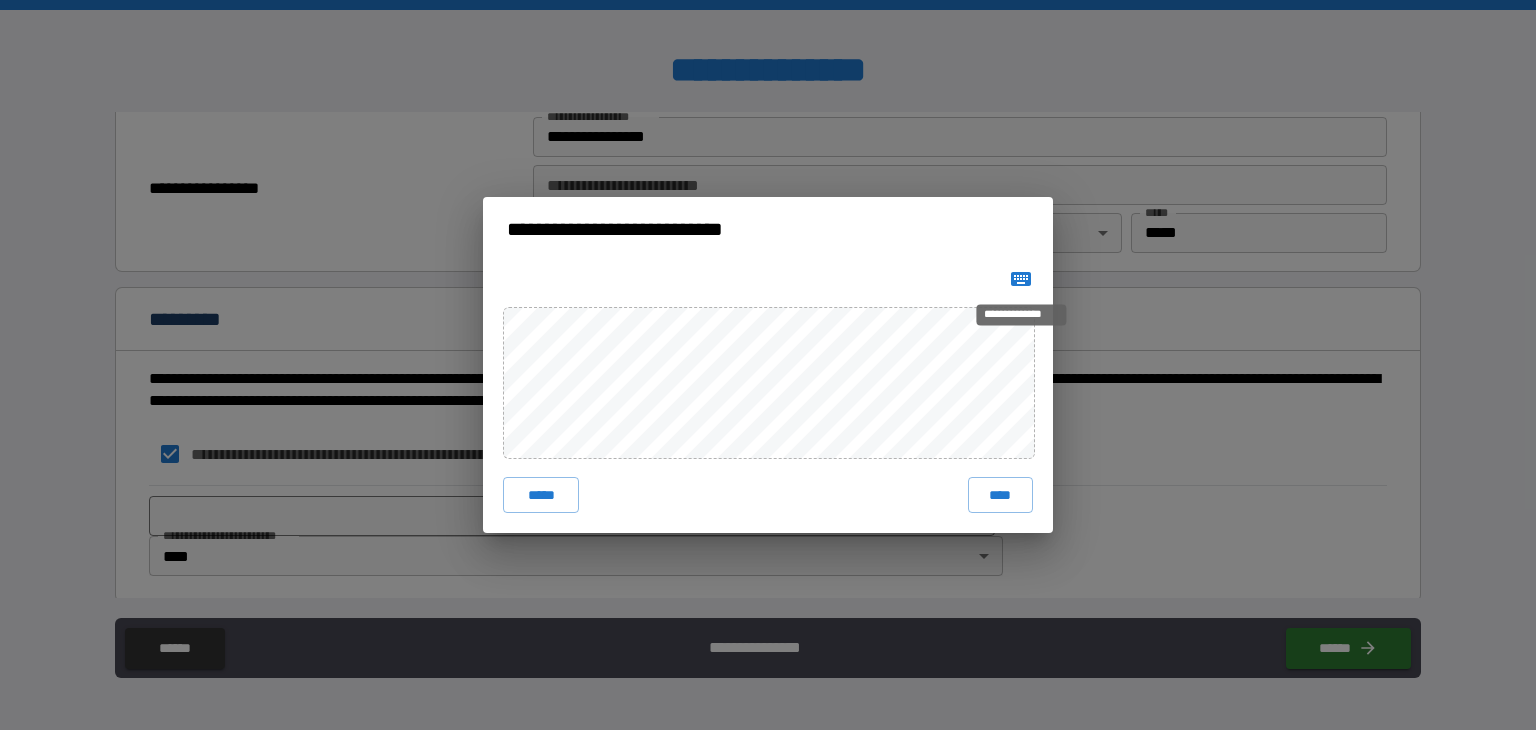 click 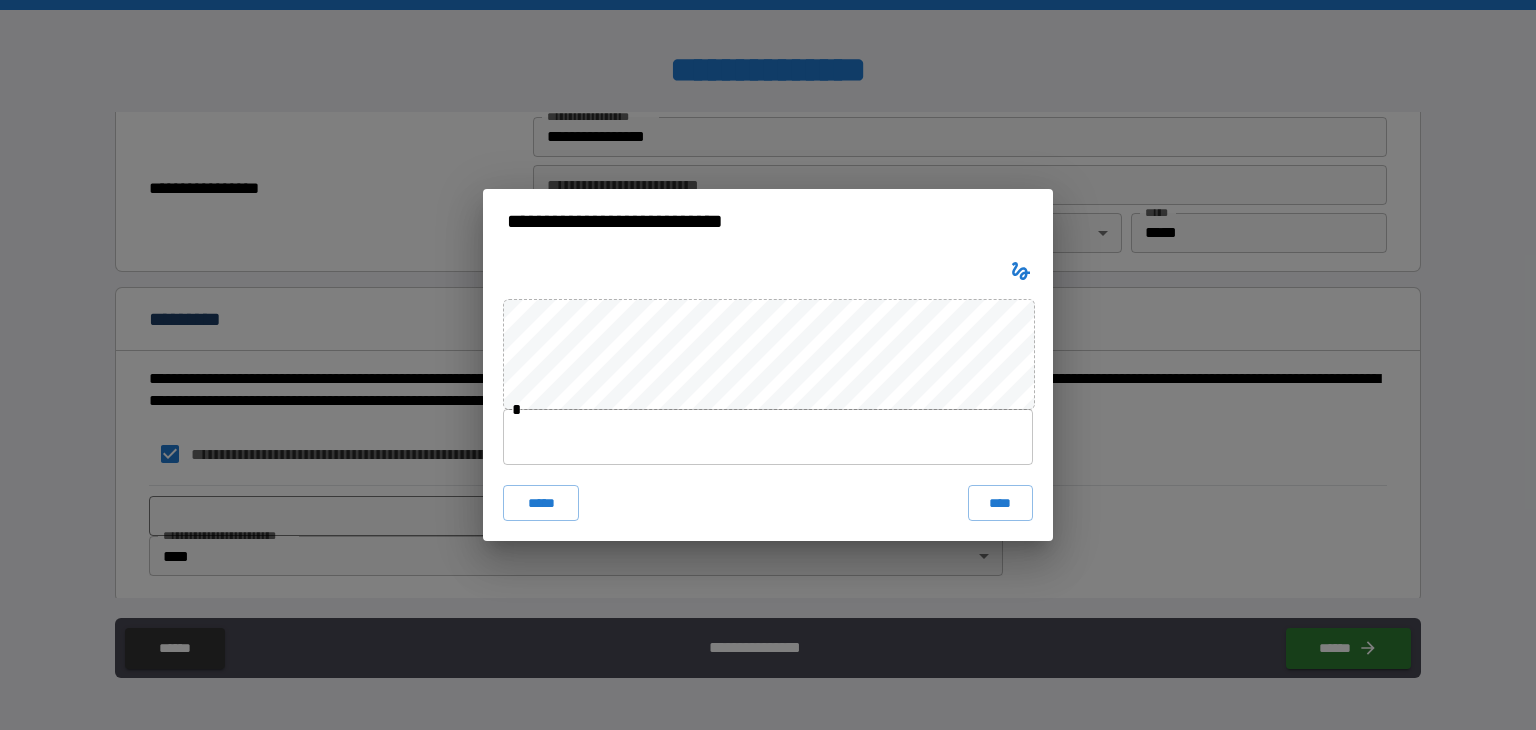 click at bounding box center [768, 437] 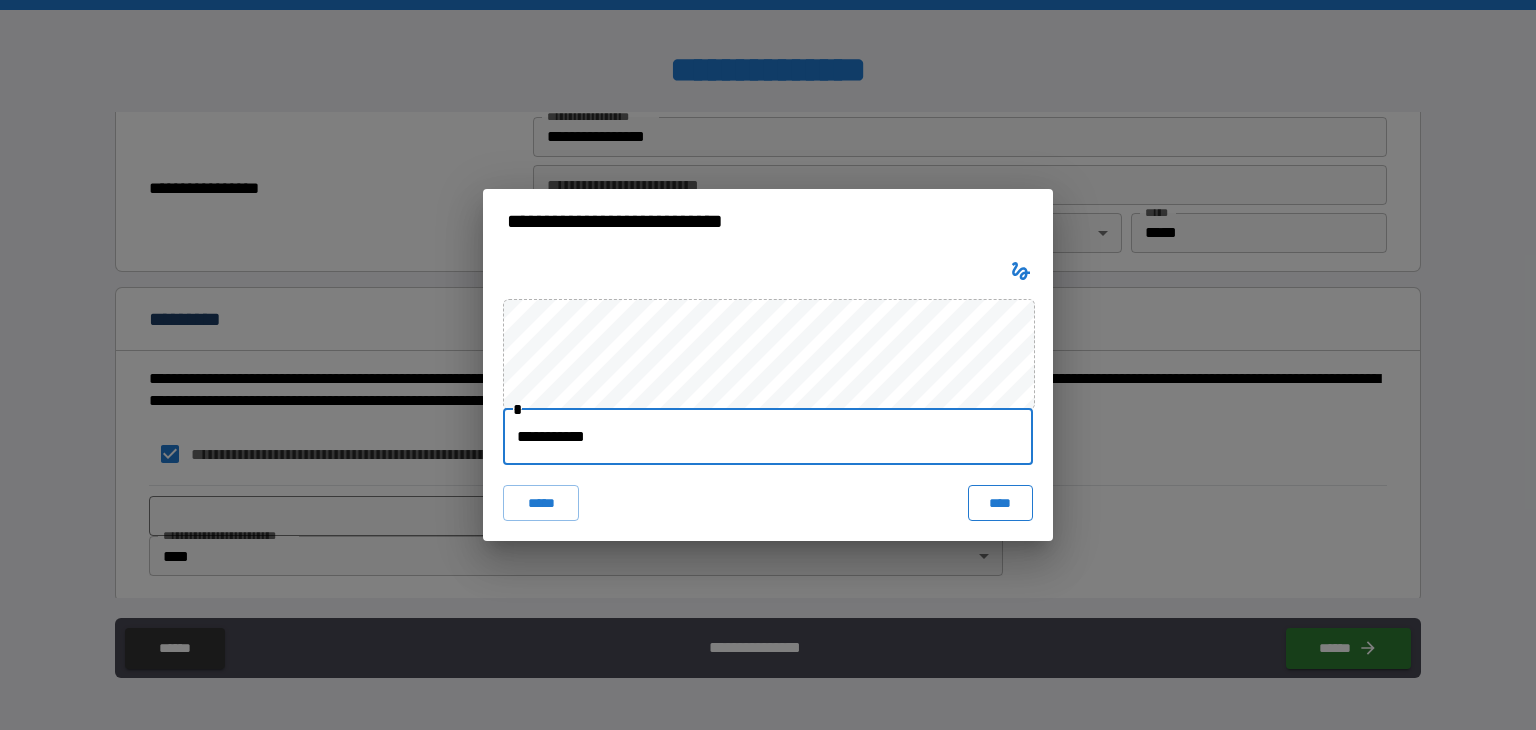 type on "**********" 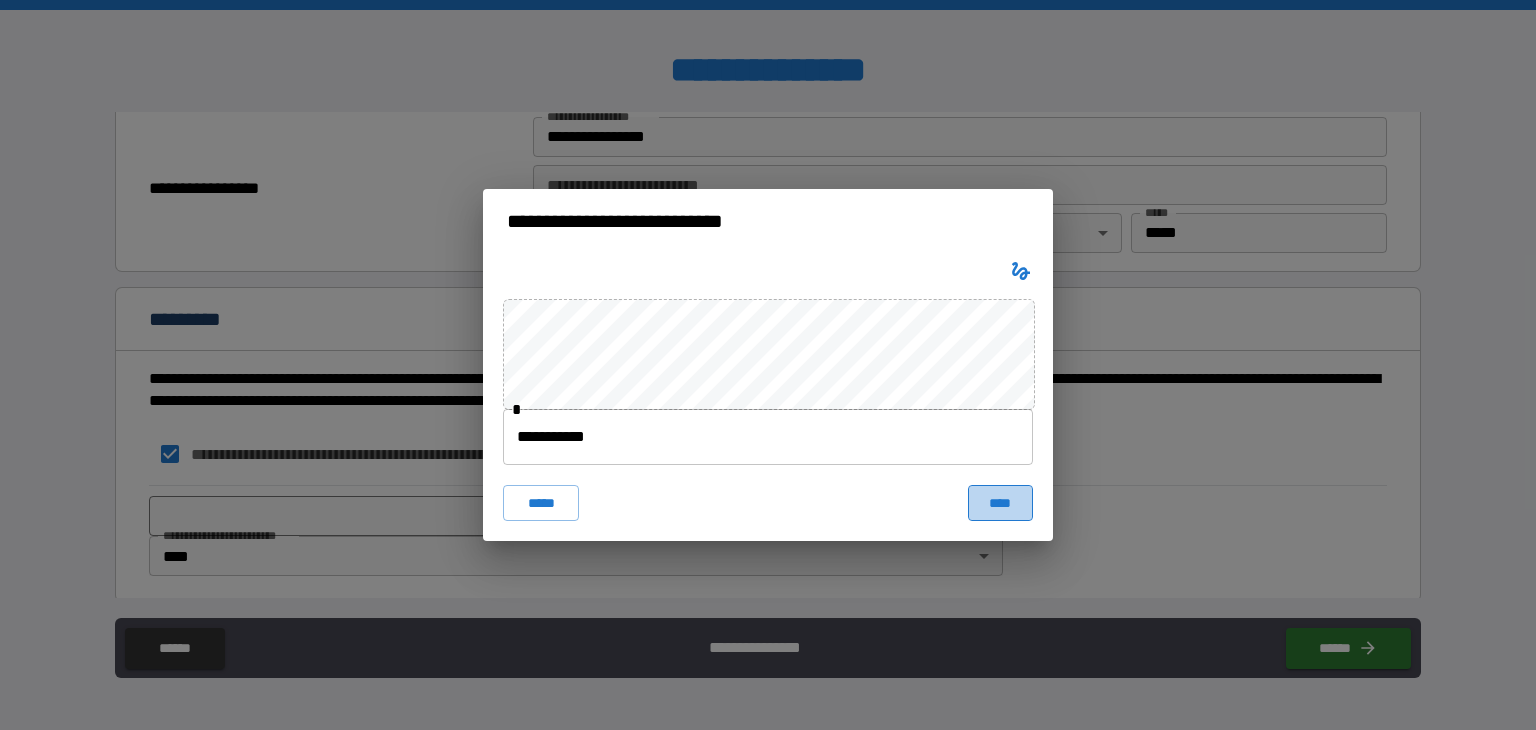 click on "****" at bounding box center [1000, 503] 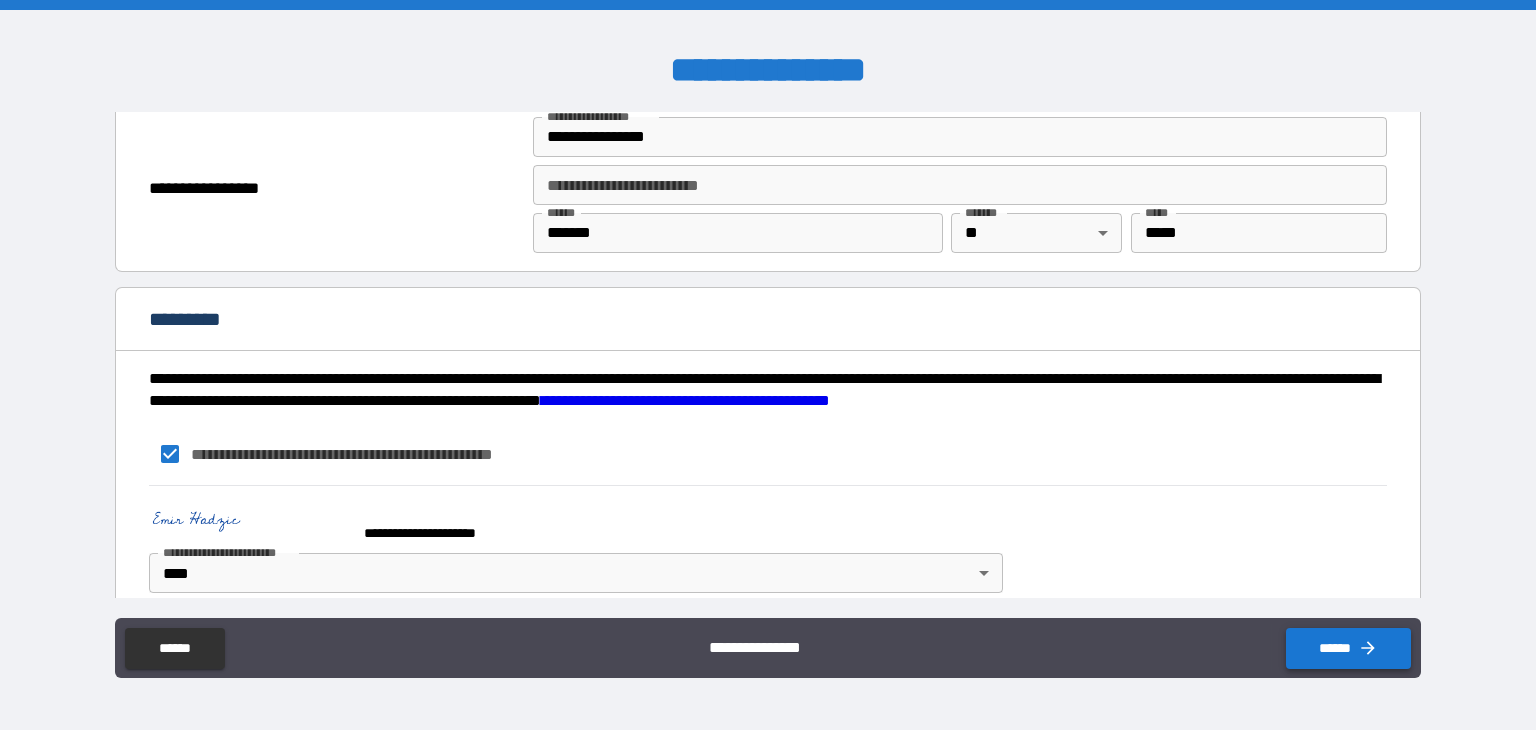 click 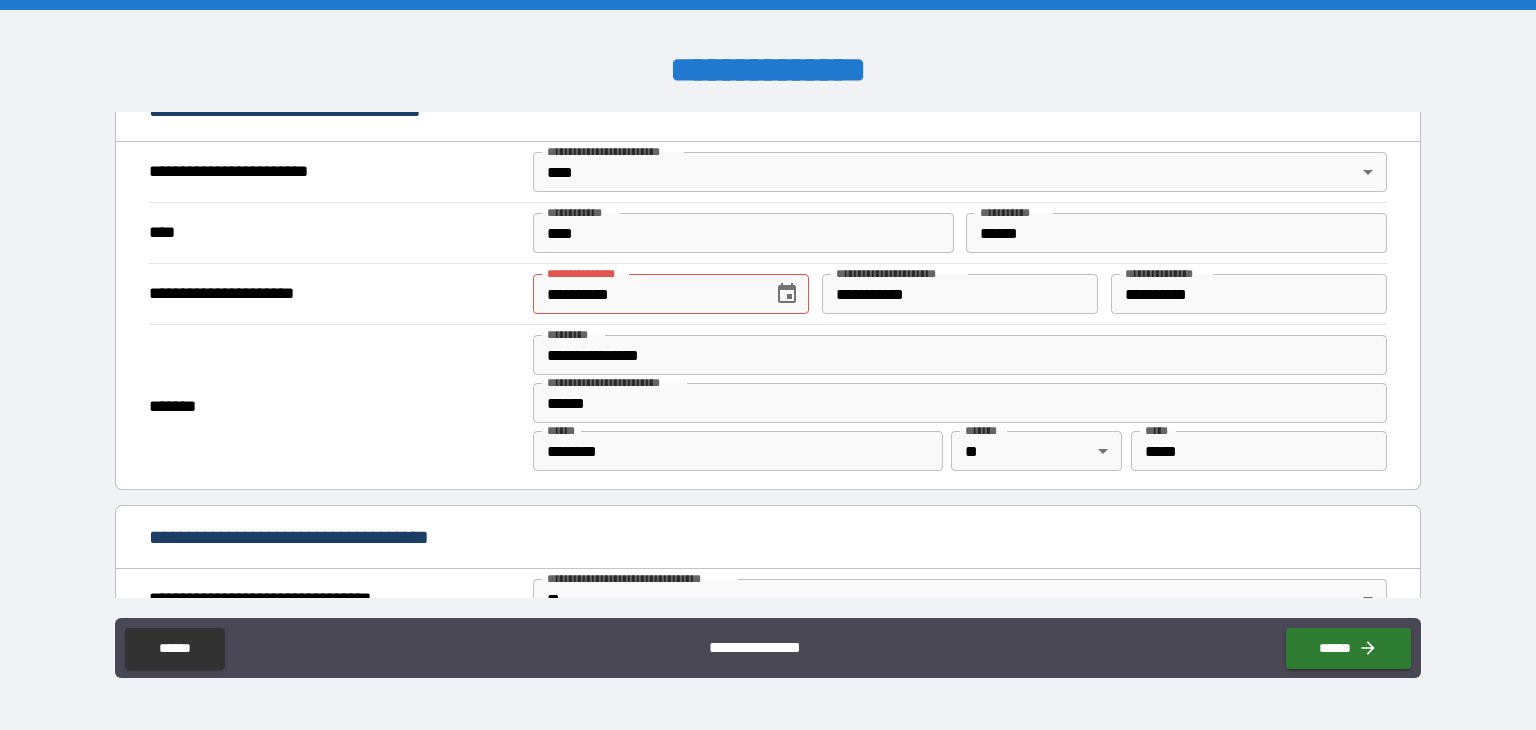 scroll, scrollTop: 746, scrollLeft: 0, axis: vertical 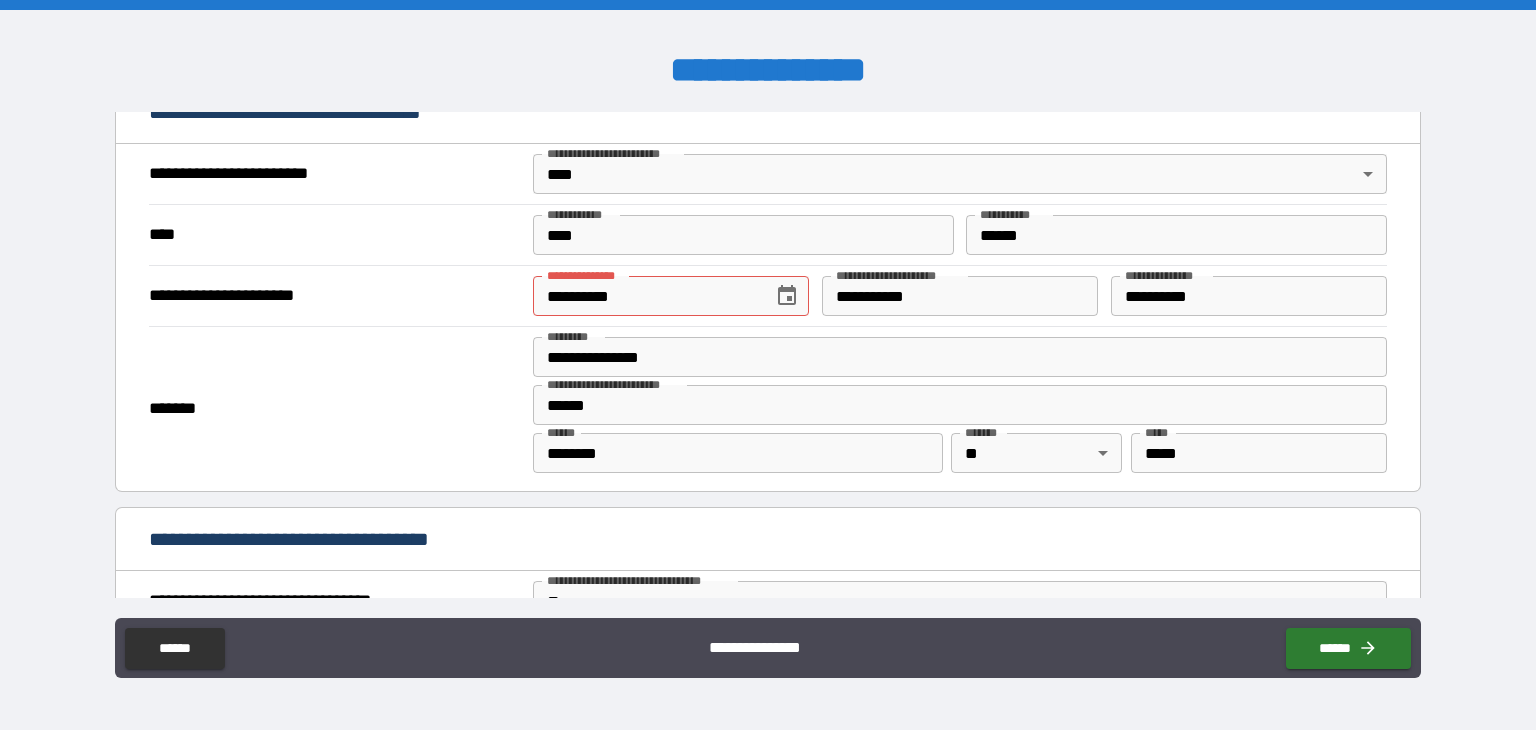 click 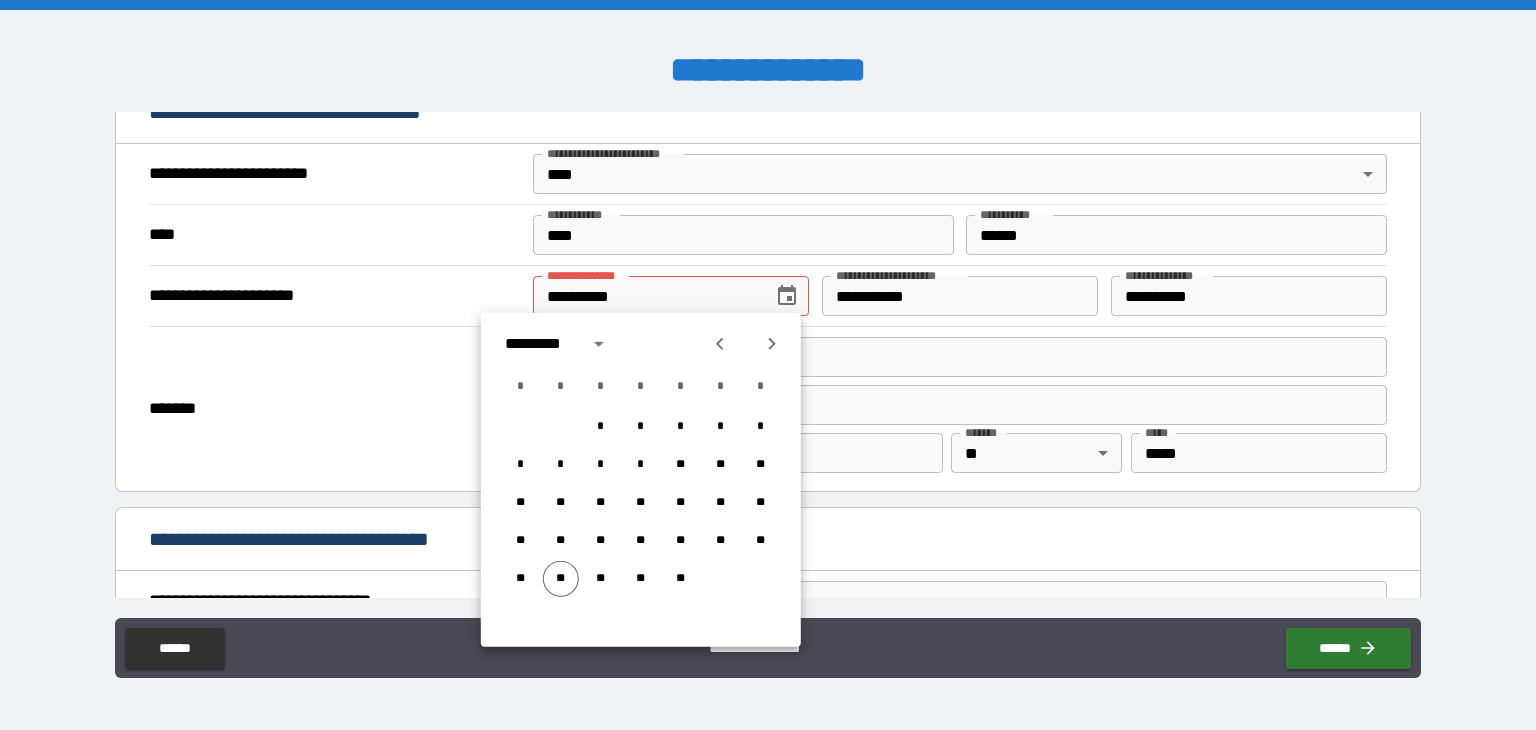 click on "**********" at bounding box center [646, 296] 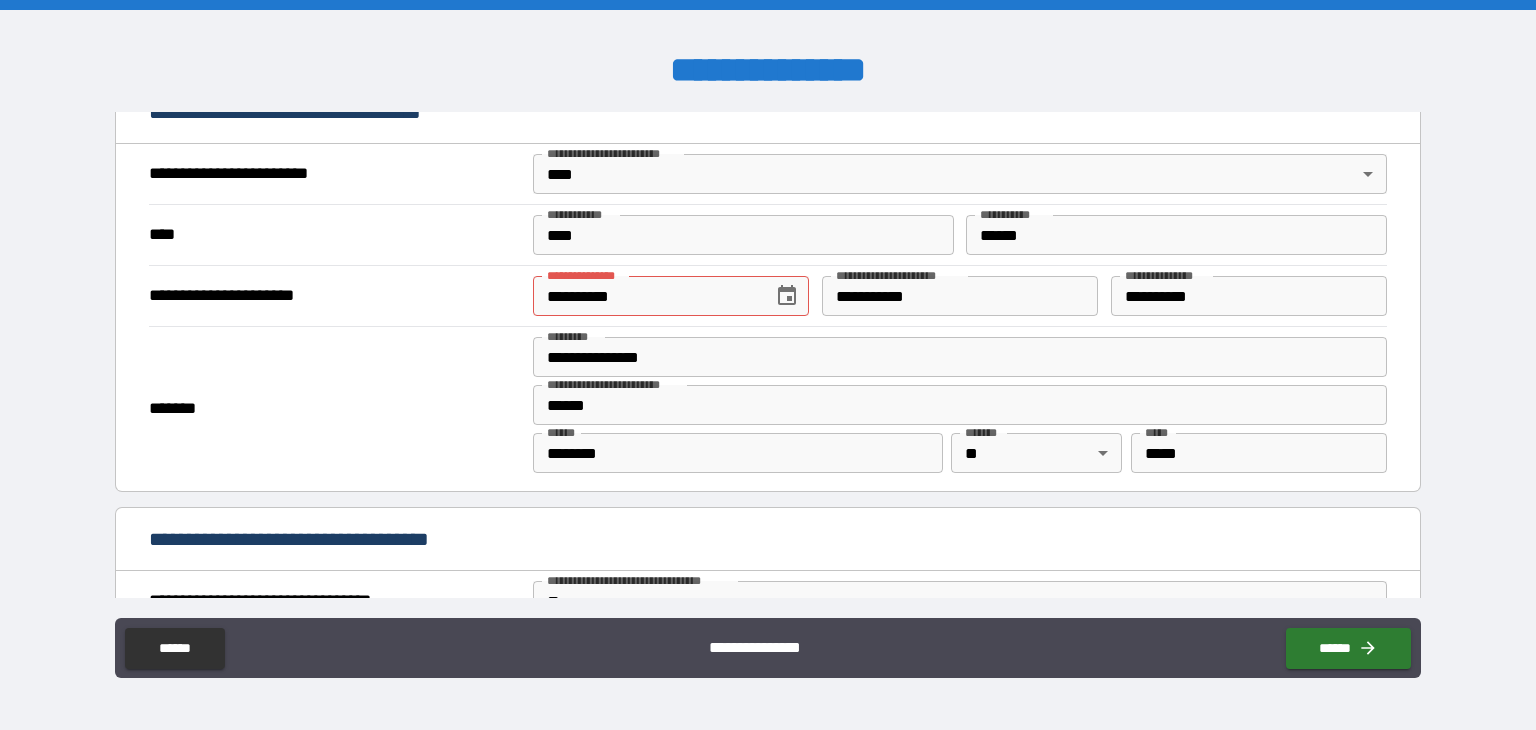 click on "**********" at bounding box center (646, 296) 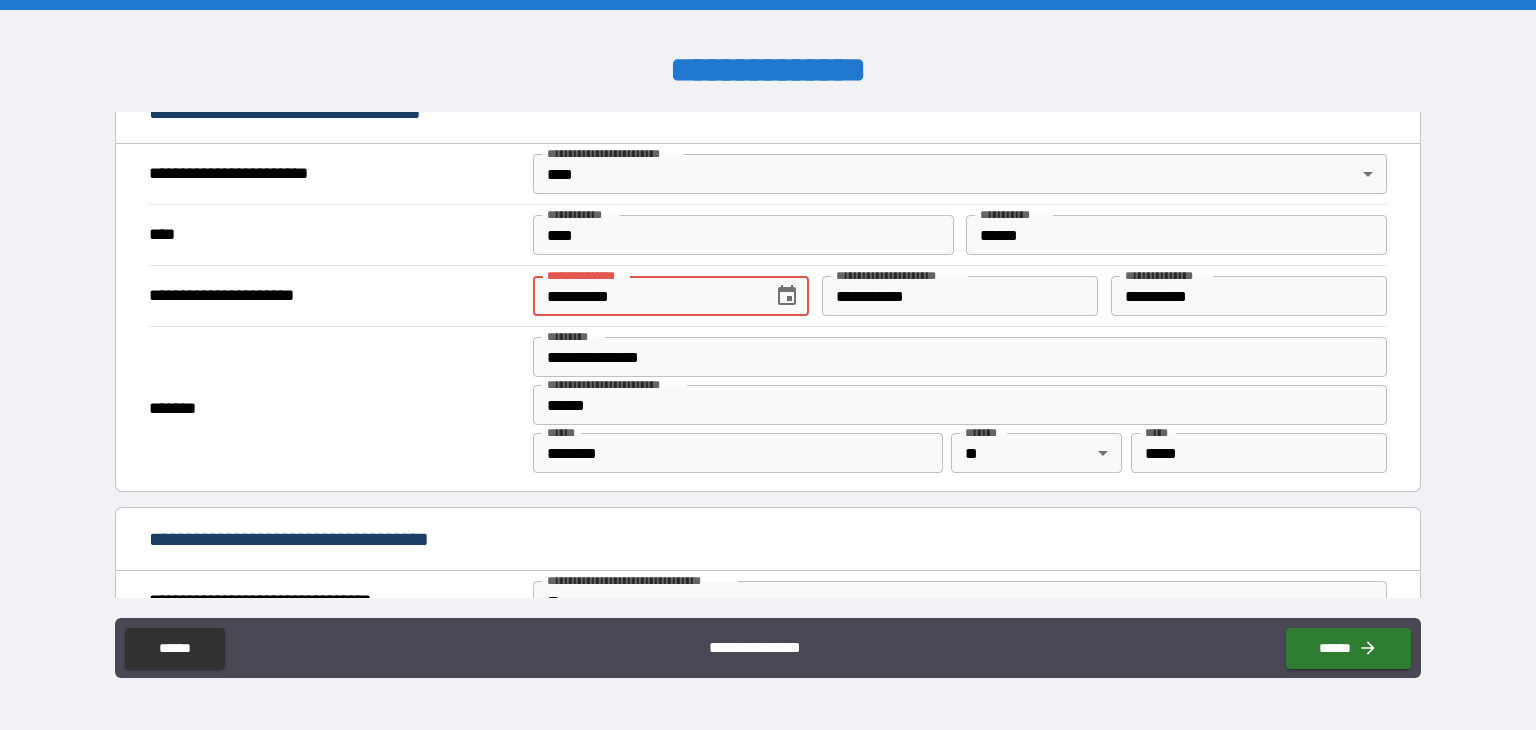 click on "**********" at bounding box center [646, 296] 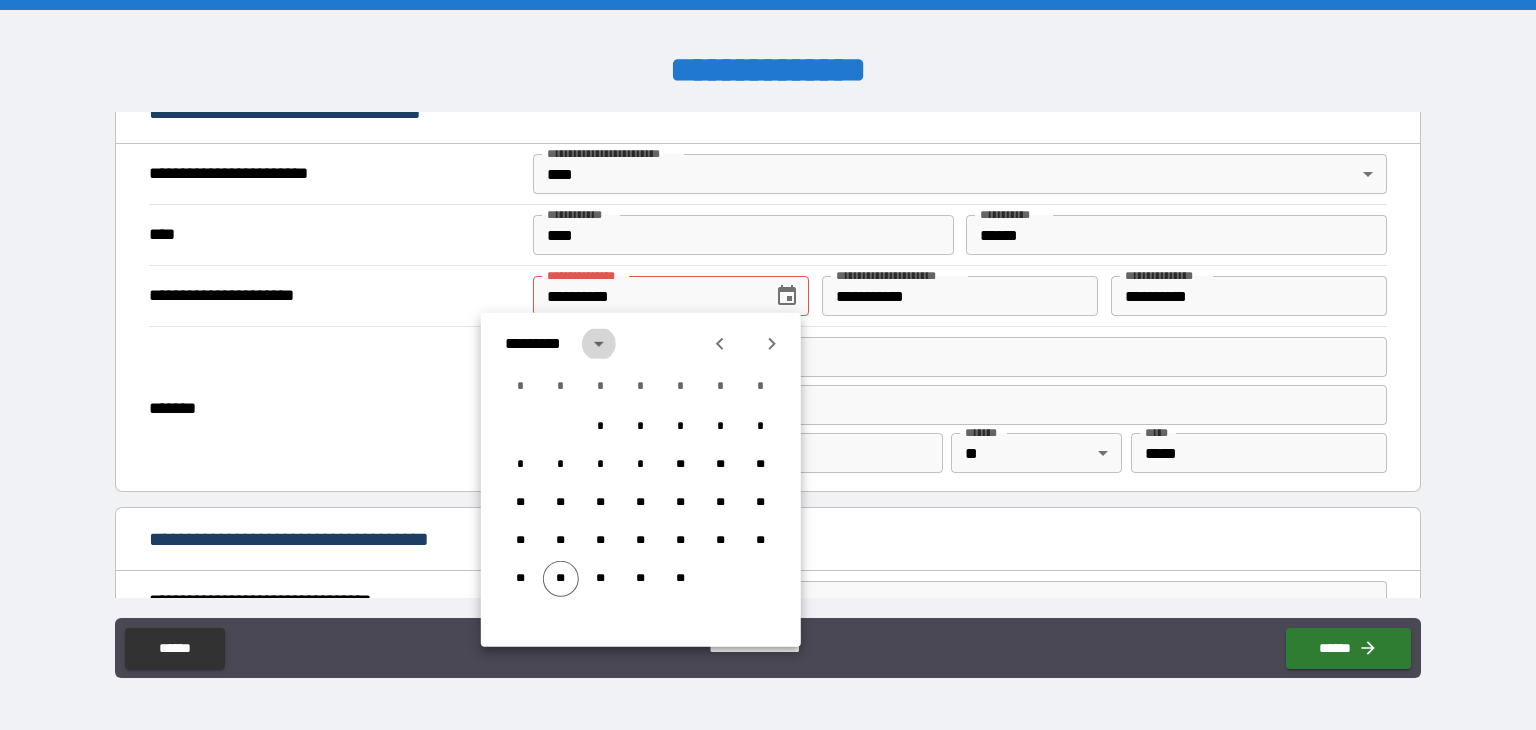 click 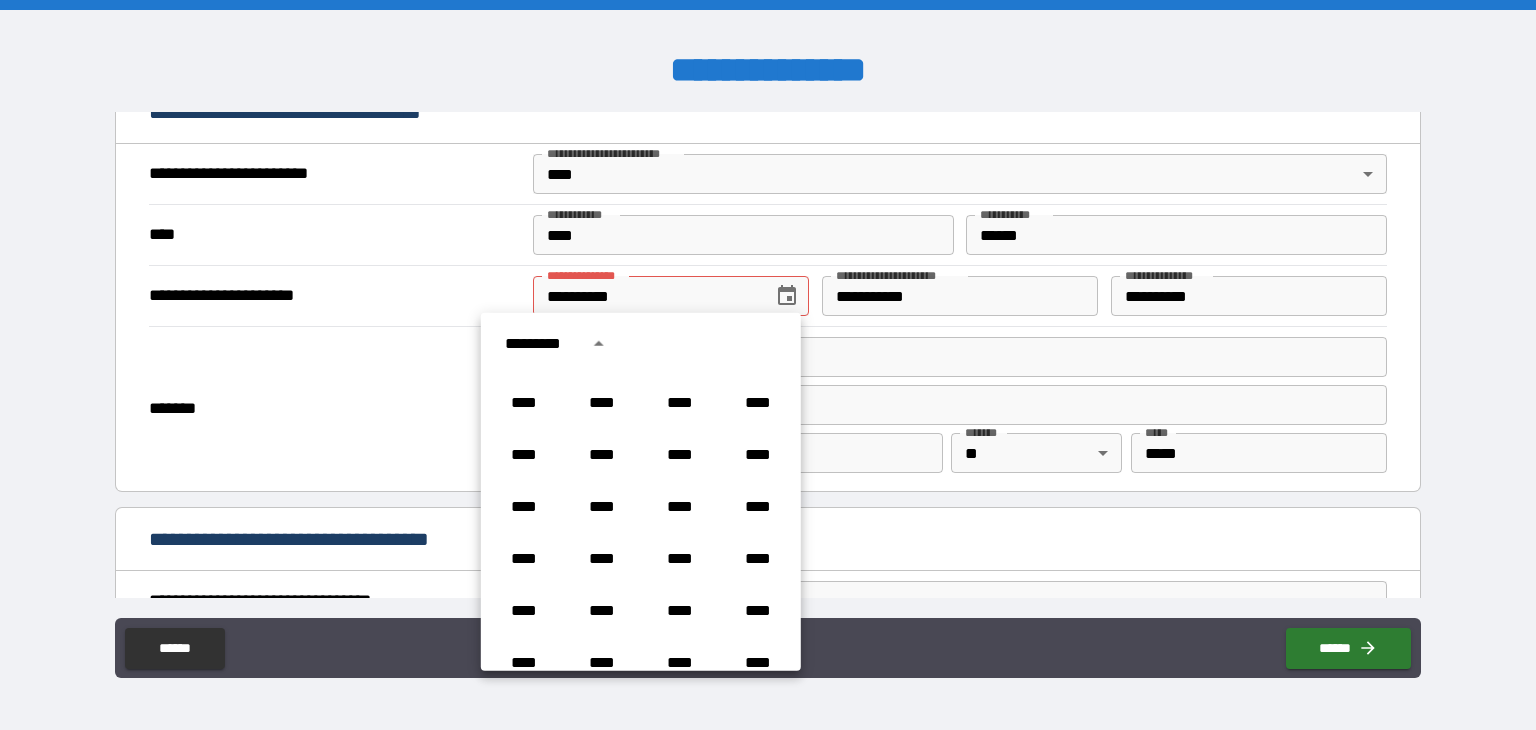scroll, scrollTop: 934, scrollLeft: 0, axis: vertical 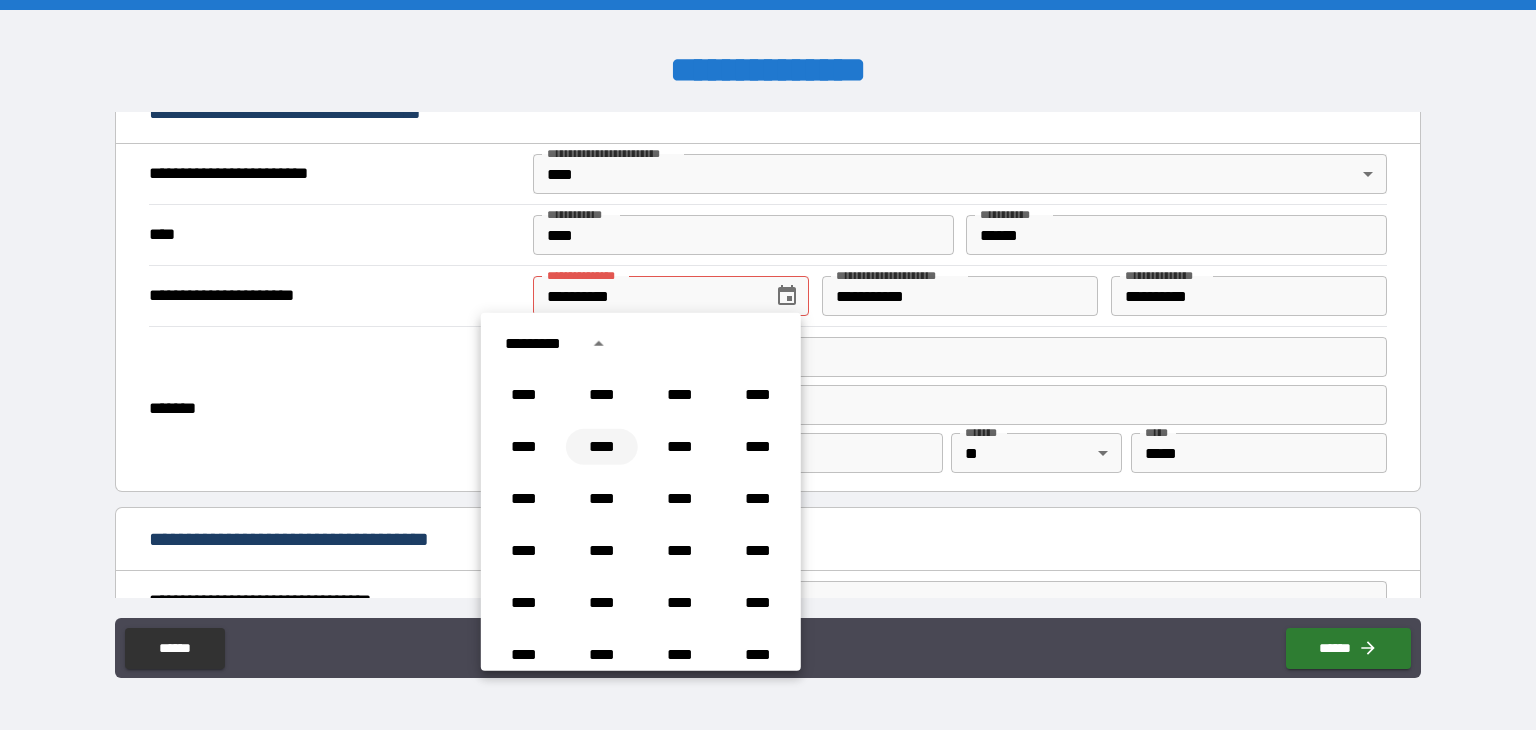 click on "****" at bounding box center [602, 447] 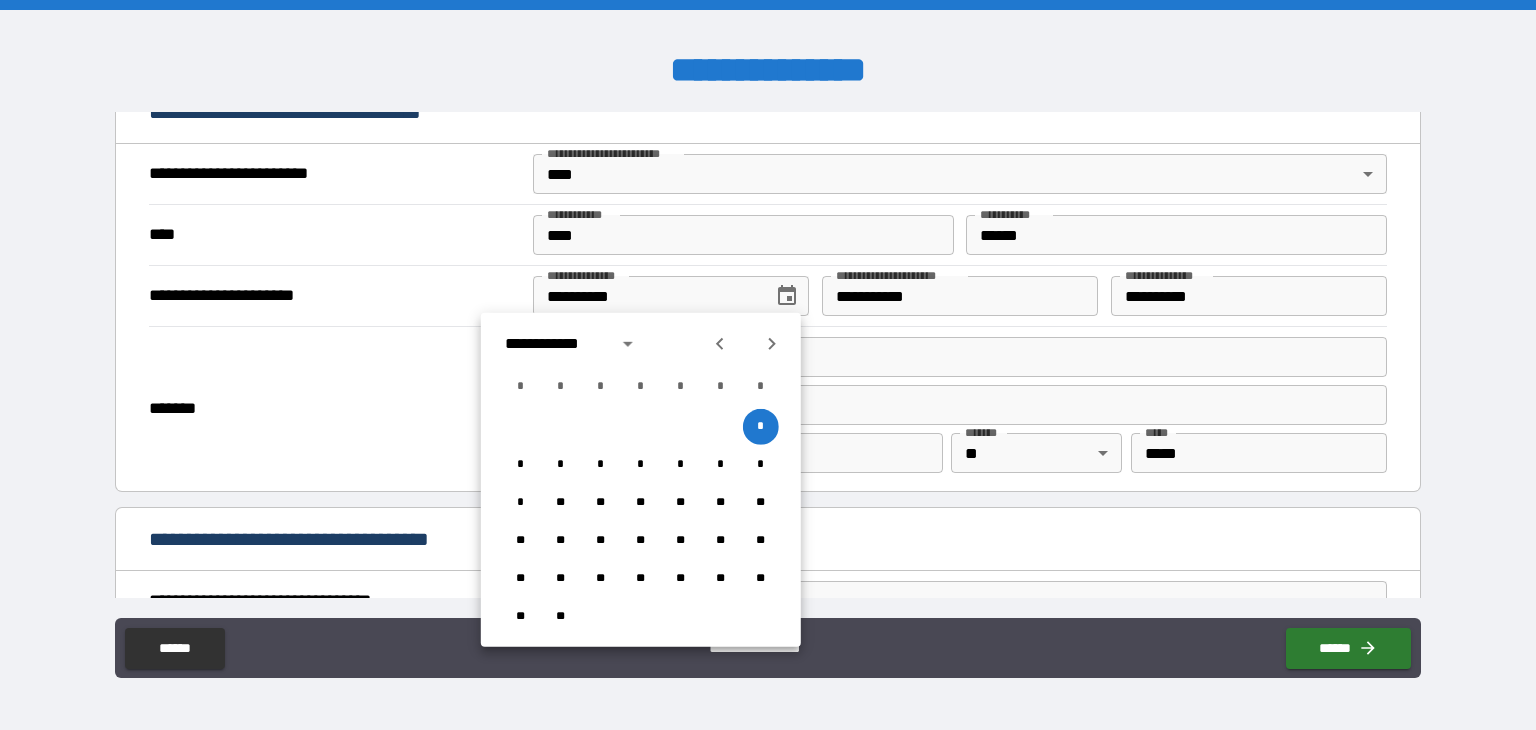 click on "**********" at bounding box center (555, 344) 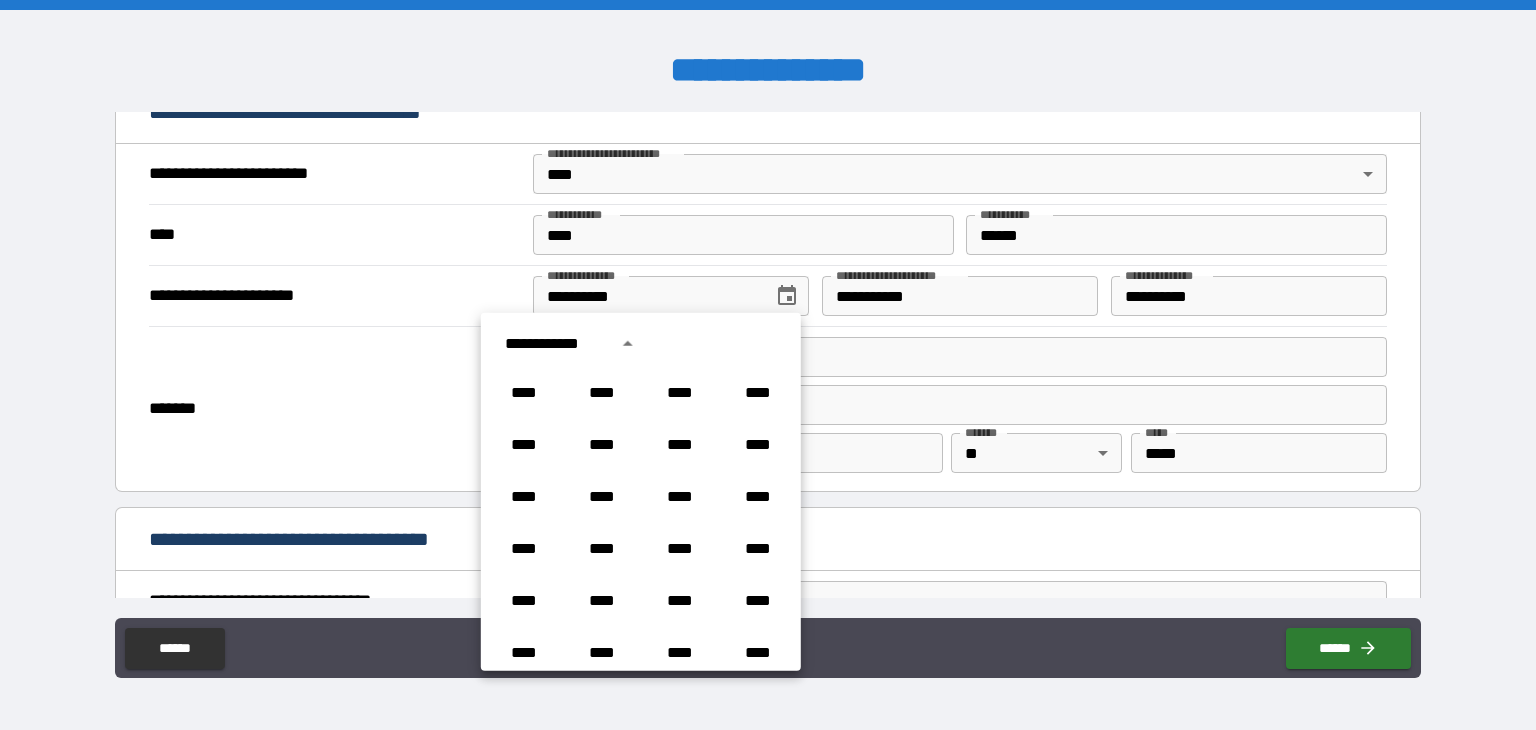 scroll, scrollTop: 862, scrollLeft: 0, axis: vertical 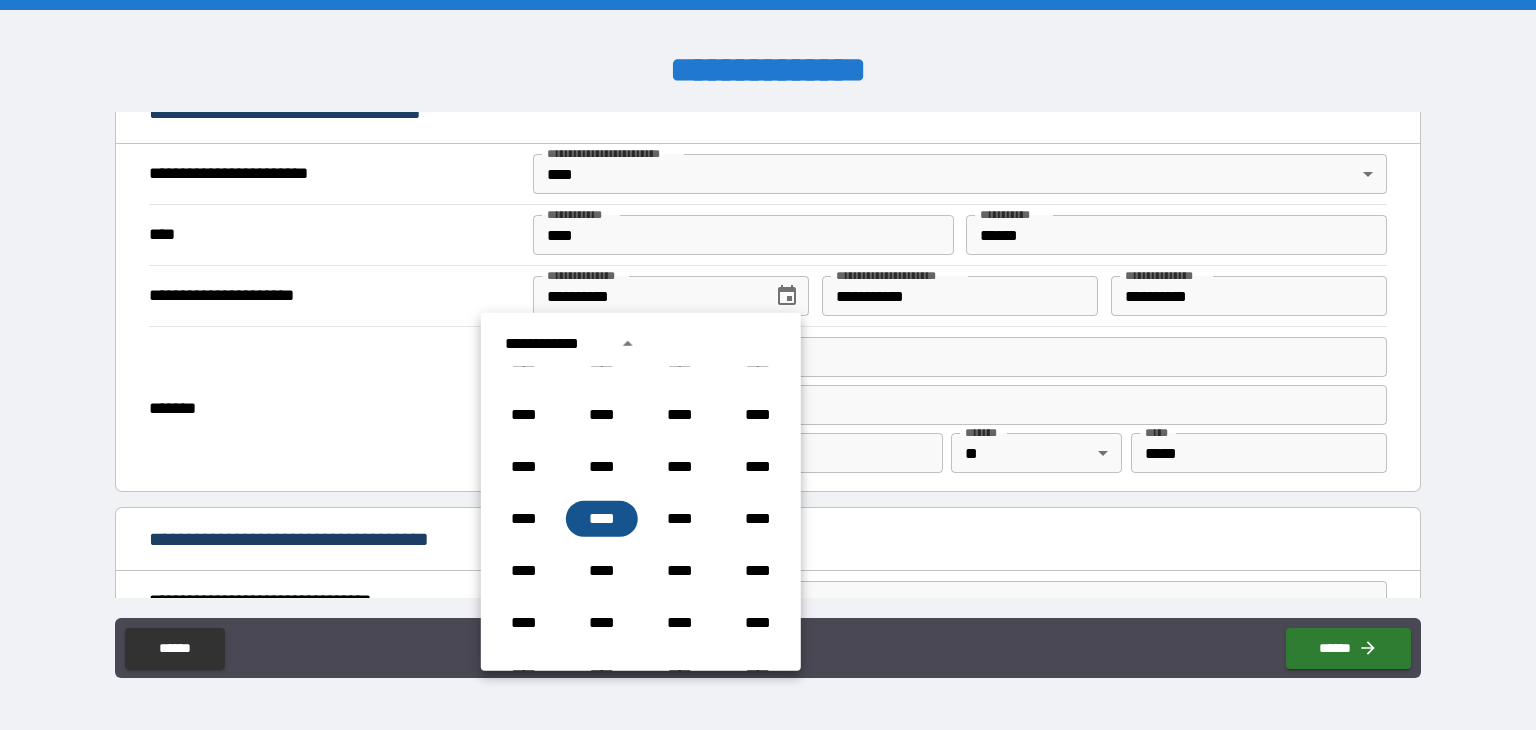 click on "****" at bounding box center (602, 519) 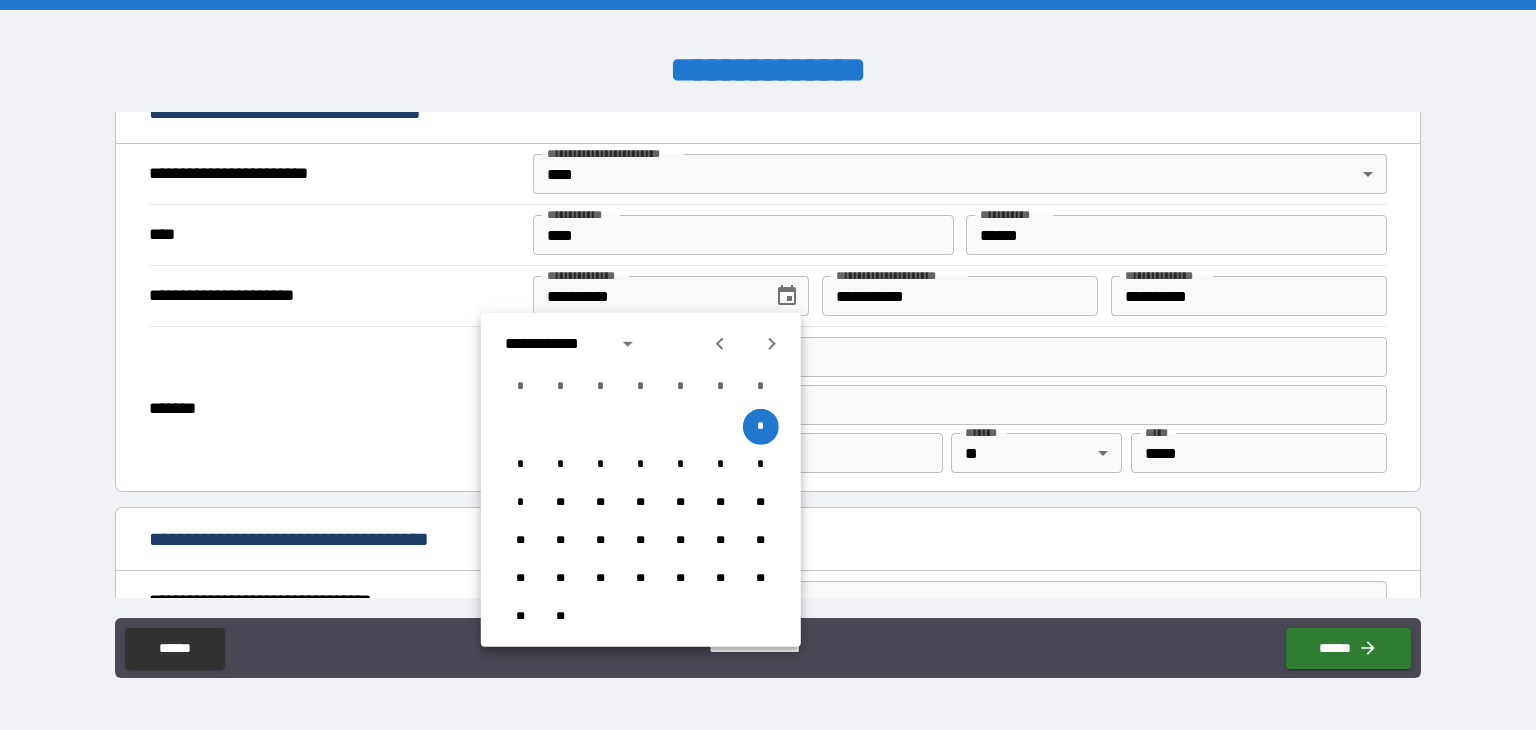 click 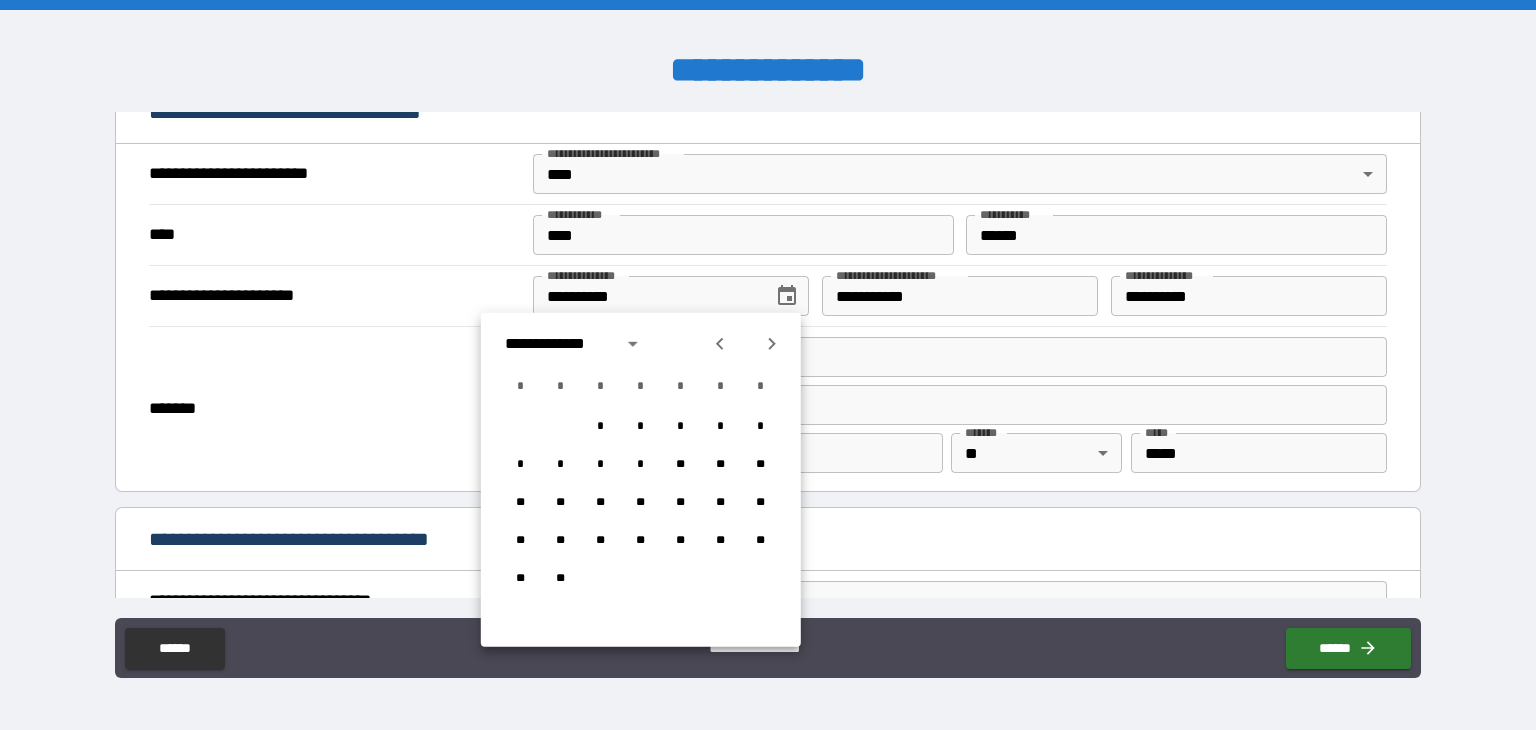 click 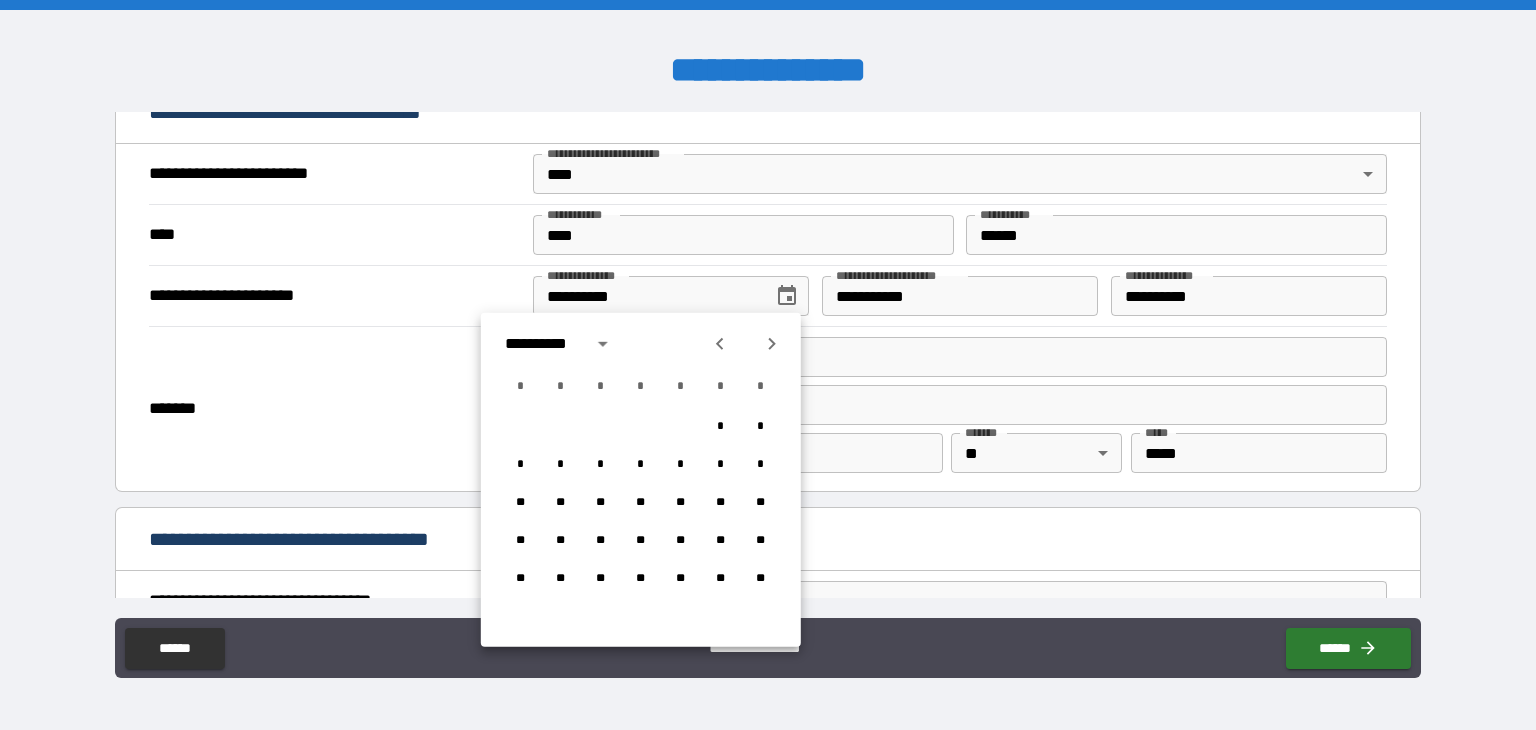 click 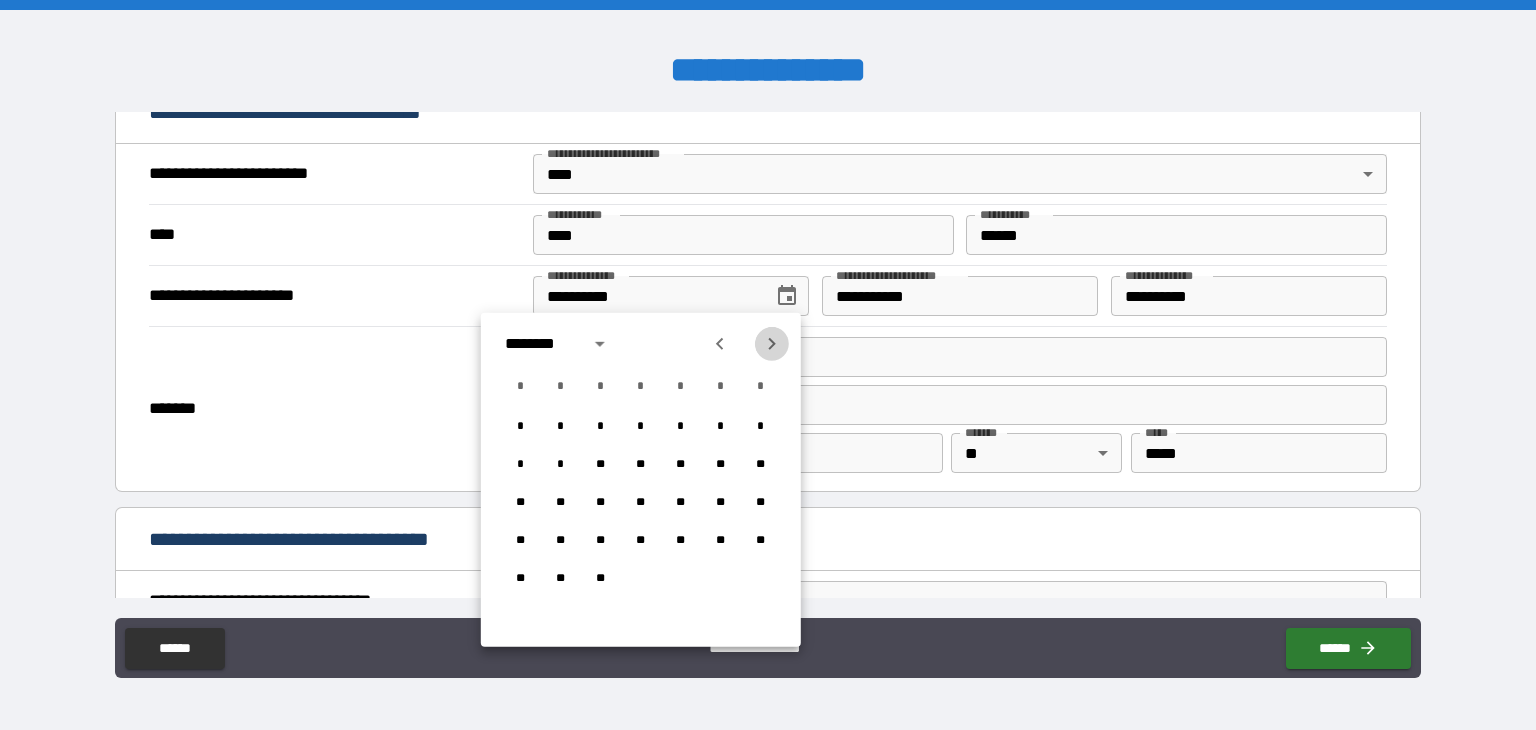 click 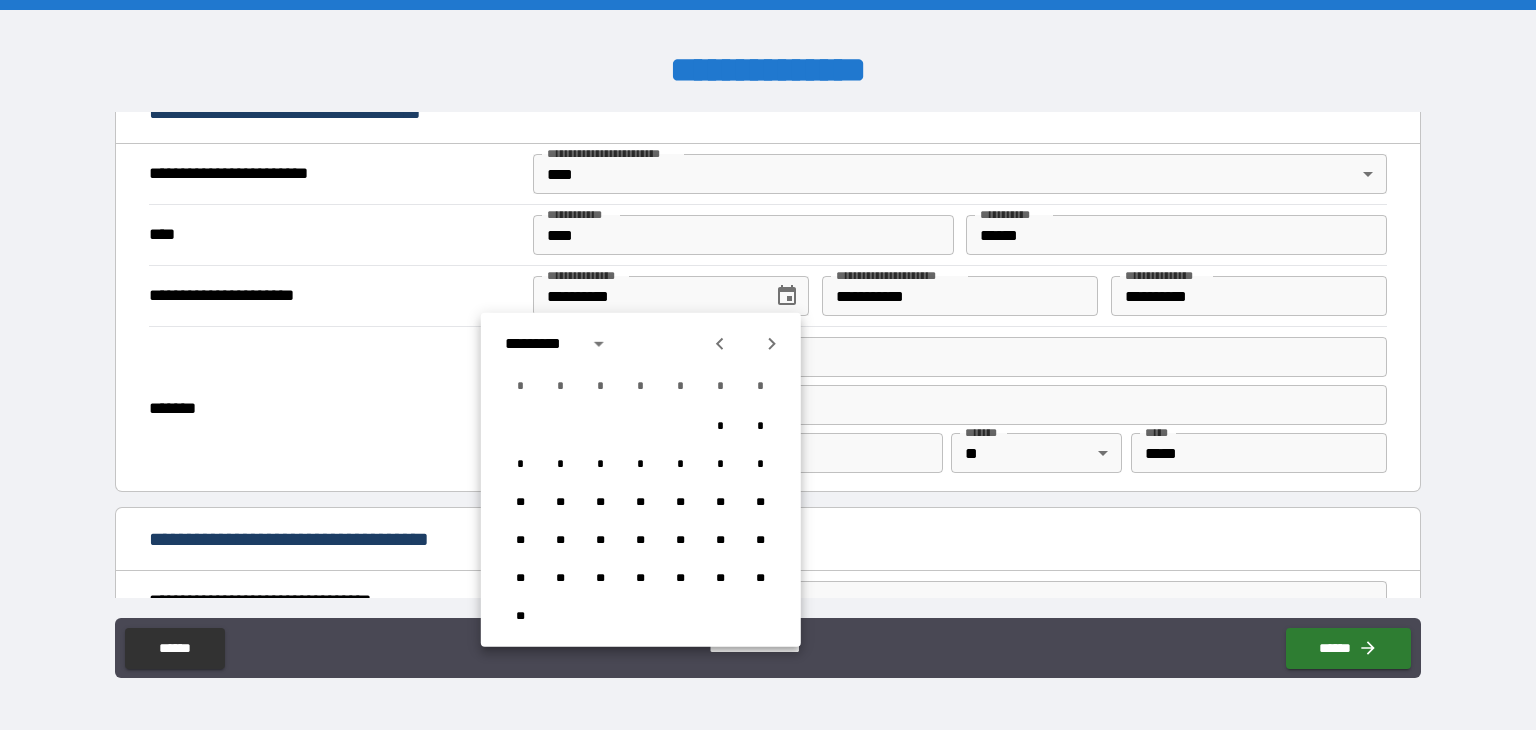 click 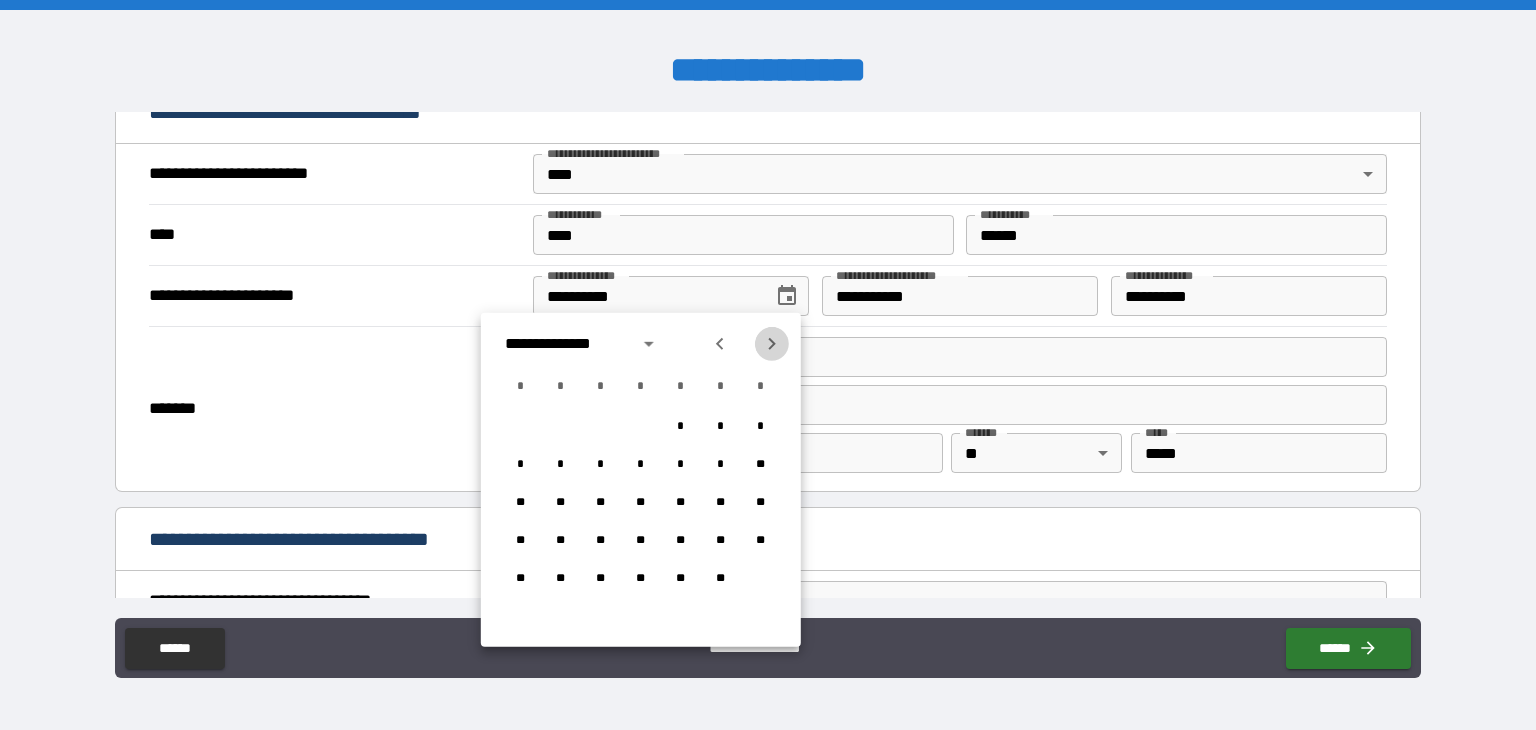 click 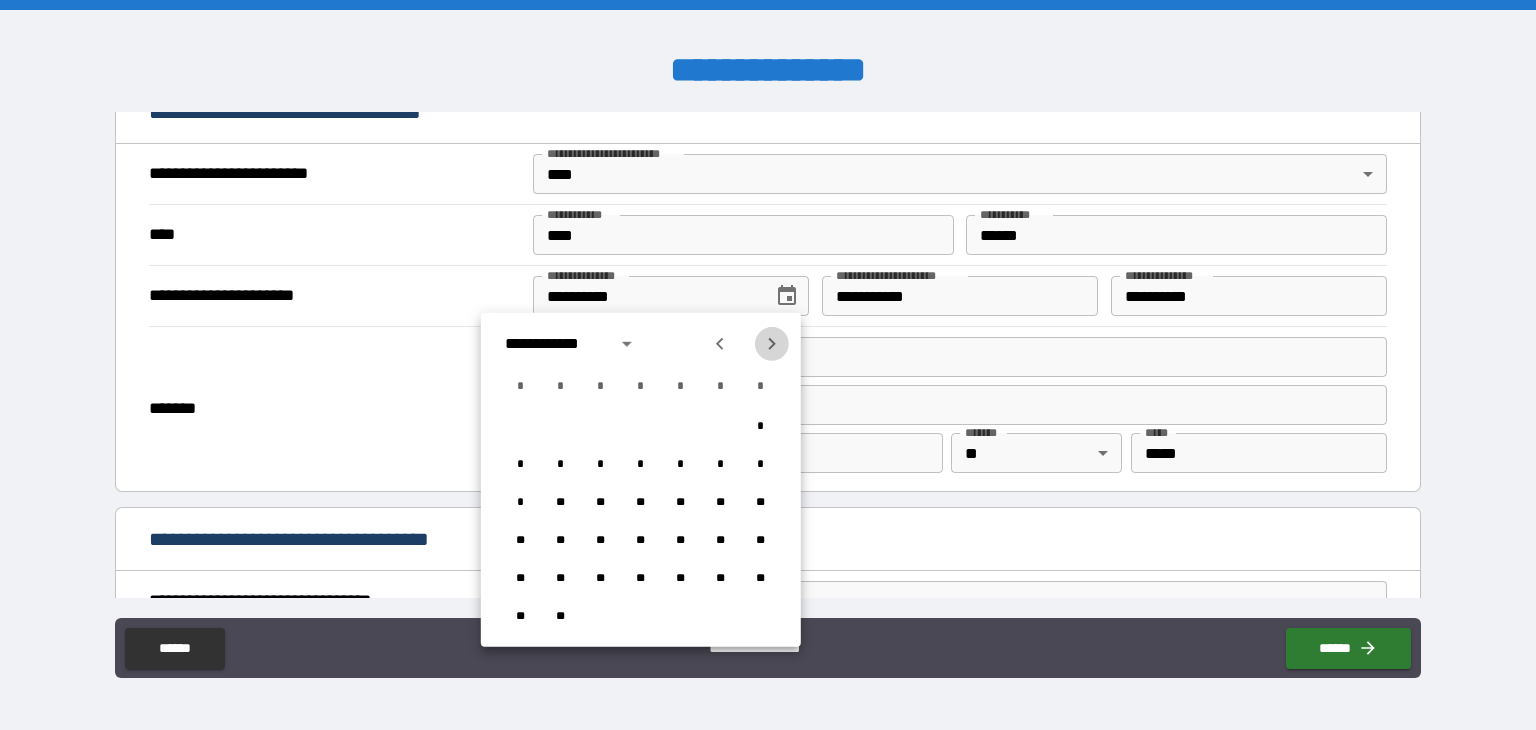 click 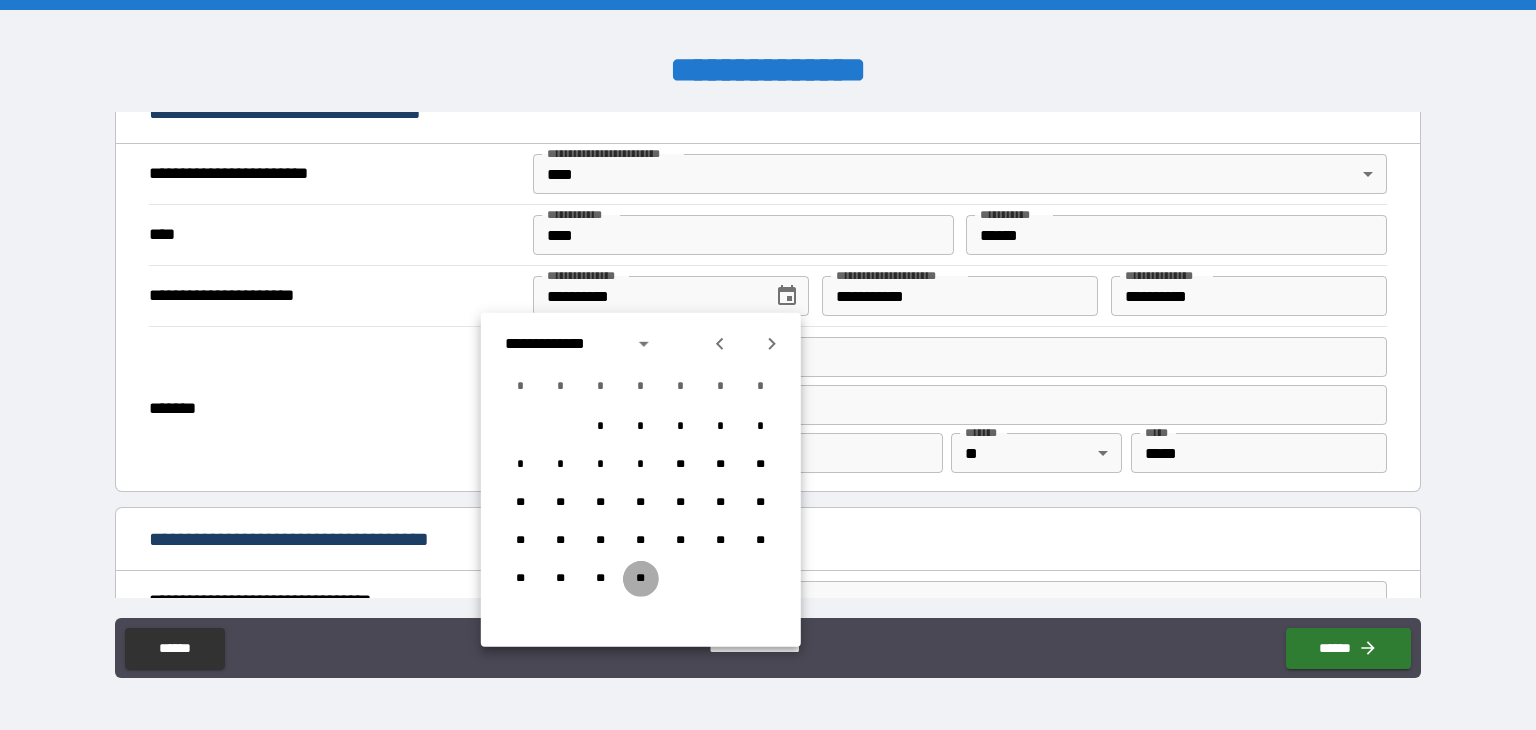 click on "**" at bounding box center (641, 579) 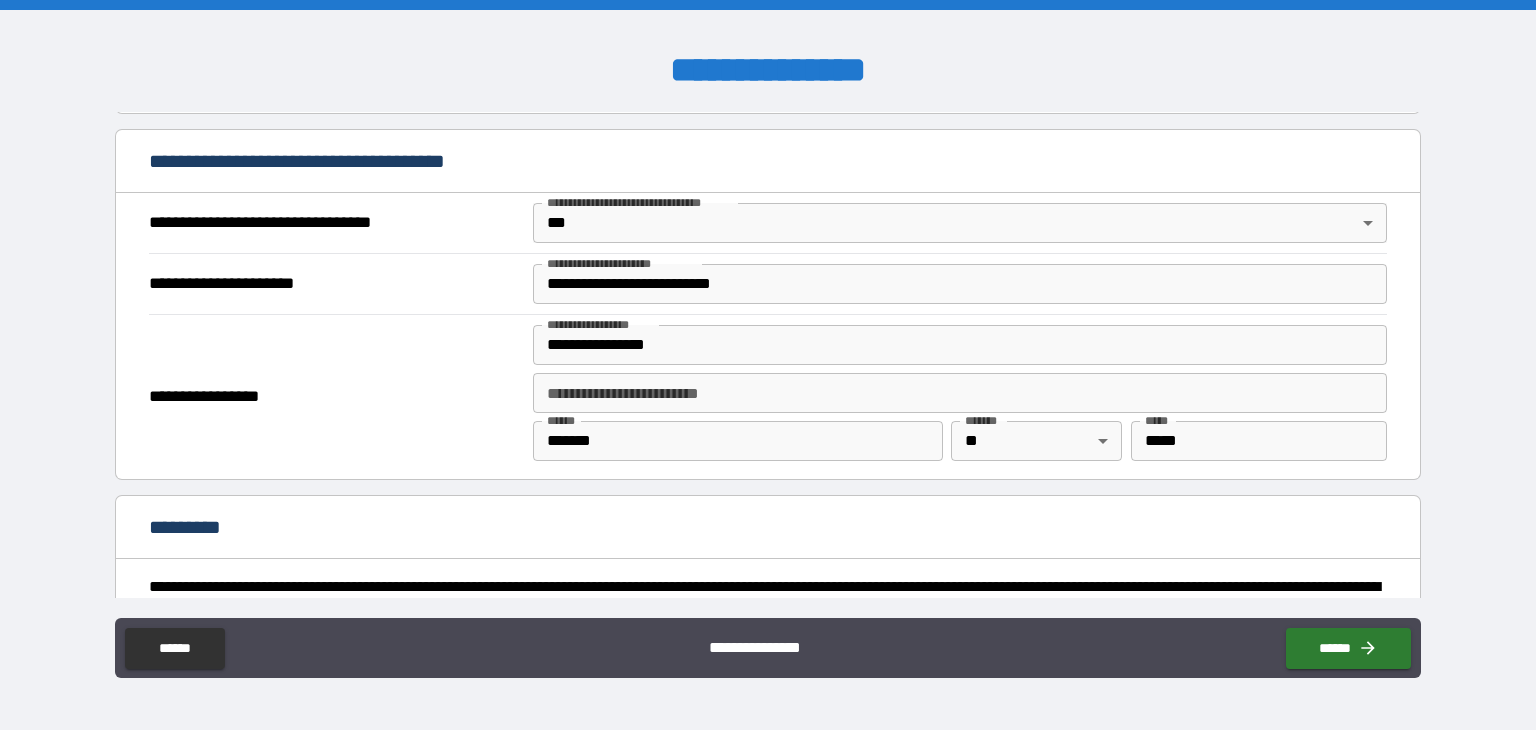 scroll, scrollTop: 2320, scrollLeft: 0, axis: vertical 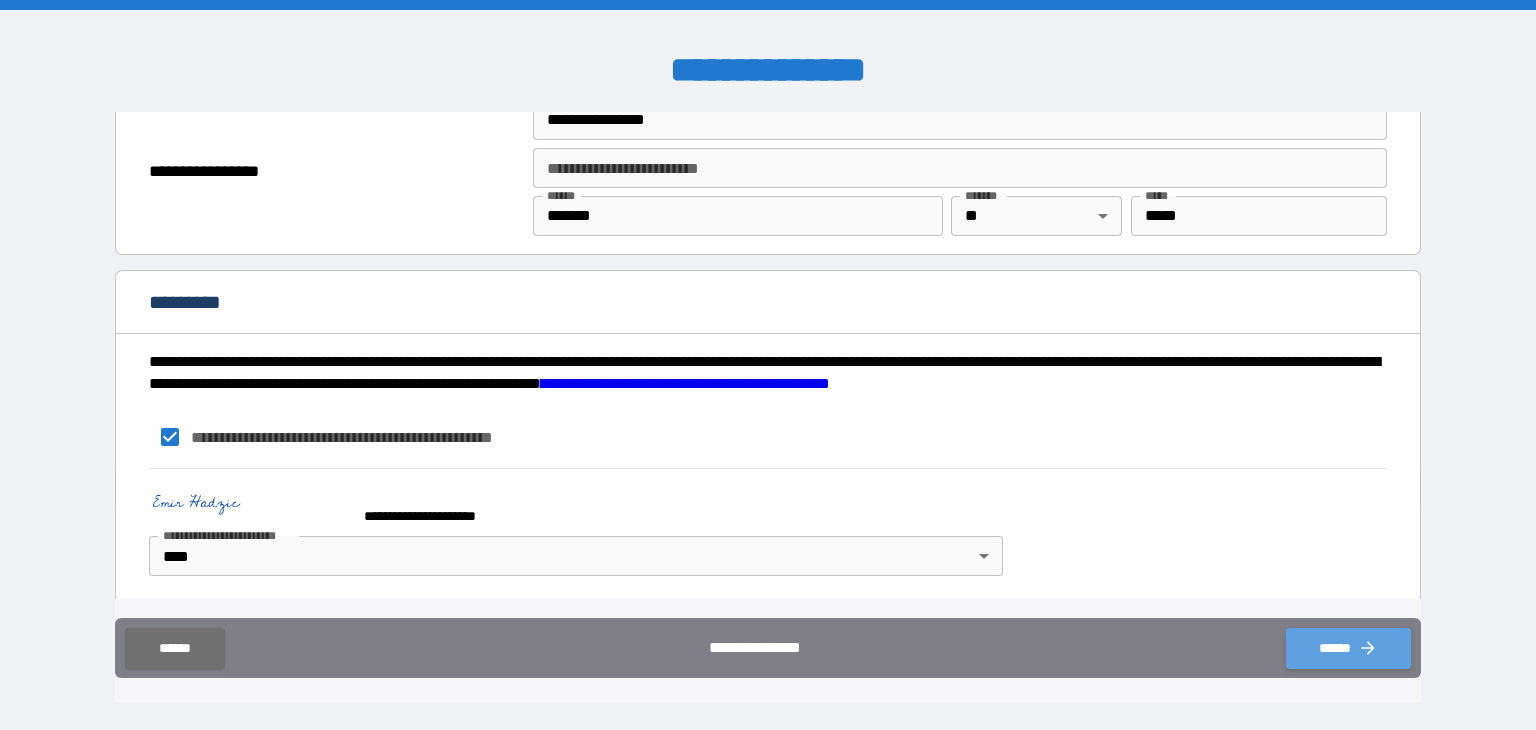 click on "******" at bounding box center (1348, 648) 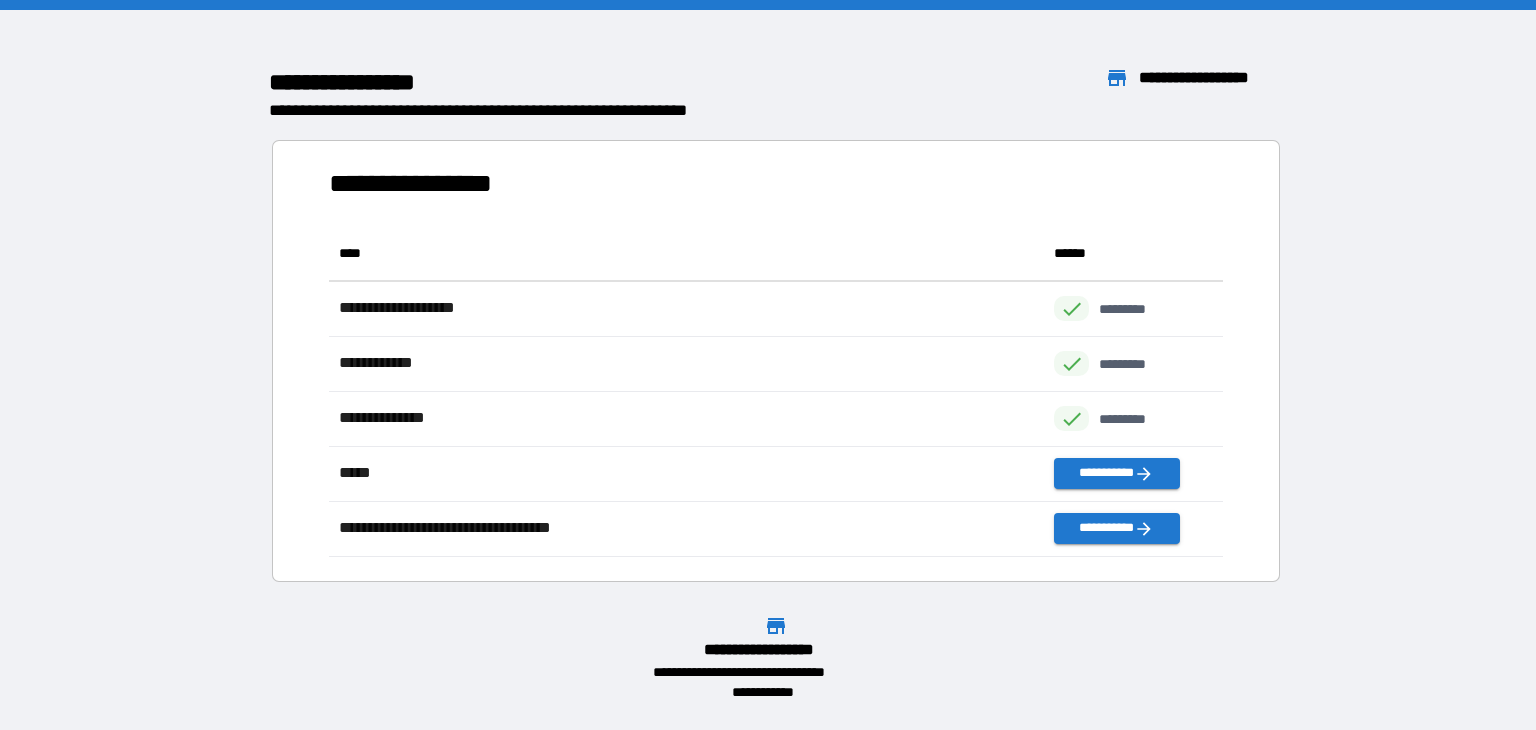 scroll, scrollTop: 16, scrollLeft: 16, axis: both 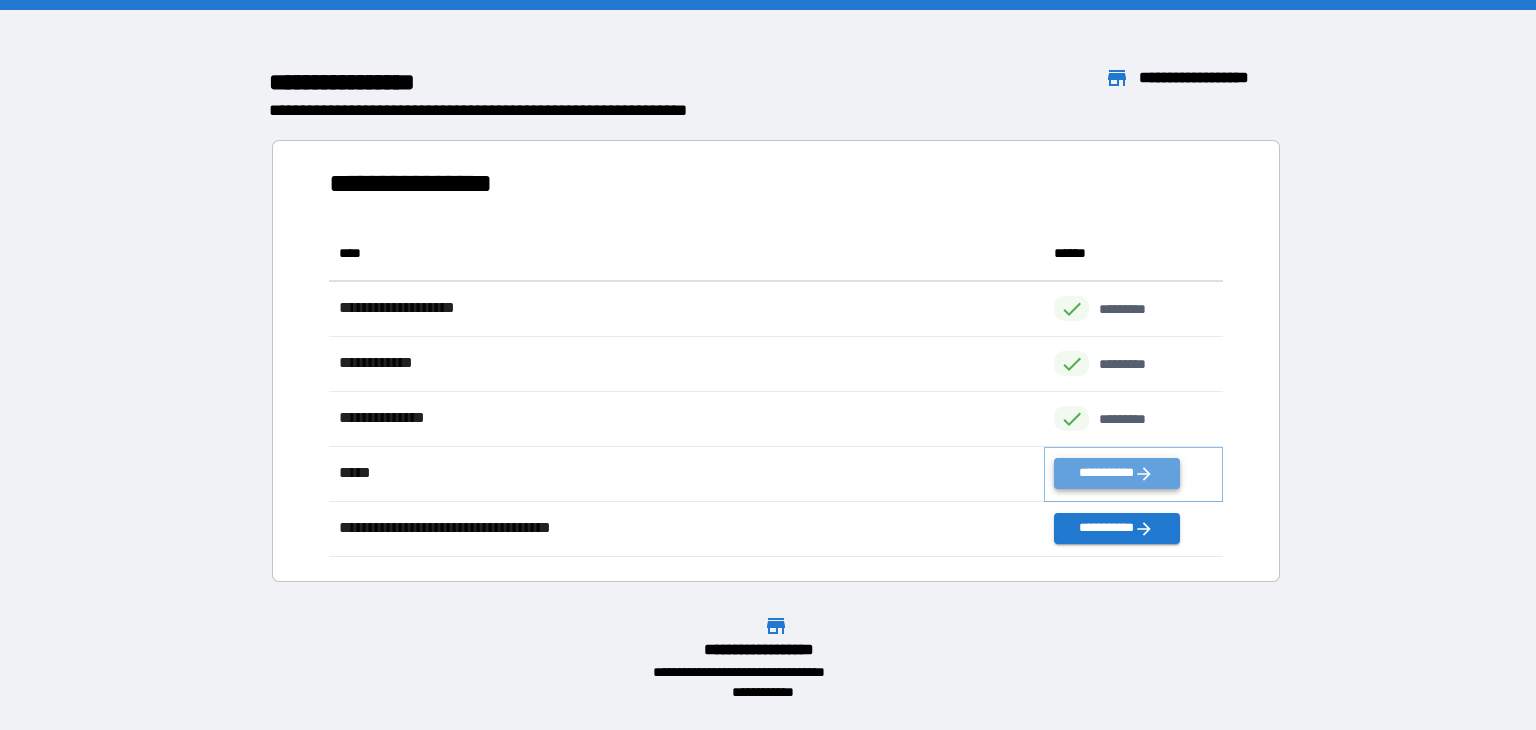 click on "**********" at bounding box center [1116, 473] 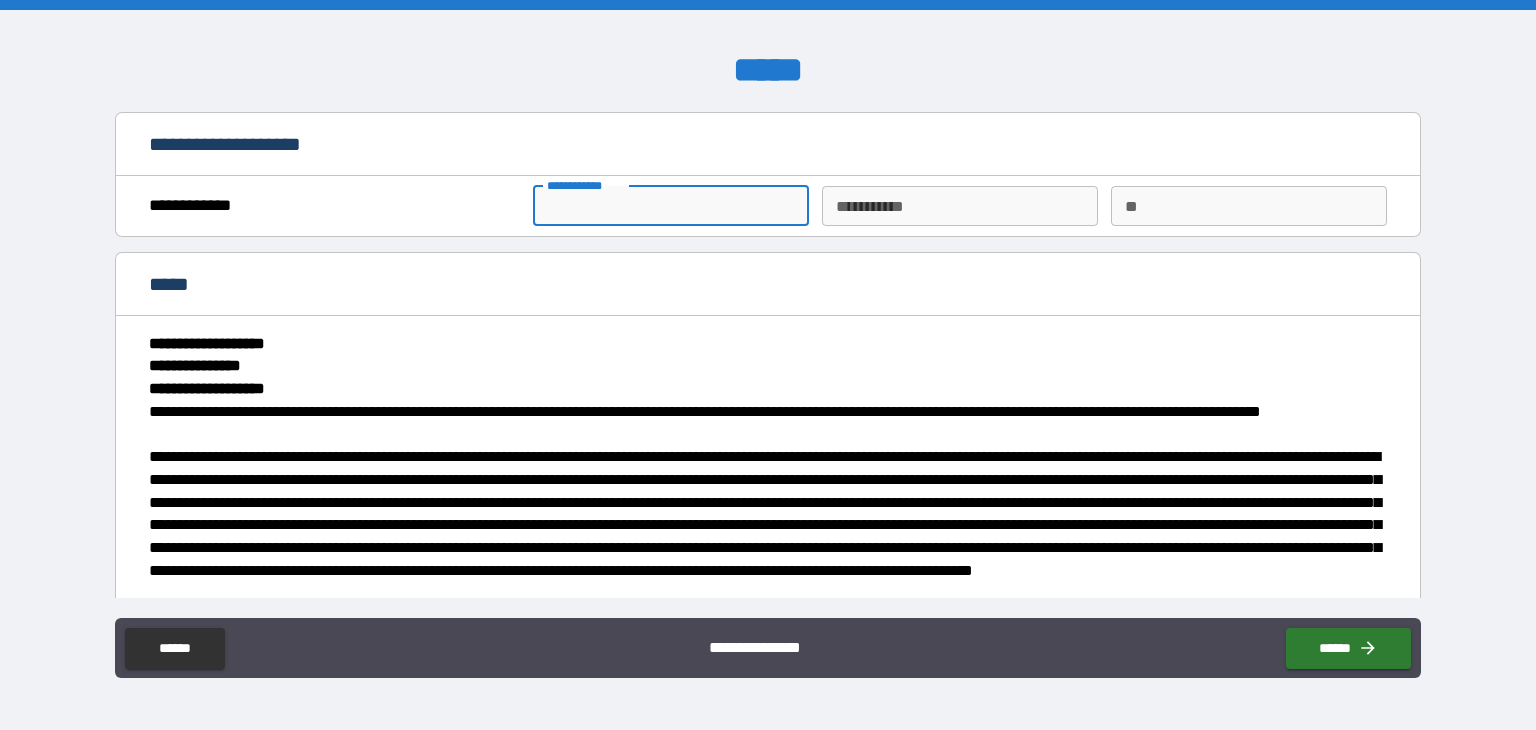 click on "**********" at bounding box center [671, 206] 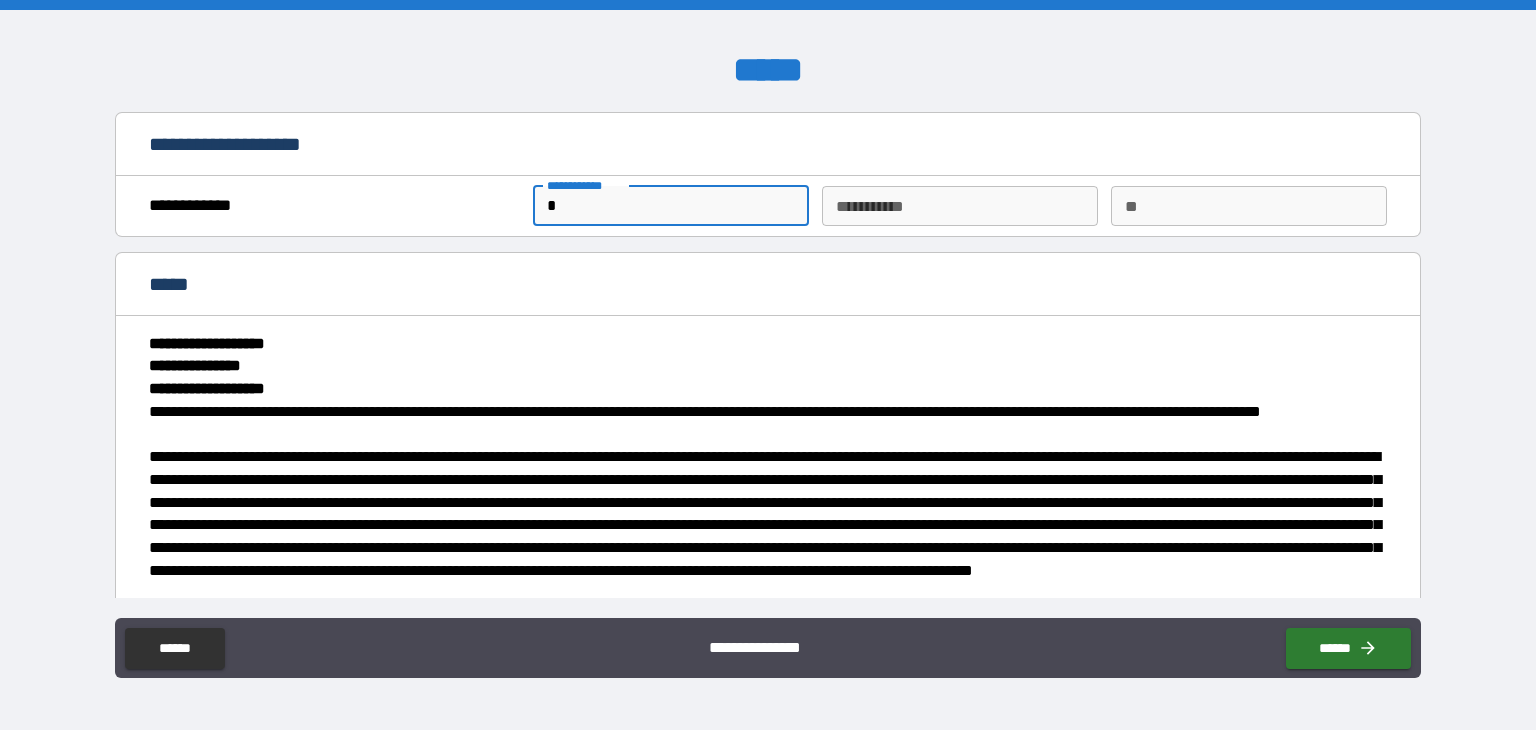 type on "*" 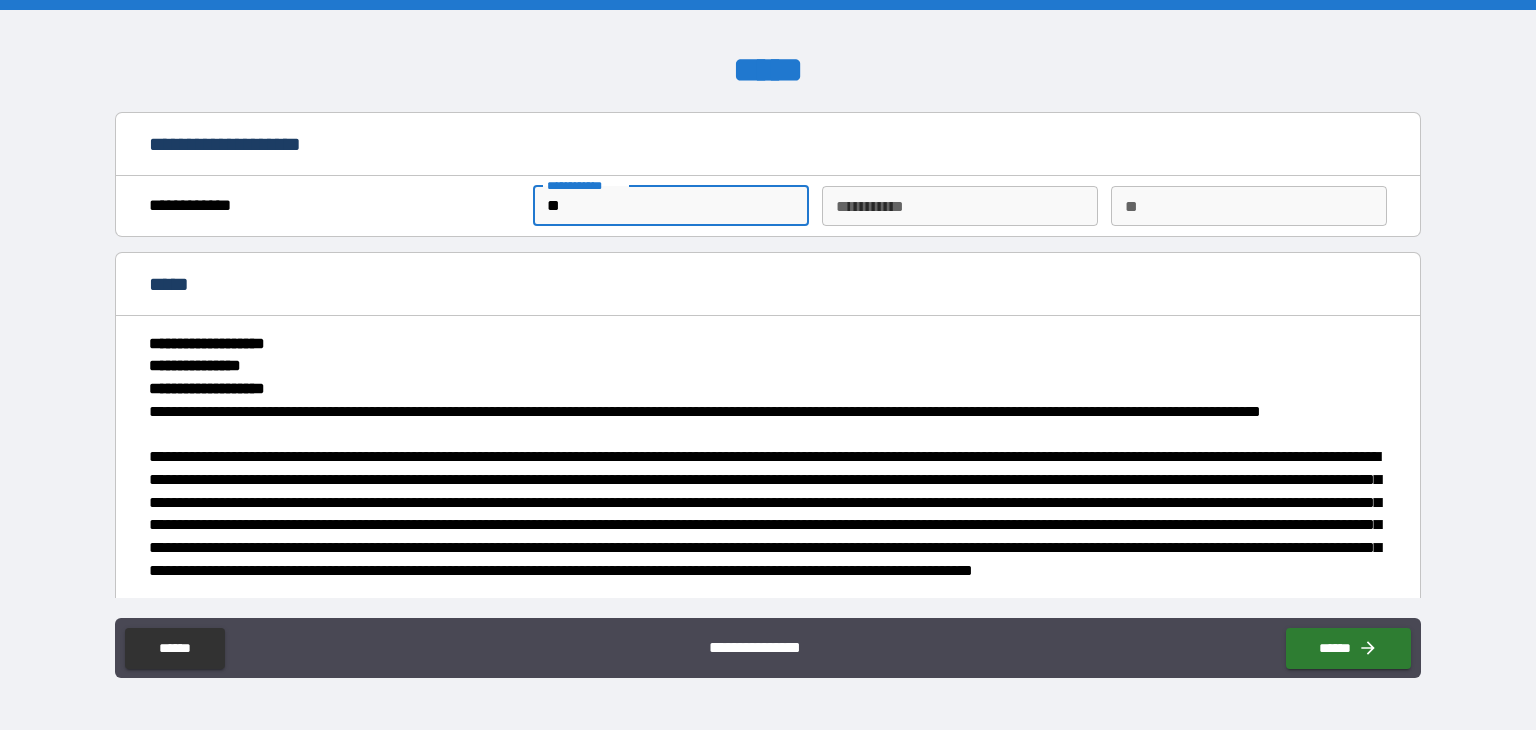 type on "***" 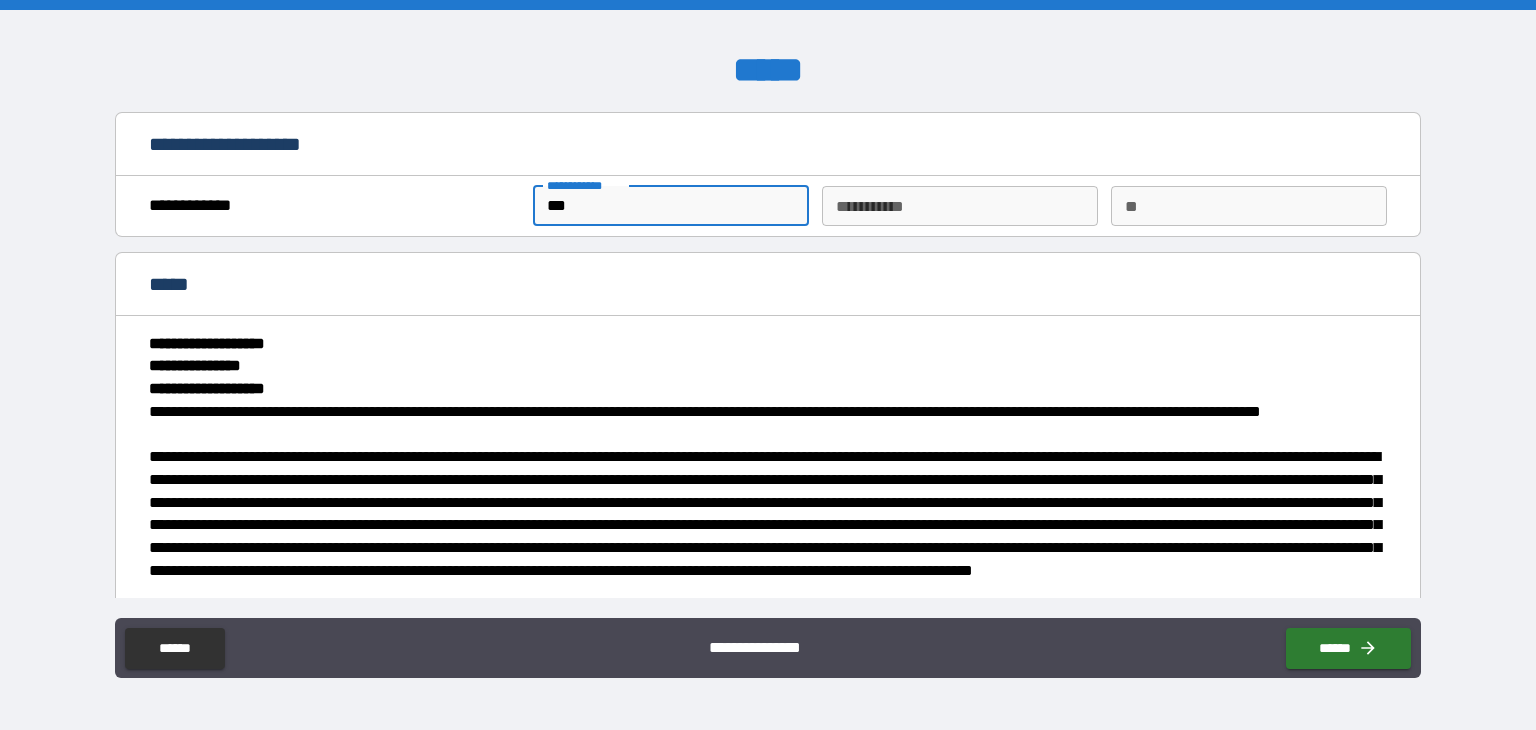 type on "*" 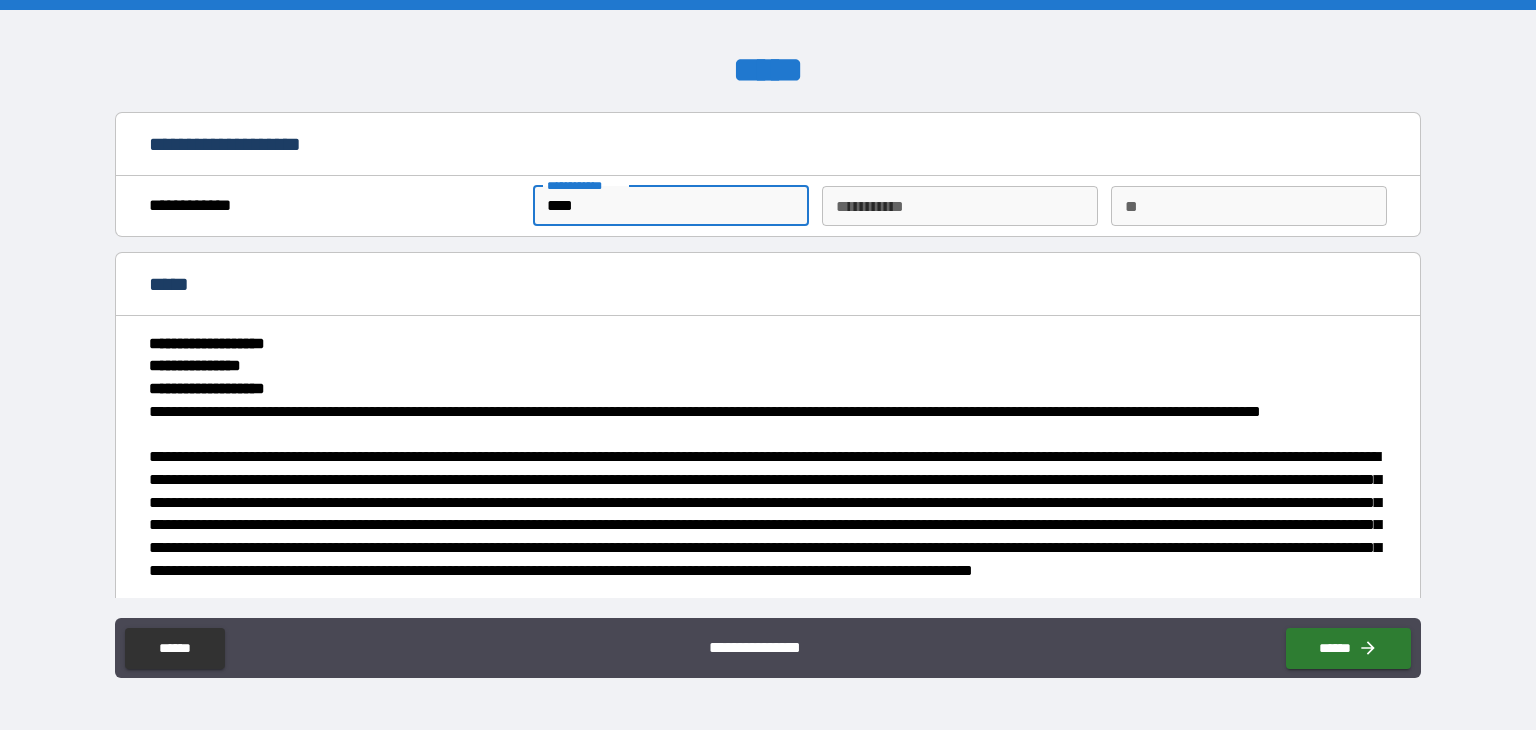 type on "*" 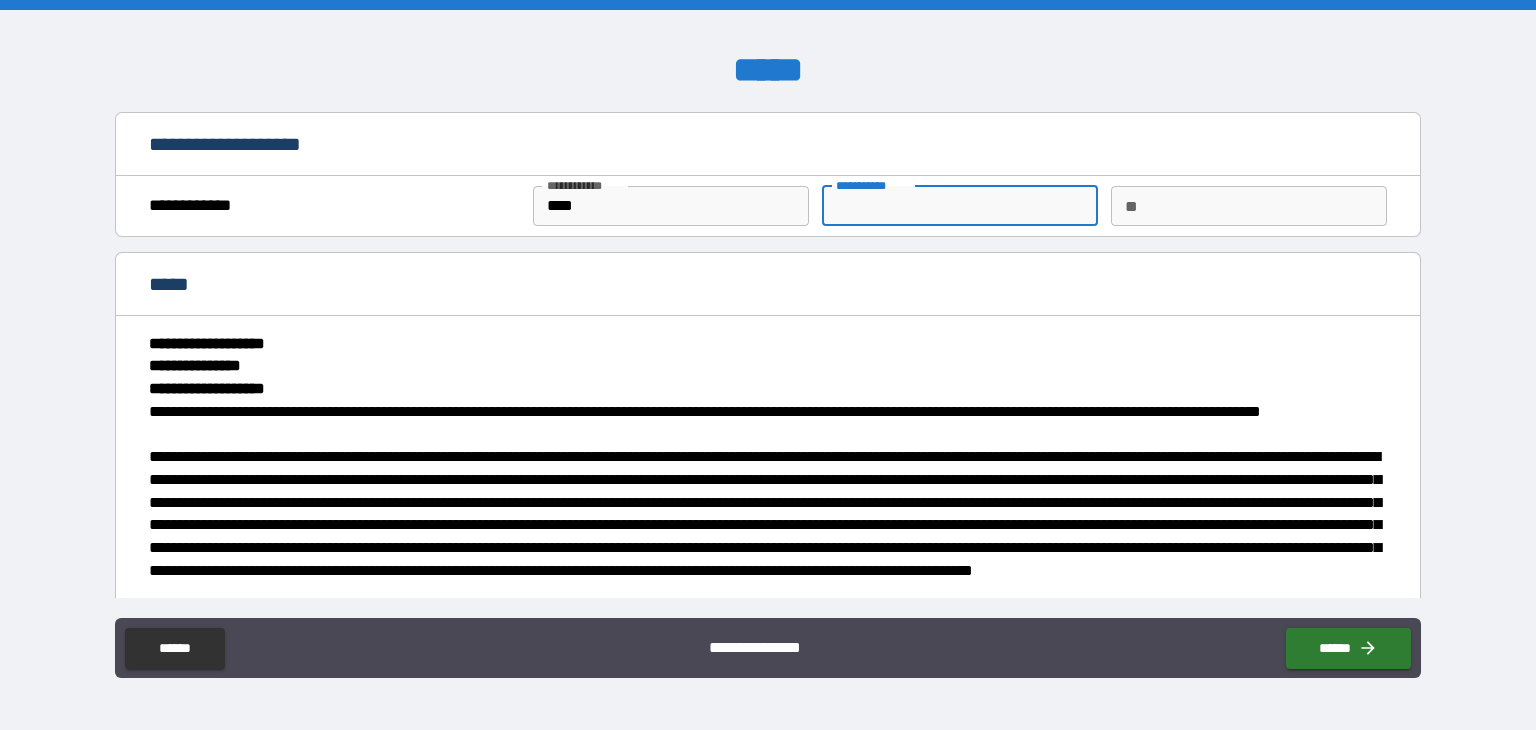 type on "*" 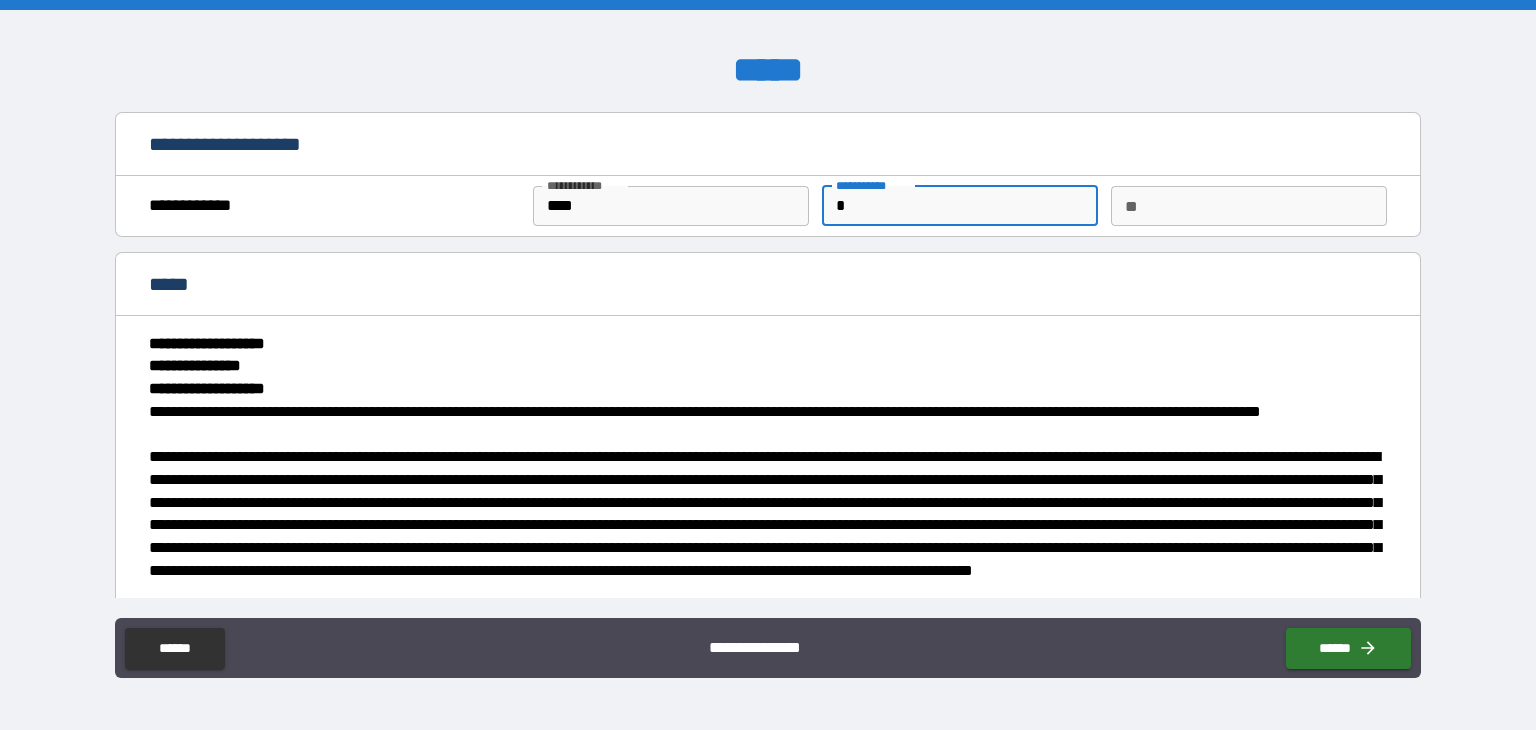 type on "*" 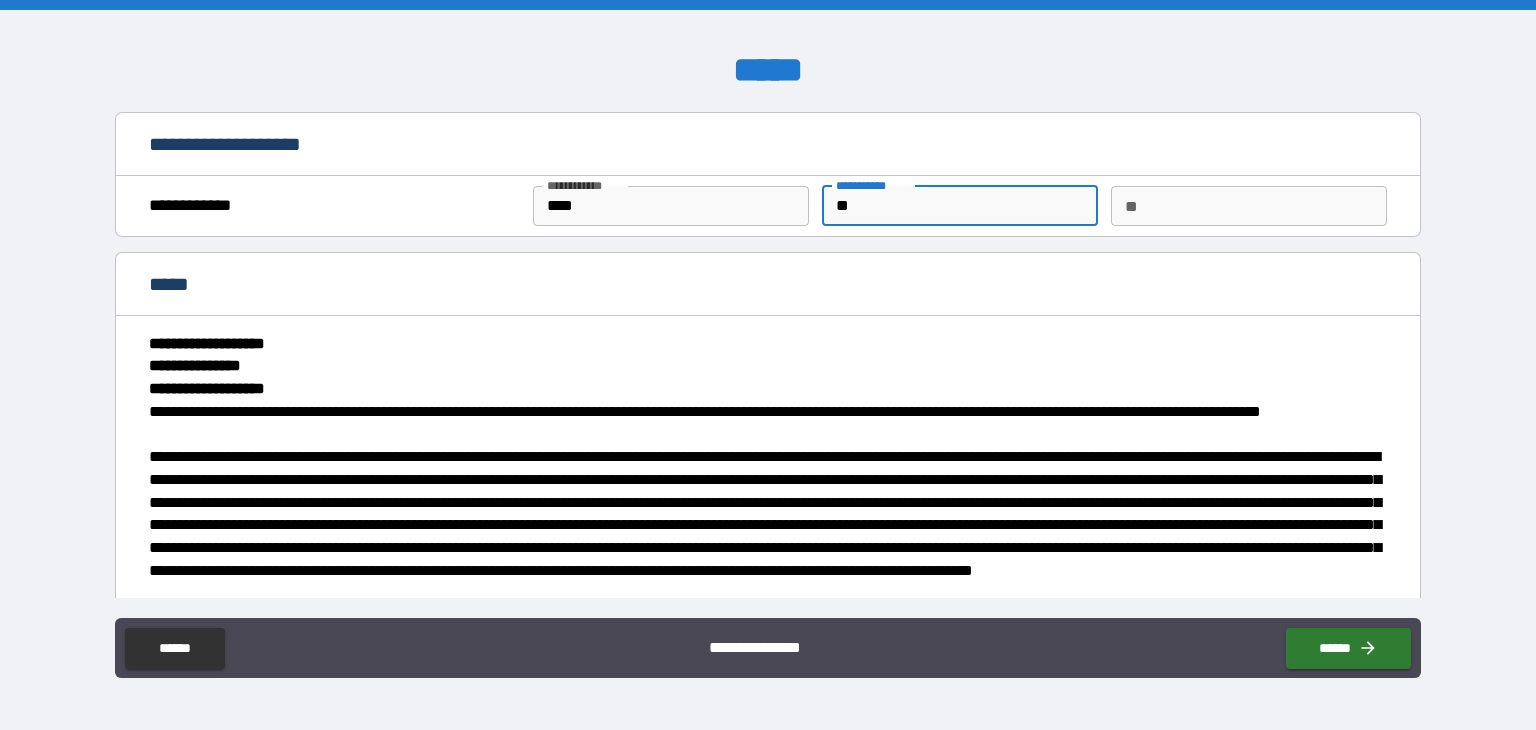 type on "***" 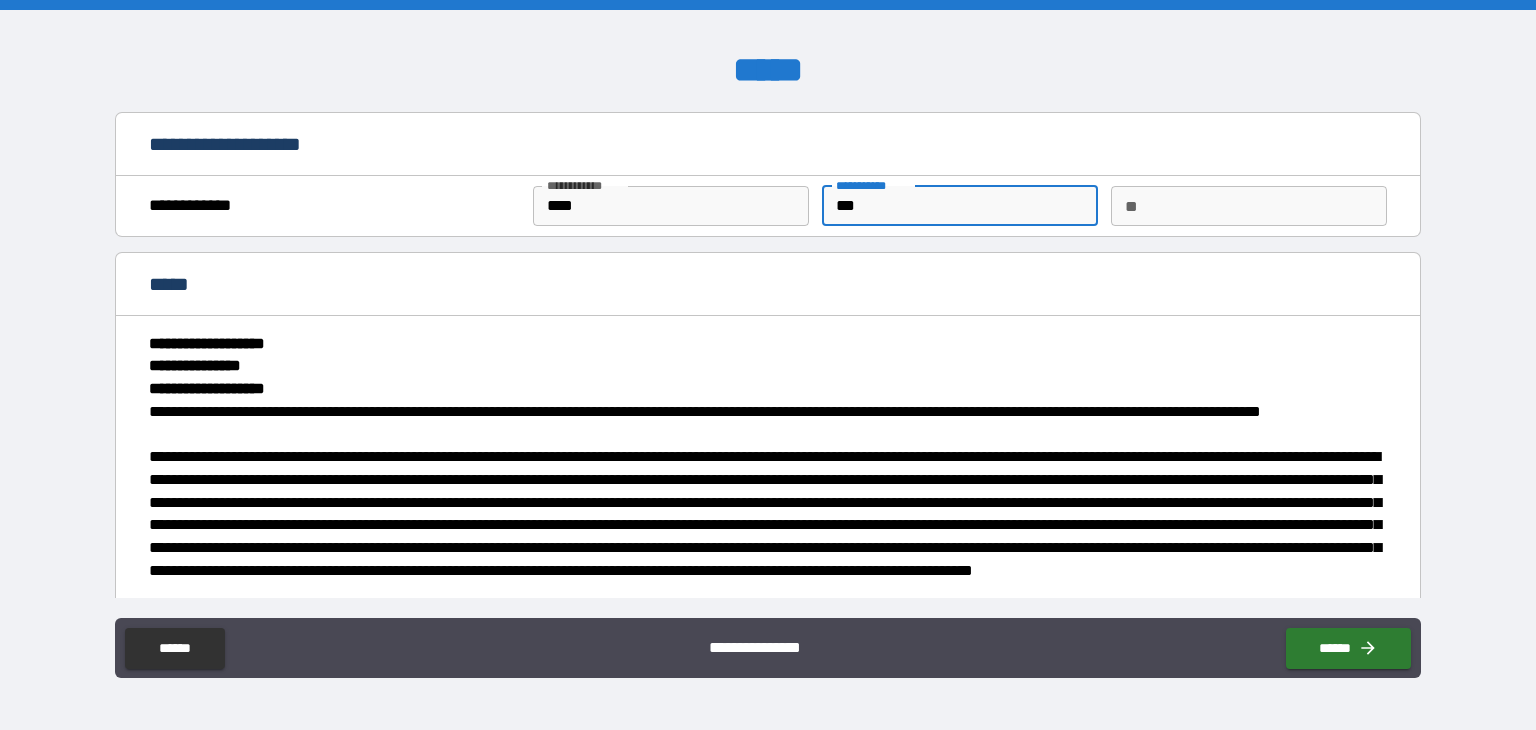 type on "****" 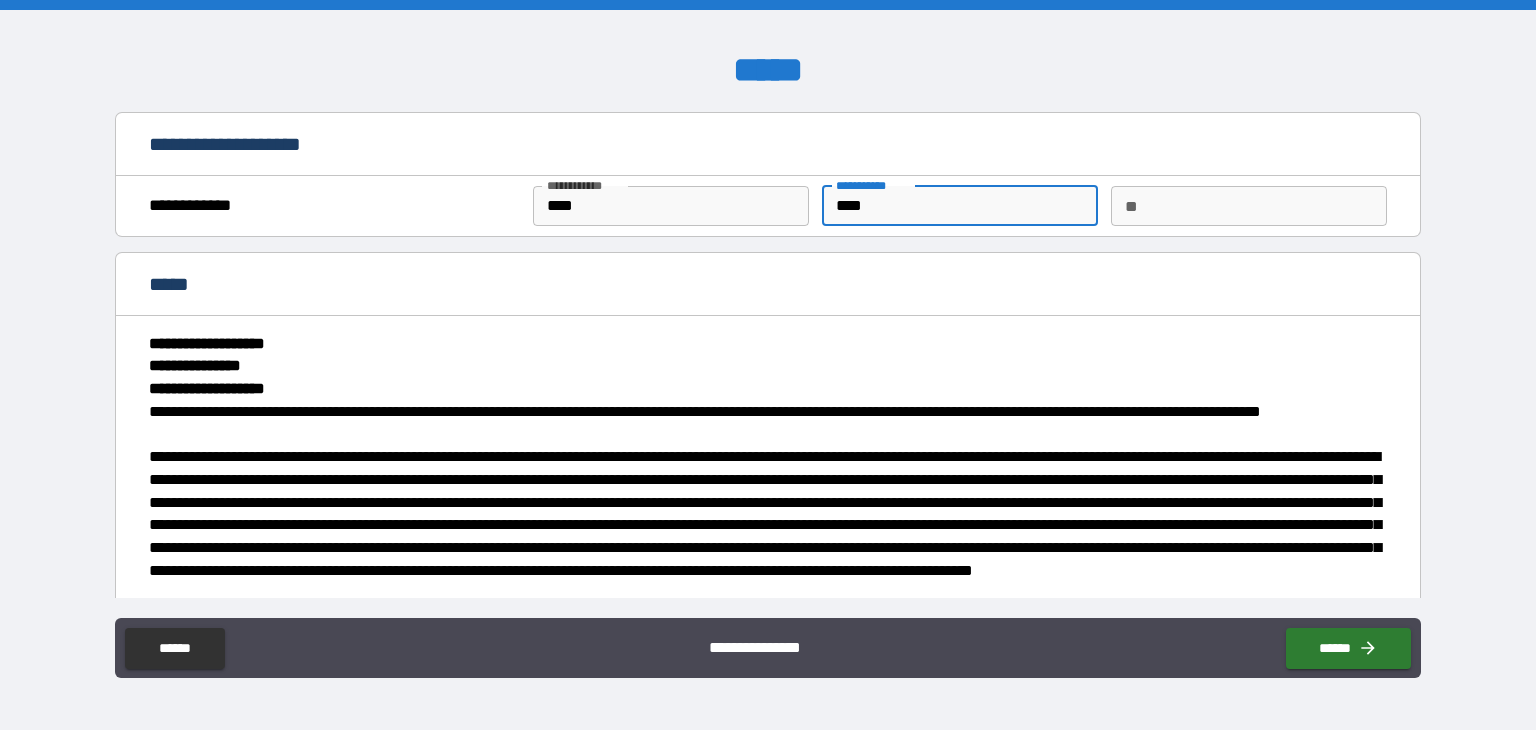 type on "*****" 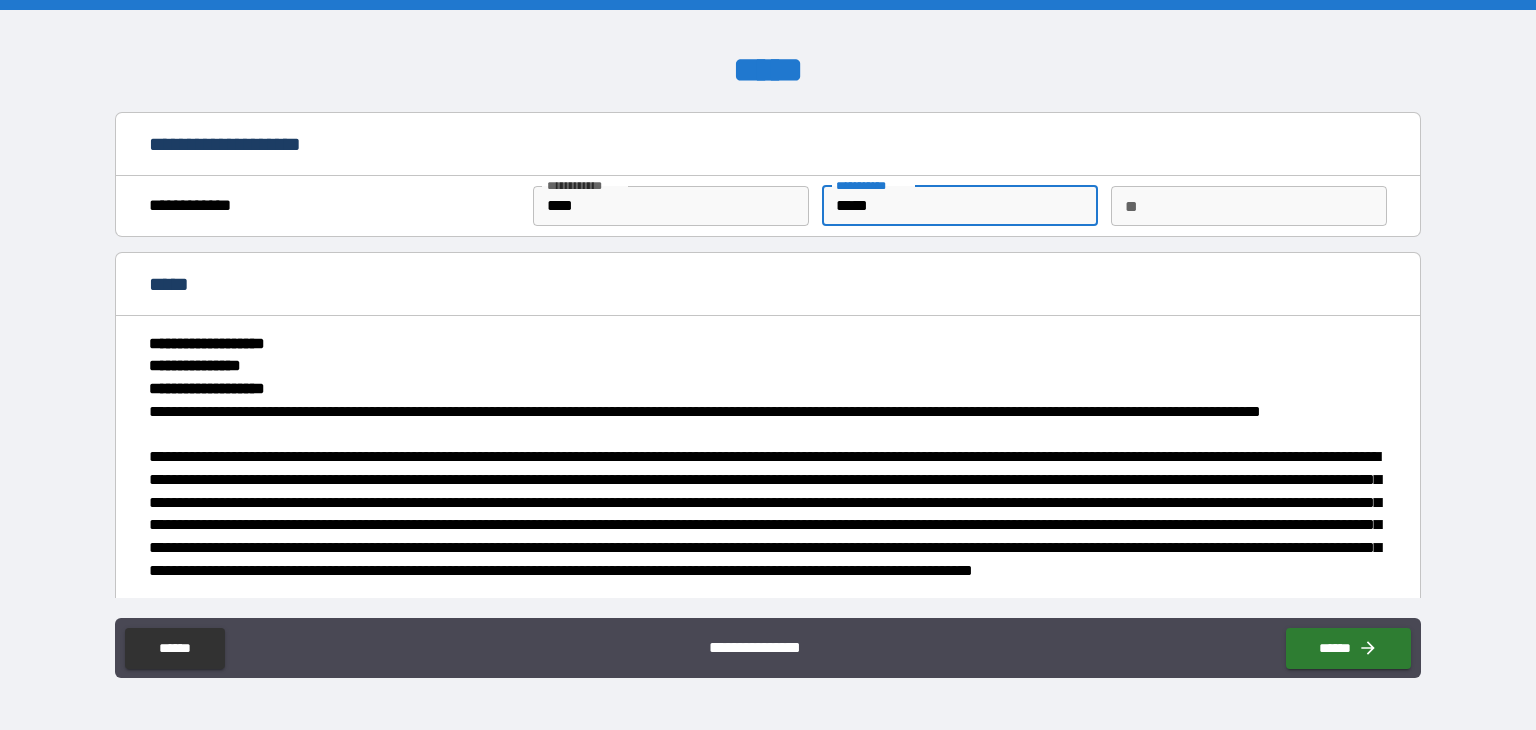 type on "******" 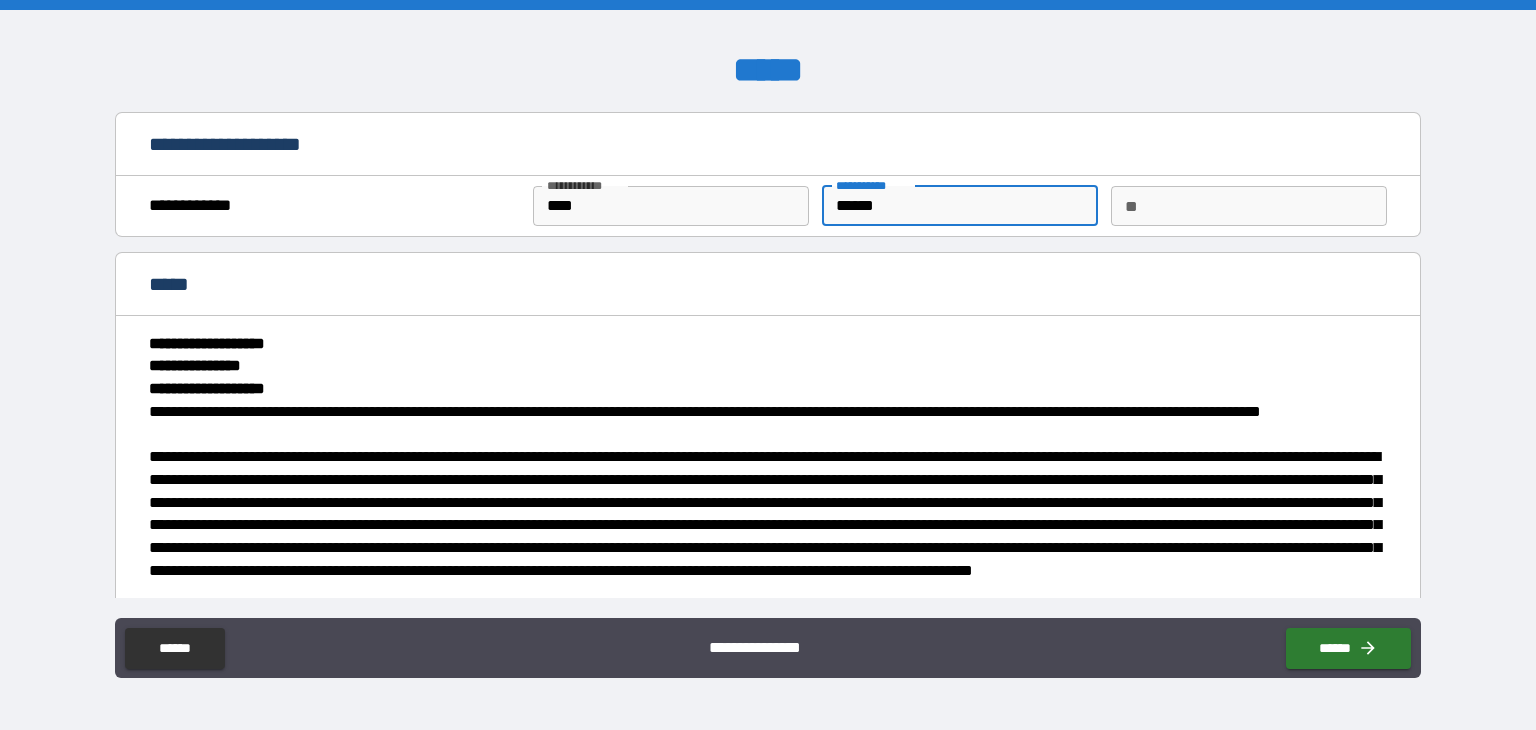 type on "*" 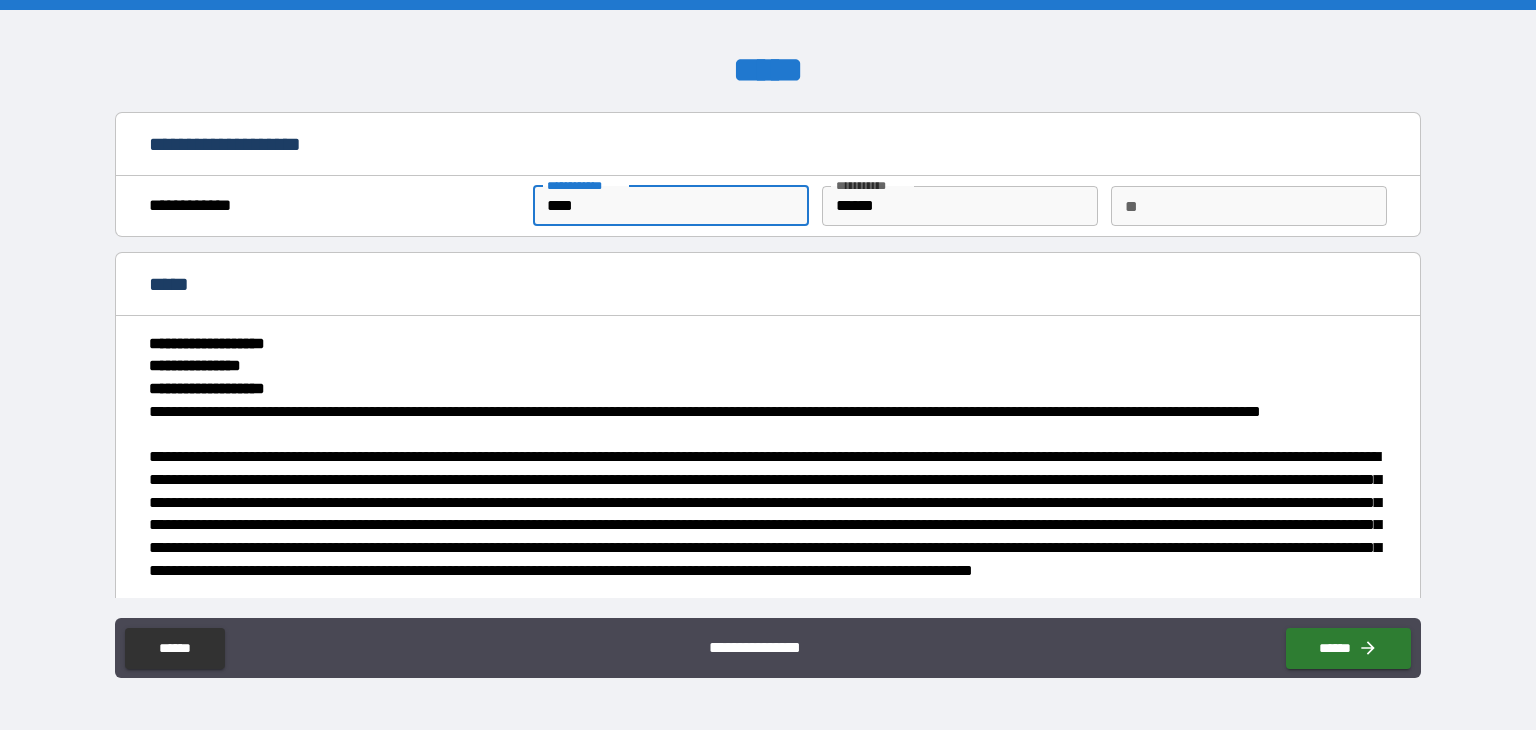 click on "****" at bounding box center (671, 206) 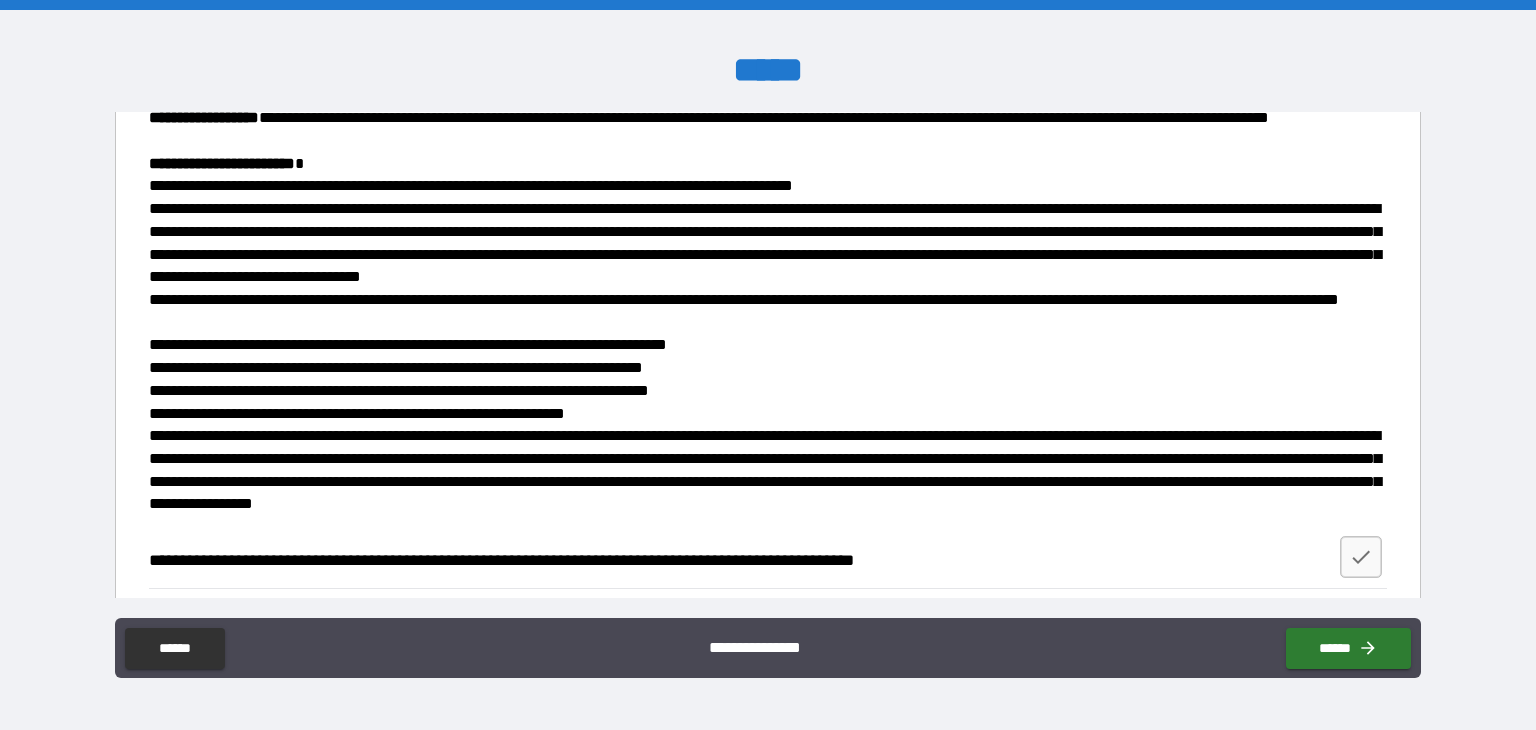 scroll, scrollTop: 2286, scrollLeft: 0, axis: vertical 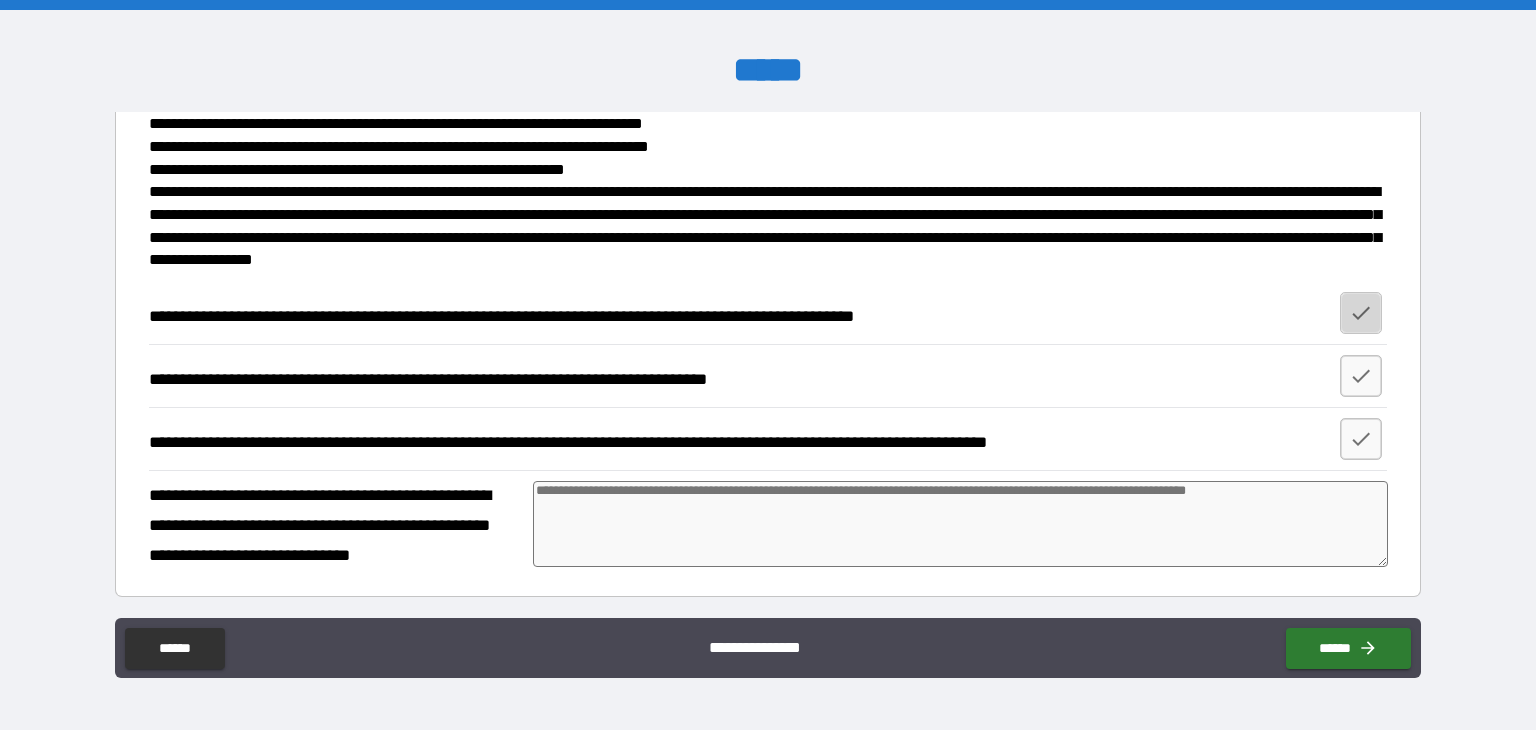 click 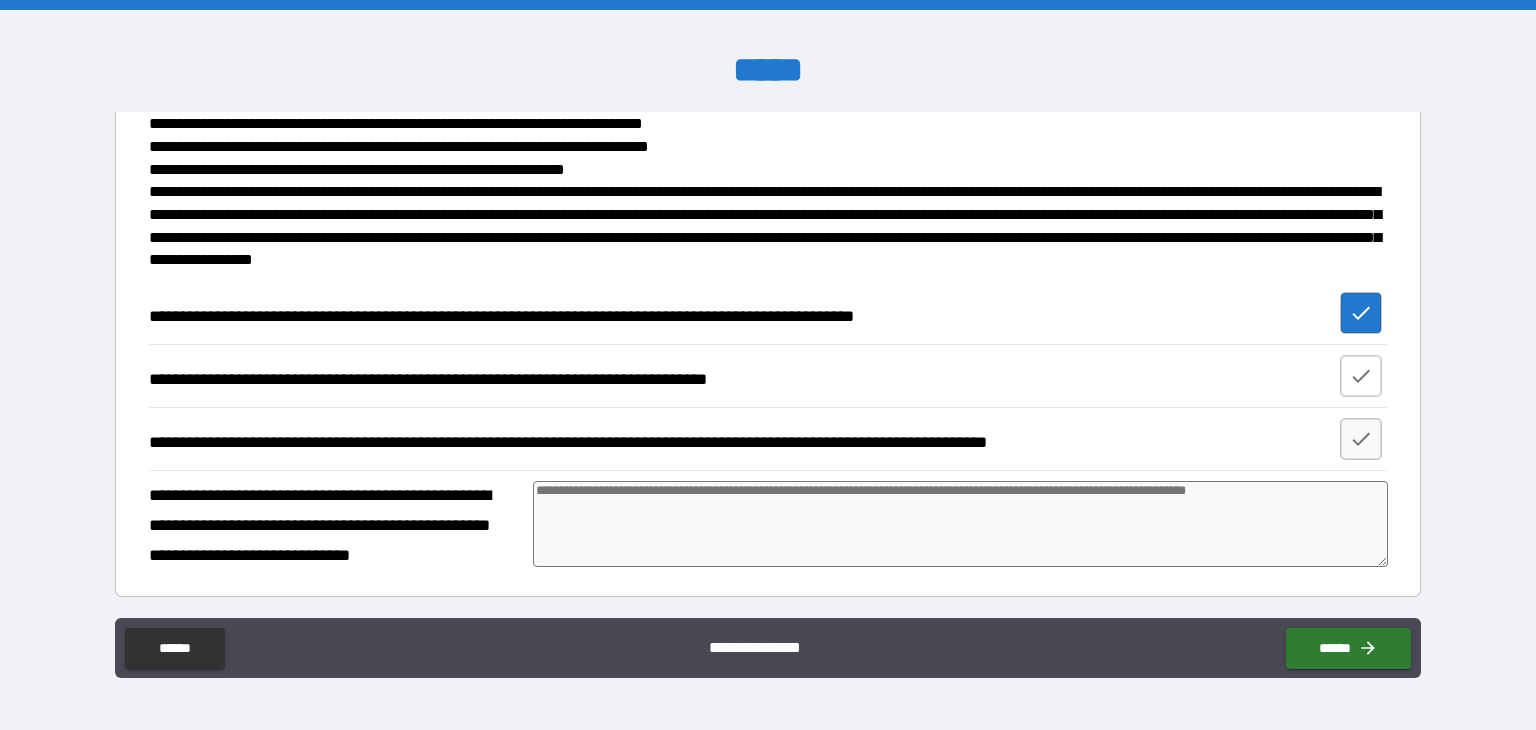 click at bounding box center [1361, 376] 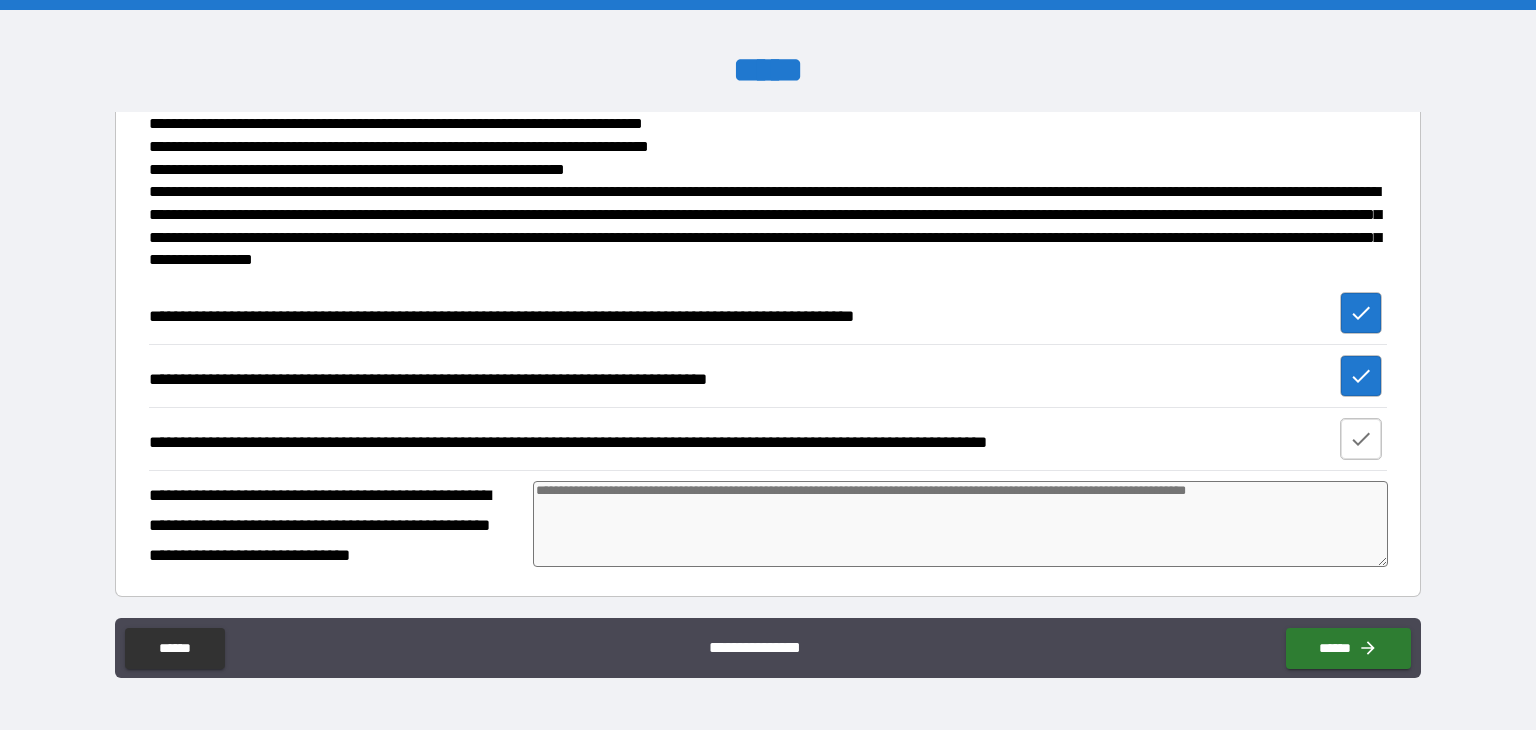click 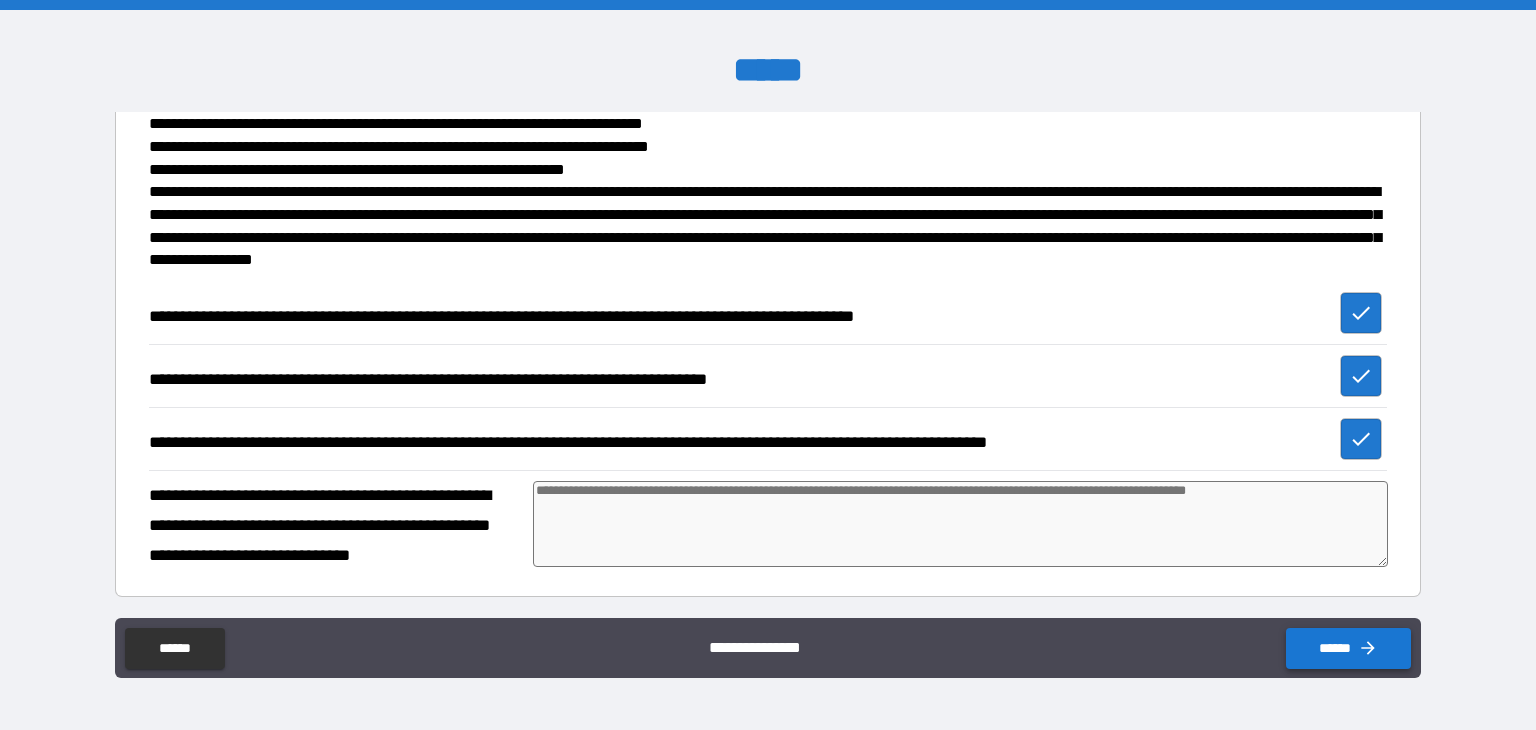 click on "******" at bounding box center (1348, 648) 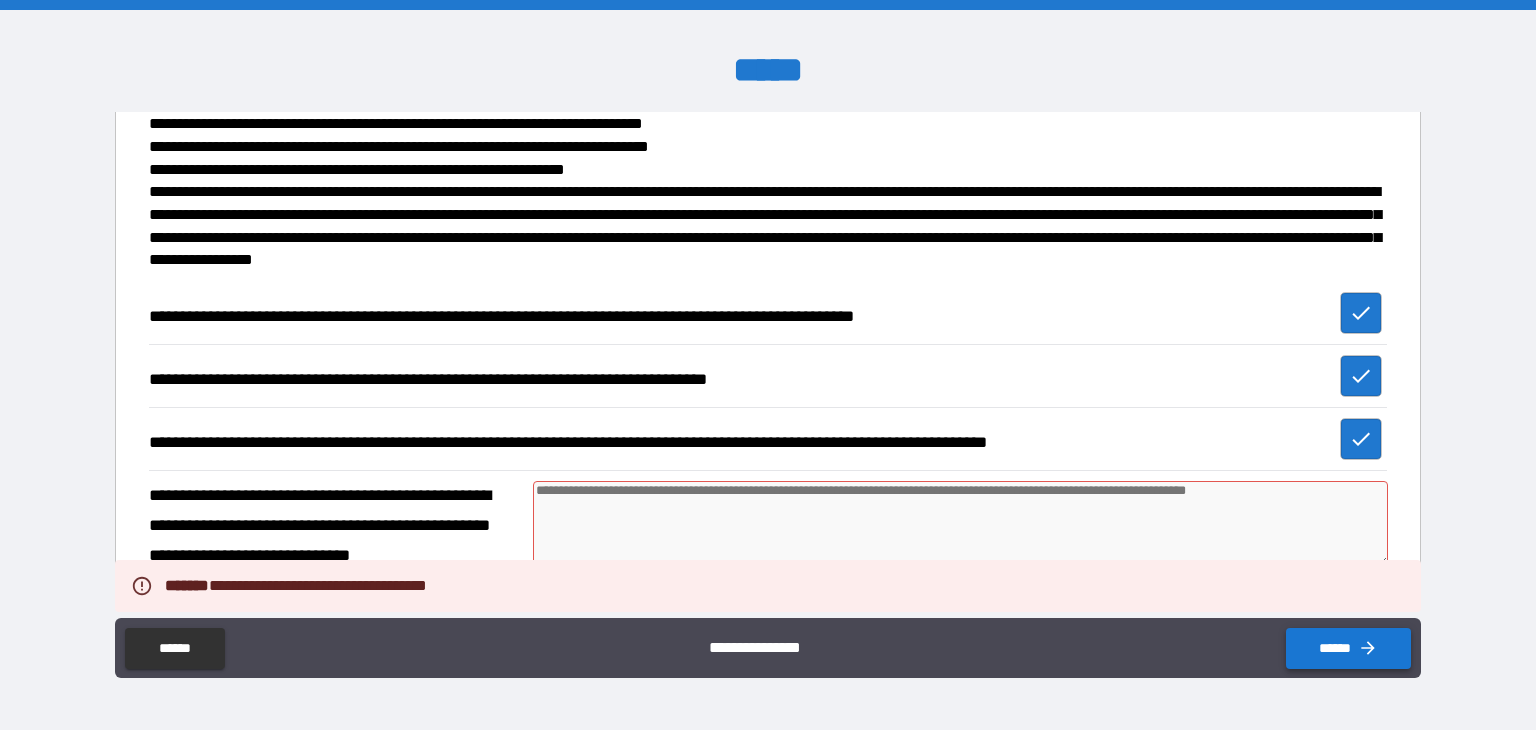 type on "*" 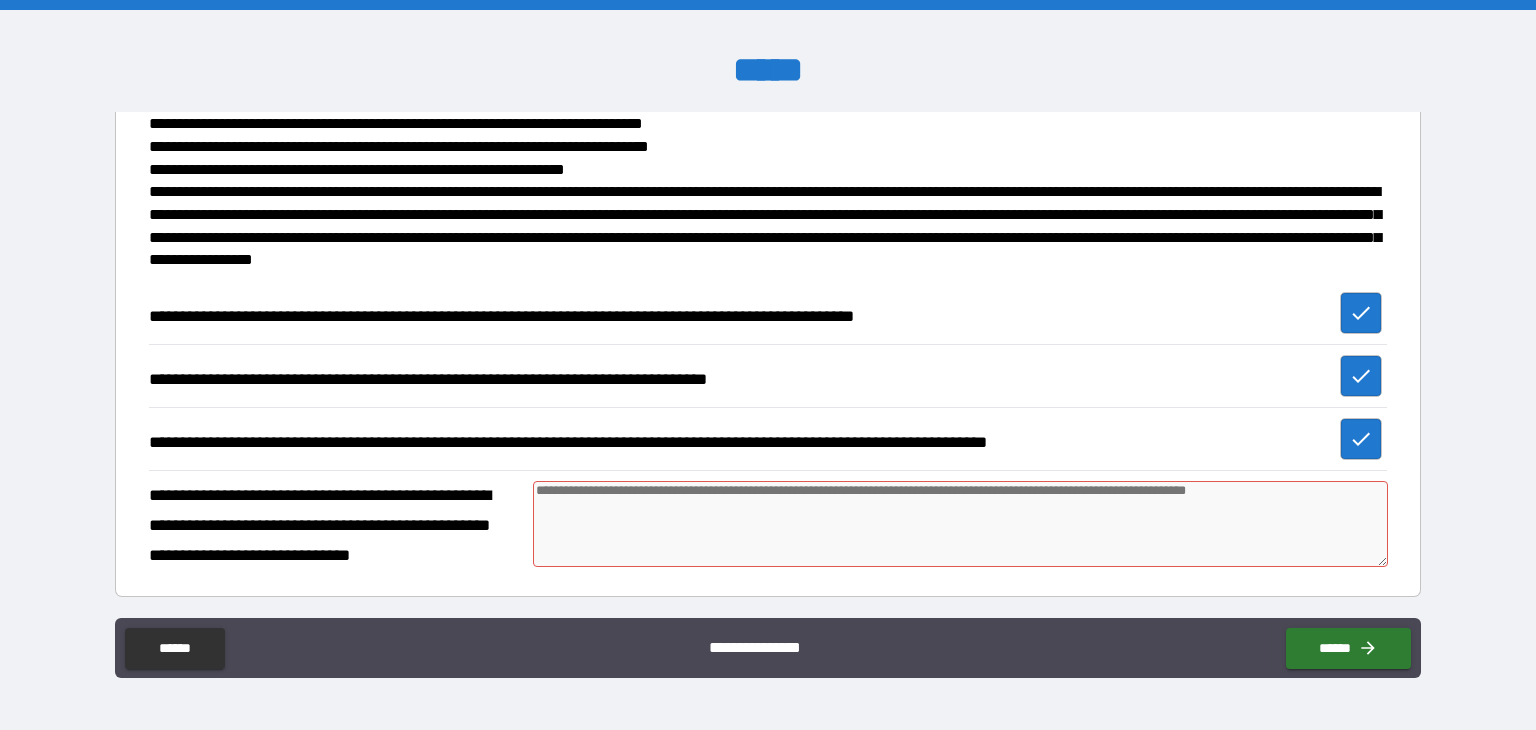 click at bounding box center (961, 524) 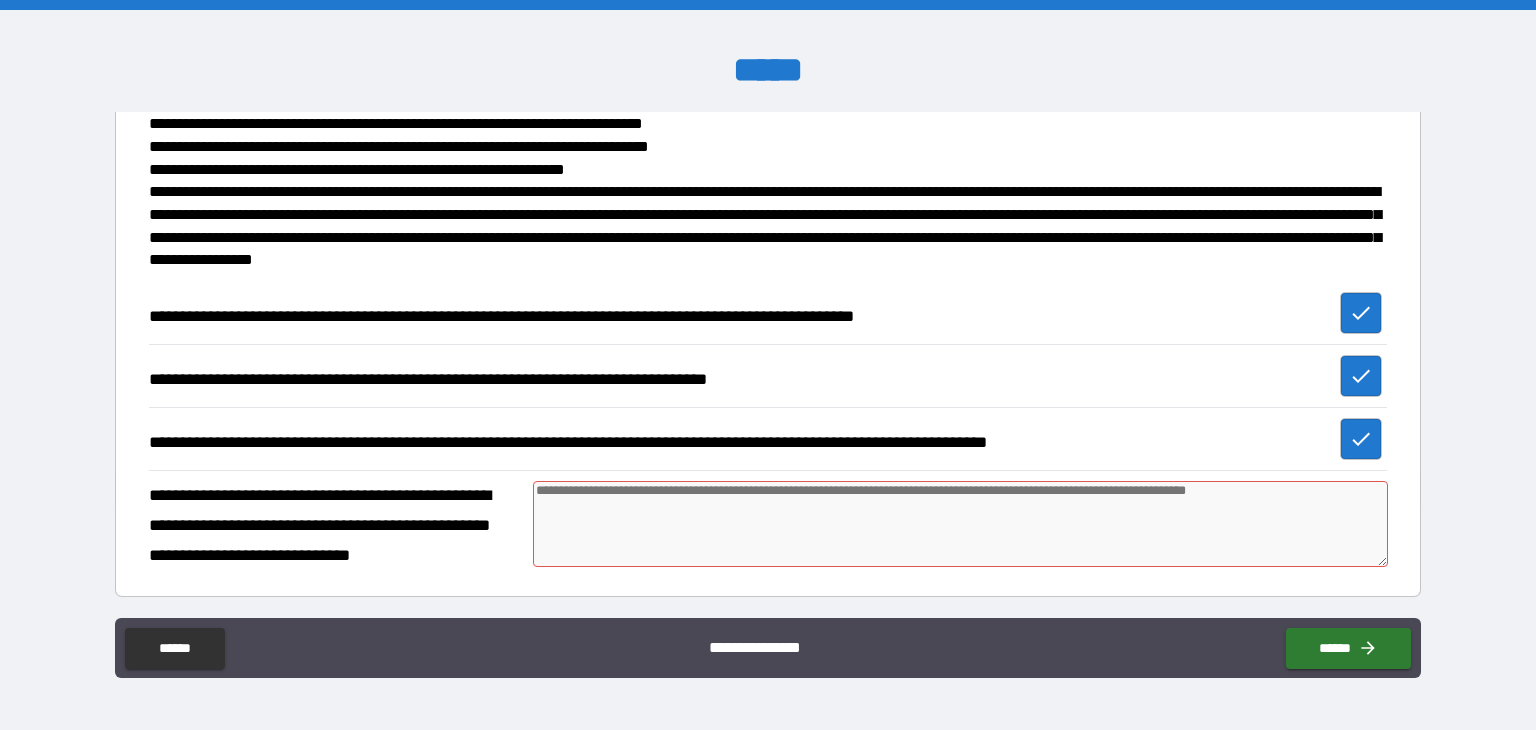 scroll, scrollTop: 2286, scrollLeft: 0, axis: vertical 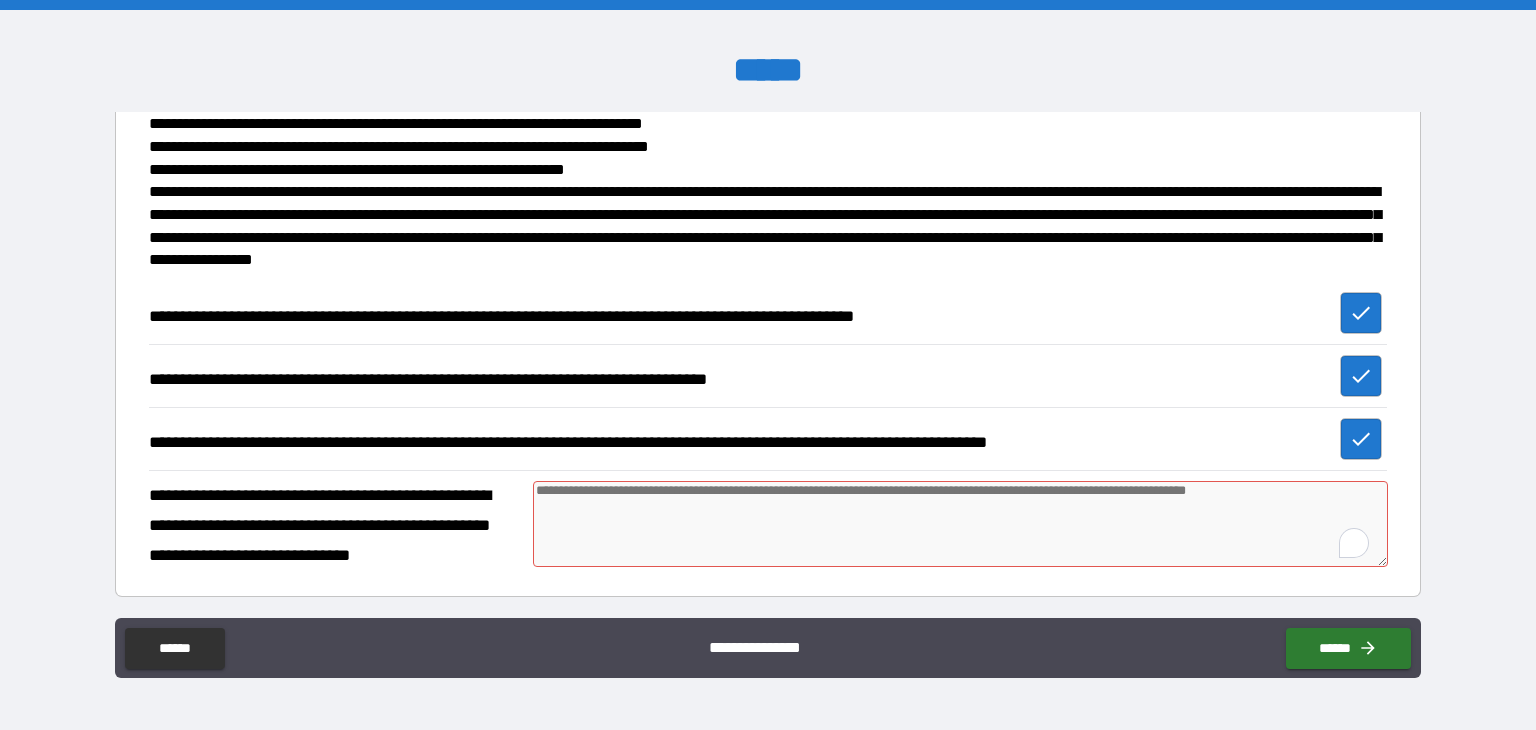 click at bounding box center [961, 524] 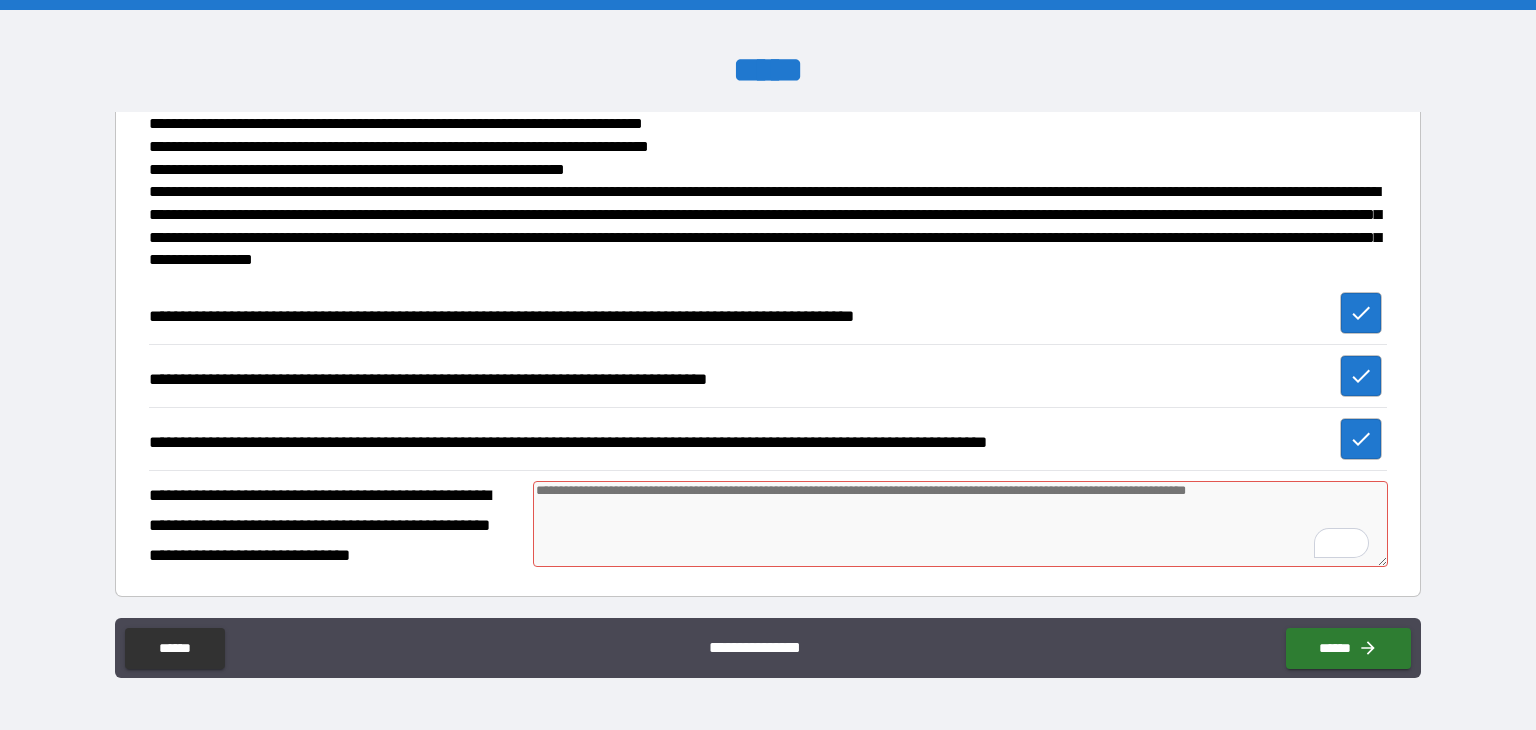scroll, scrollTop: 1965, scrollLeft: 0, axis: vertical 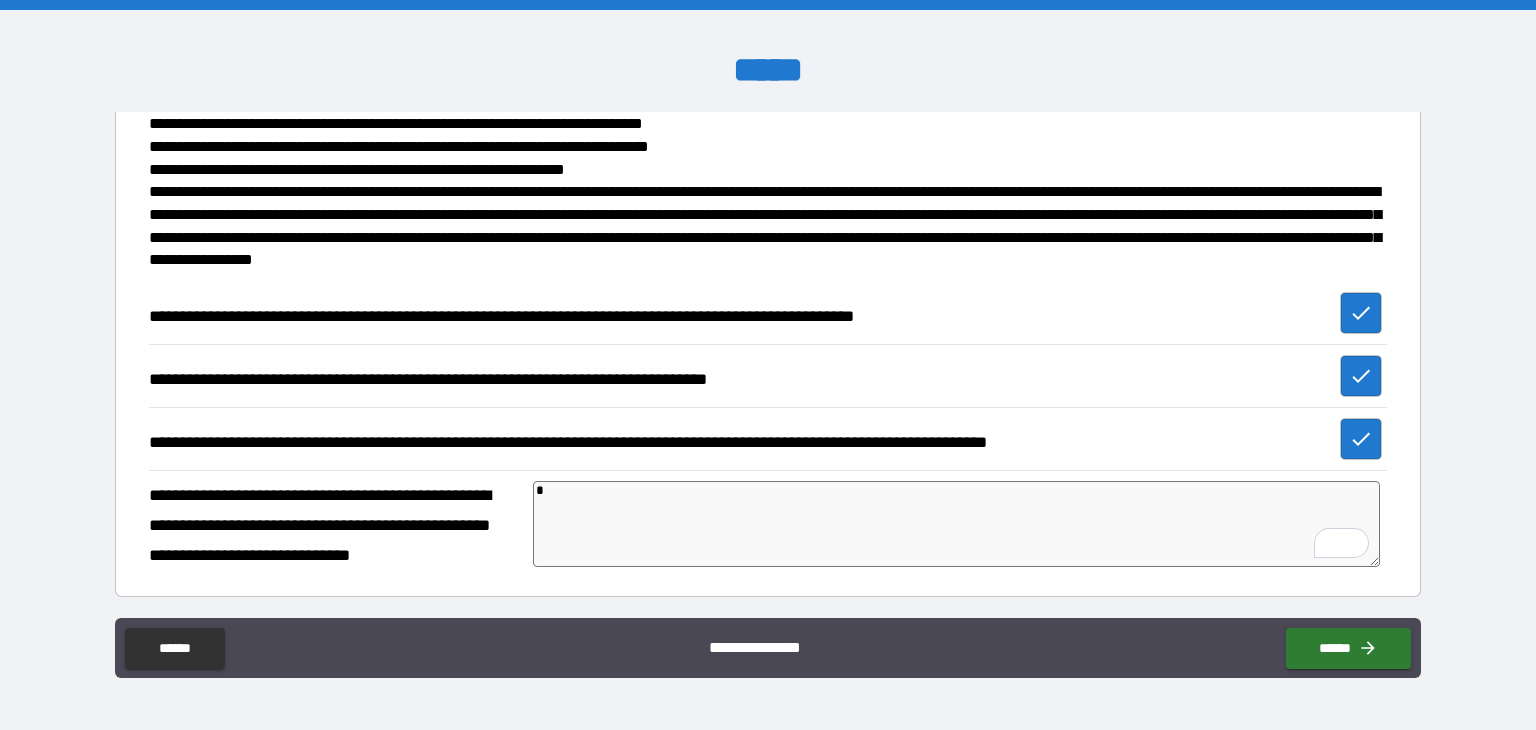 type on "**" 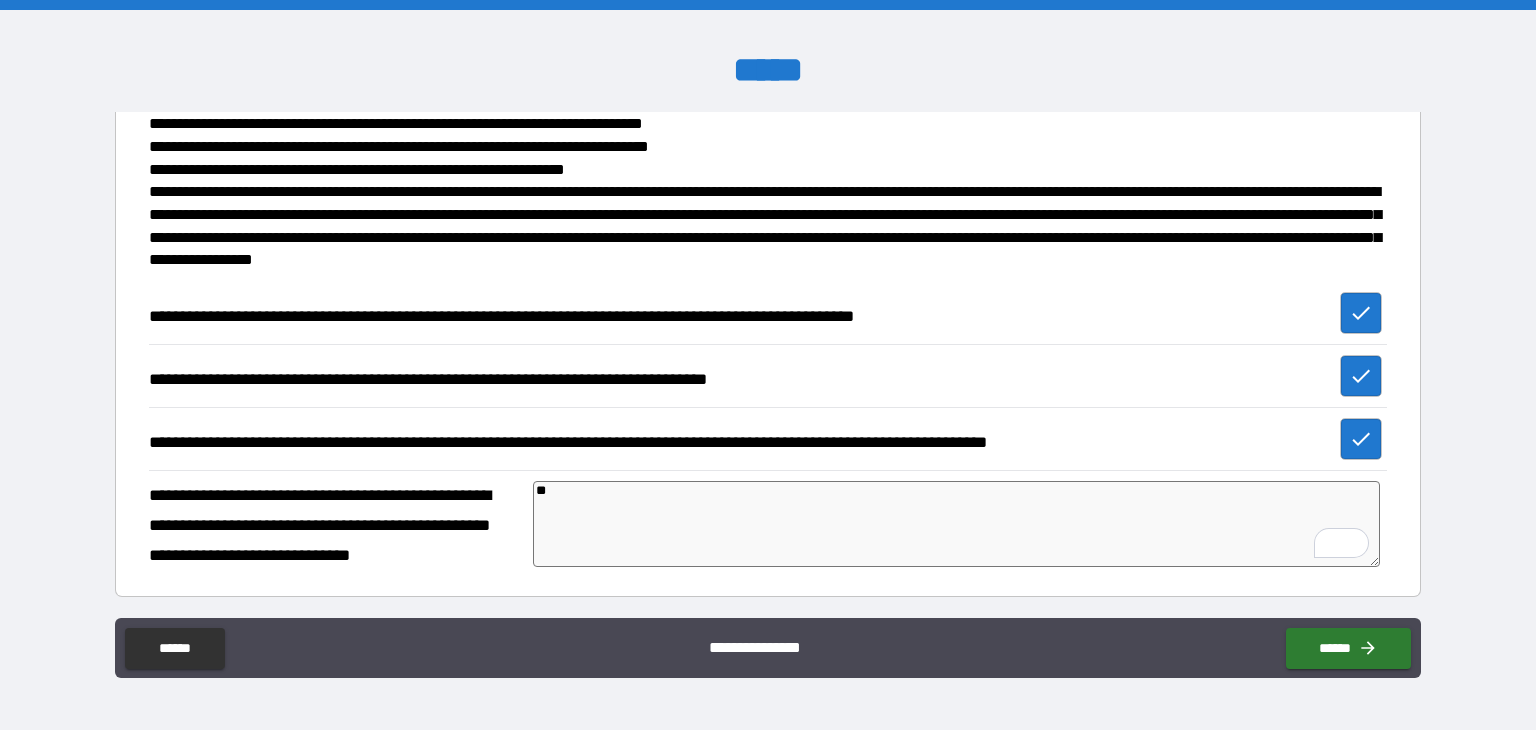 type on "***" 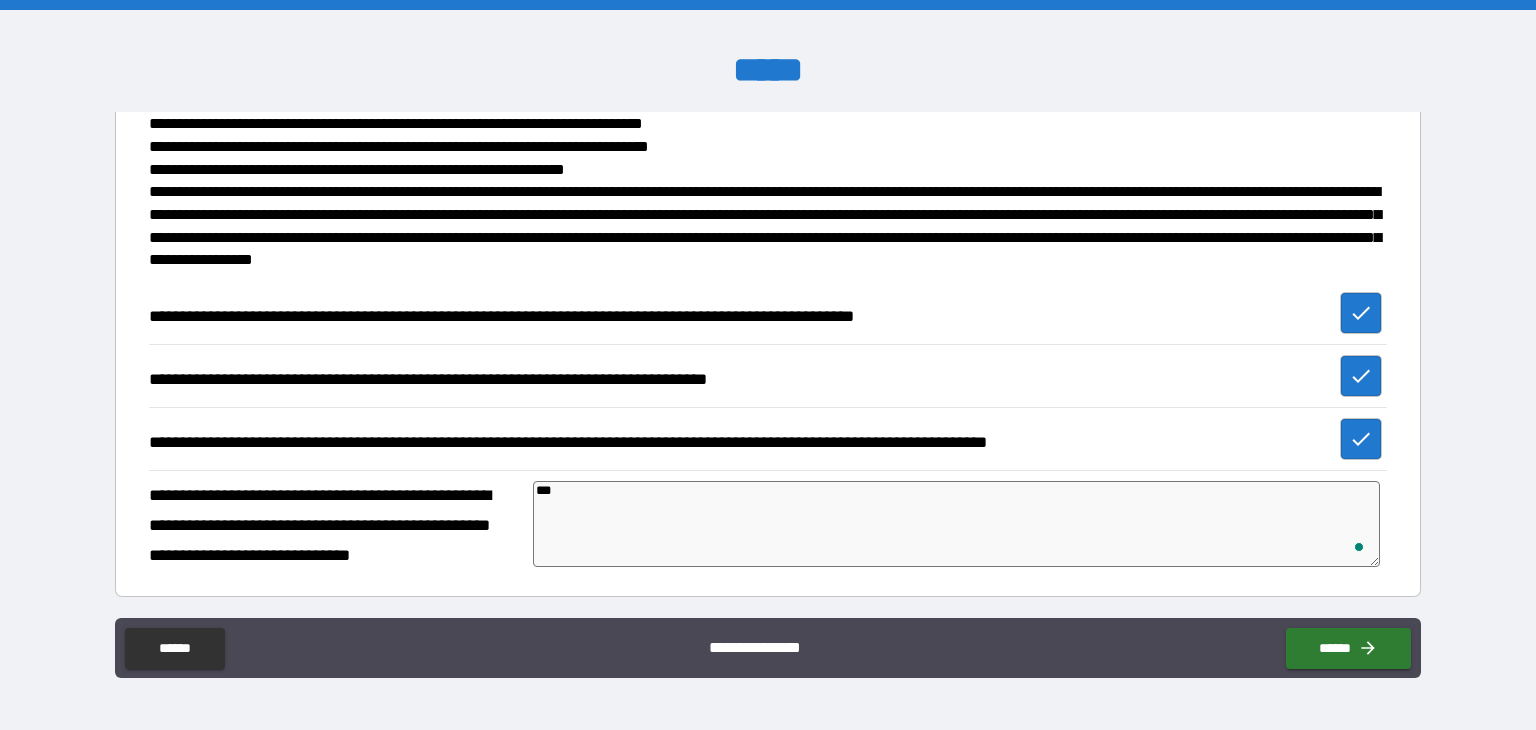 type on "***" 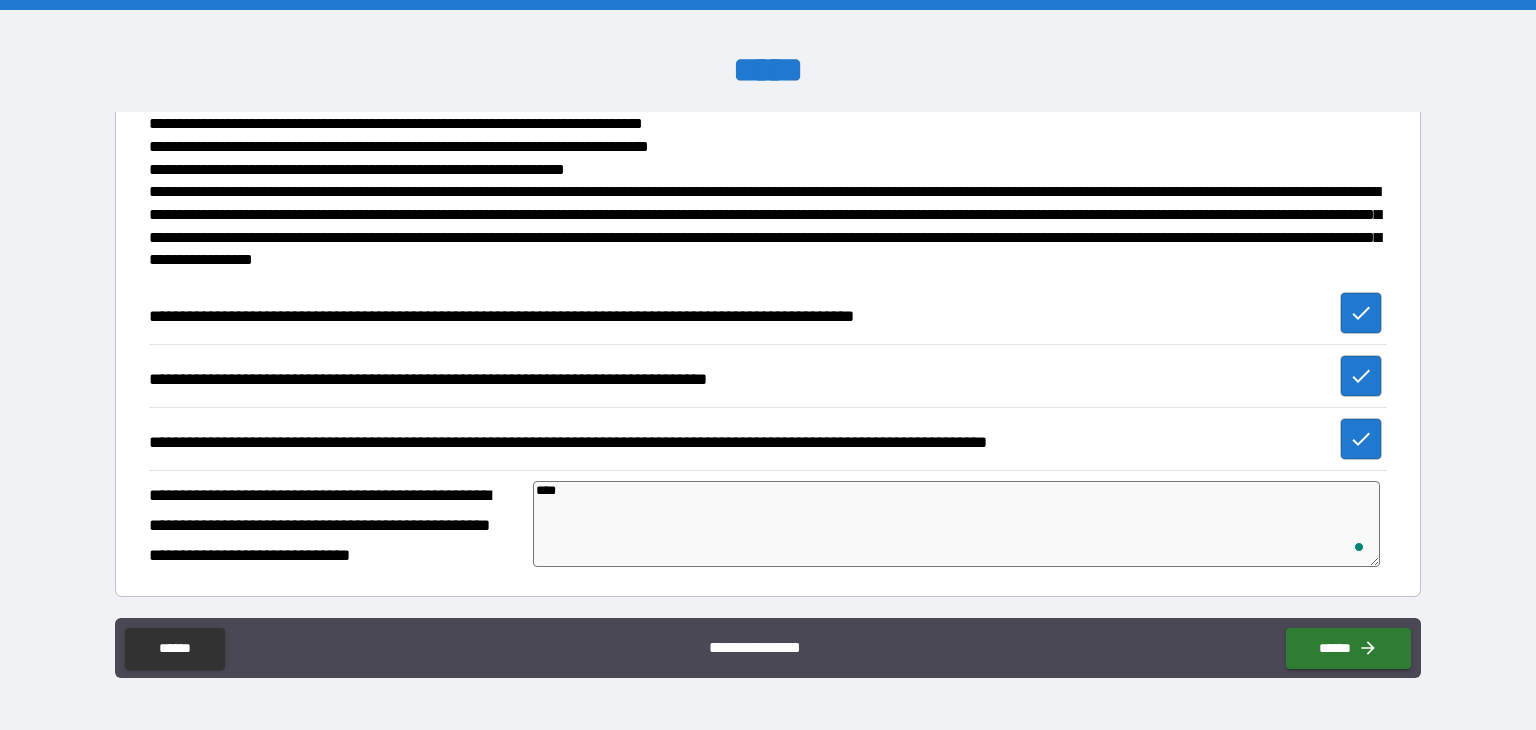 type on "*" 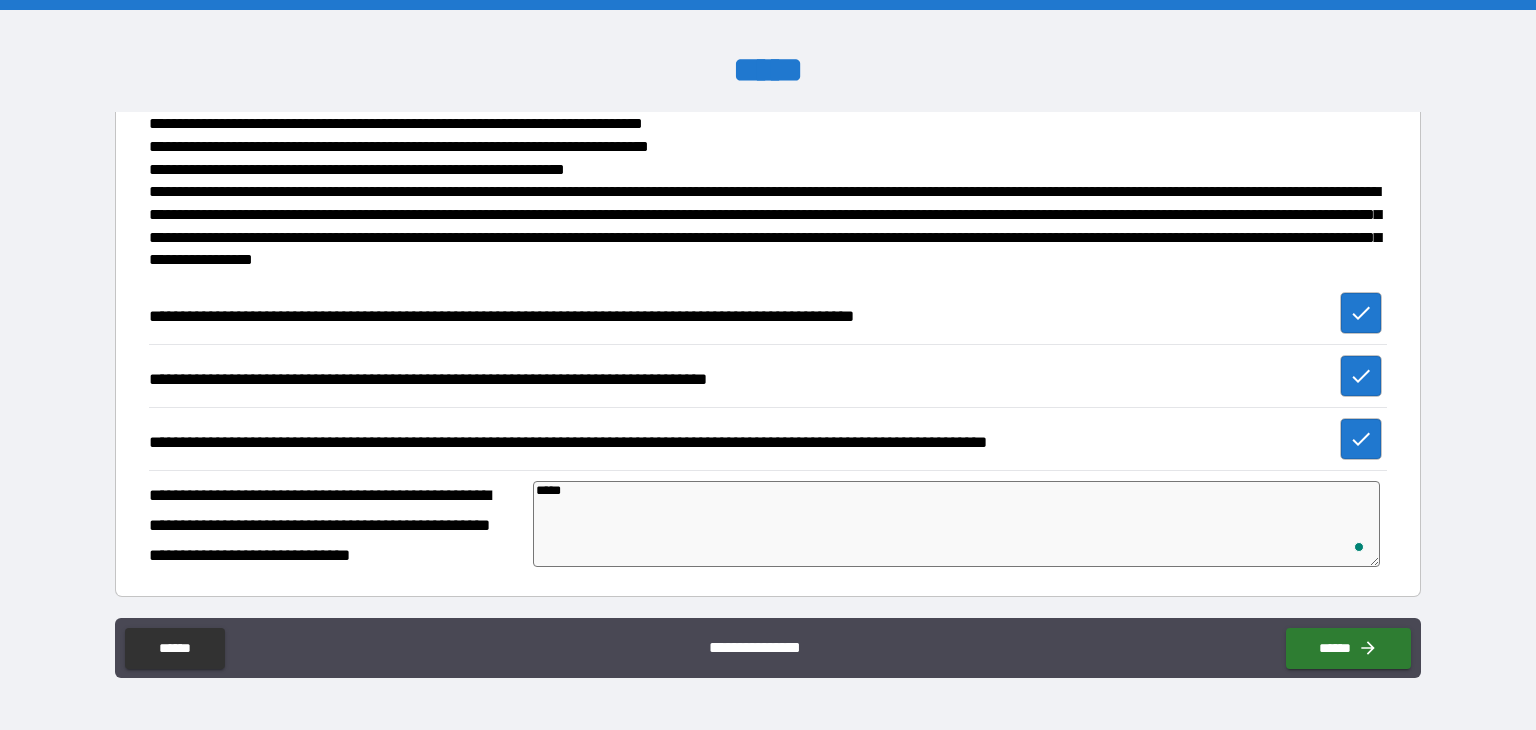 type on "*" 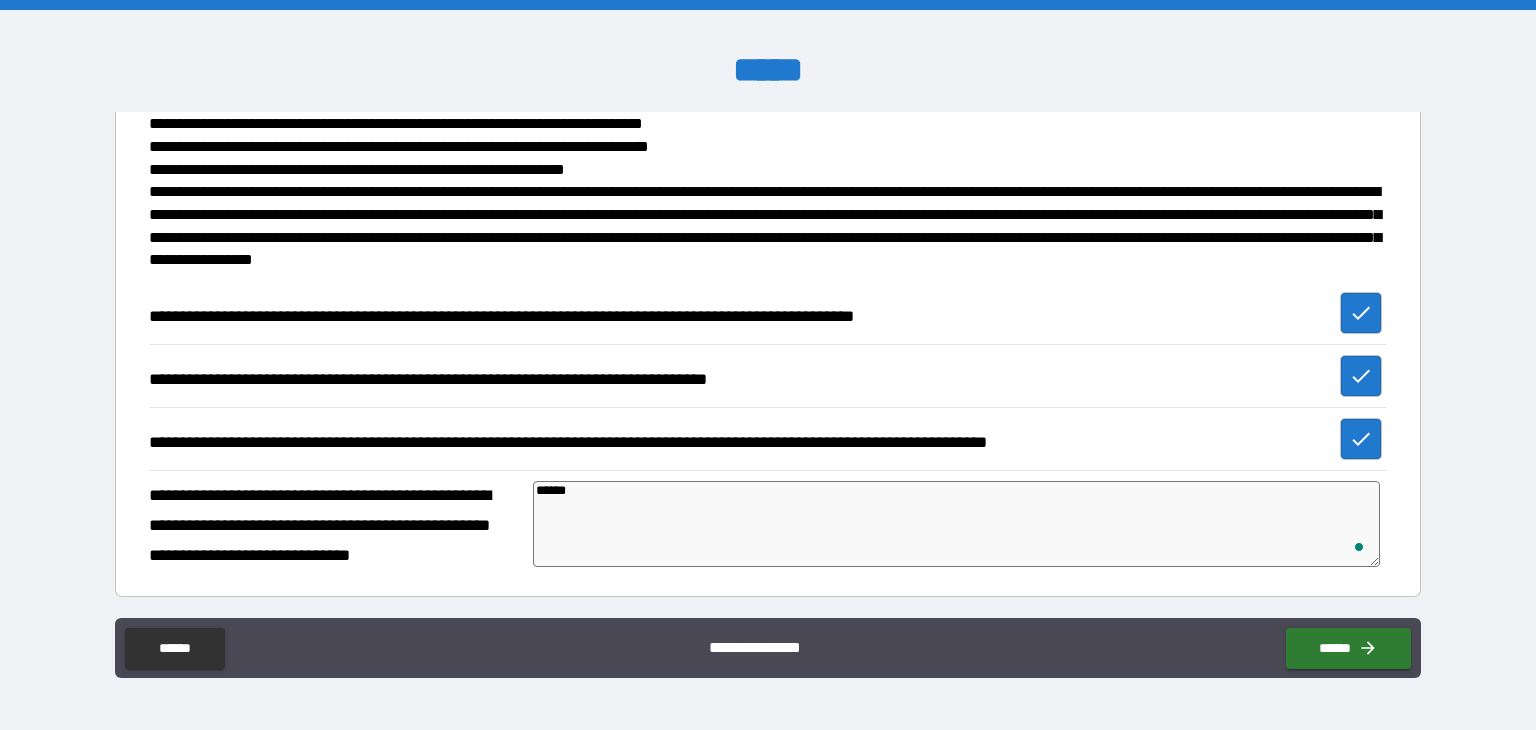 type on "******" 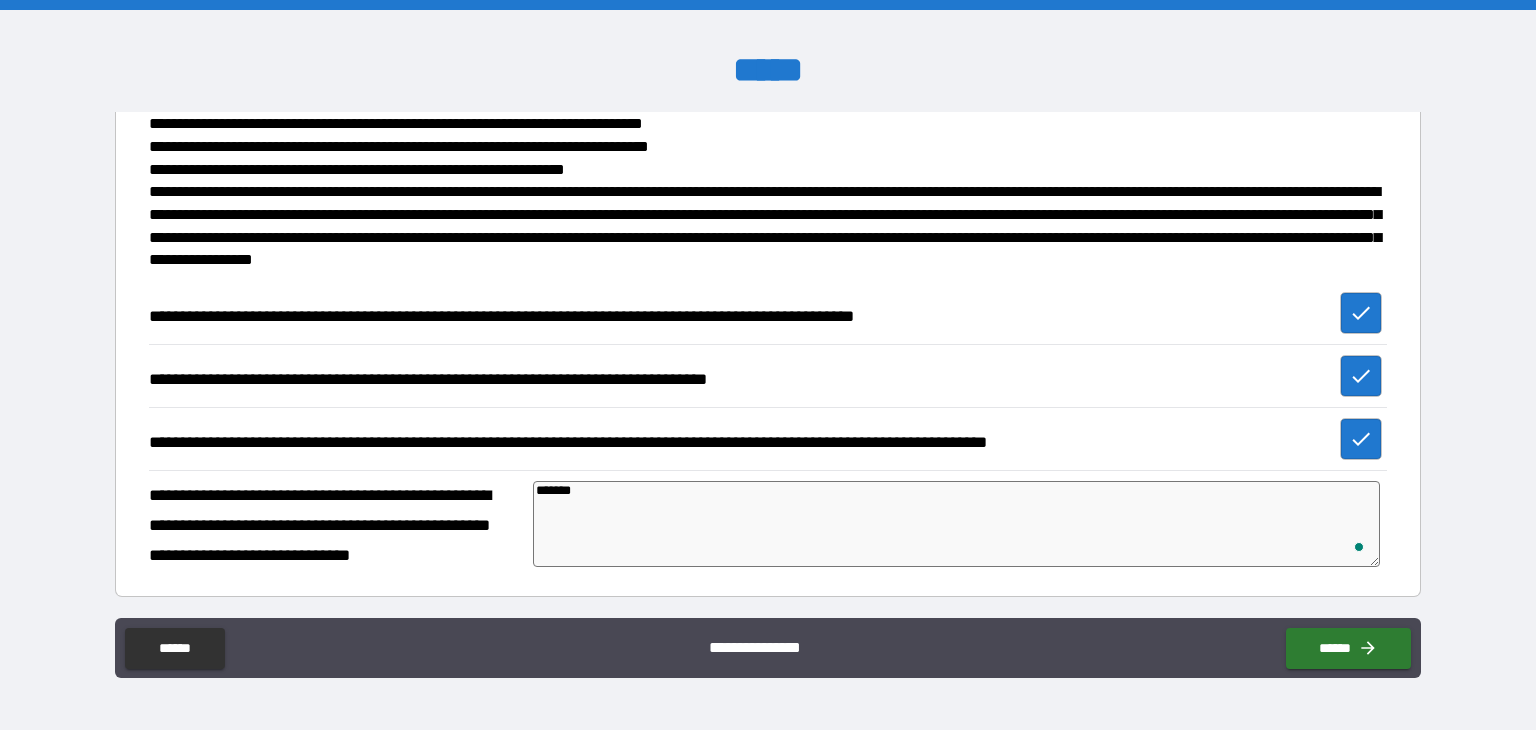 type on "********" 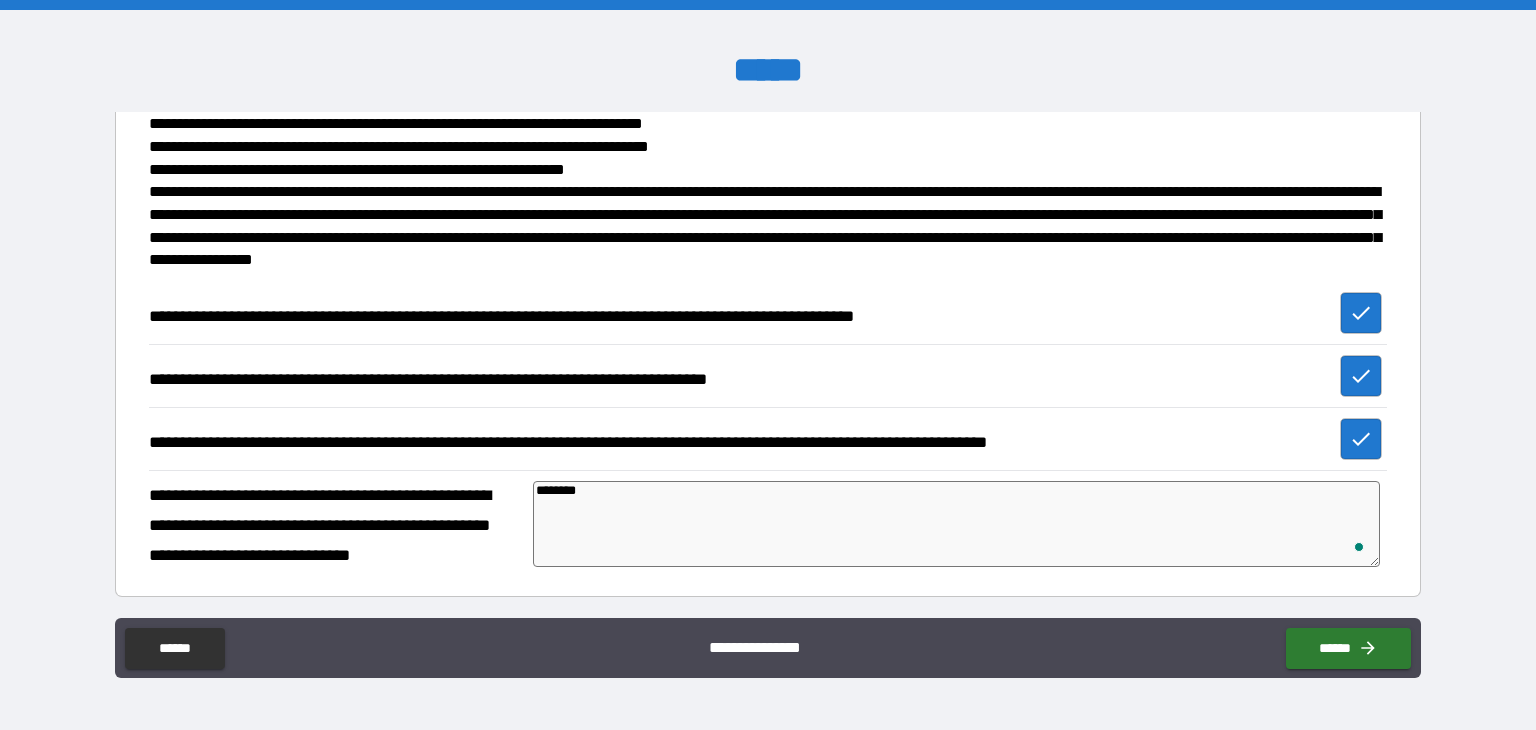 type on "*********" 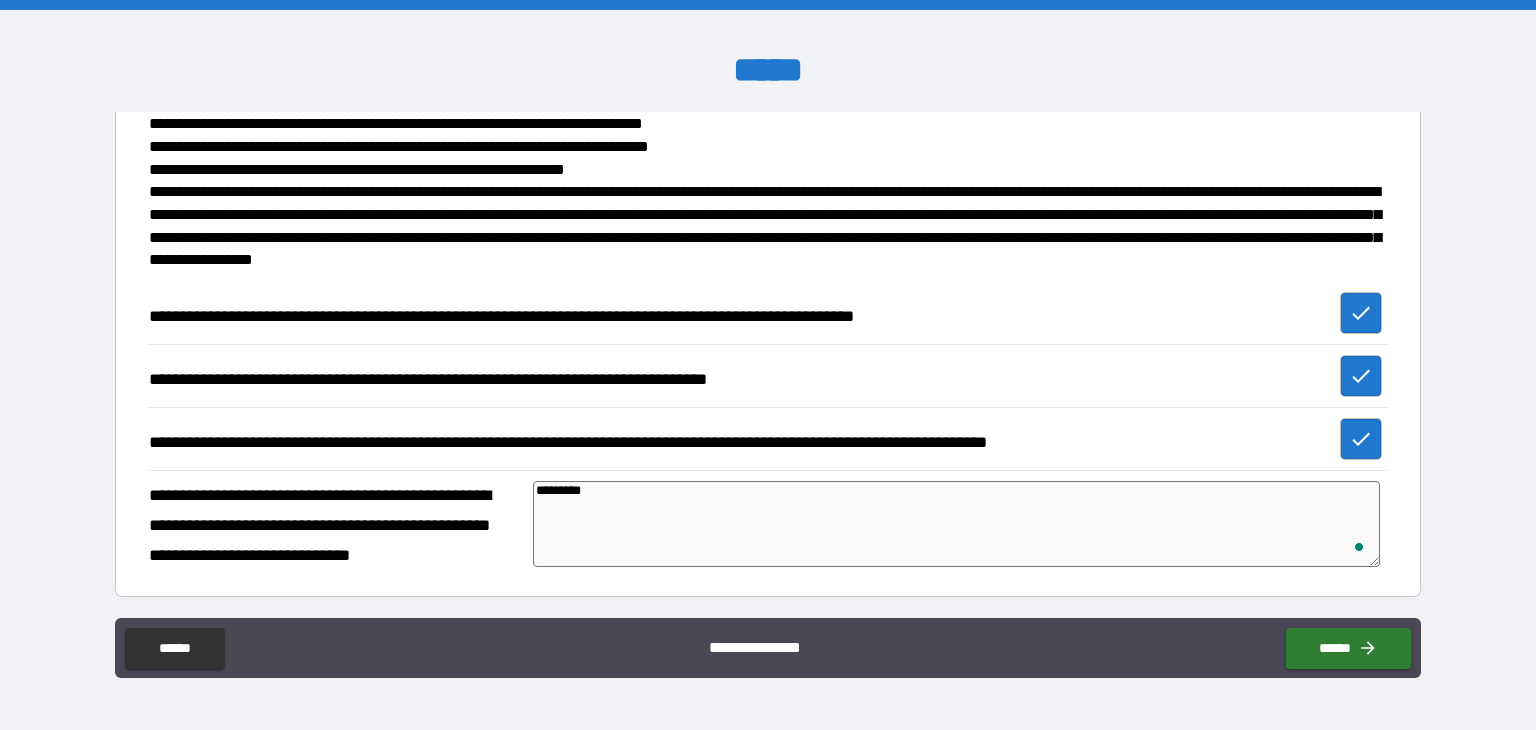 type on "**********" 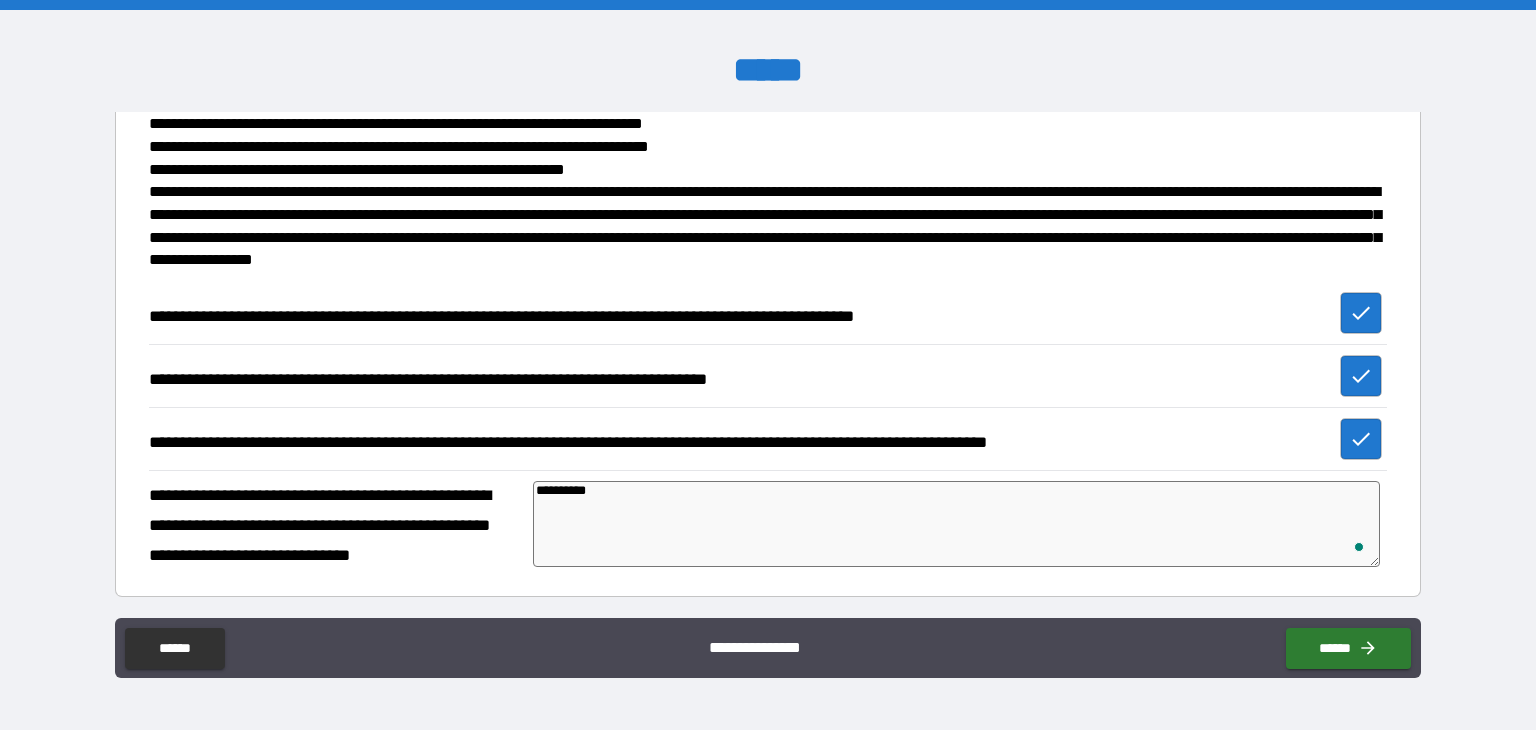 type on "**********" 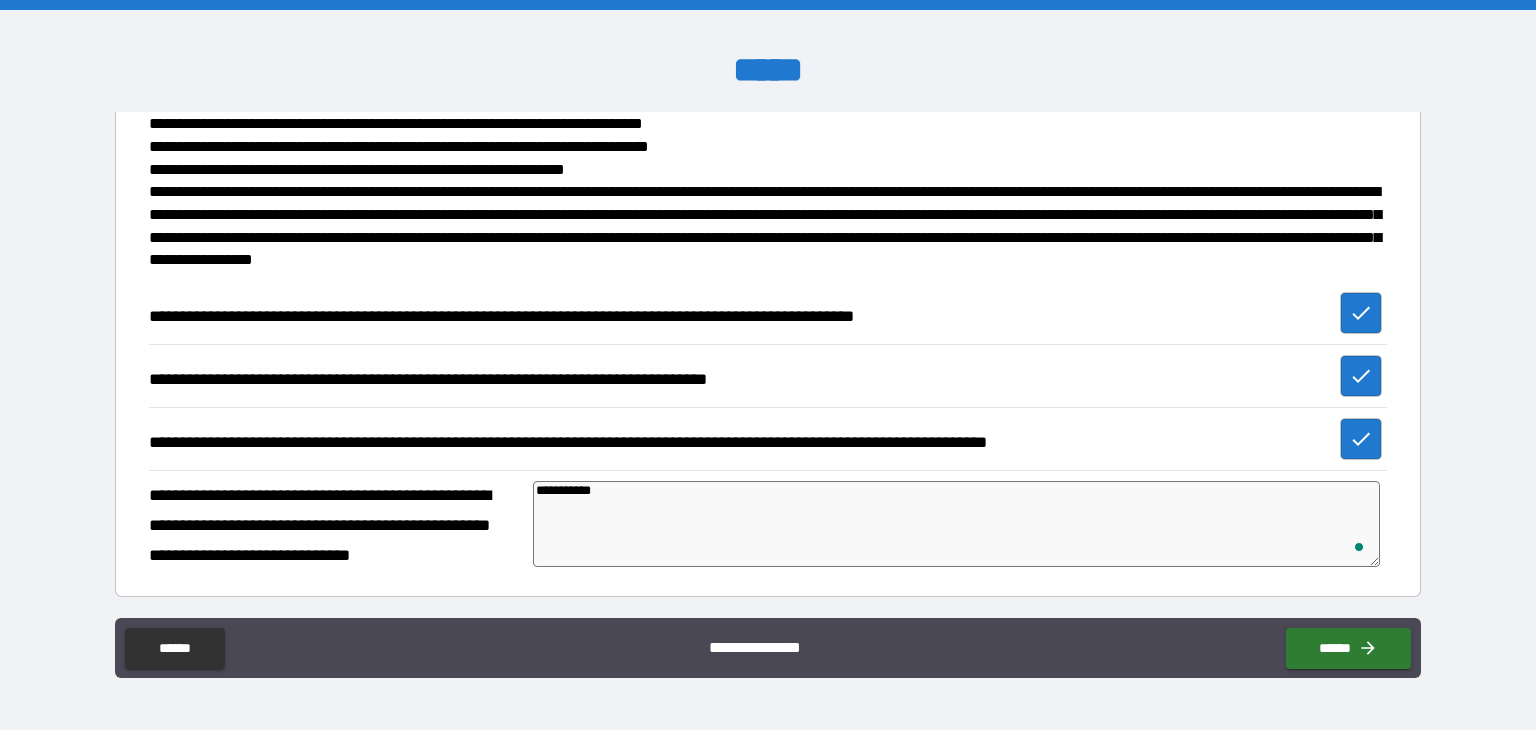 type on "**********" 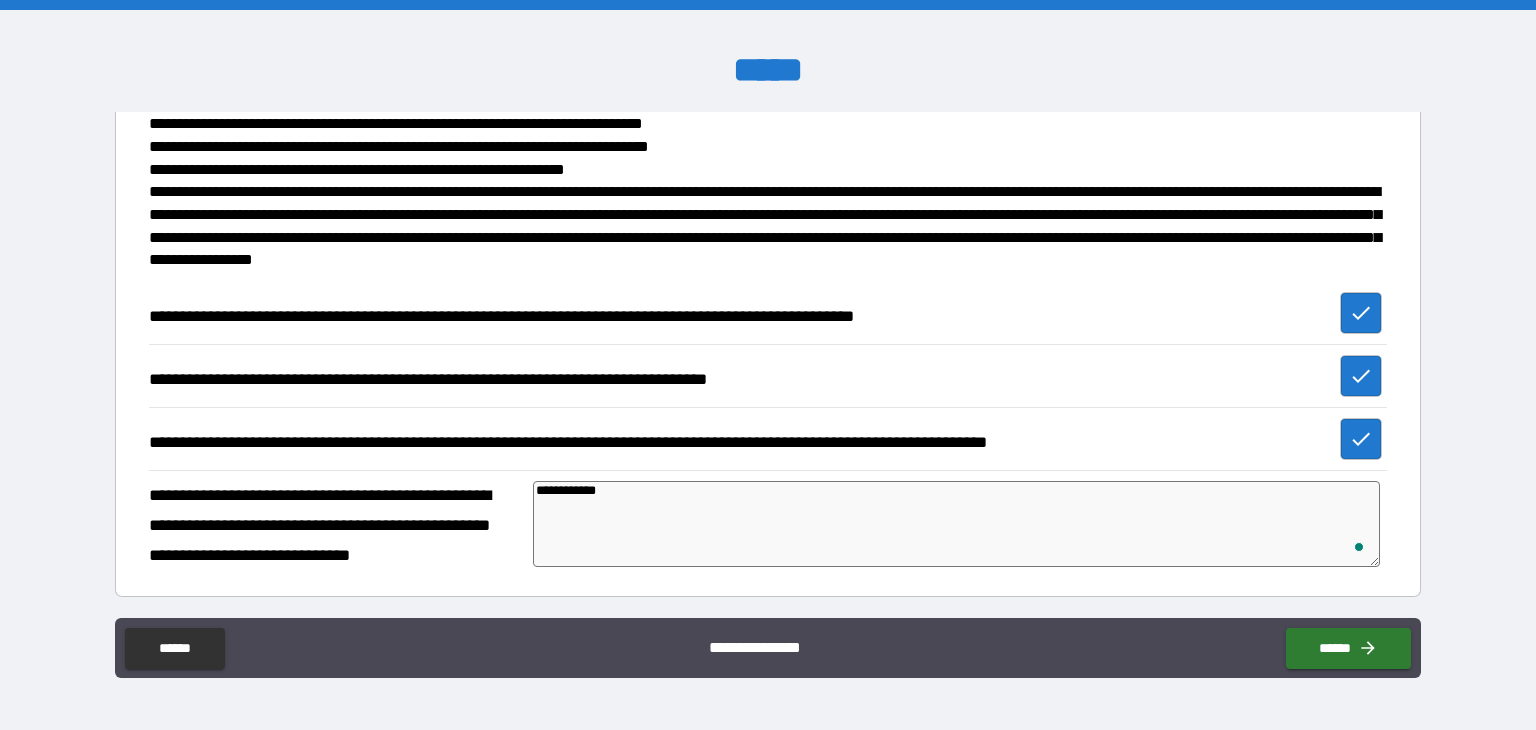 type on "**********" 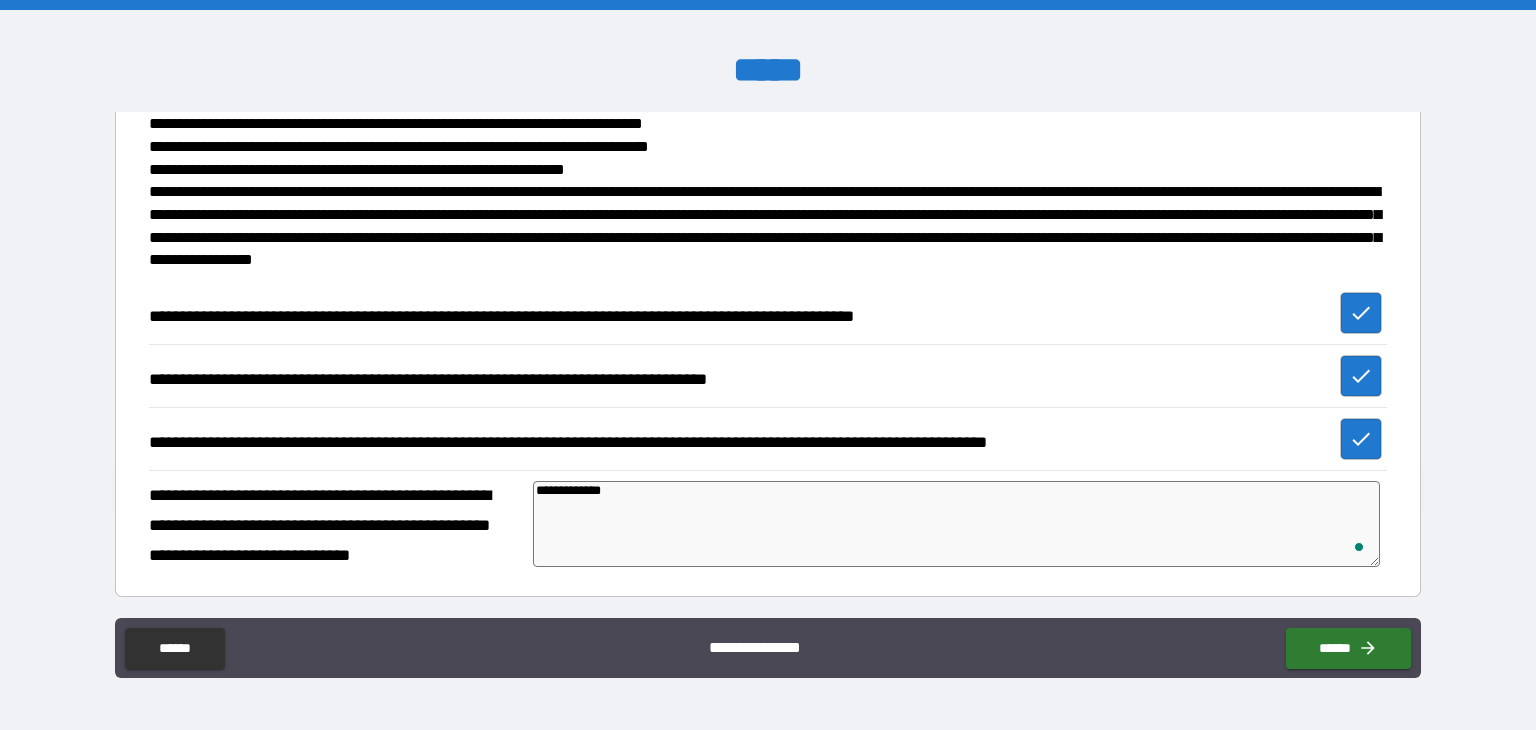 type on "*" 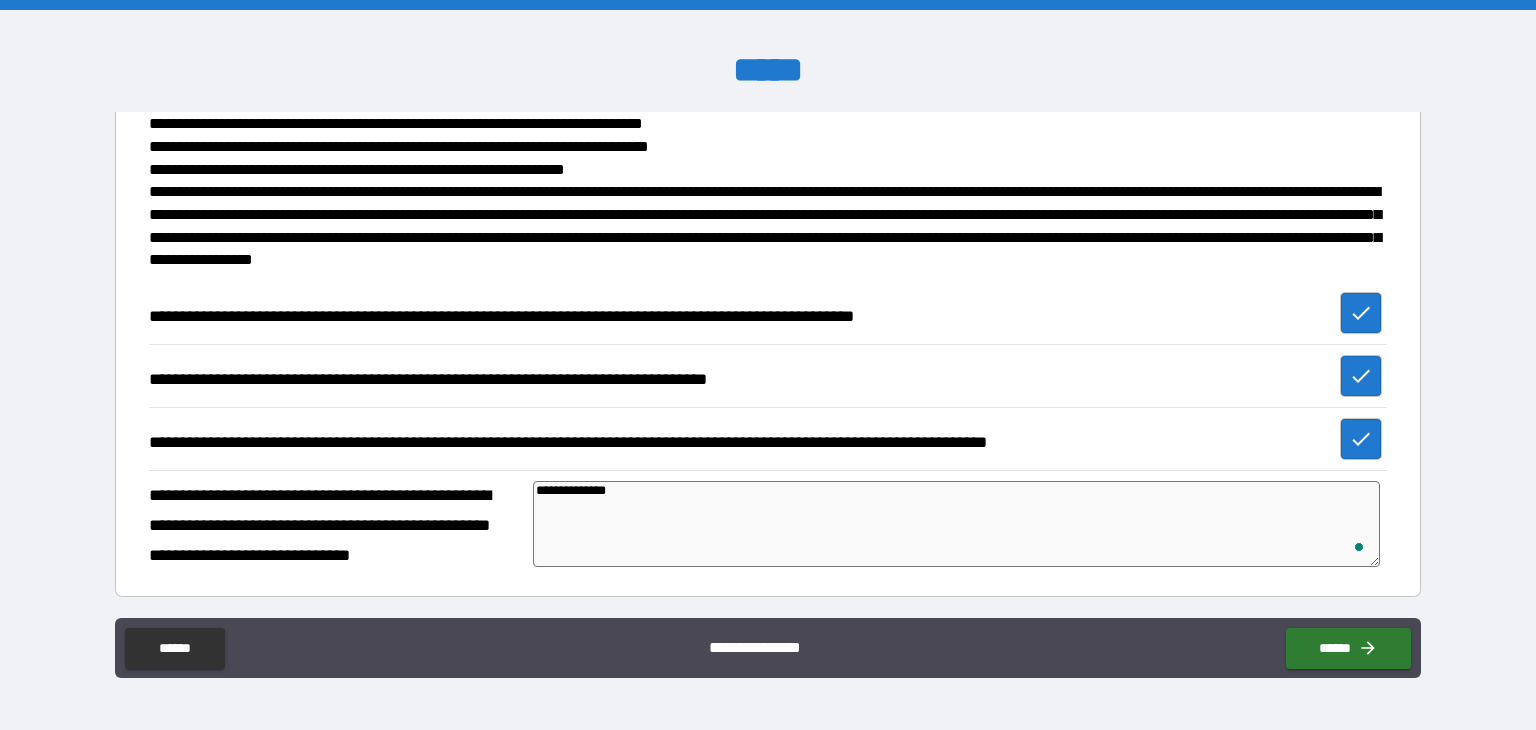 type on "**********" 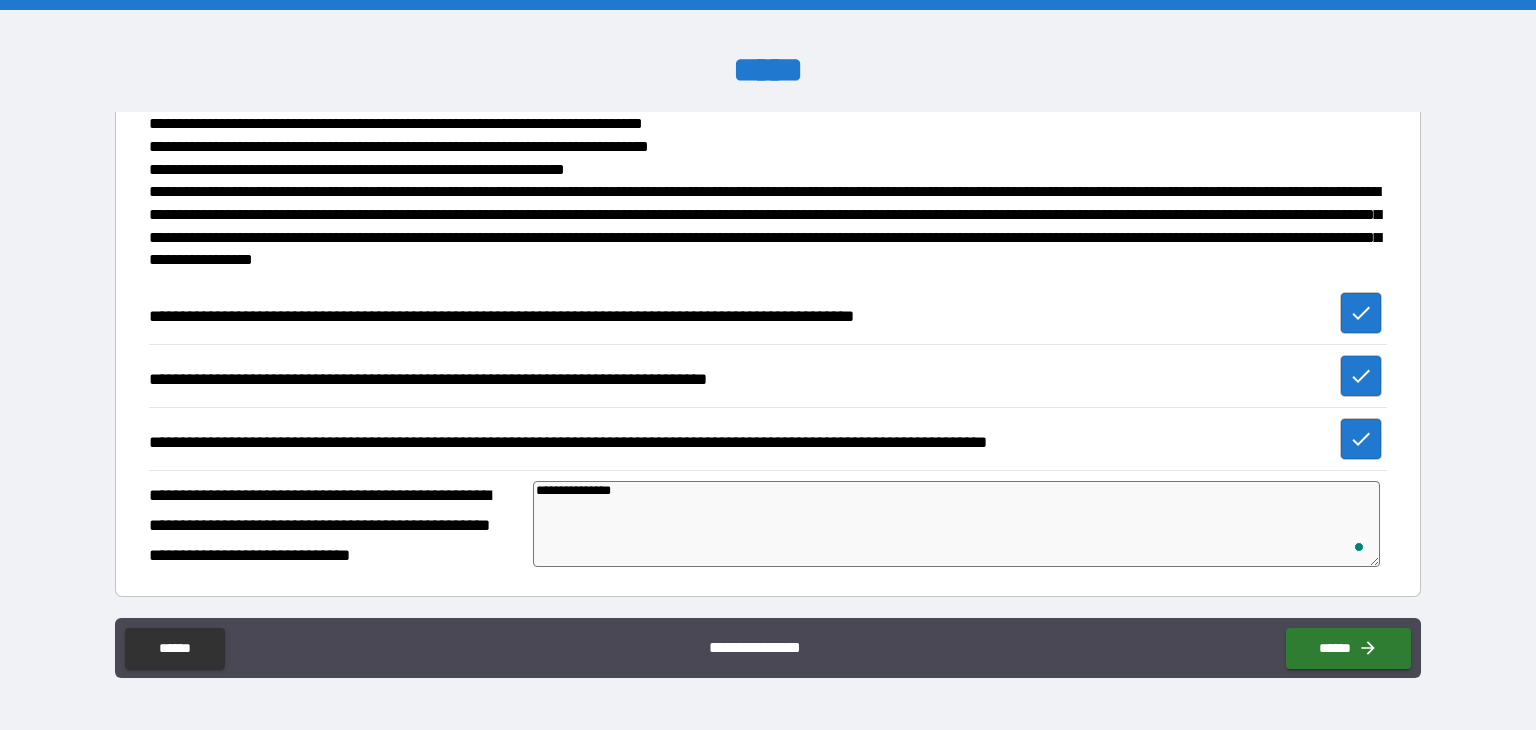 type on "**********" 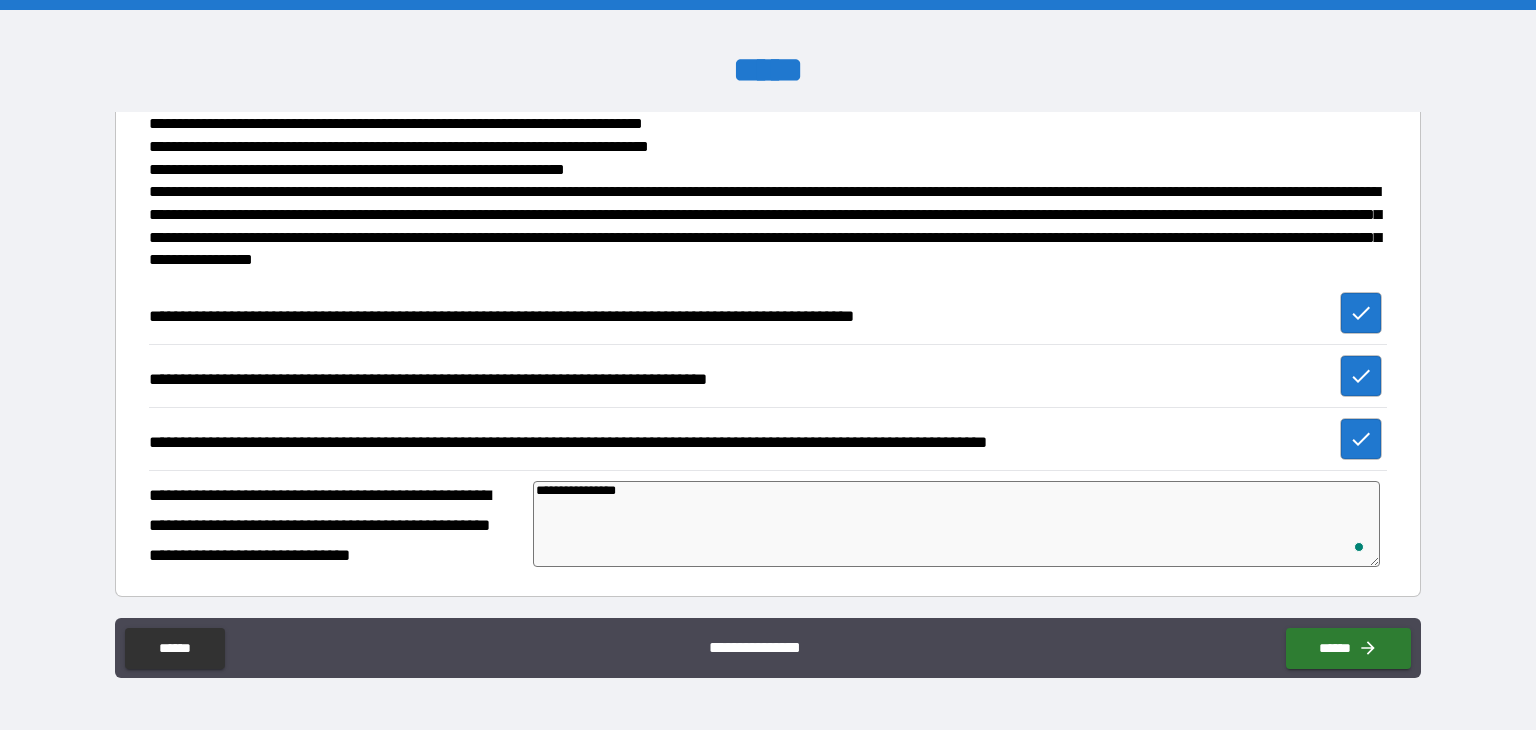 type on "*" 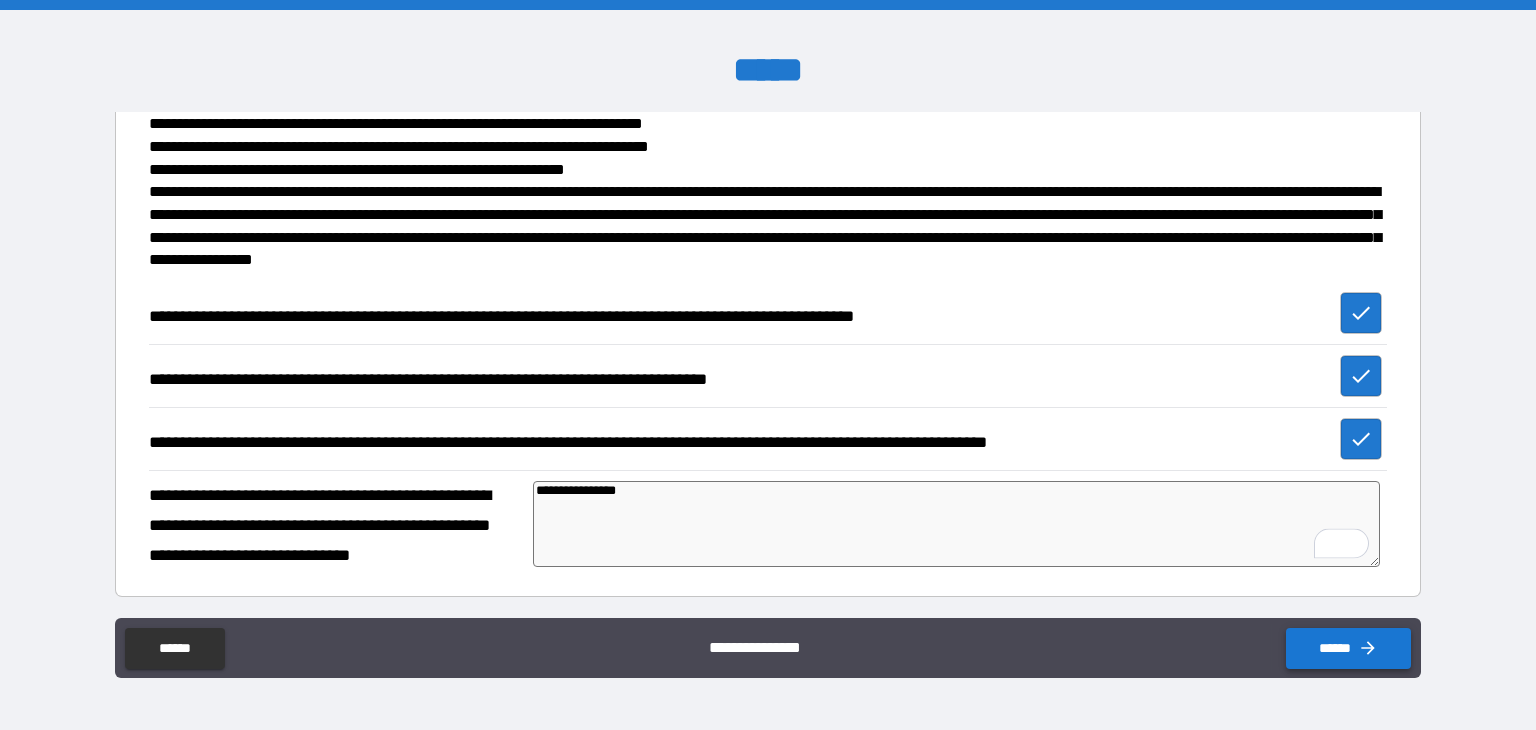 type on "**********" 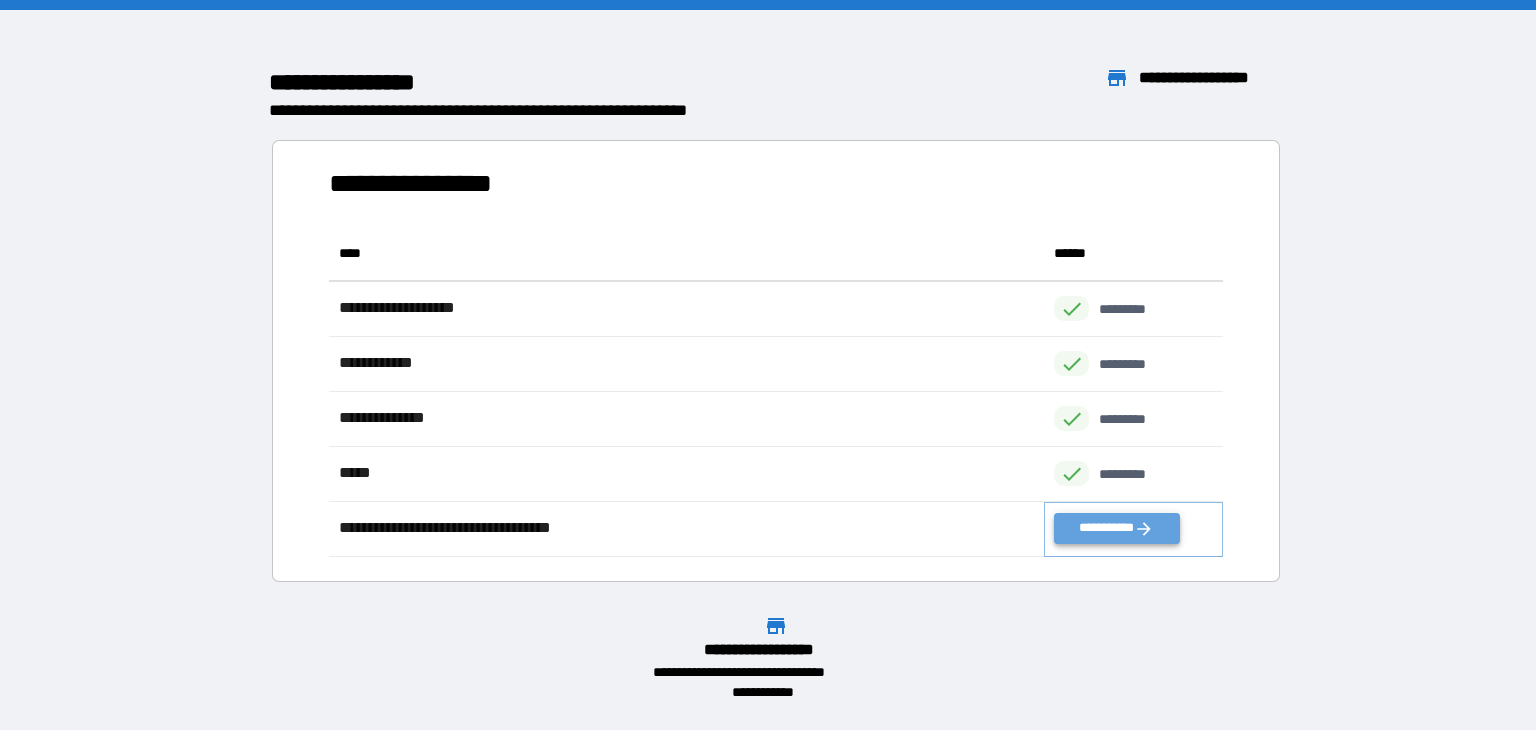 click on "**********" at bounding box center [1116, 528] 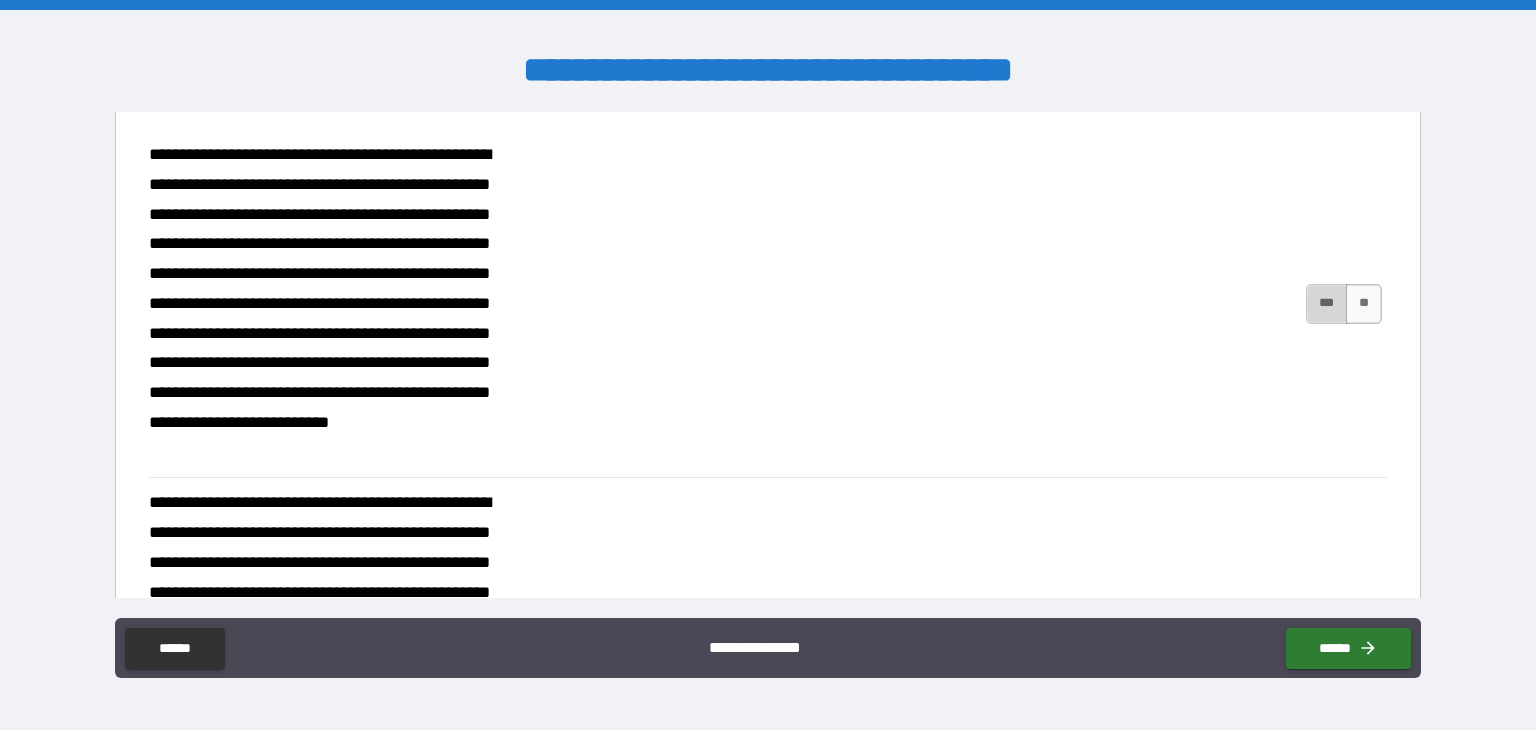 click on "***" at bounding box center [1327, 304] 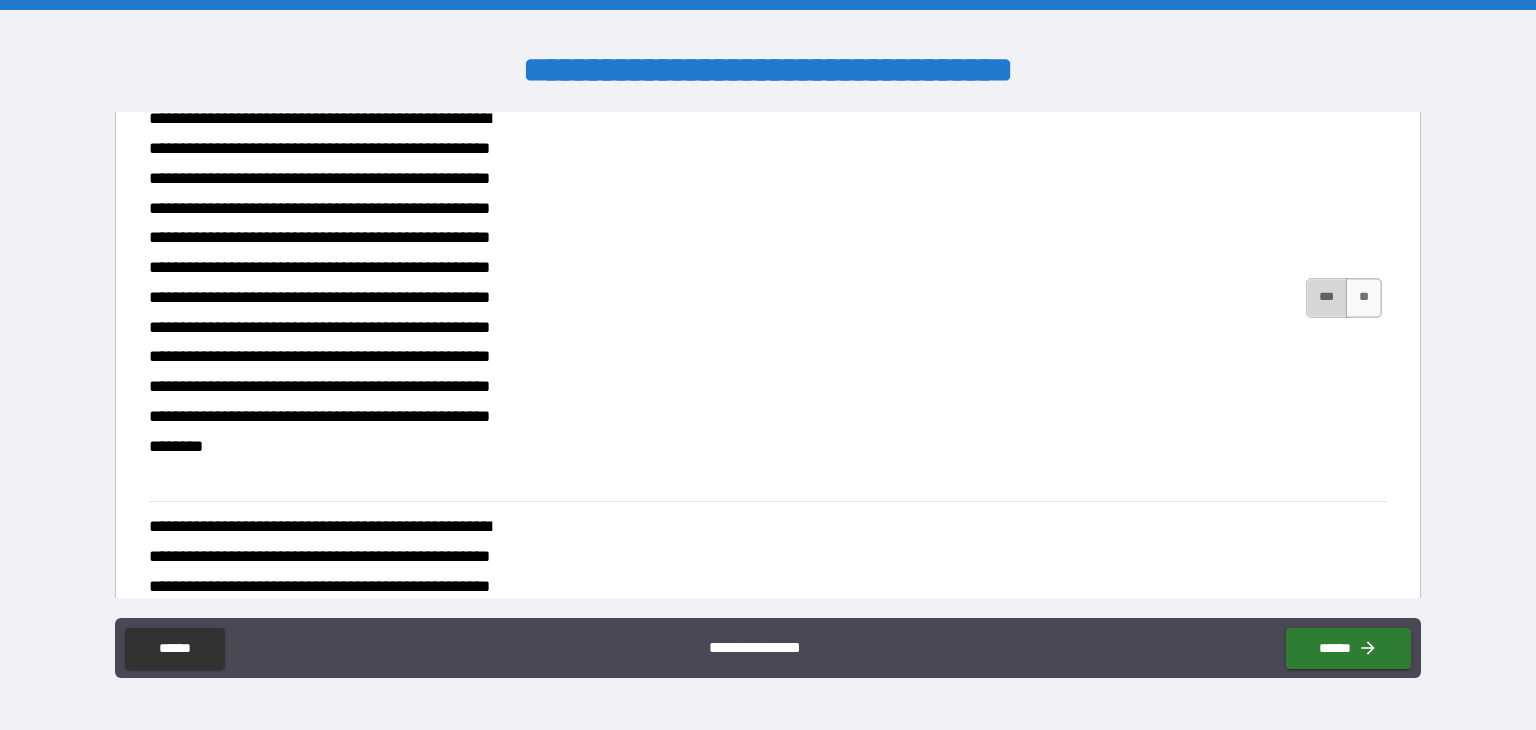 click on "***" at bounding box center (1327, 298) 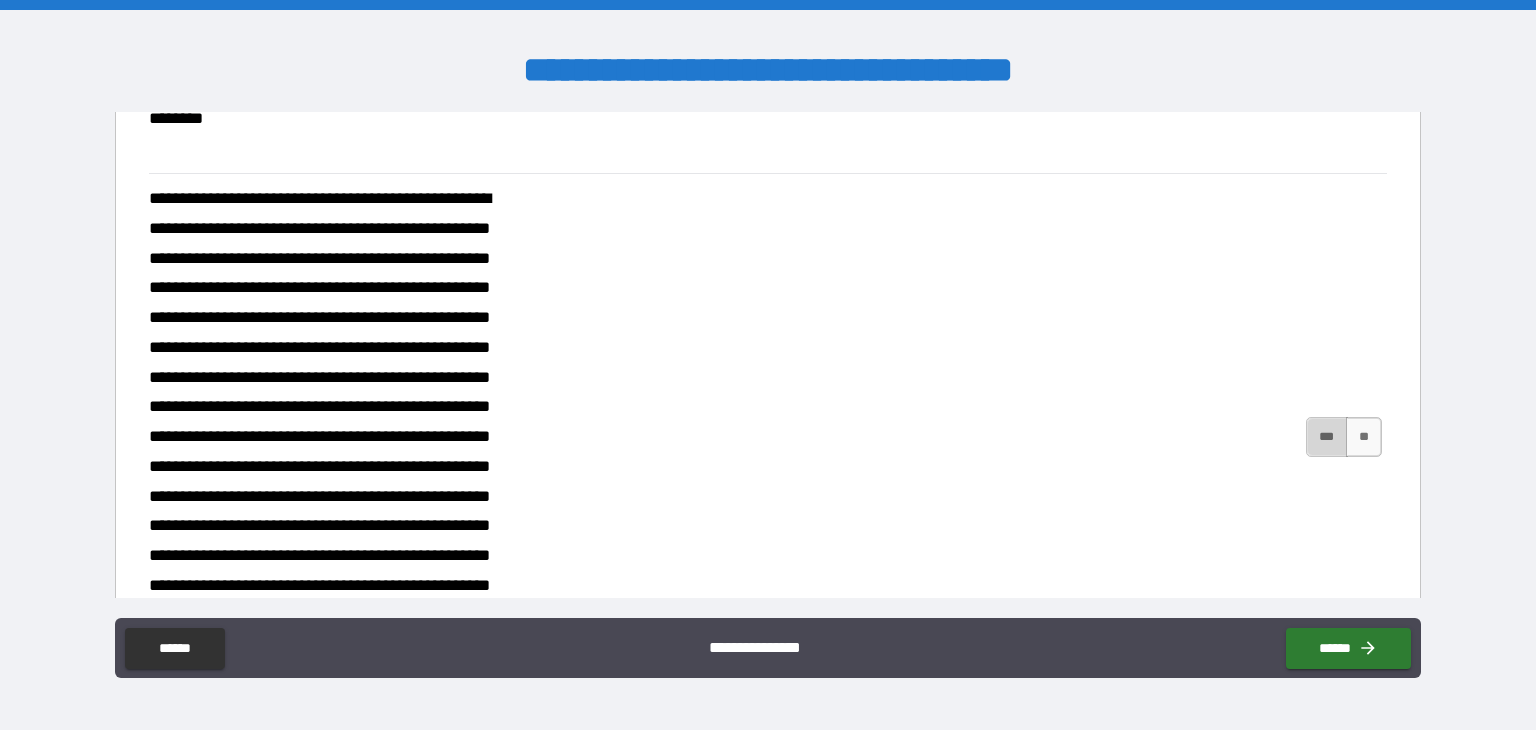 click on "***" at bounding box center (1327, 437) 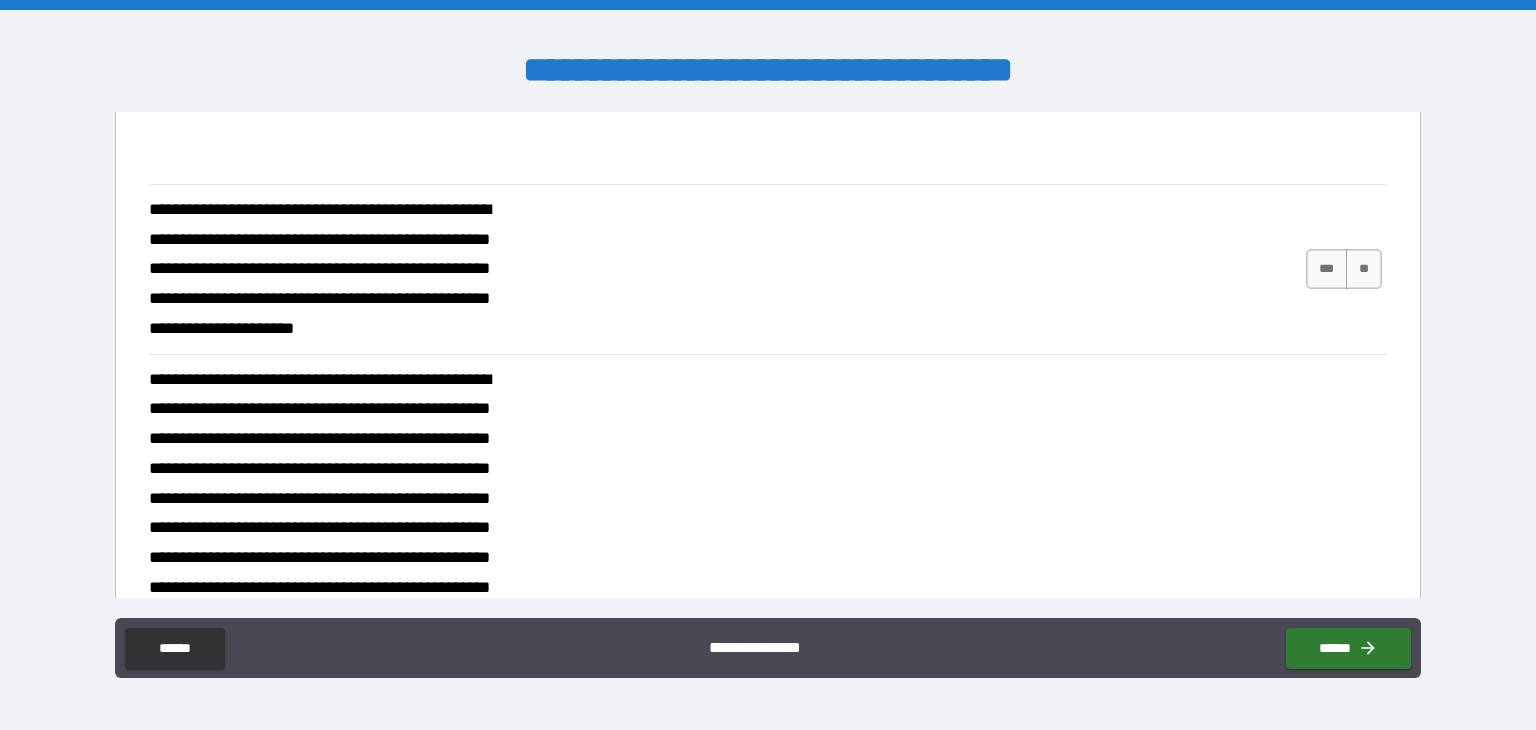 scroll, scrollTop: 1502, scrollLeft: 0, axis: vertical 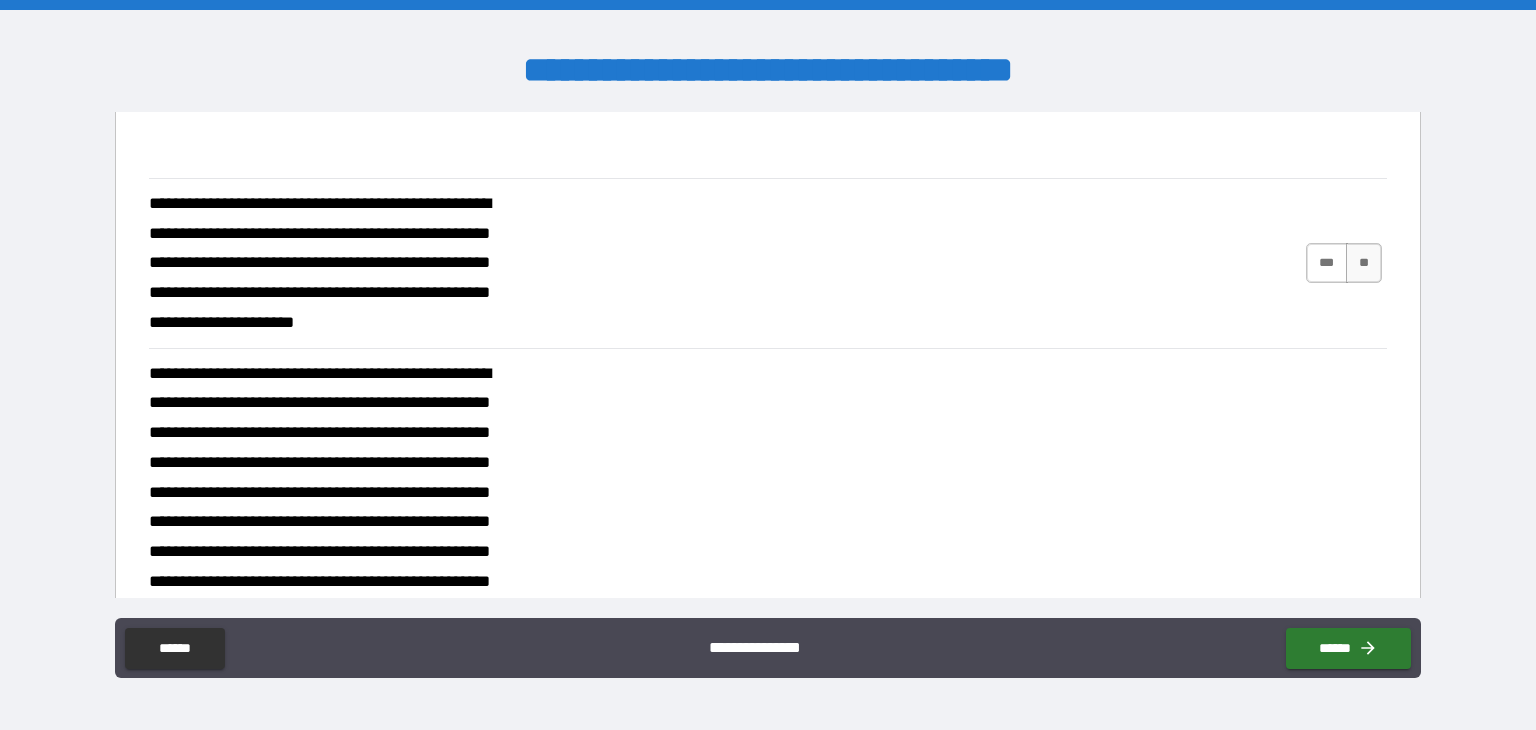 click on "***" at bounding box center (1327, 263) 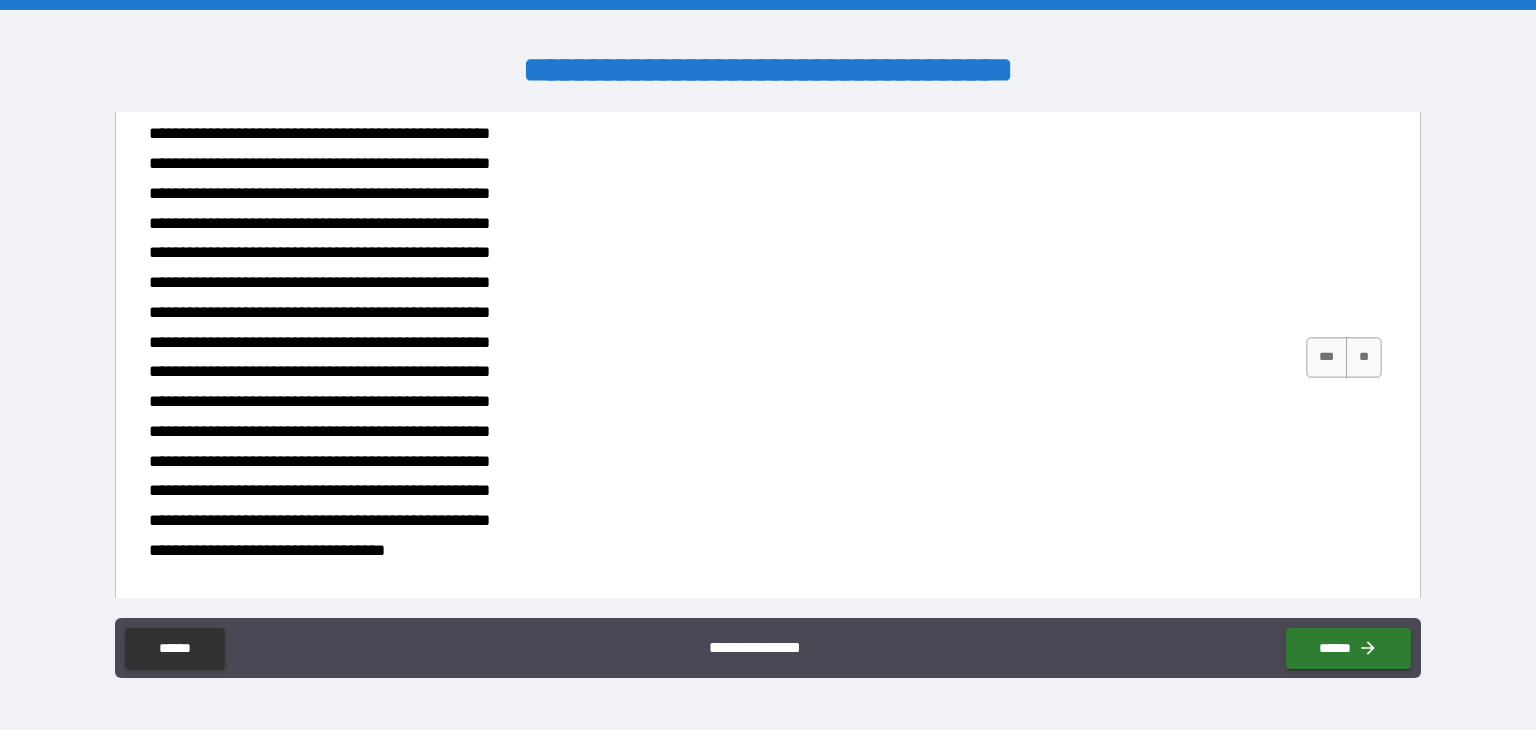 scroll, scrollTop: 1776, scrollLeft: 0, axis: vertical 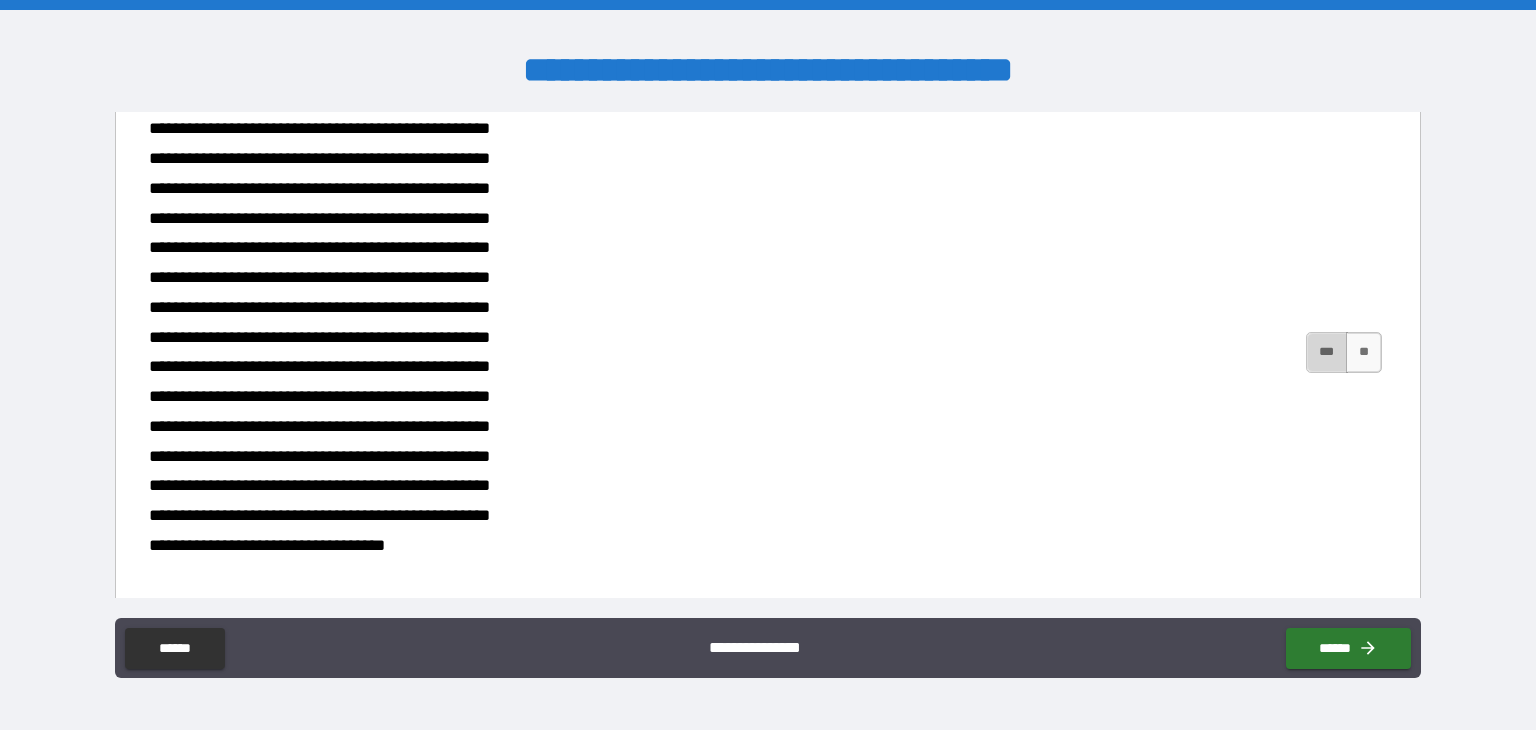 click on "***" at bounding box center (1327, 352) 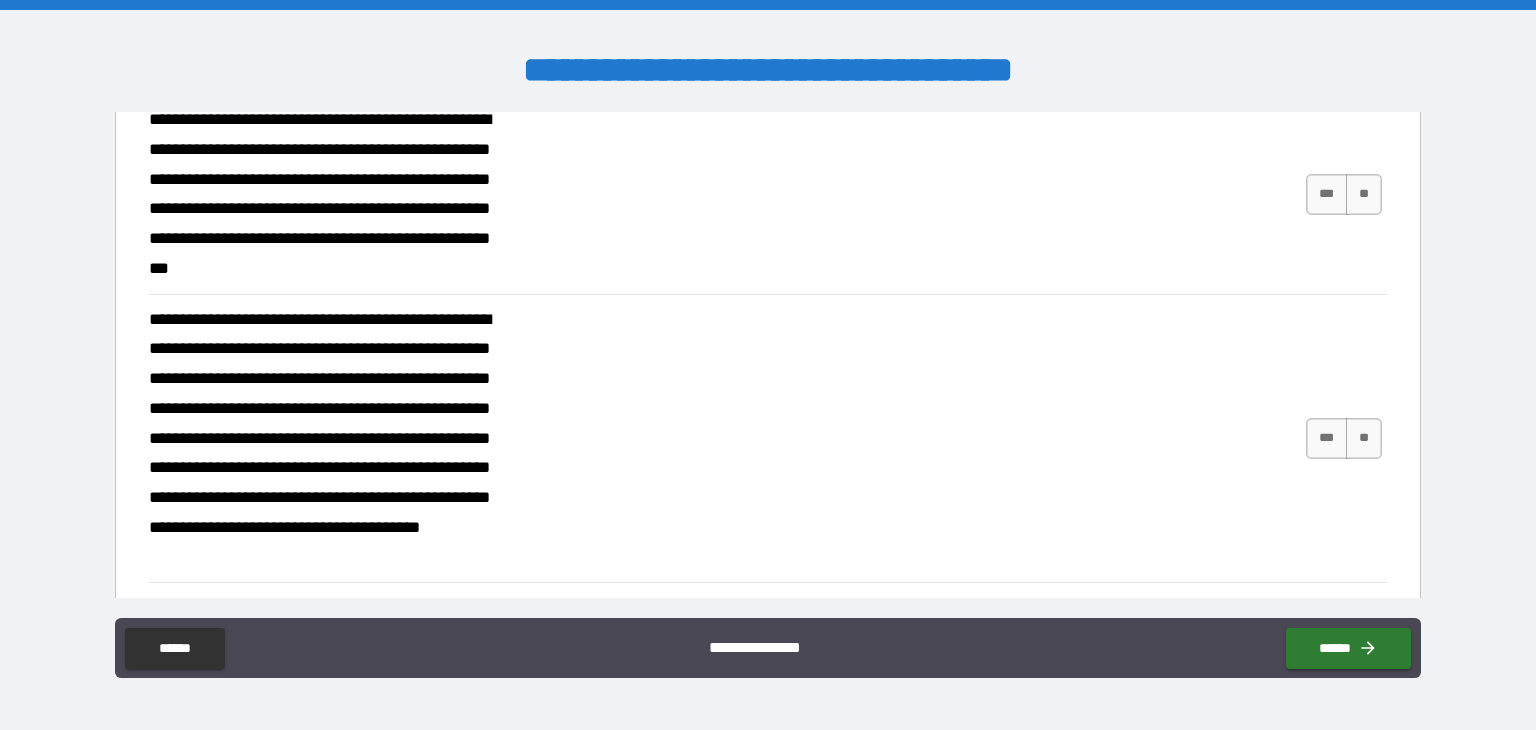 scroll, scrollTop: 2312, scrollLeft: 0, axis: vertical 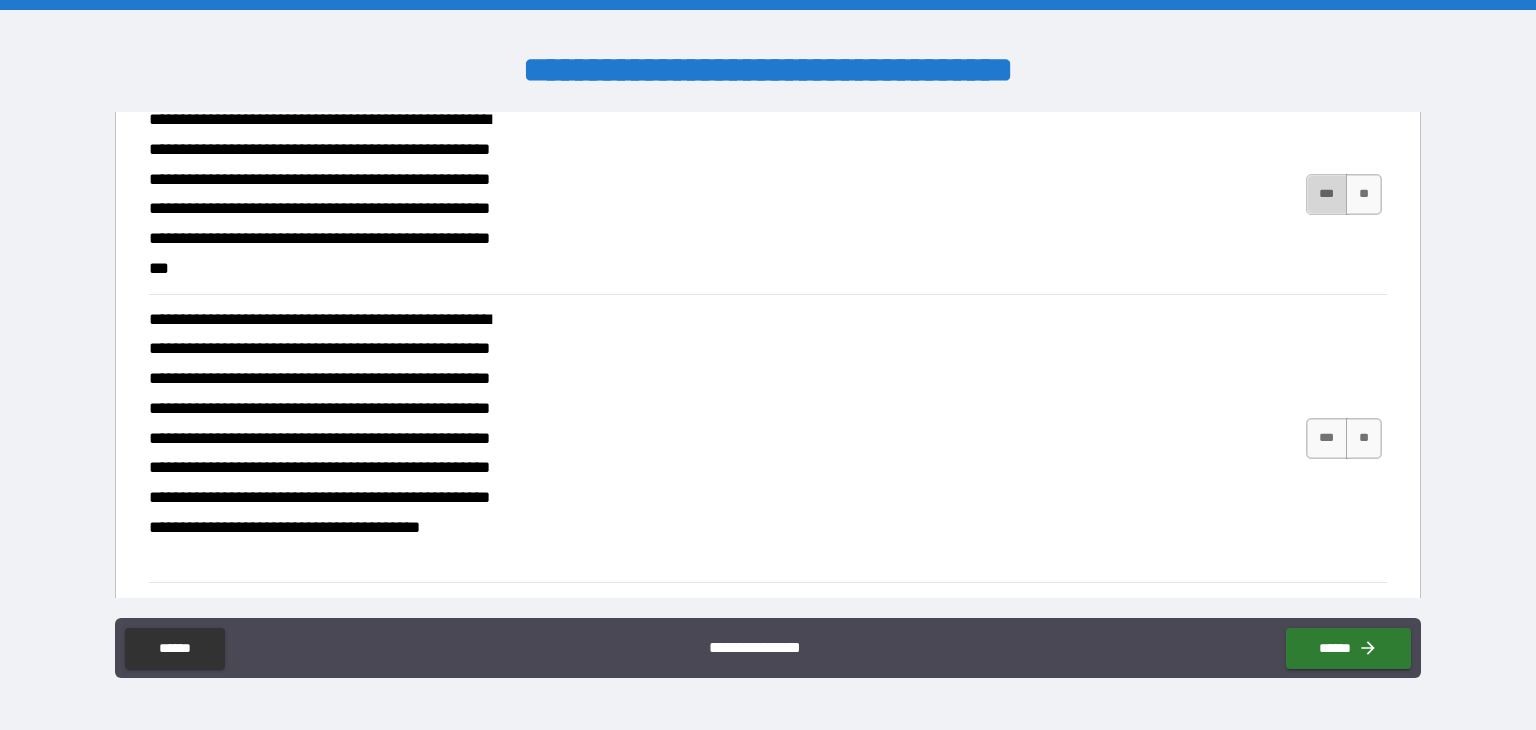 click on "***" at bounding box center (1327, 194) 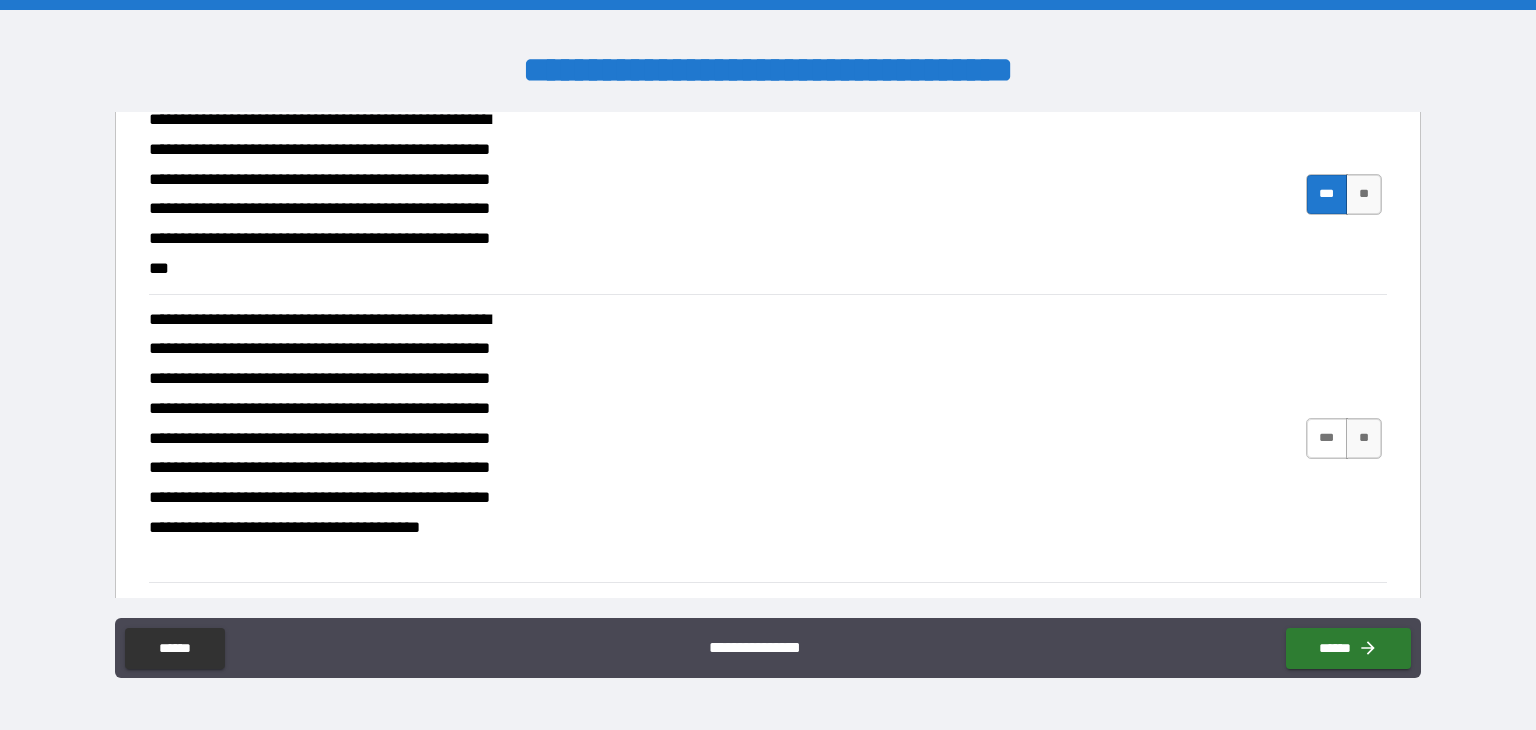 click on "***" at bounding box center (1327, 438) 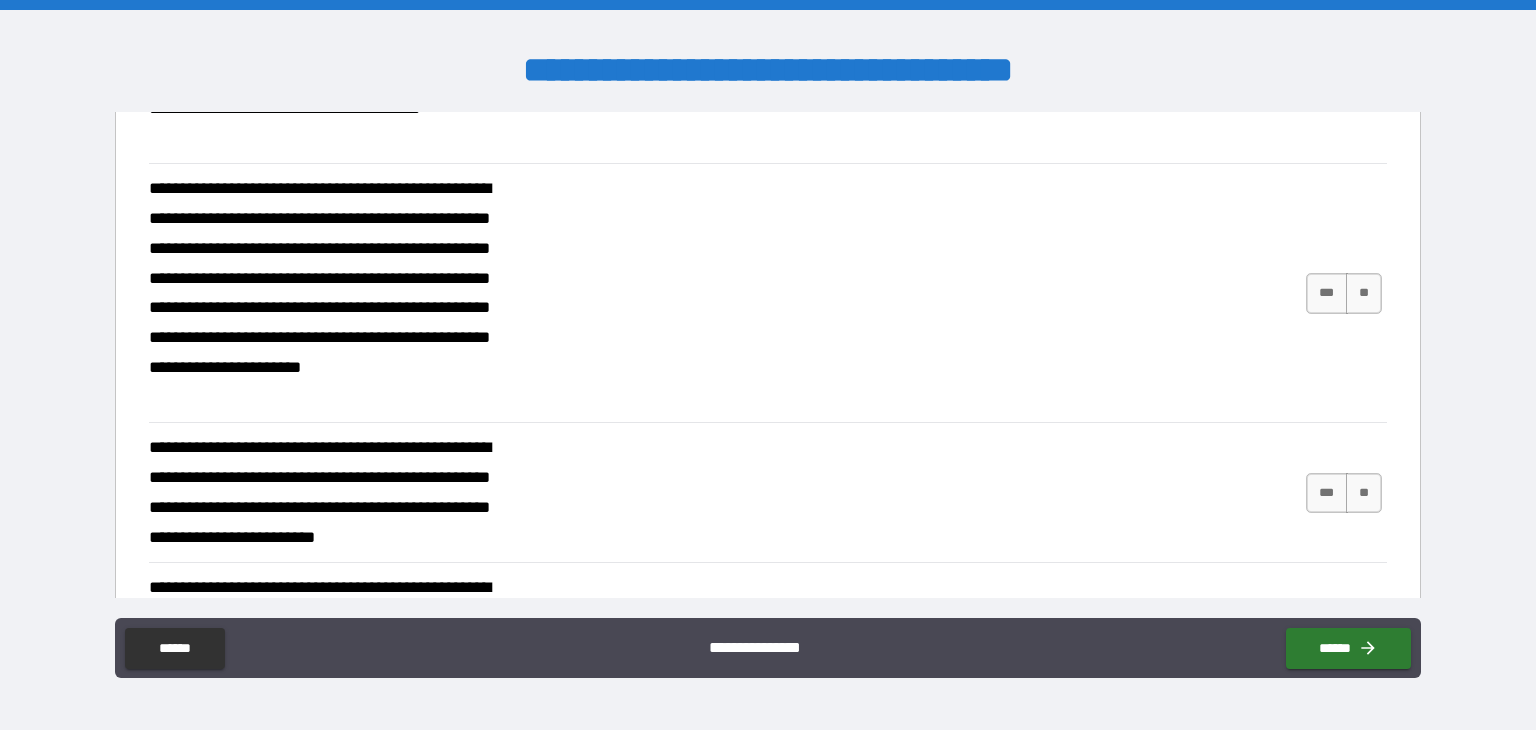 scroll, scrollTop: 2732, scrollLeft: 0, axis: vertical 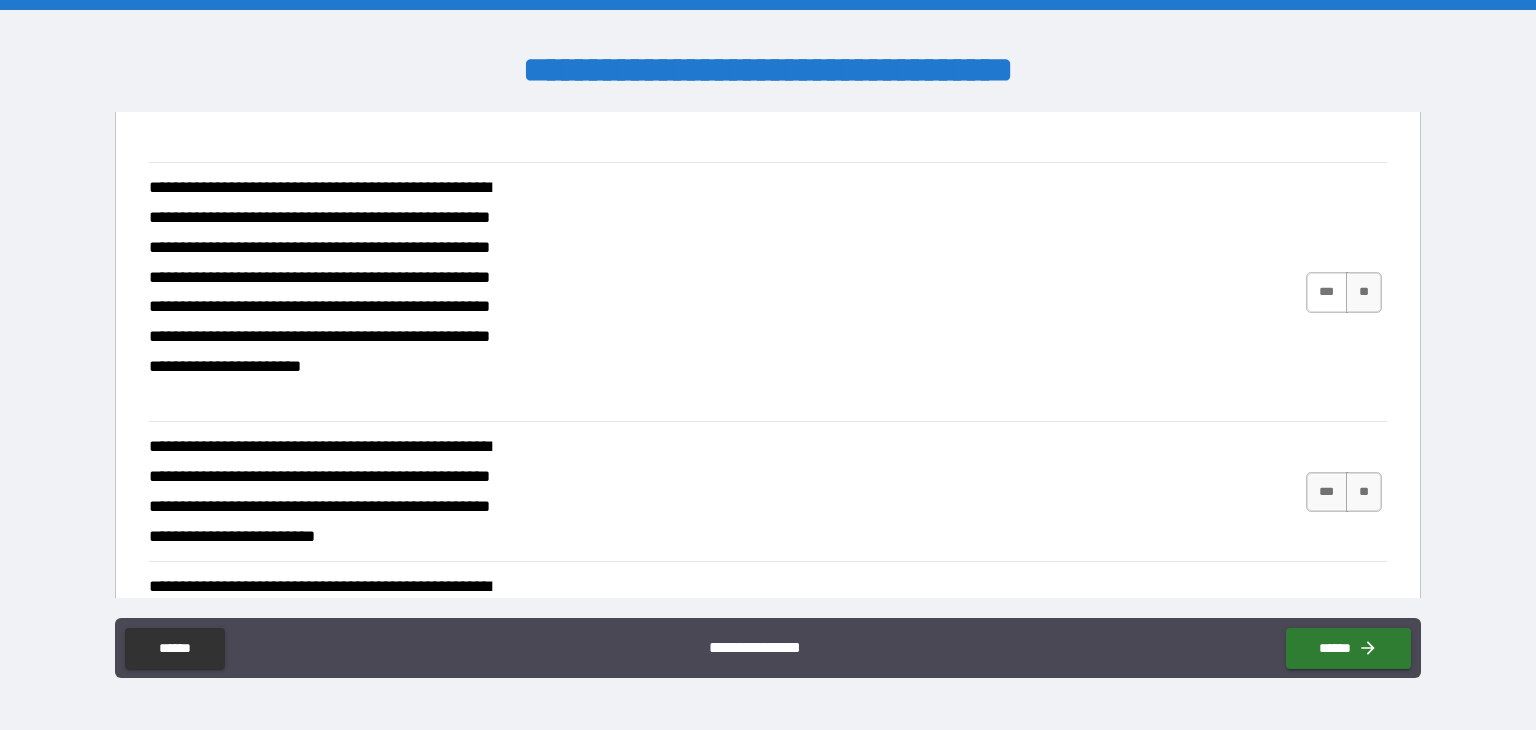 click on "***" at bounding box center (1327, 292) 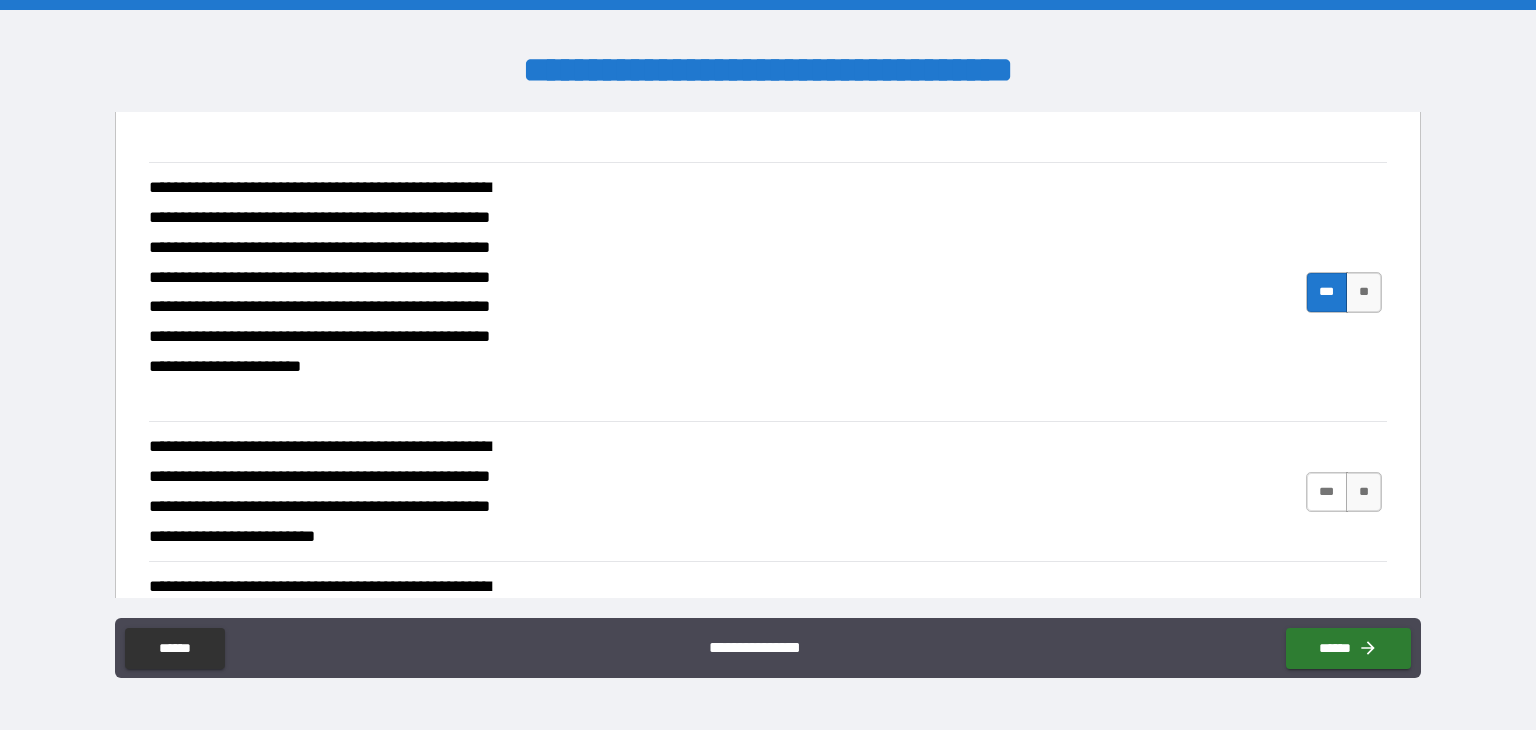 click on "***" at bounding box center (1327, 492) 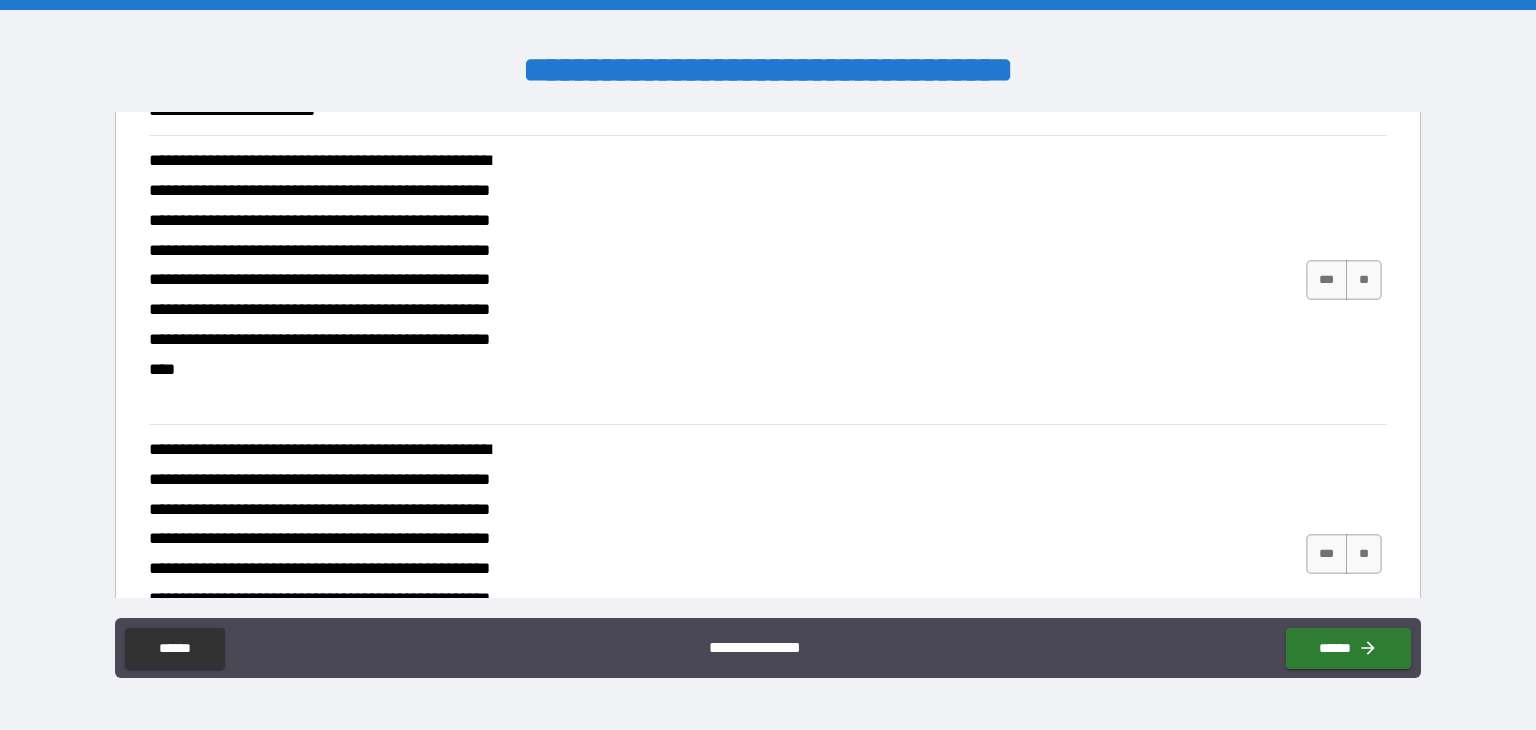 scroll, scrollTop: 3159, scrollLeft: 0, axis: vertical 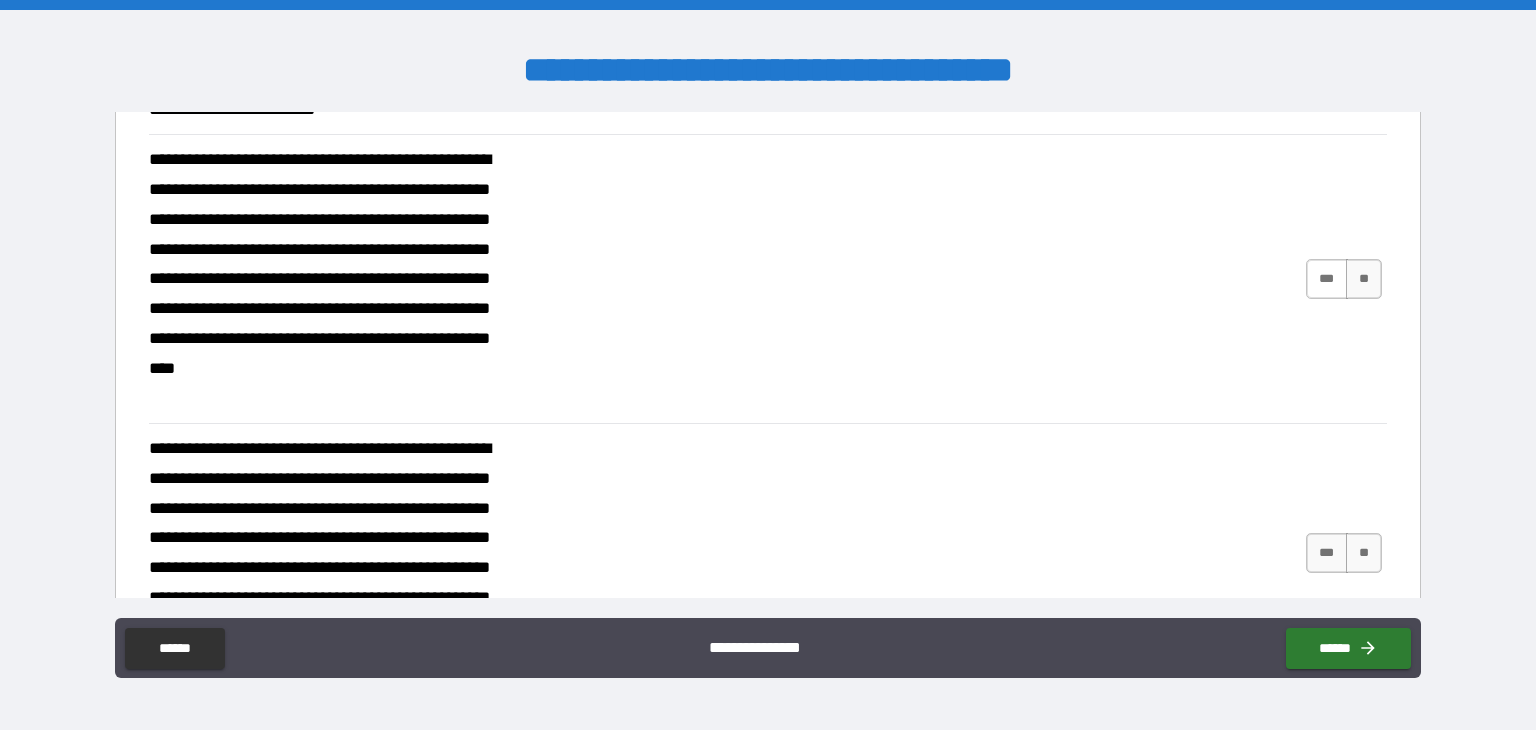 click on "***" at bounding box center (1327, 279) 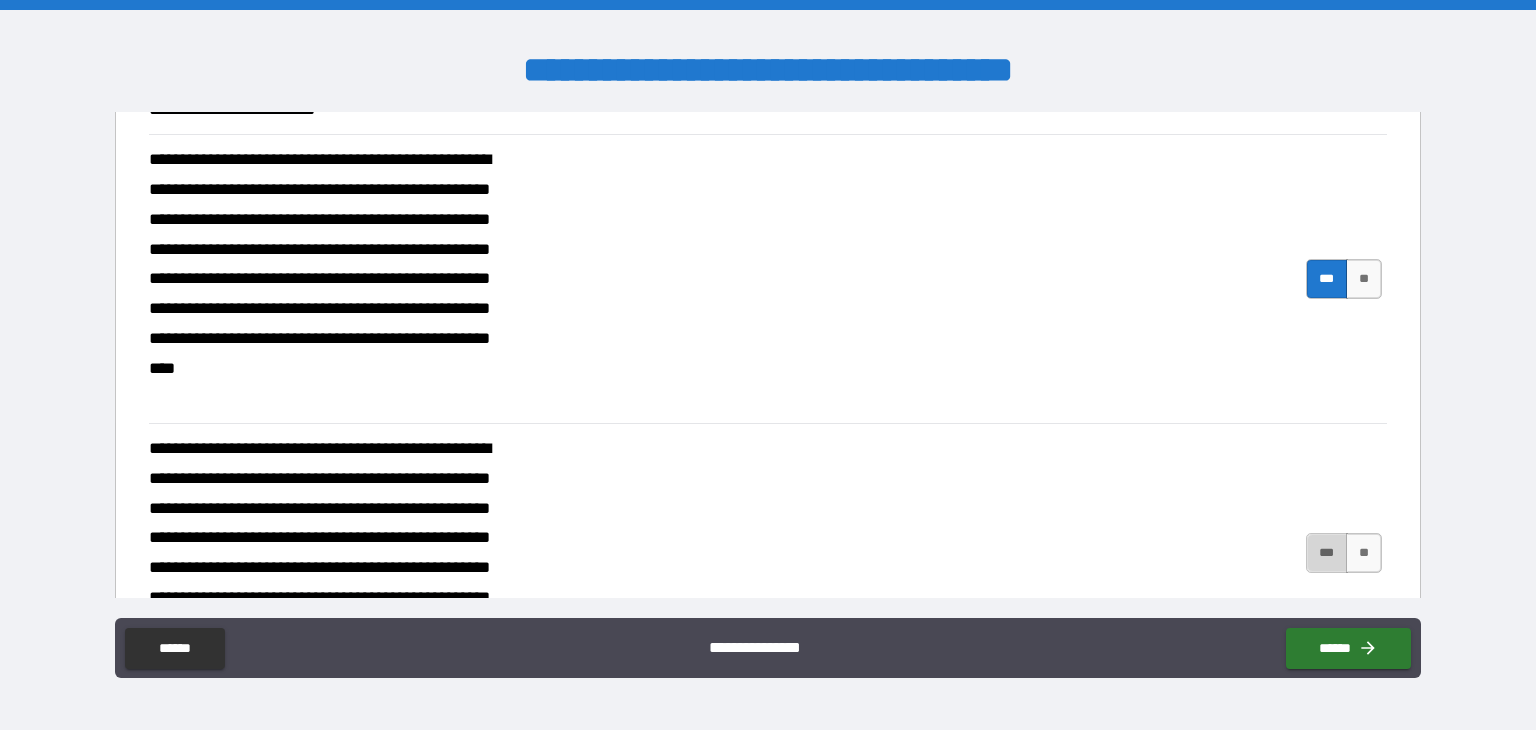 click on "***" at bounding box center [1327, 553] 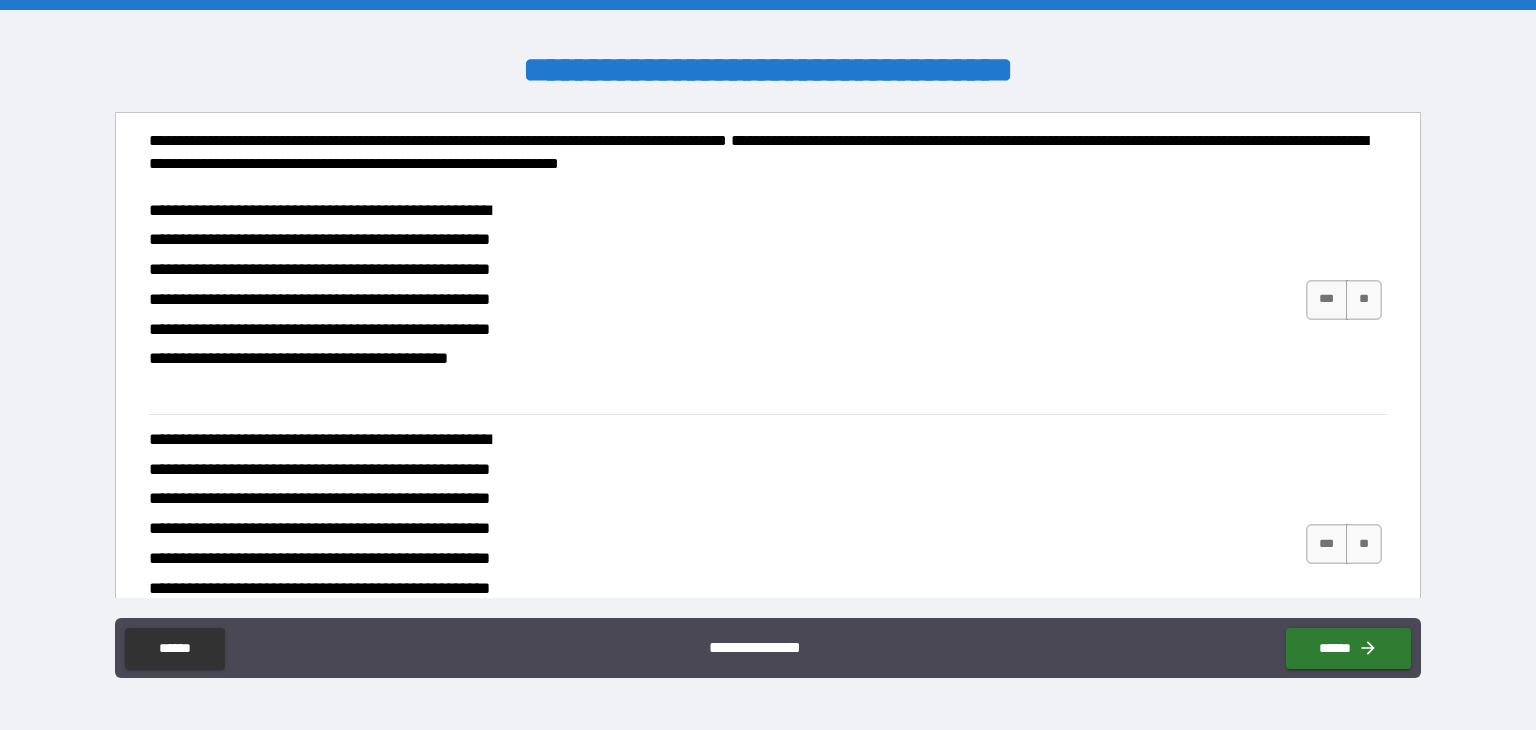 scroll, scrollTop: 3776, scrollLeft: 0, axis: vertical 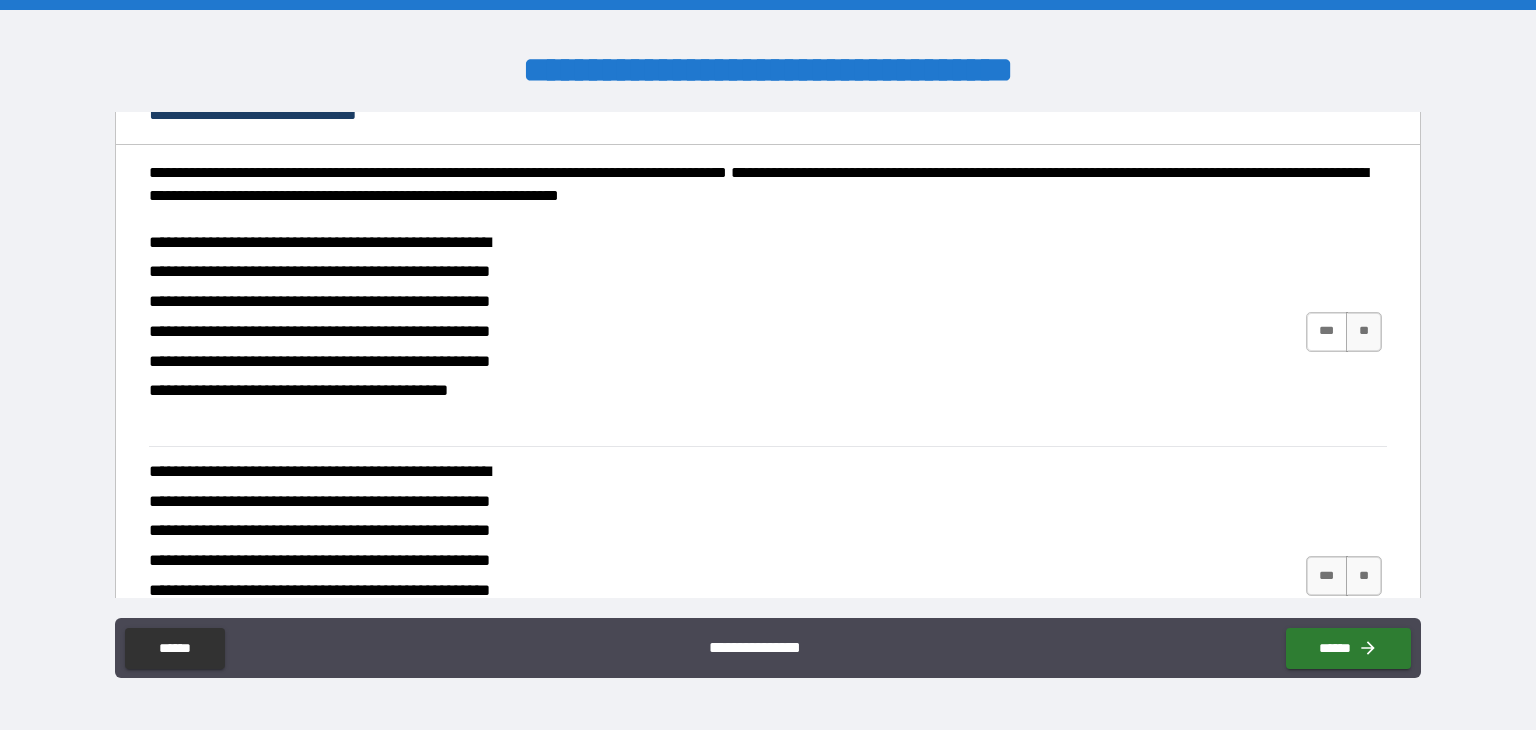 click on "***" at bounding box center (1327, 332) 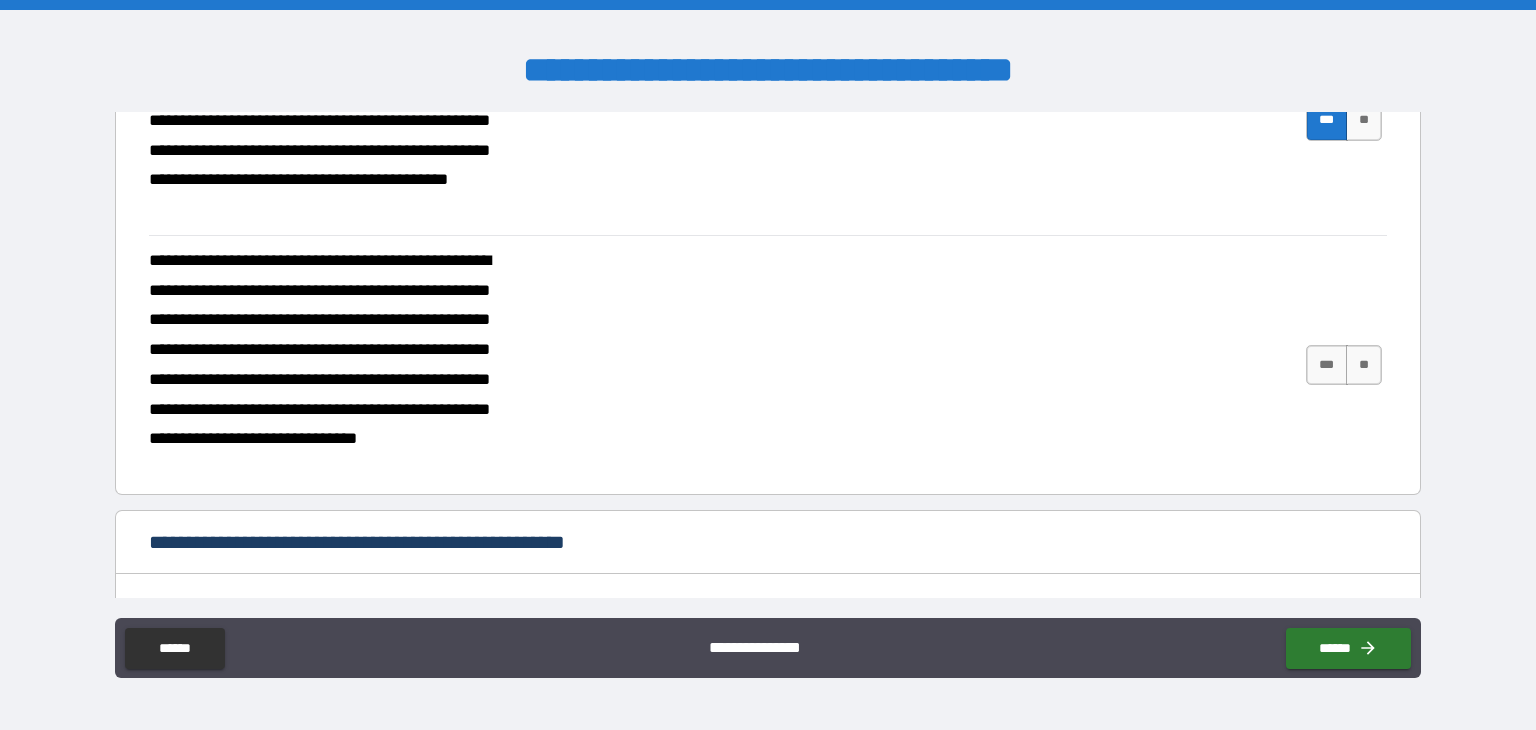 scroll, scrollTop: 3992, scrollLeft: 0, axis: vertical 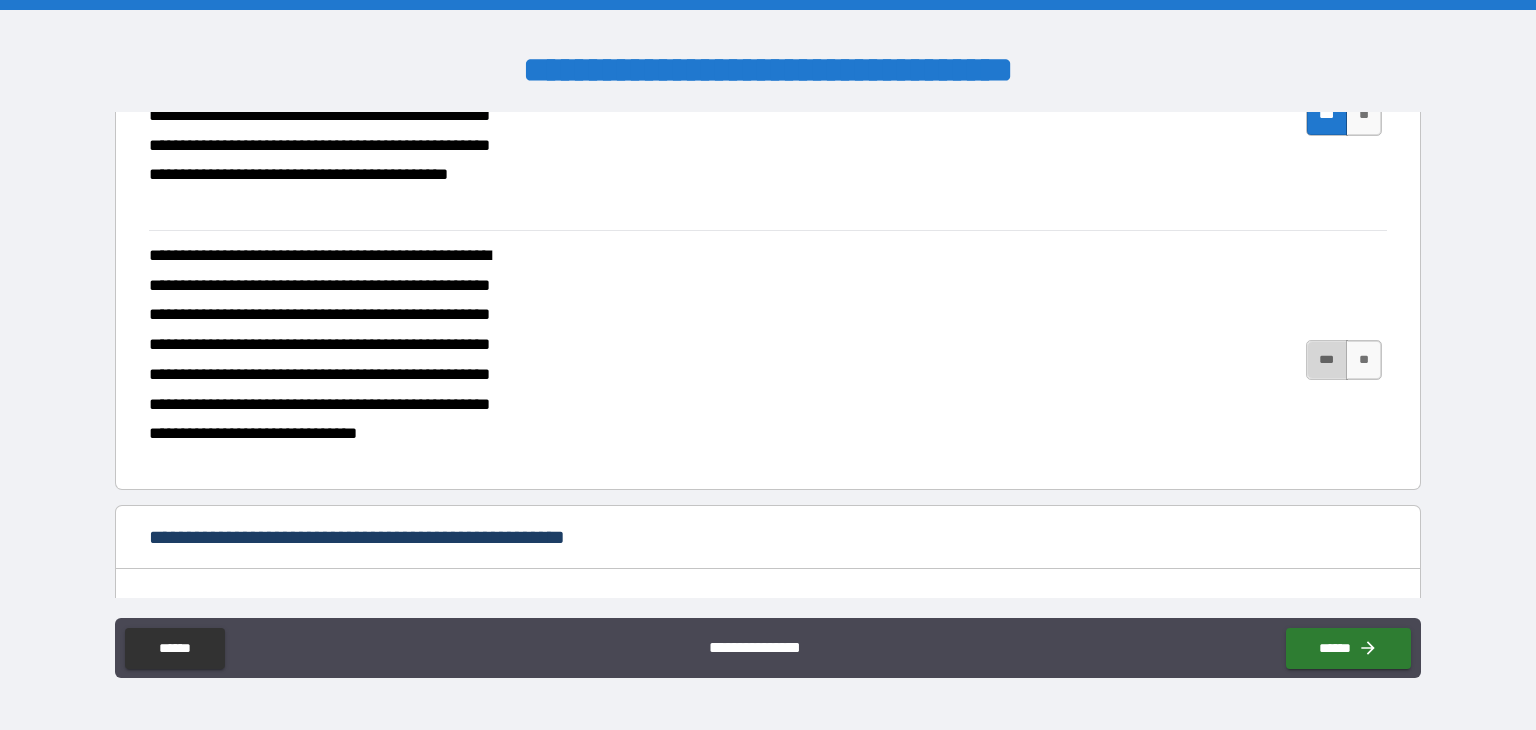 click on "***" at bounding box center [1327, 360] 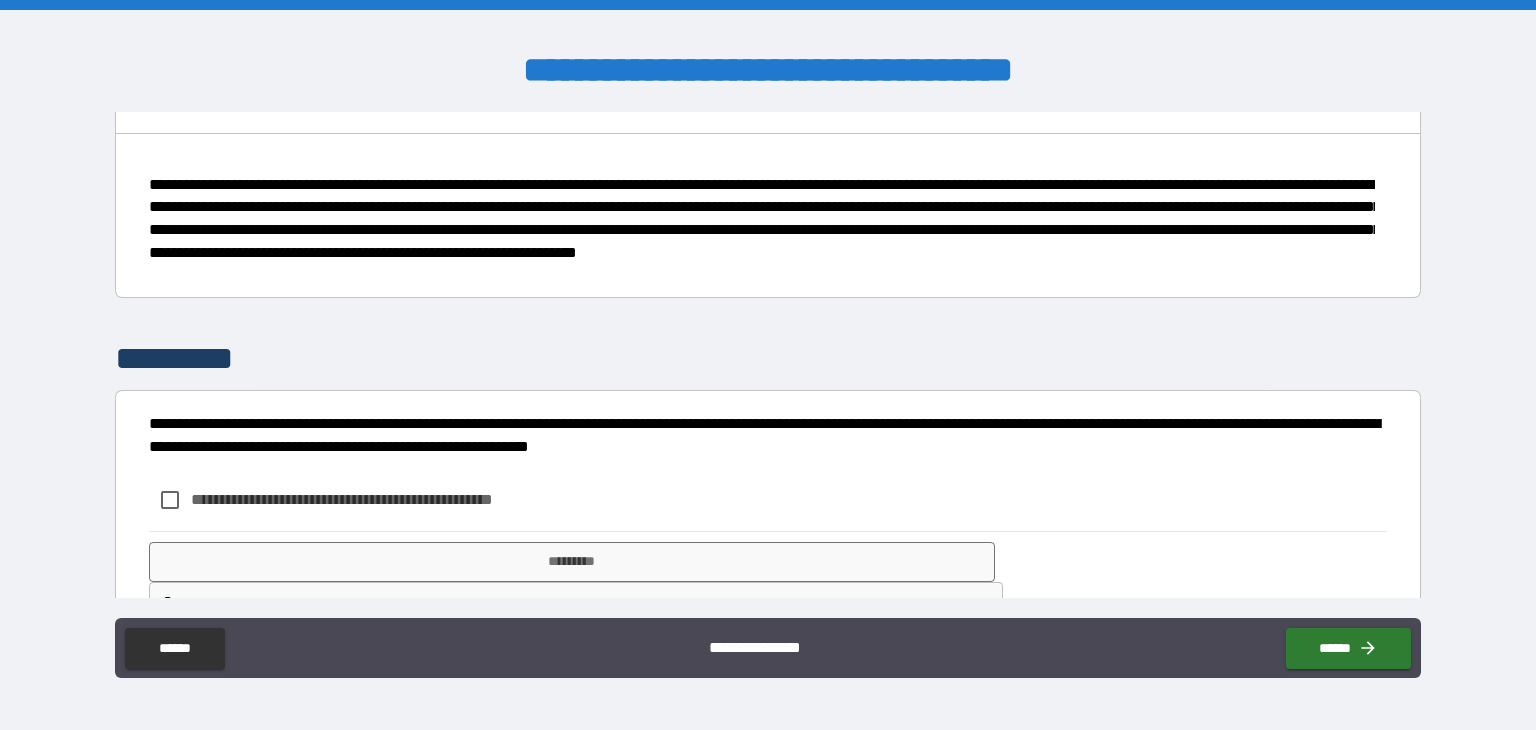 scroll, scrollTop: 4476, scrollLeft: 0, axis: vertical 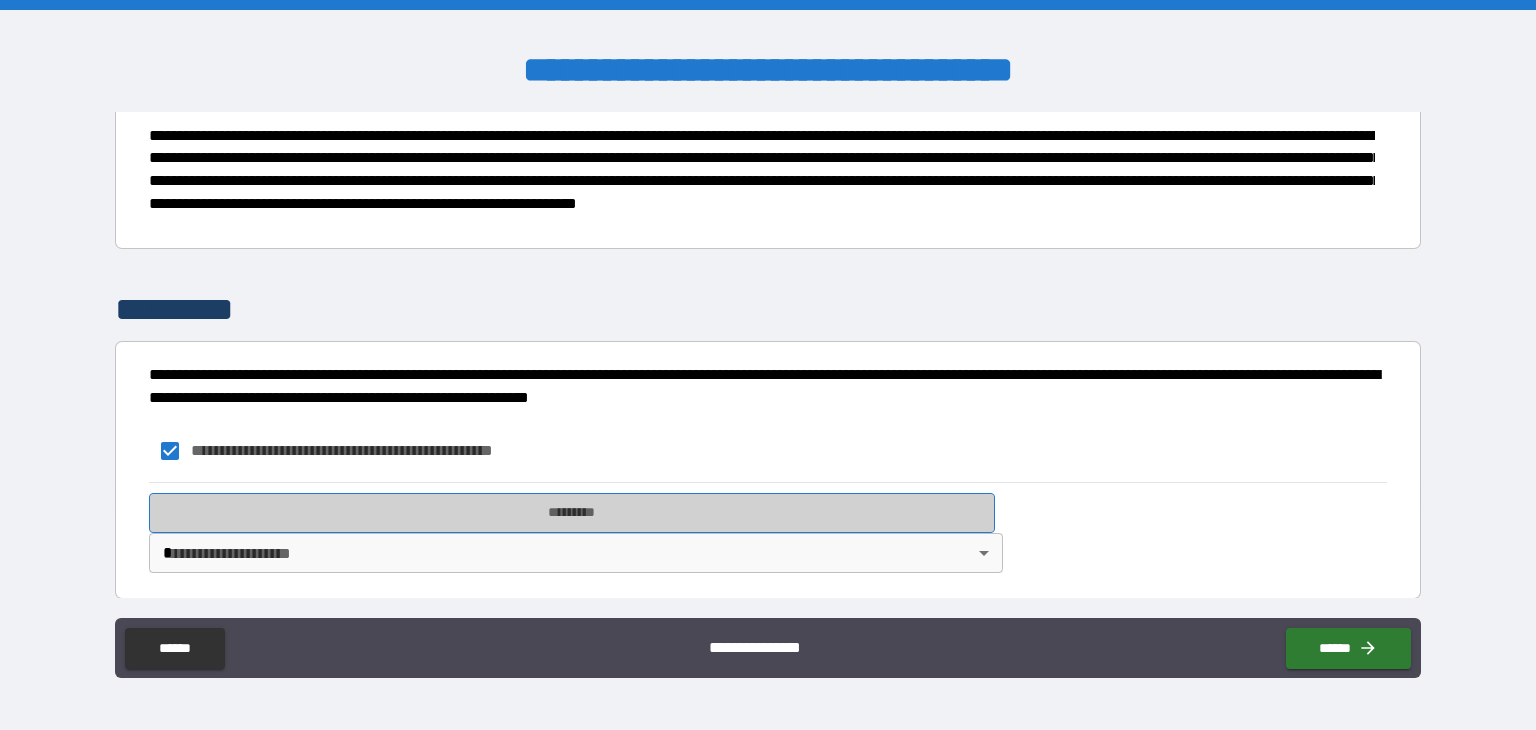 click on "*********" at bounding box center (572, 513) 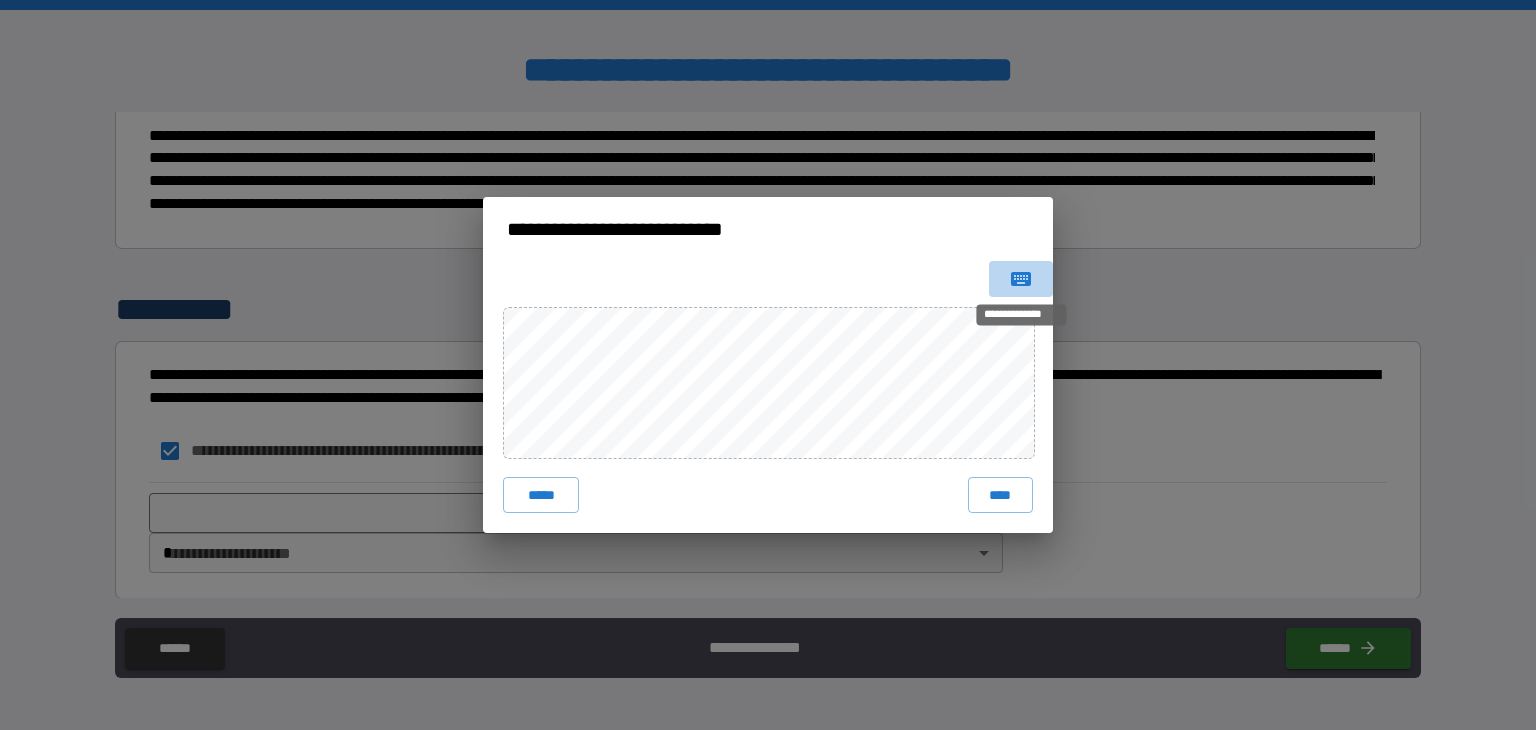 click 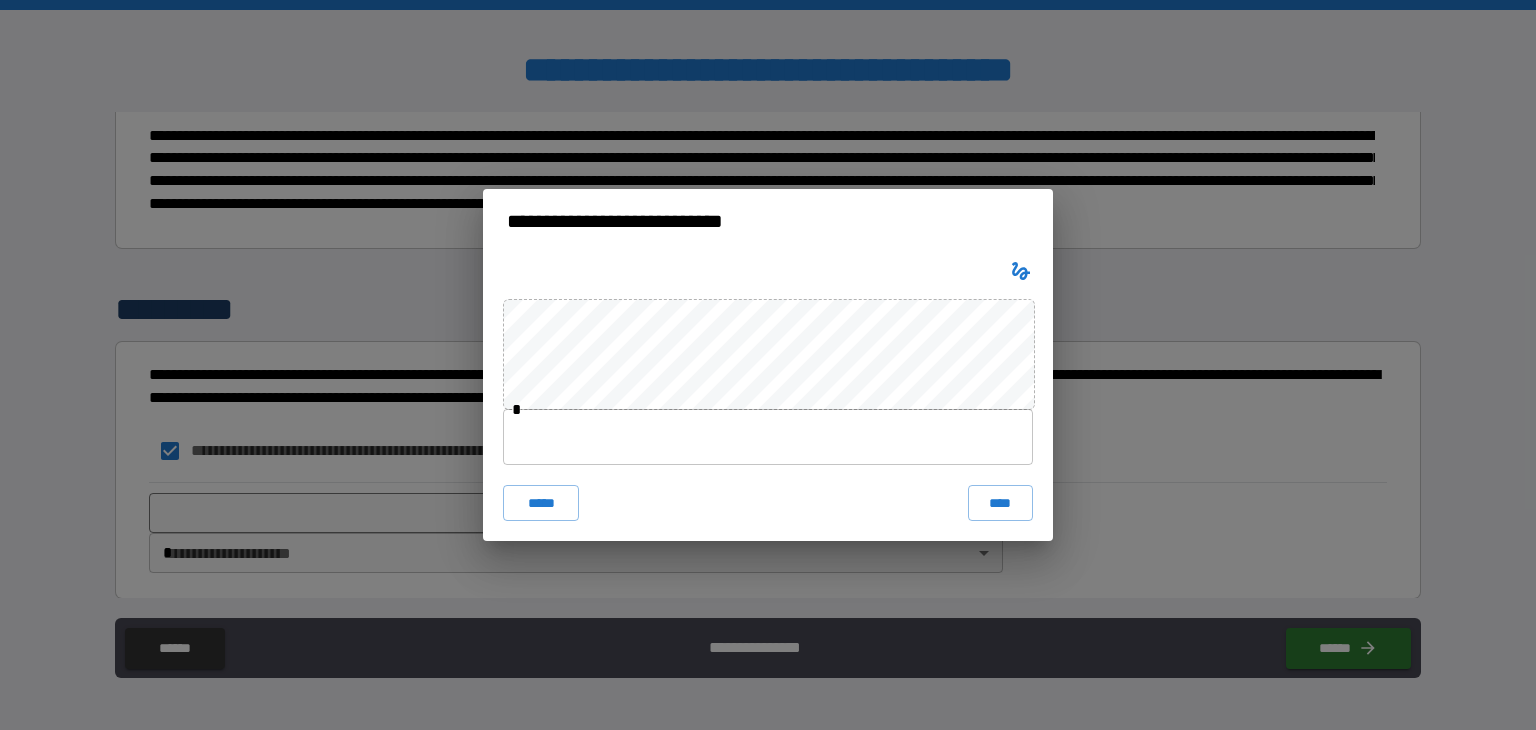 click at bounding box center [768, 437] 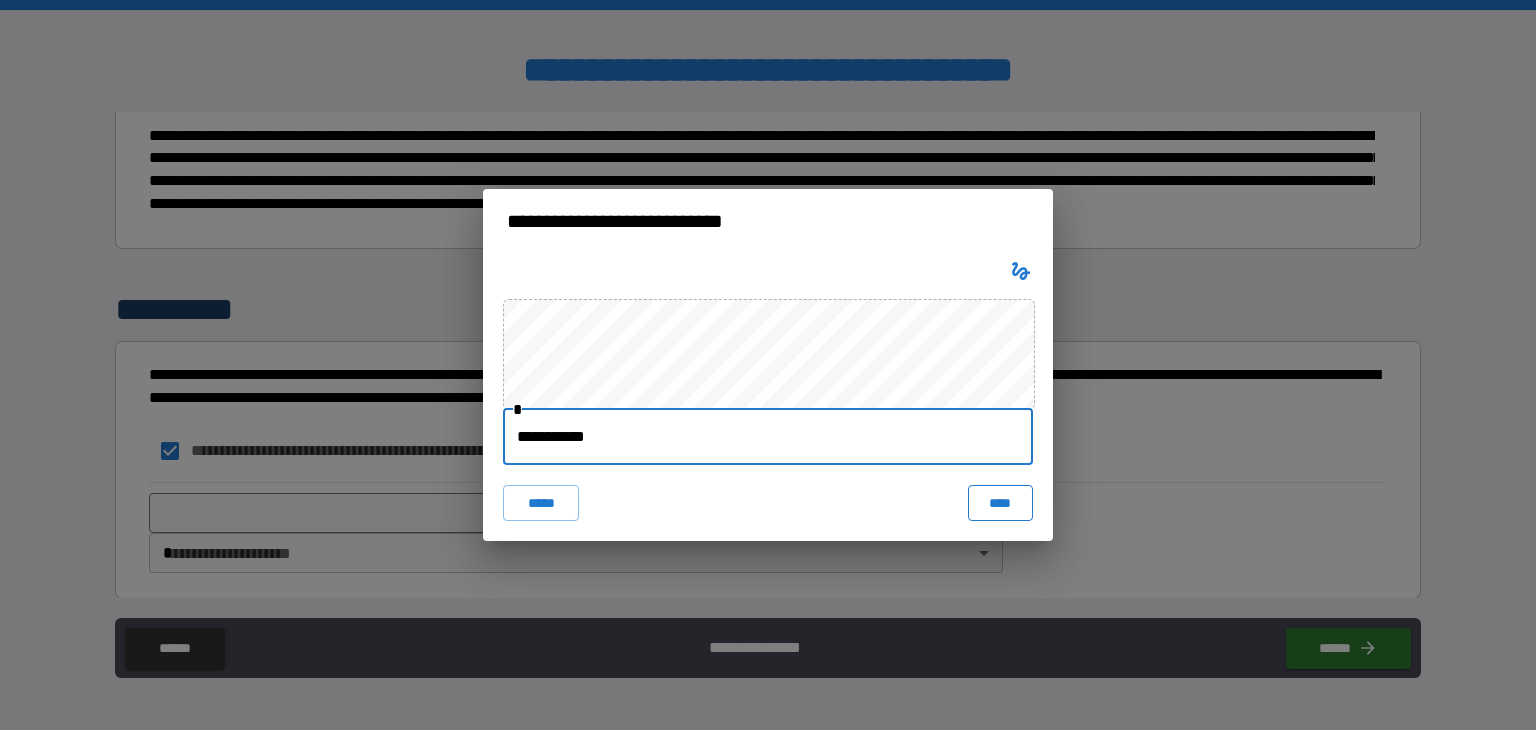 type on "**********" 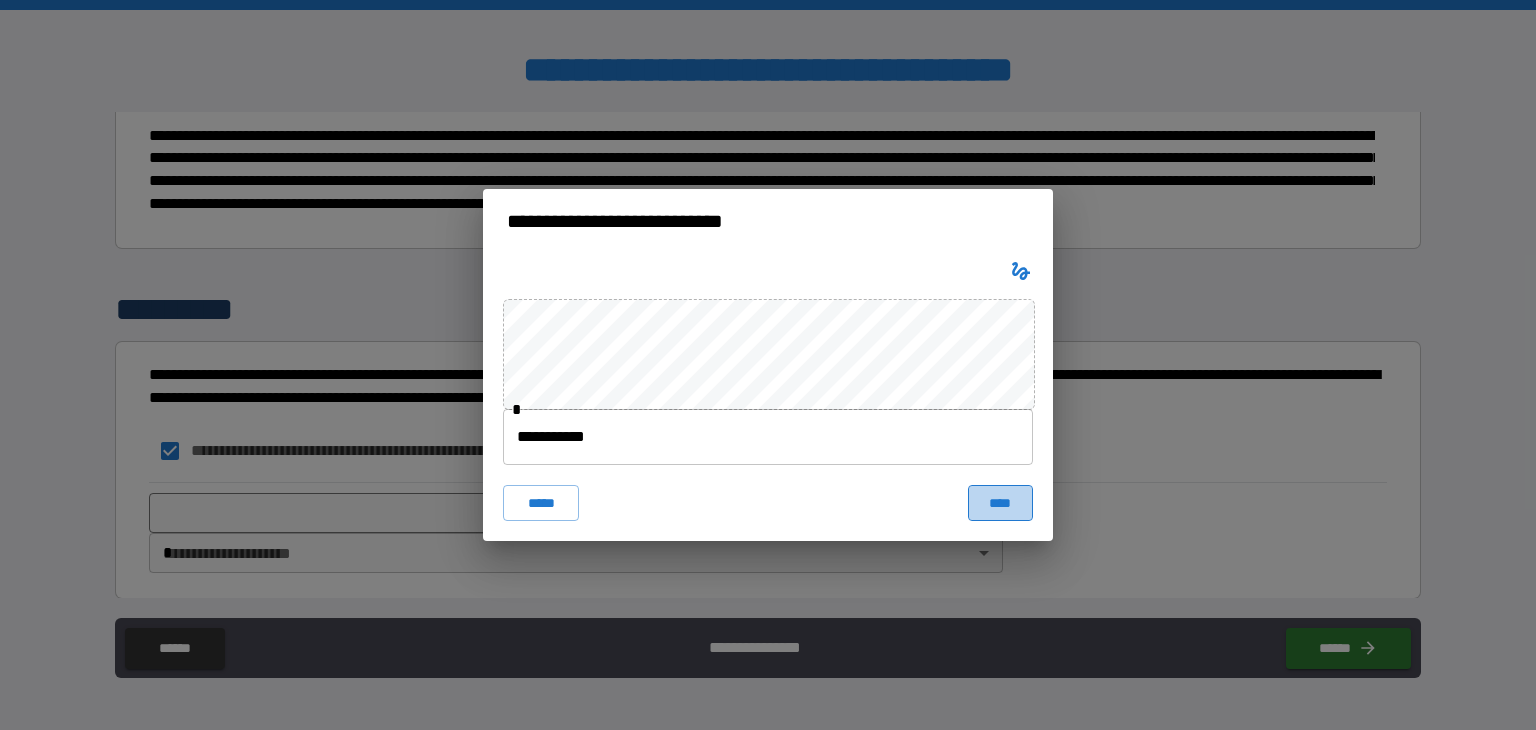 click on "****" at bounding box center [1000, 503] 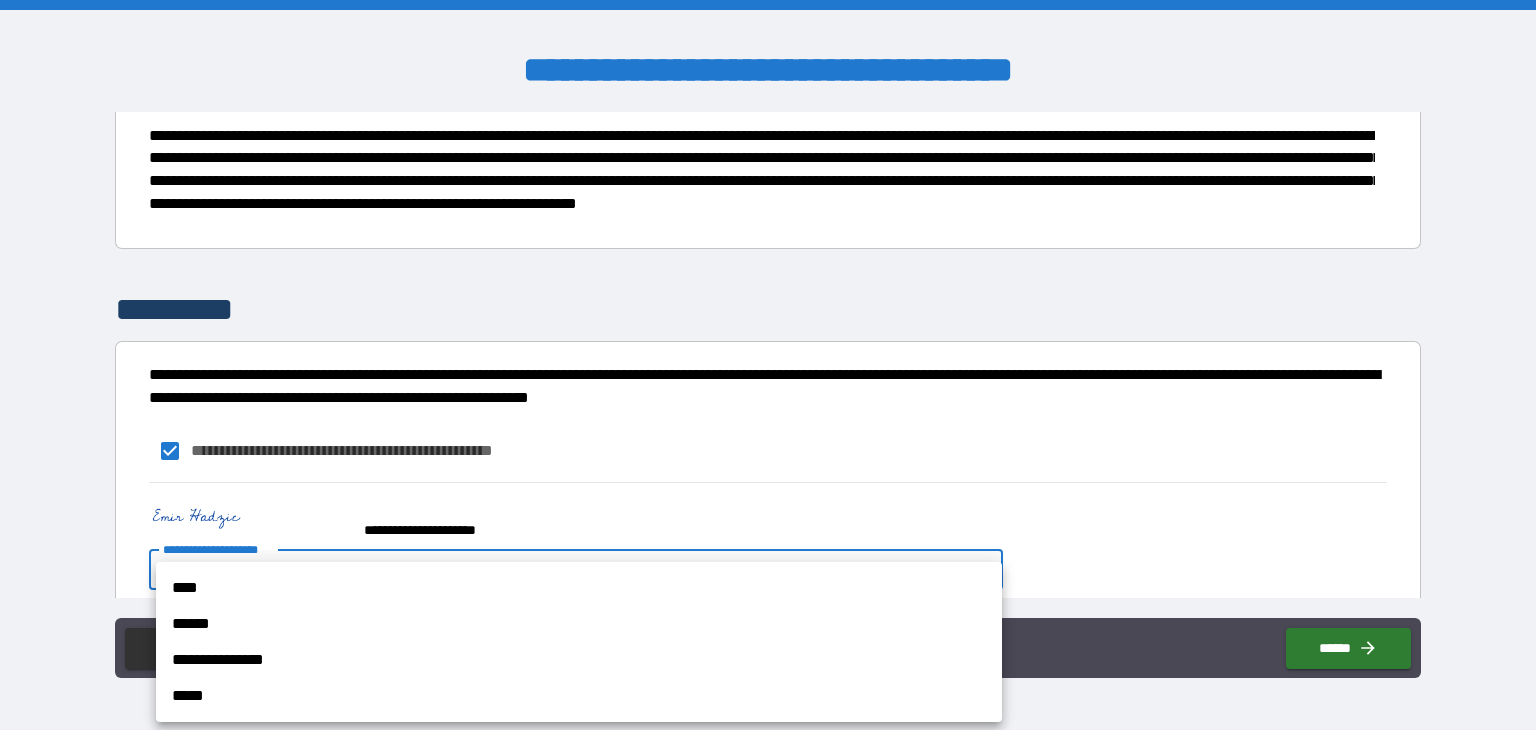 click on "**********" at bounding box center [768, 365] 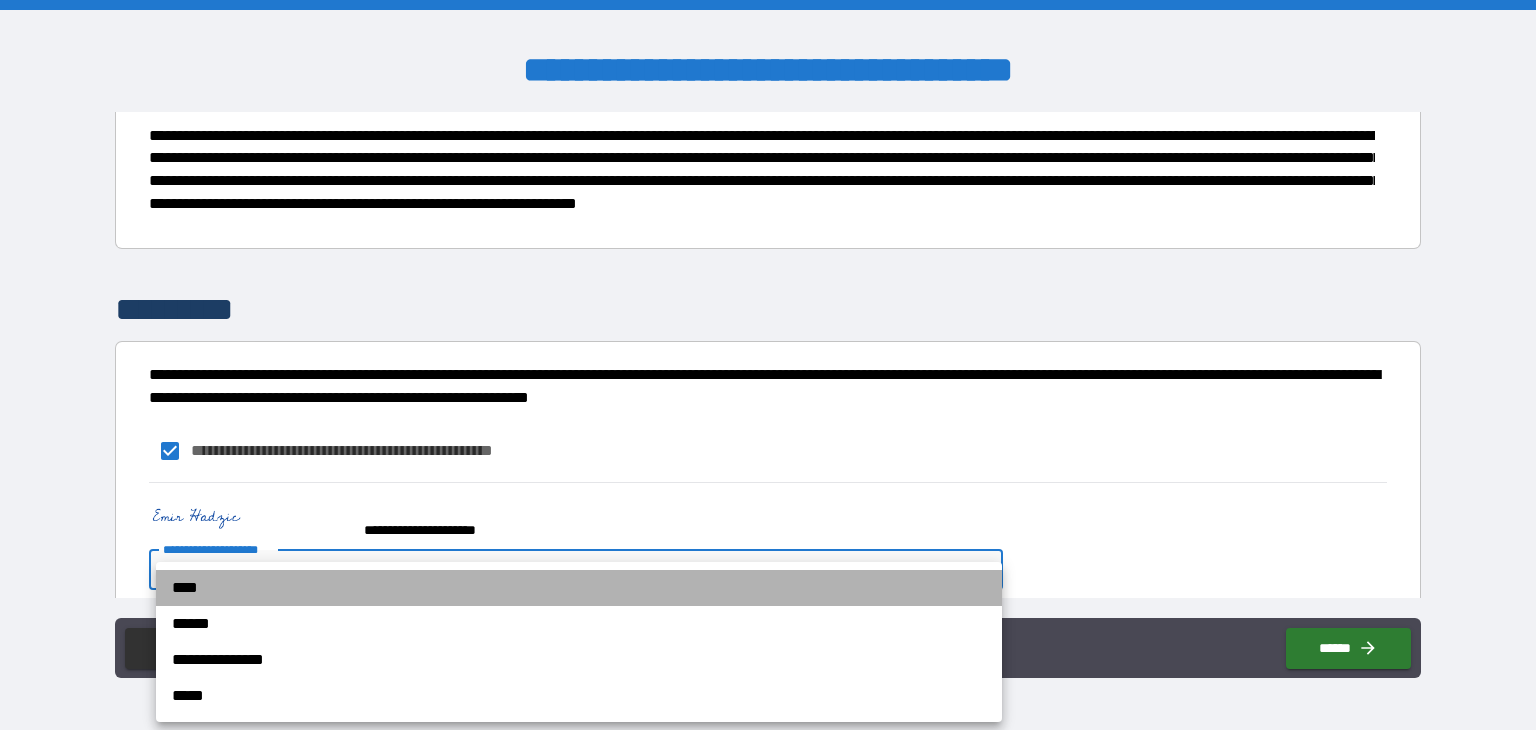 click on "****" at bounding box center (579, 588) 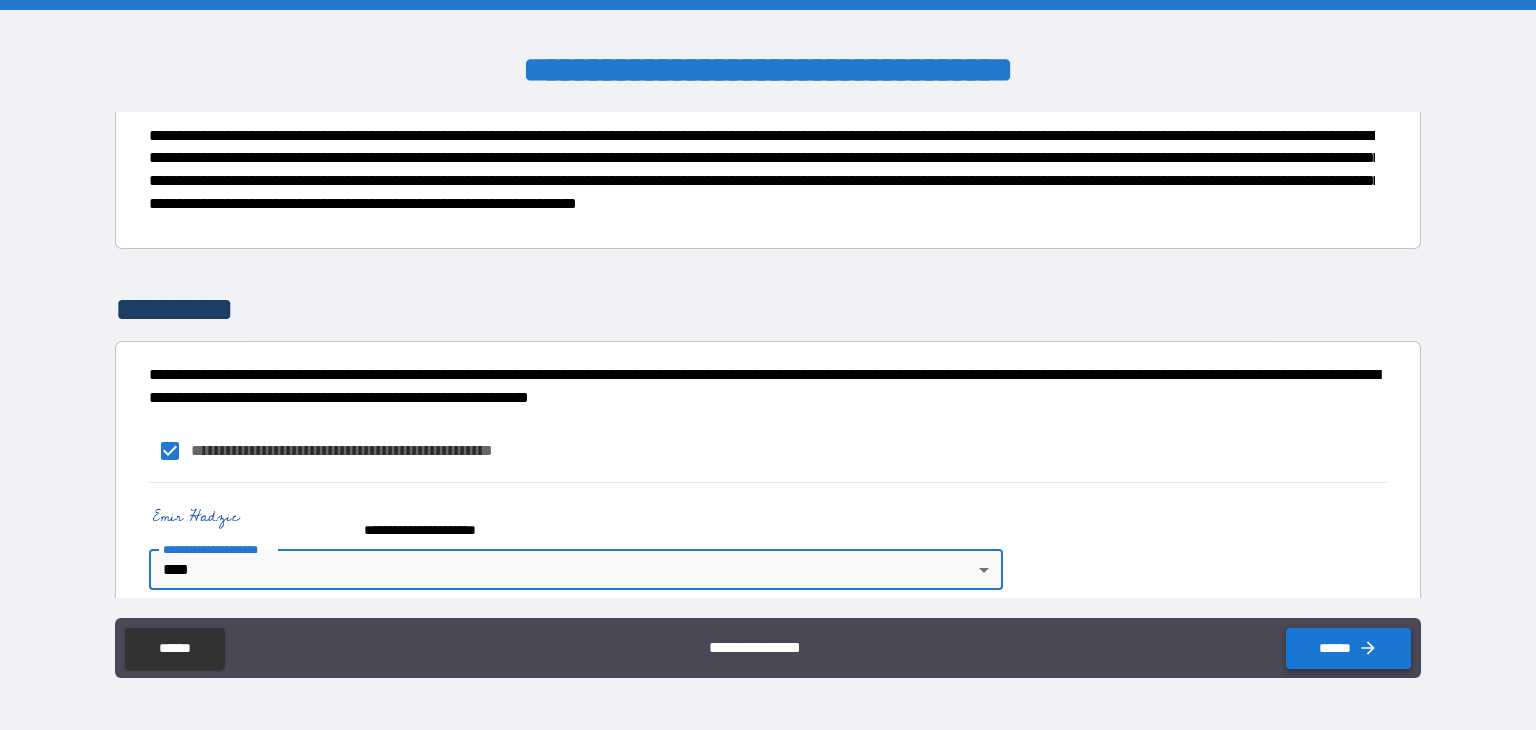 click on "******" at bounding box center [1348, 648] 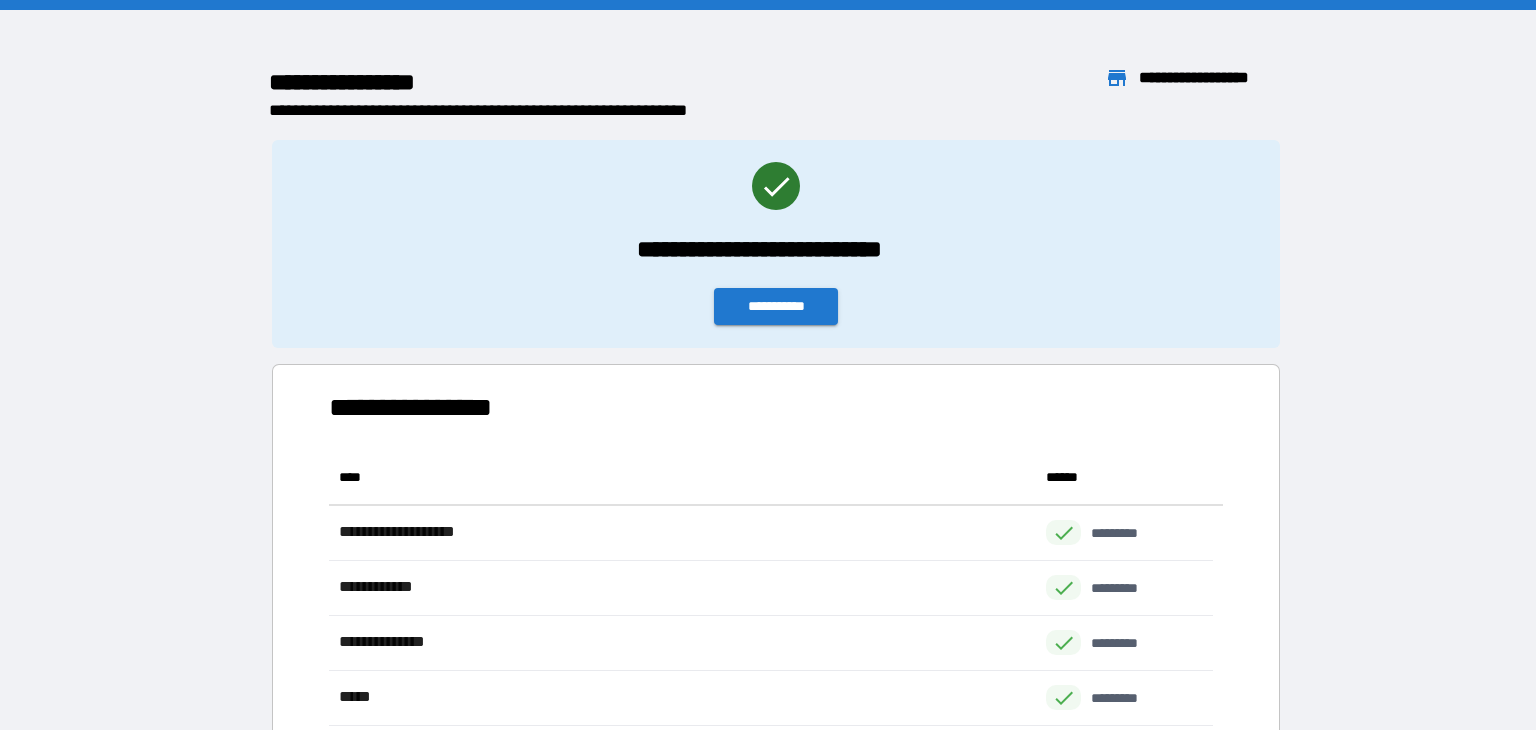 scroll, scrollTop: 16, scrollLeft: 16, axis: both 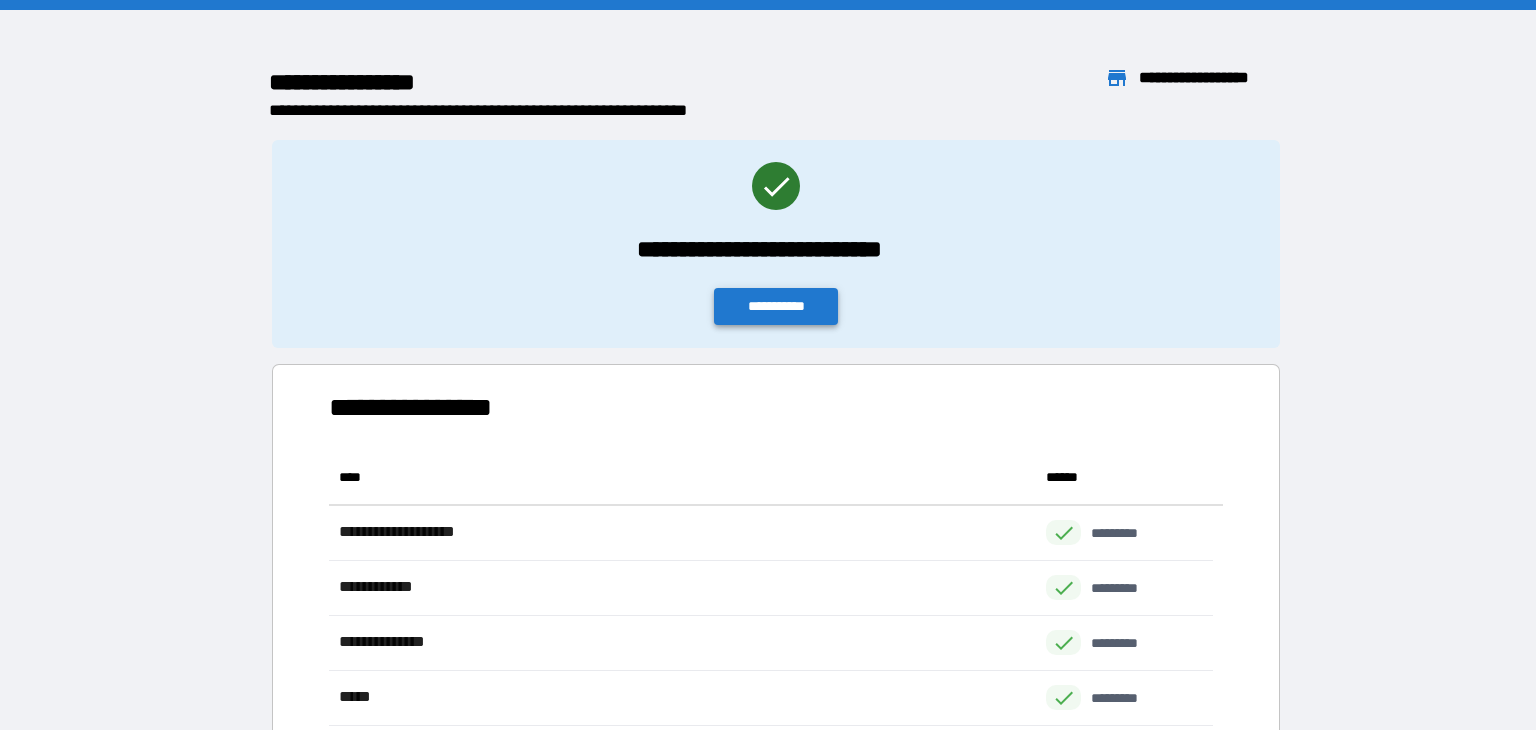 click on "**********" at bounding box center (776, 306) 